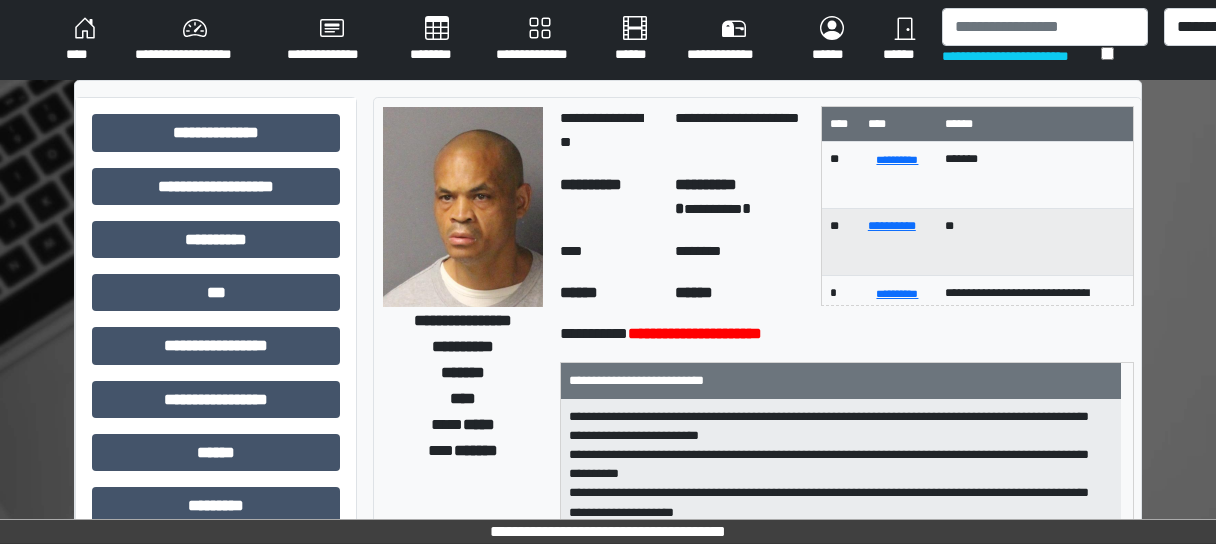 scroll, scrollTop: 0, scrollLeft: 0, axis: both 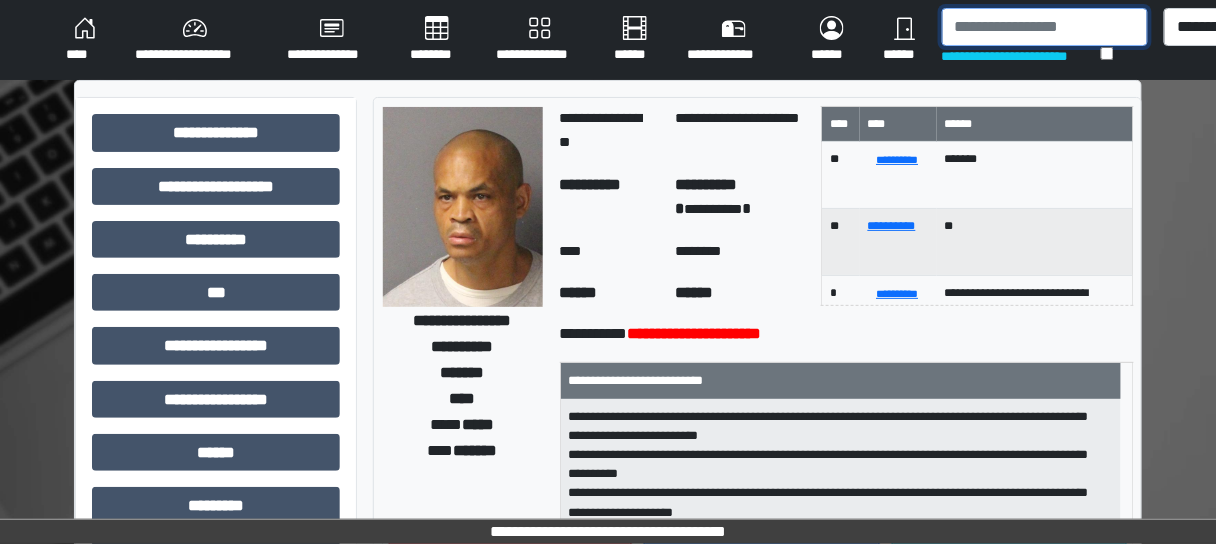 click at bounding box center [1045, 27] 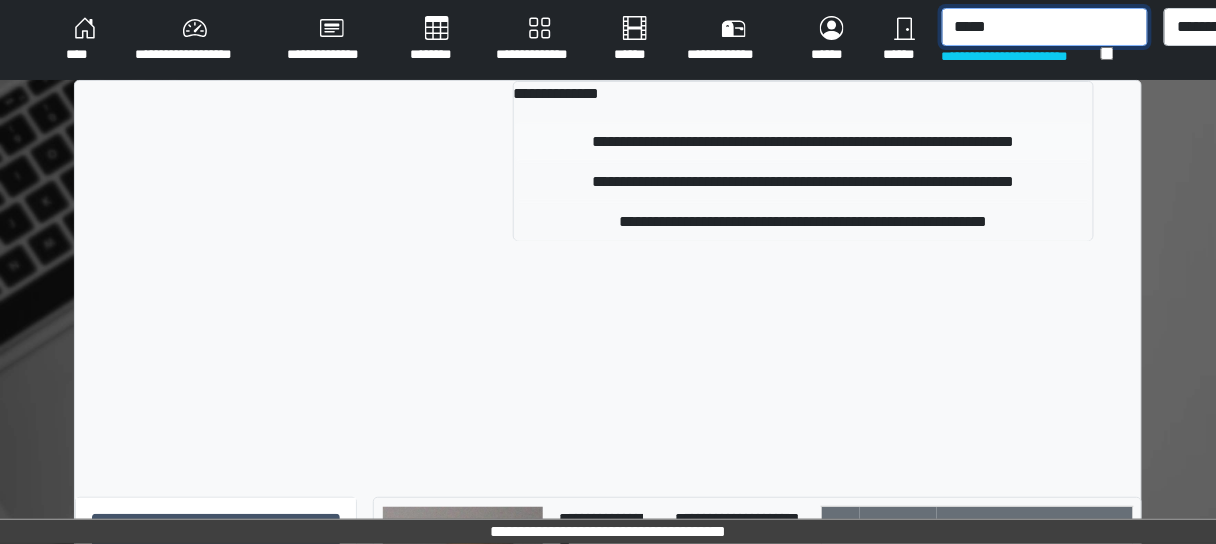 type on "*****" 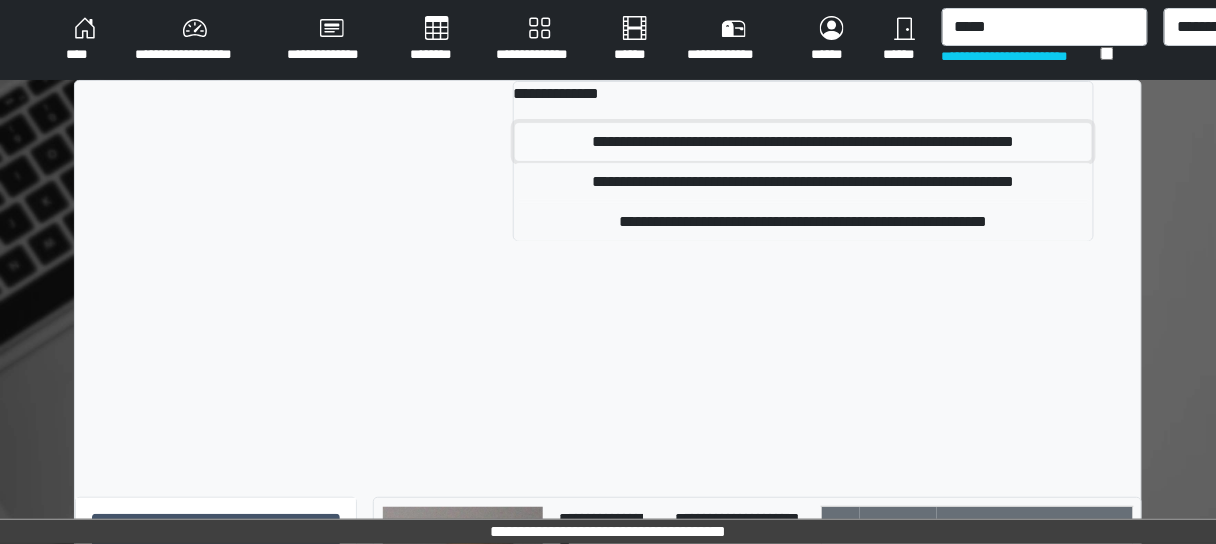 click on "**********" at bounding box center (803, 142) 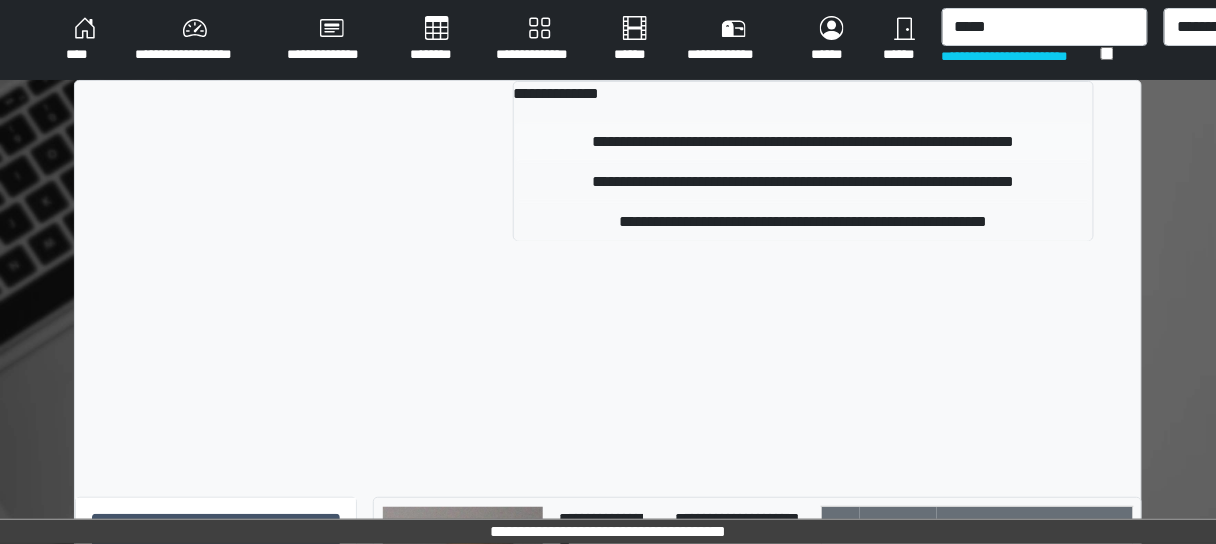 type 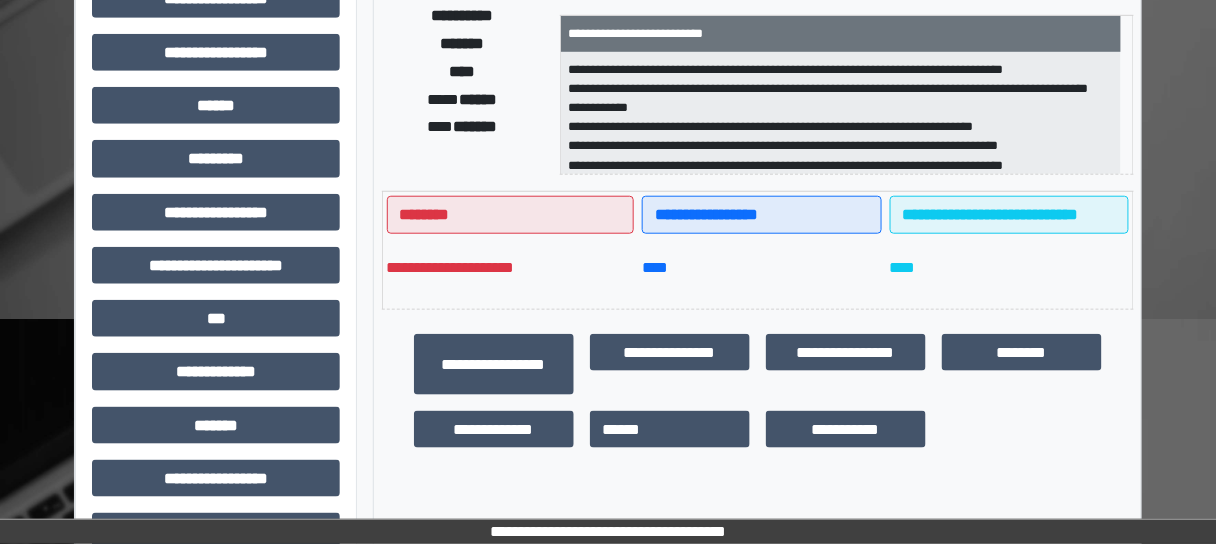 scroll, scrollTop: 320, scrollLeft: 0, axis: vertical 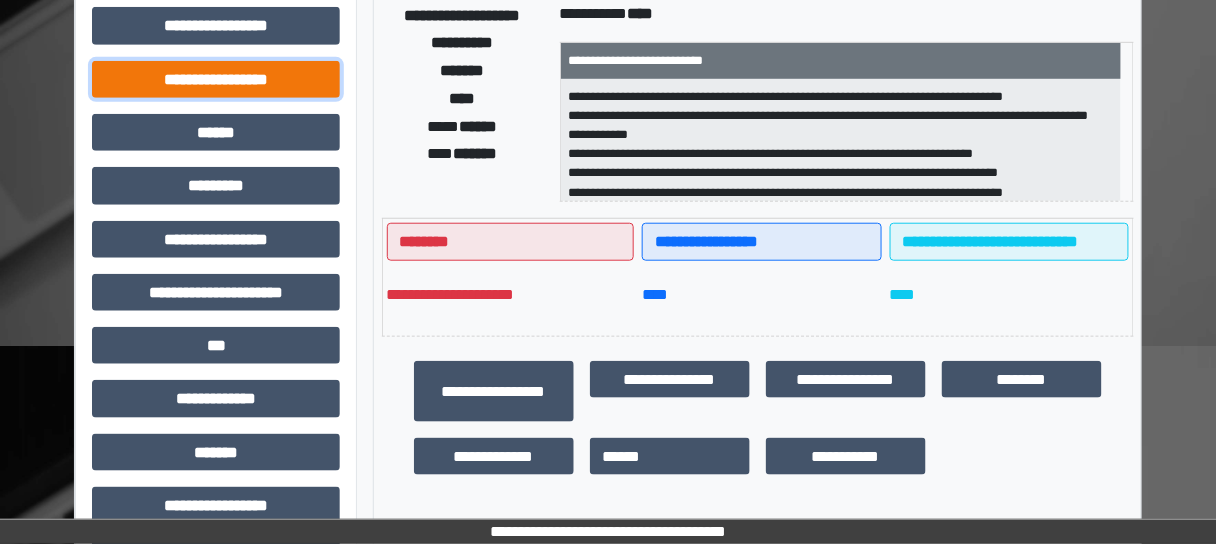 click on "**********" at bounding box center (216, 79) 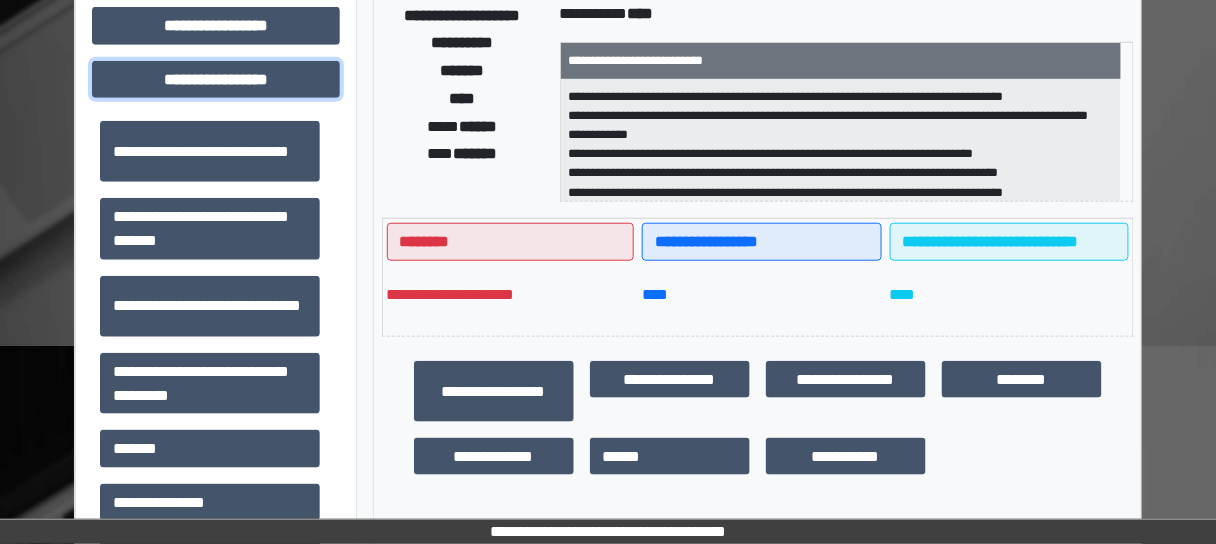 scroll, scrollTop: 1305, scrollLeft: 0, axis: vertical 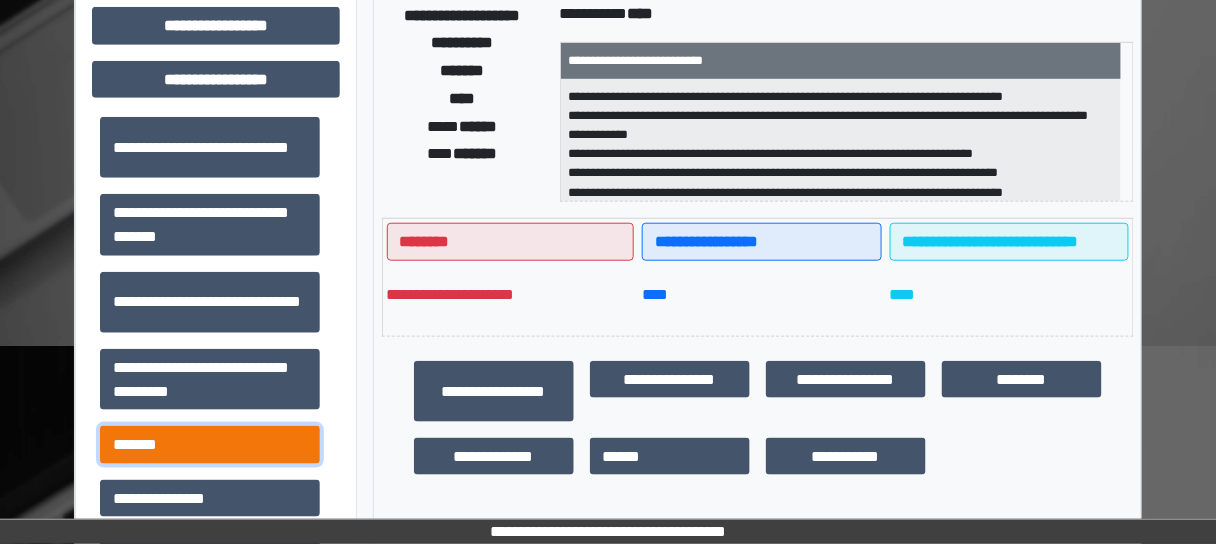 click on "*******" at bounding box center [210, 444] 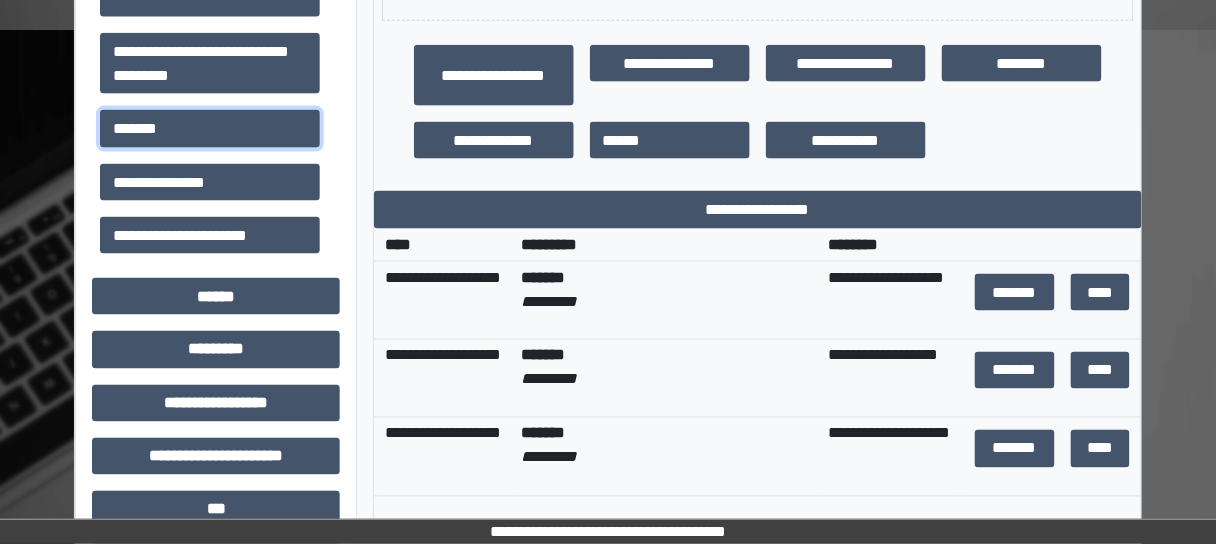 scroll, scrollTop: 640, scrollLeft: 0, axis: vertical 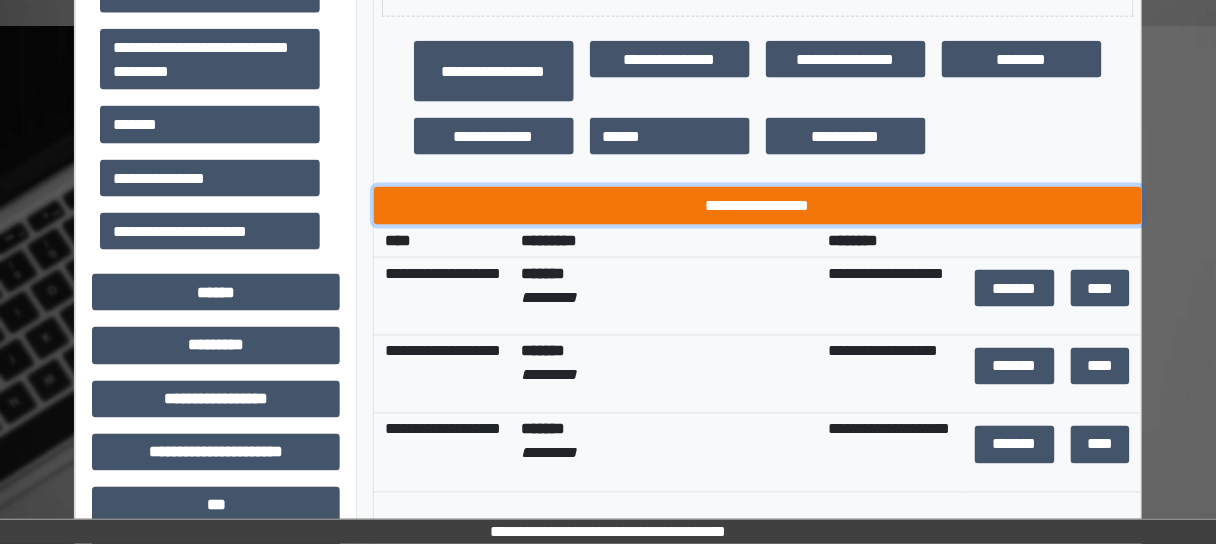 click on "**********" at bounding box center [758, 205] 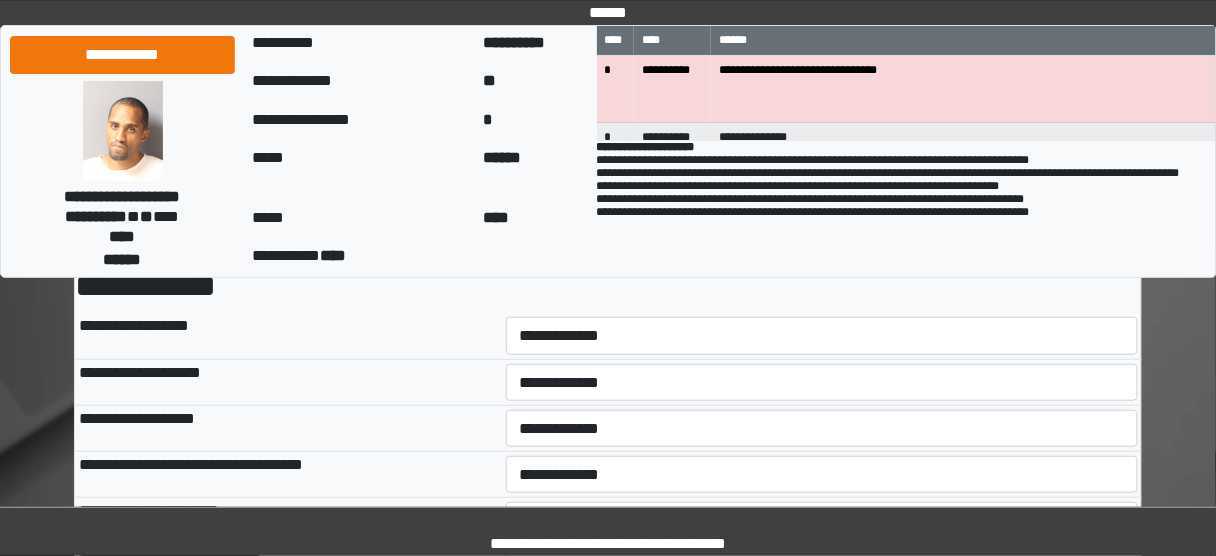 scroll, scrollTop: 80, scrollLeft: 0, axis: vertical 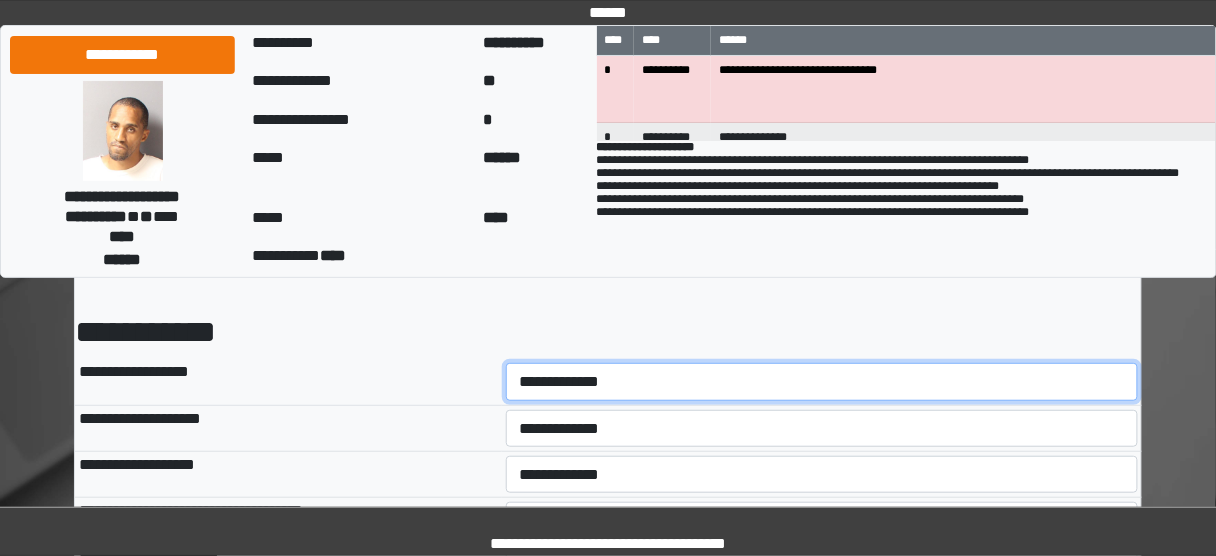 click on "**********" at bounding box center (822, 381) 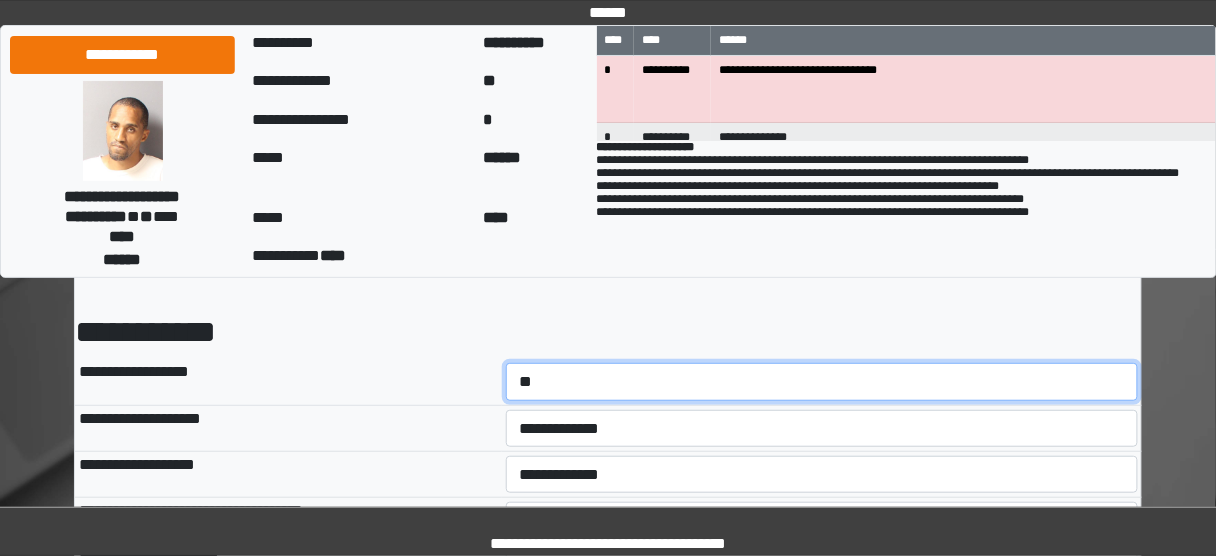 click on "**********" at bounding box center [822, 381] 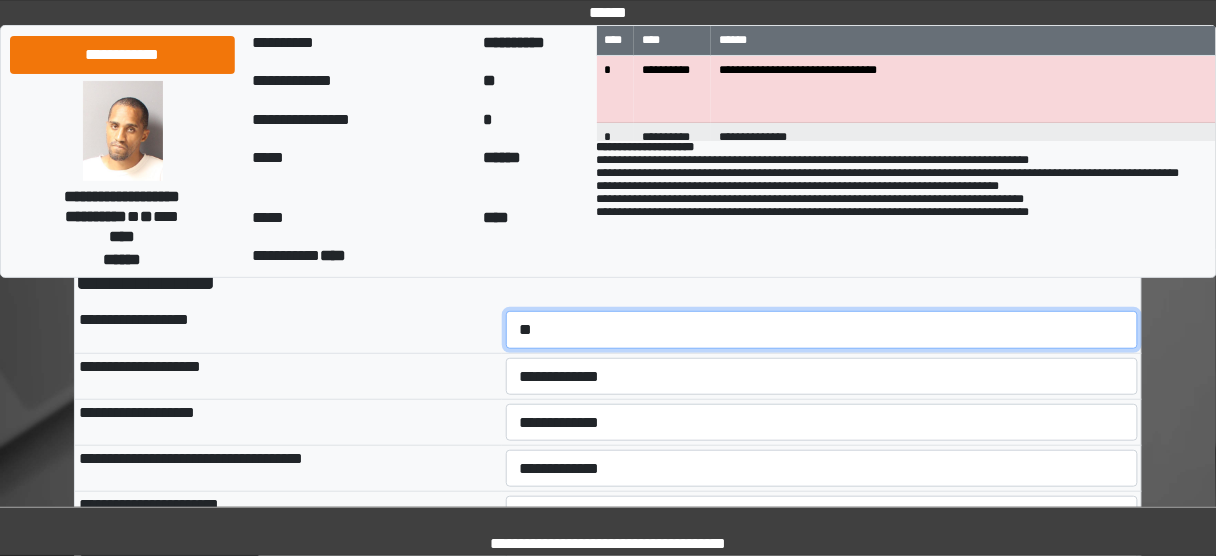 scroll, scrollTop: 160, scrollLeft: 0, axis: vertical 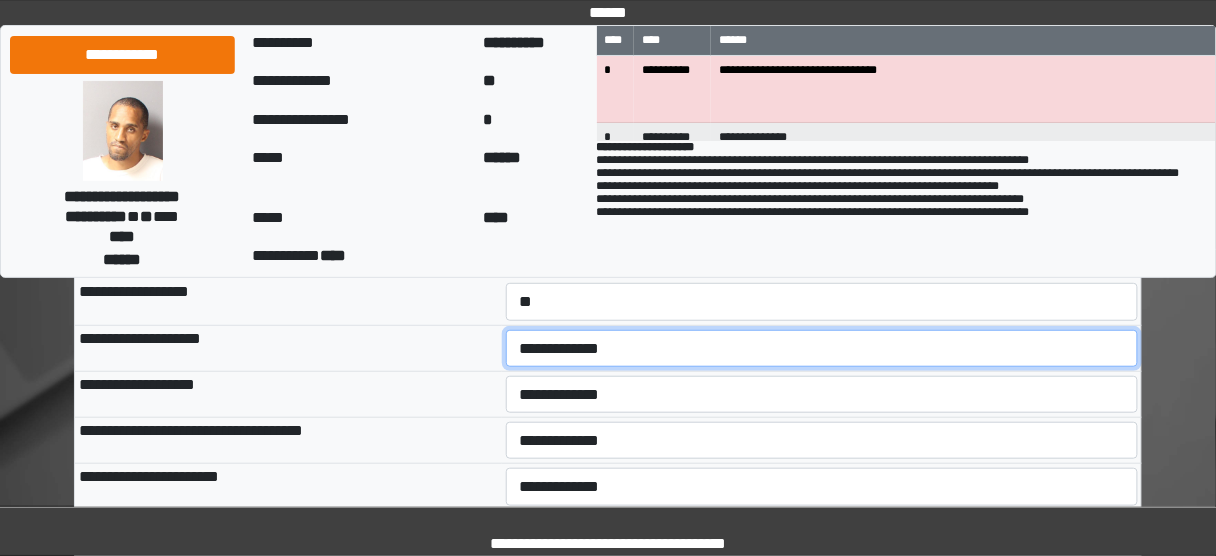 click on "**********" at bounding box center (822, 348) 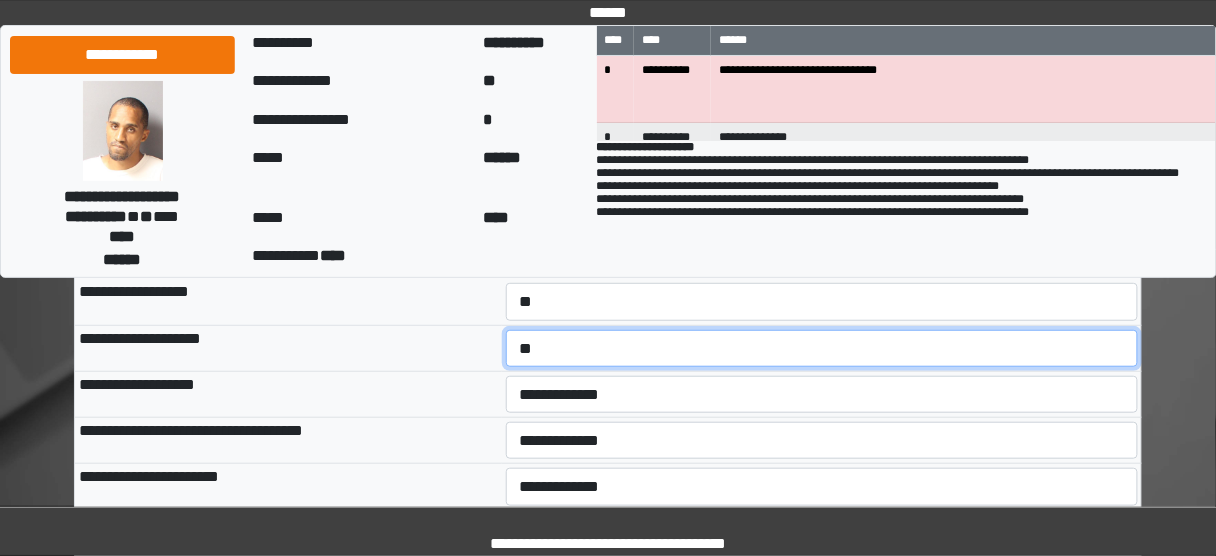 click on "**********" at bounding box center (822, 348) 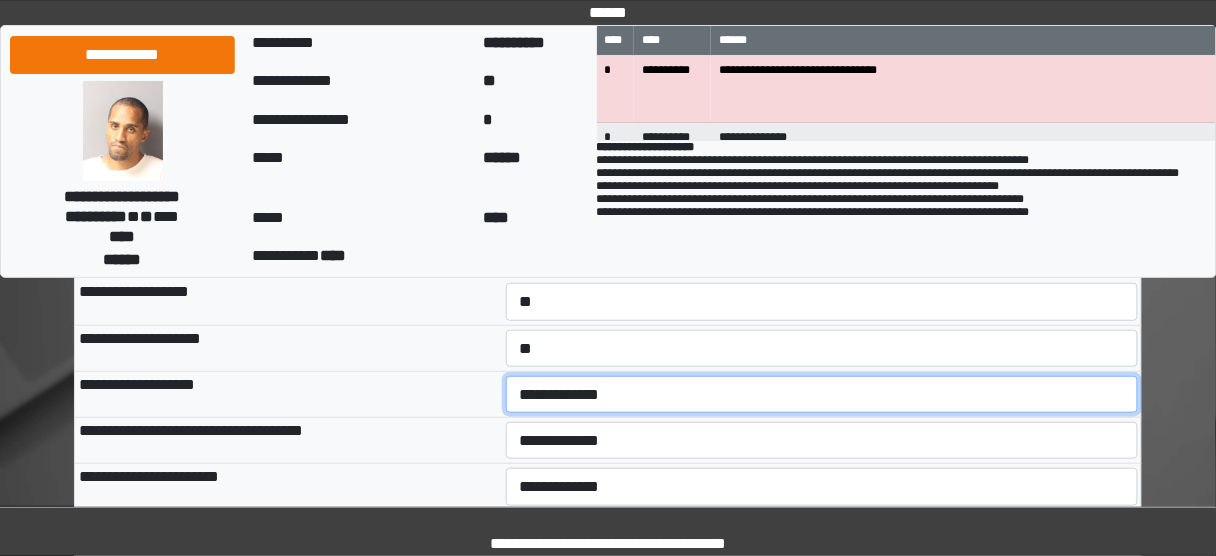 click on "**********" at bounding box center (822, 394) 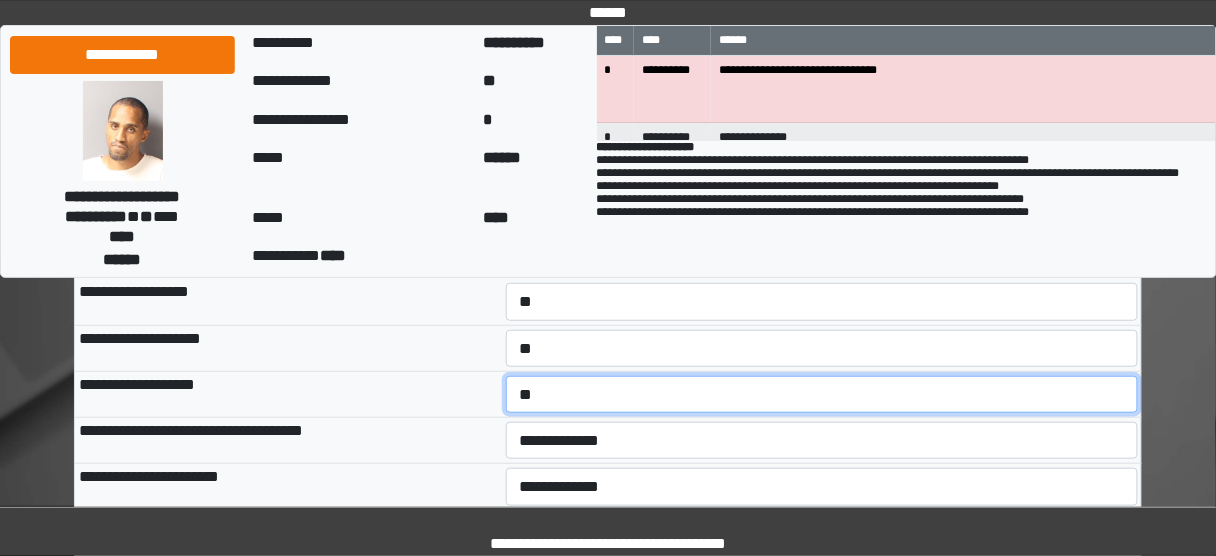 click on "**********" at bounding box center (822, 394) 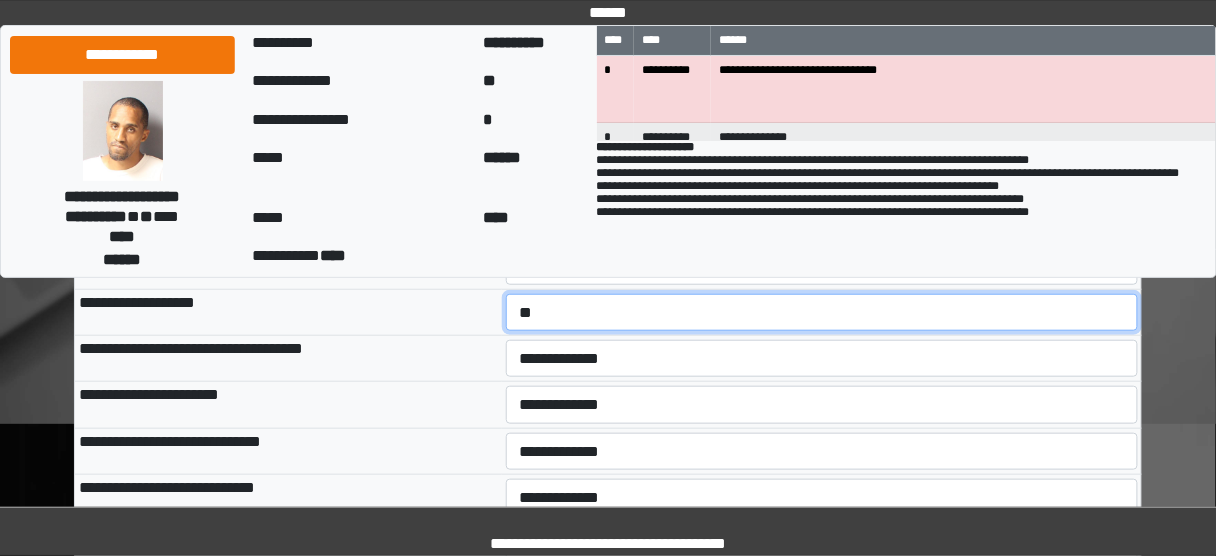 scroll, scrollTop: 320, scrollLeft: 0, axis: vertical 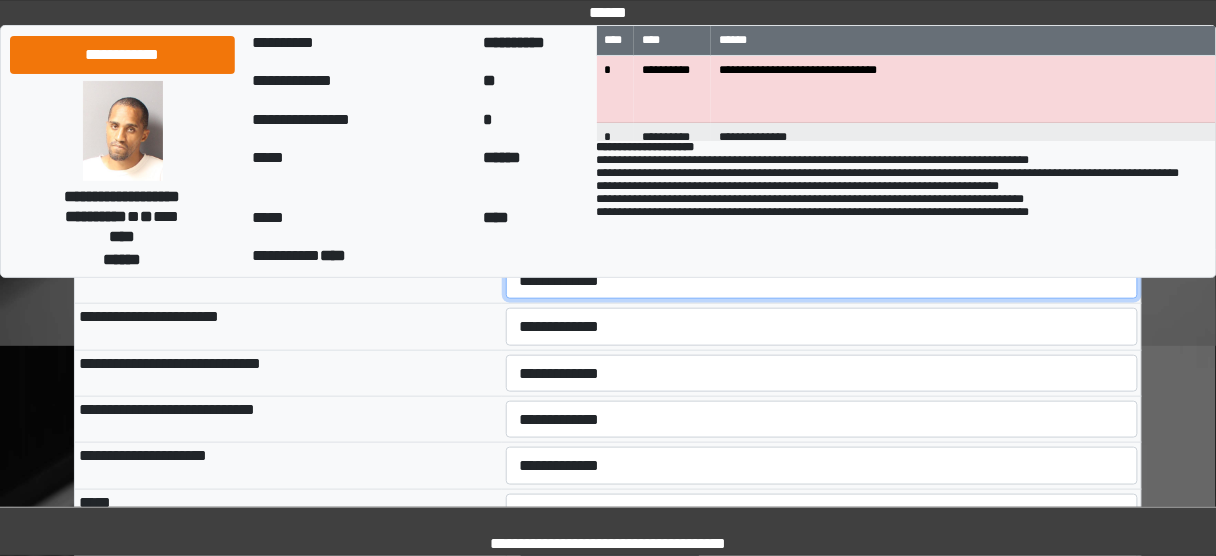click on "**********" at bounding box center [822, 280] 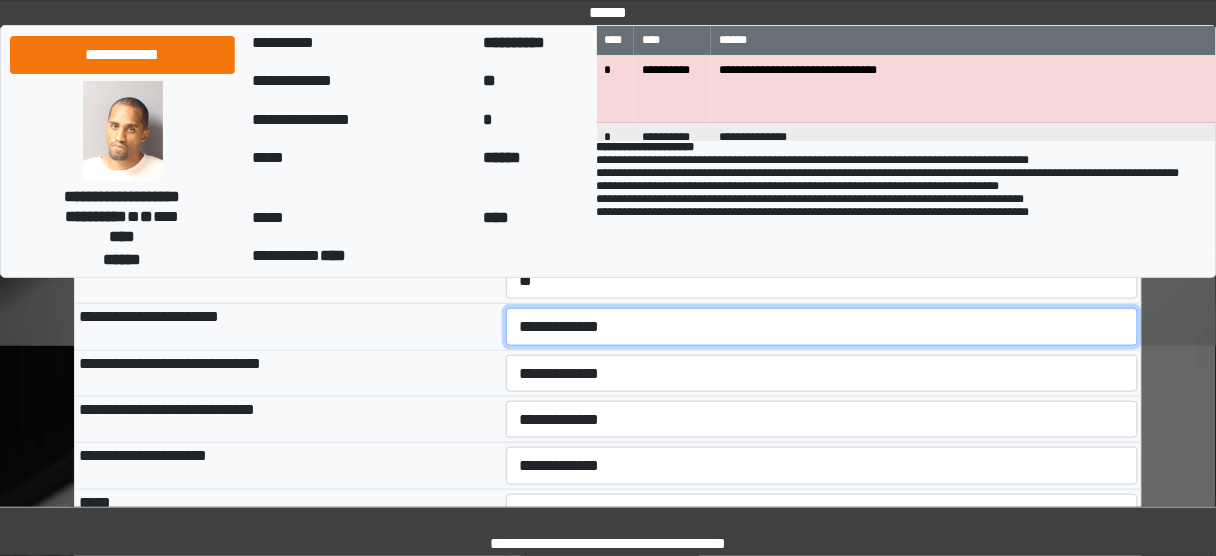 click on "**********" at bounding box center [822, 326] 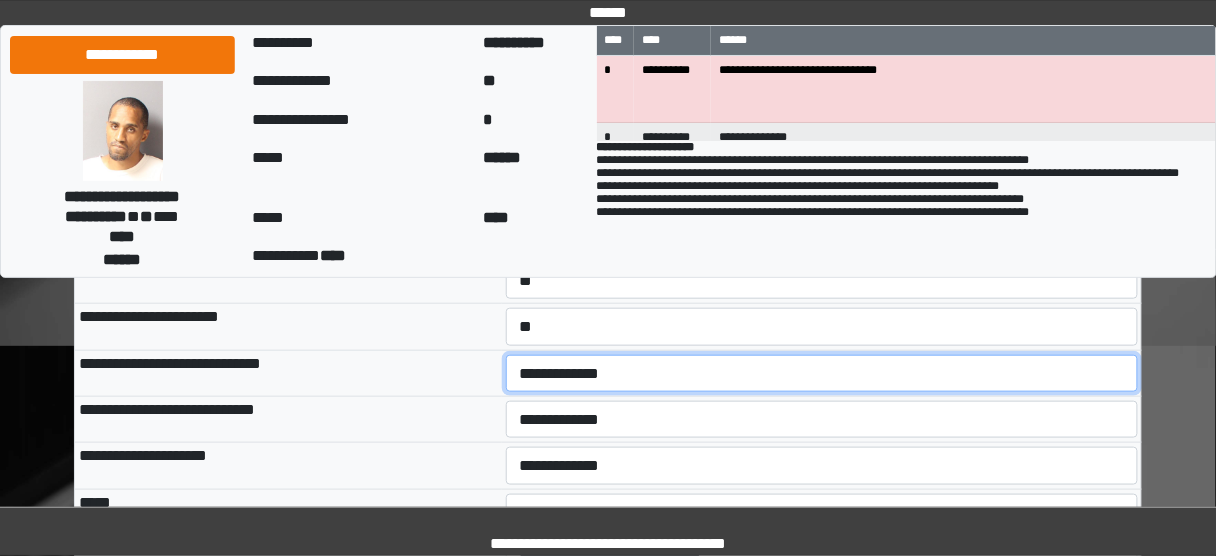 click on "**********" at bounding box center [822, 373] 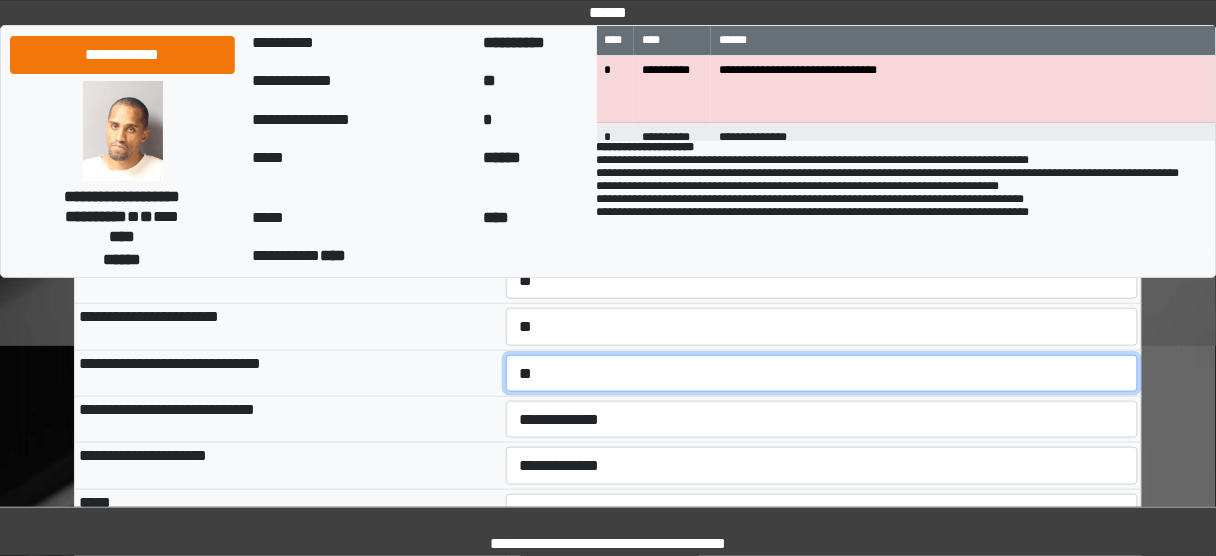click on "**********" at bounding box center [822, 373] 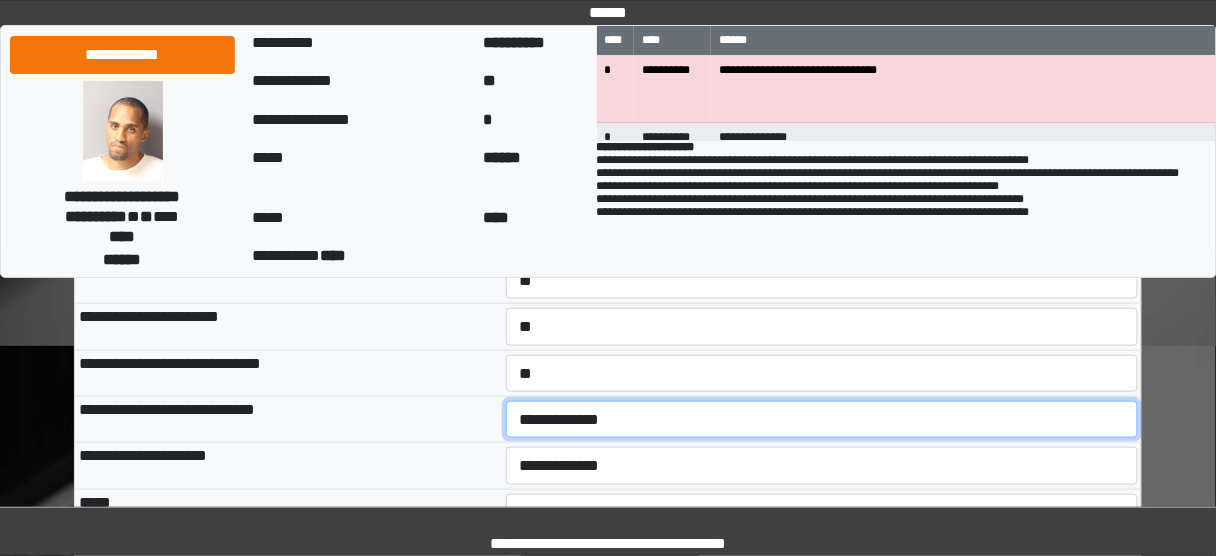 click on "**********" at bounding box center [822, 419] 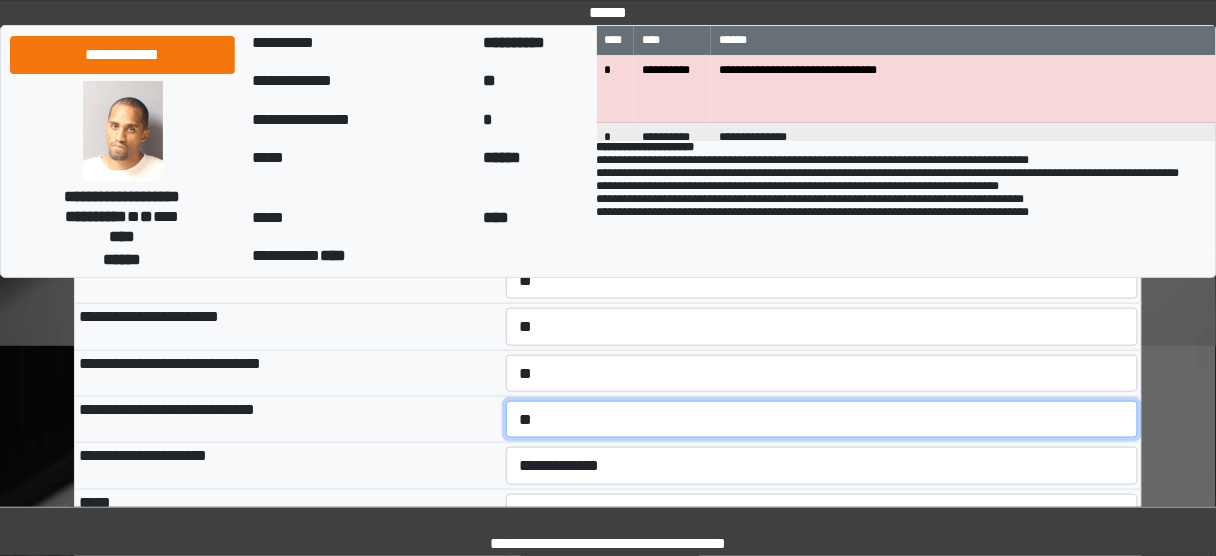 click on "**********" at bounding box center (822, 419) 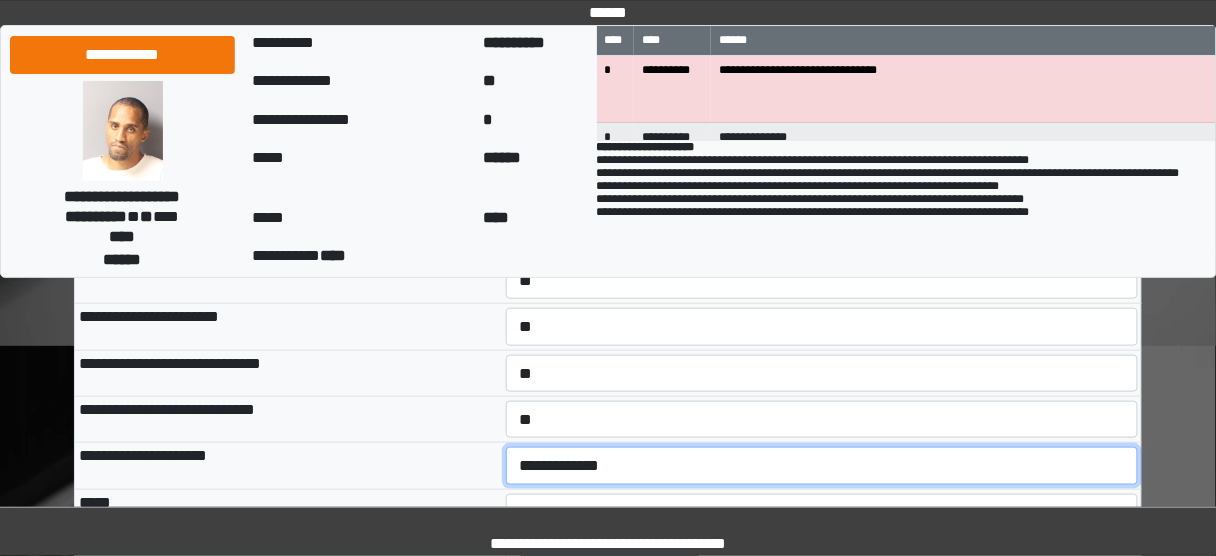 click on "**********" at bounding box center (822, 465) 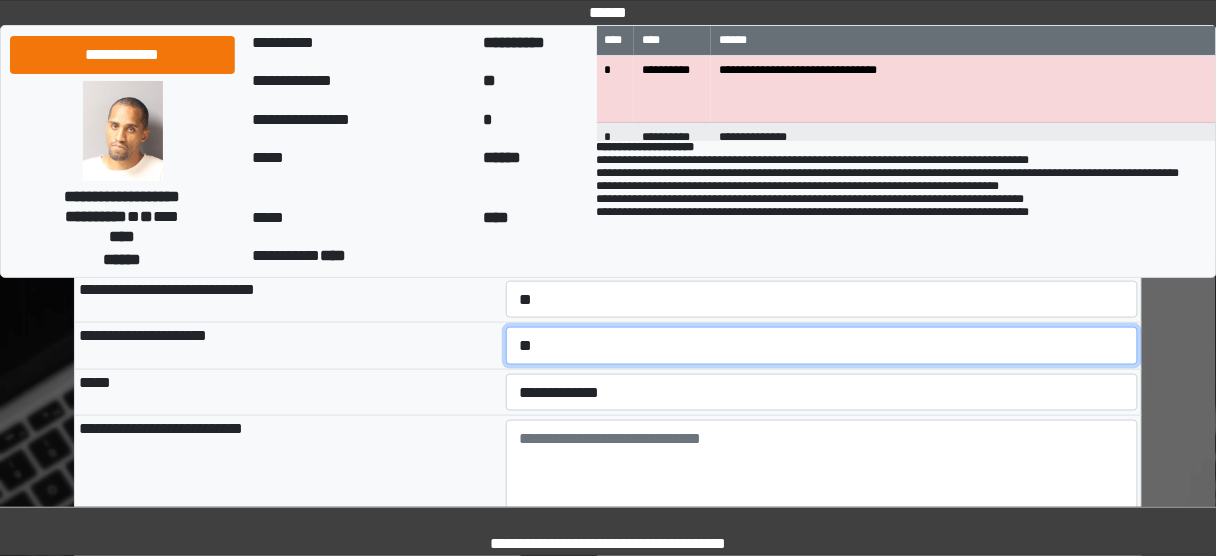 scroll, scrollTop: 480, scrollLeft: 0, axis: vertical 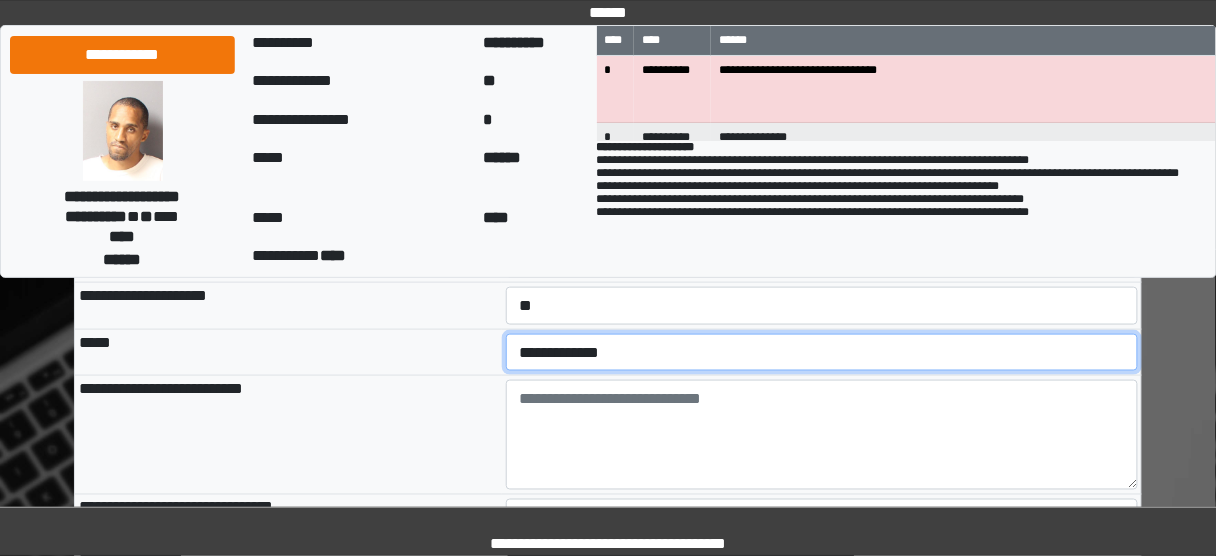 click on "**********" at bounding box center (822, 352) 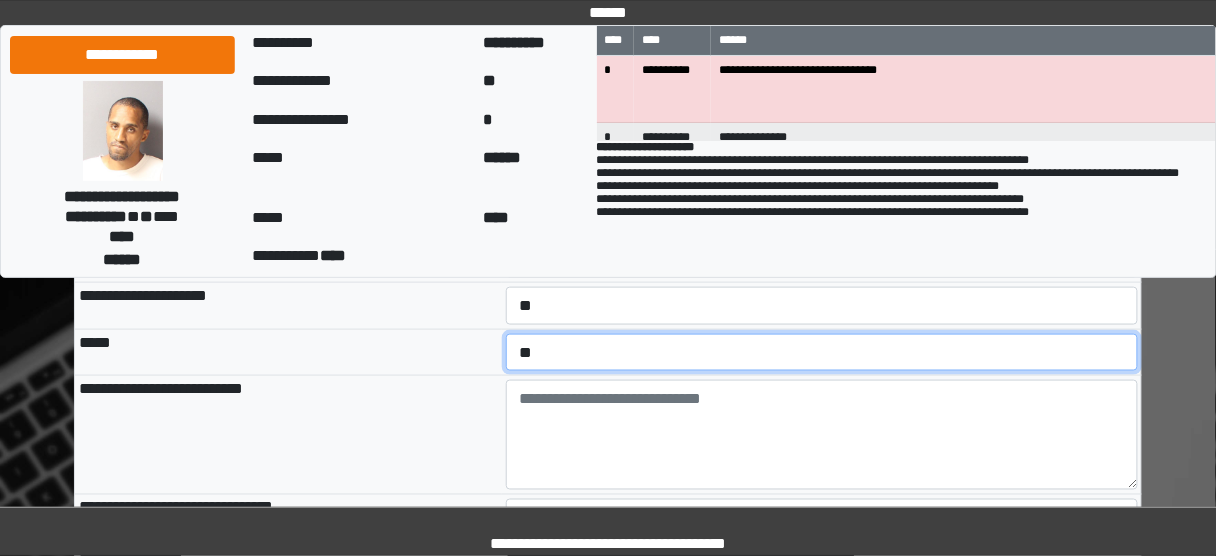 click on "**********" at bounding box center (822, 352) 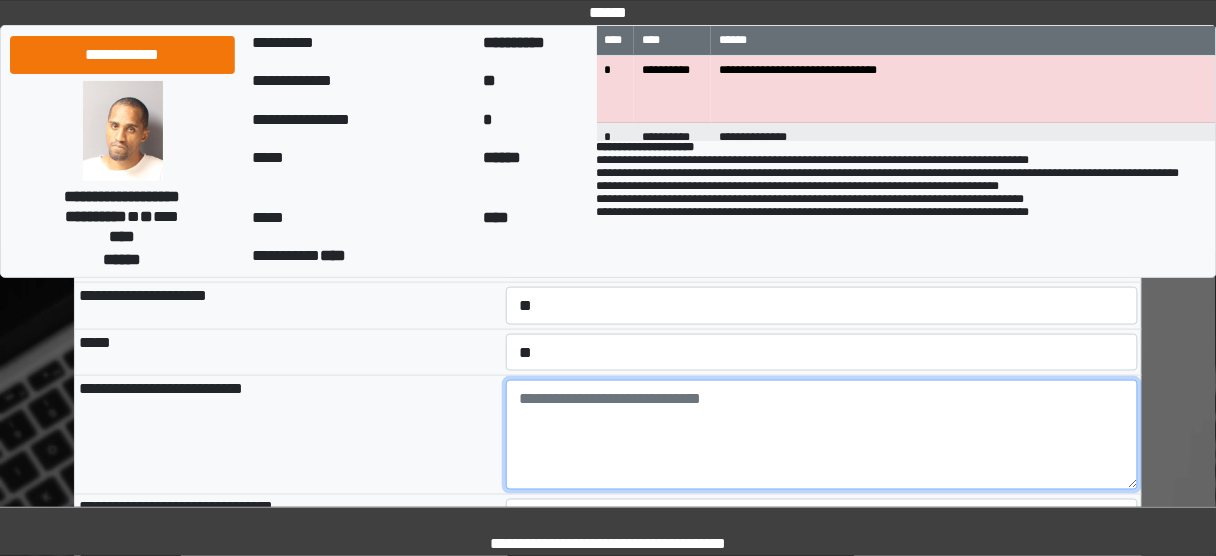 click at bounding box center [822, 435] 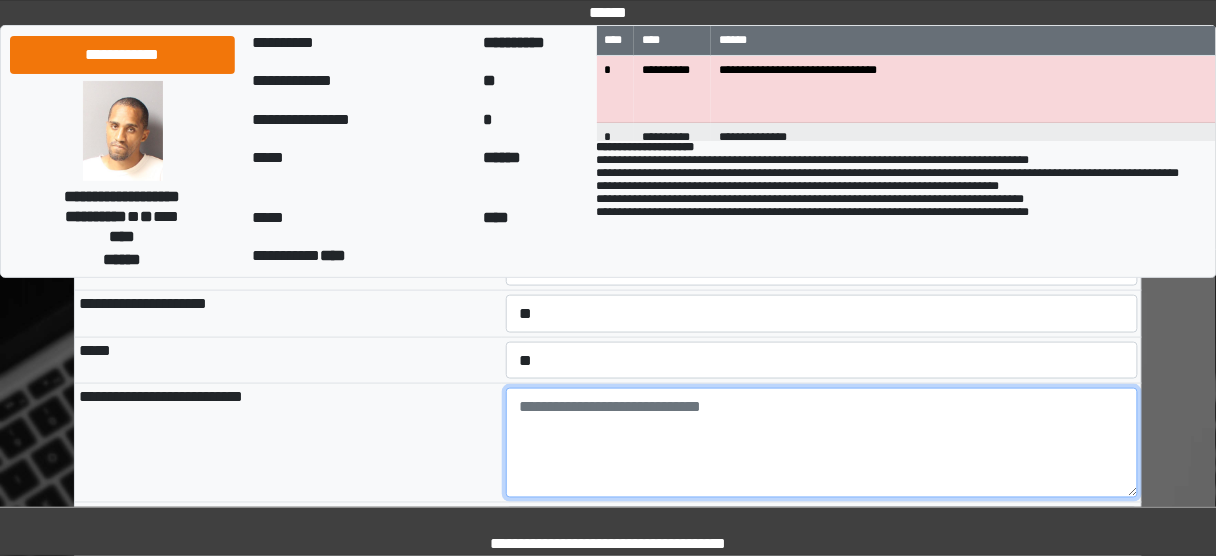 scroll, scrollTop: 480, scrollLeft: 0, axis: vertical 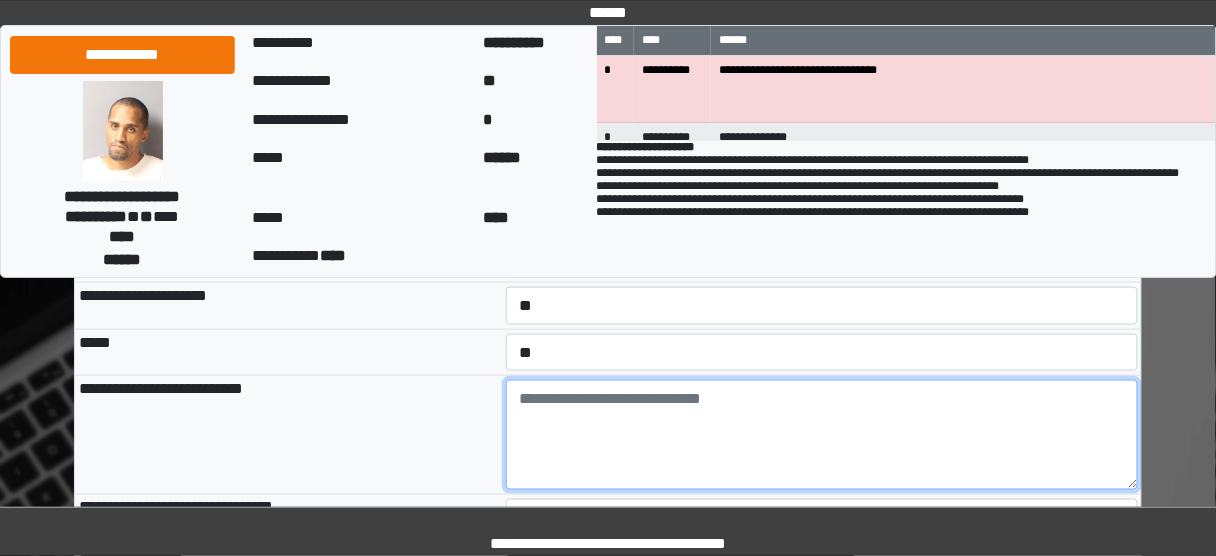 click at bounding box center [822, 435] 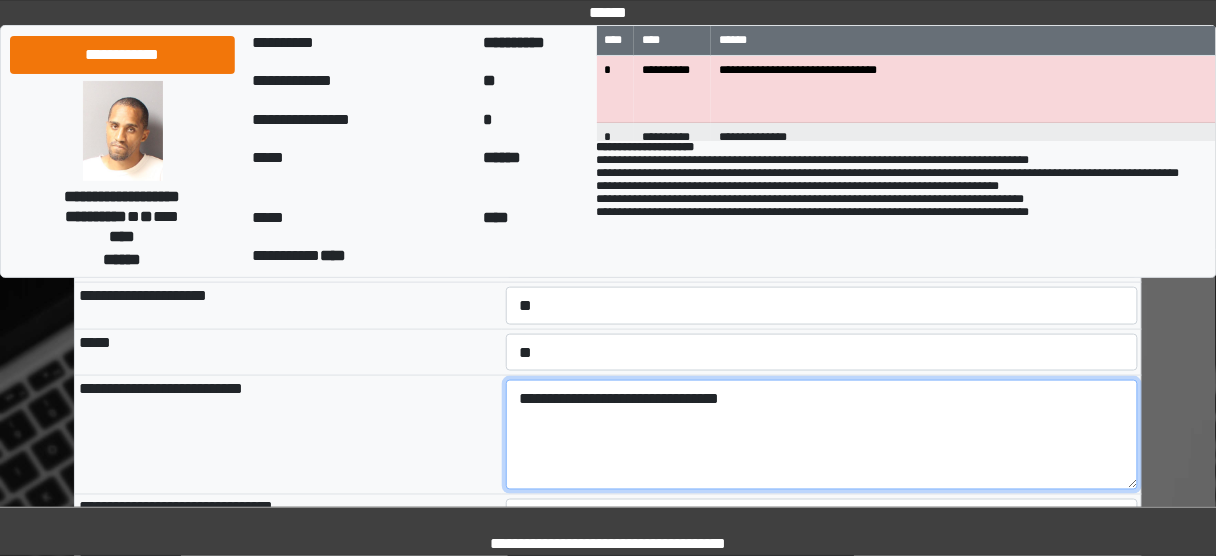 drag, startPoint x: 802, startPoint y: 392, endPoint x: 456, endPoint y: 391, distance: 346.00143 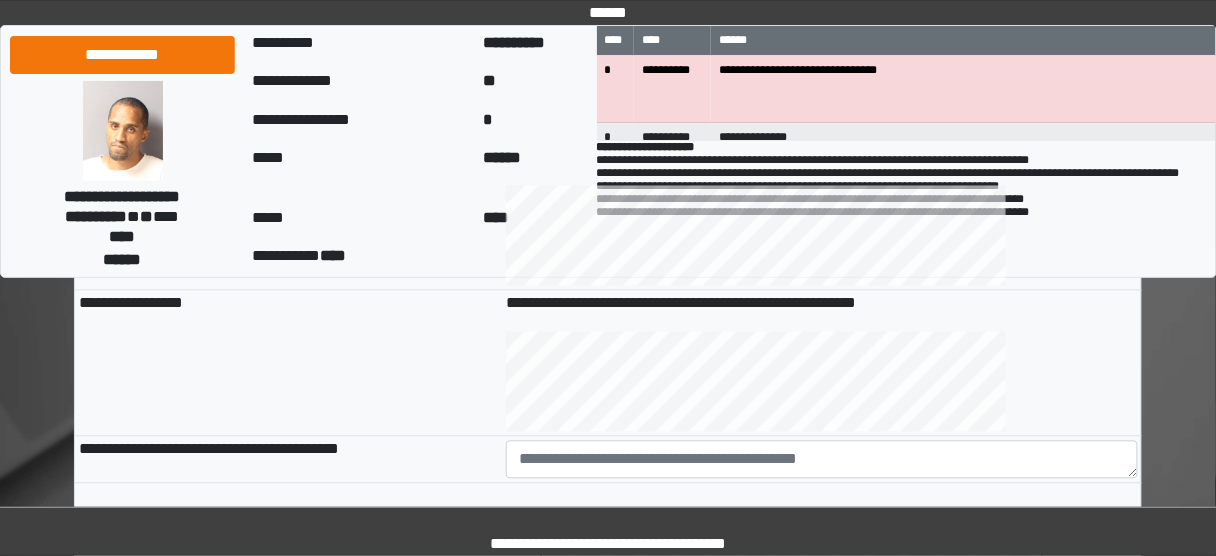 scroll, scrollTop: 880, scrollLeft: 0, axis: vertical 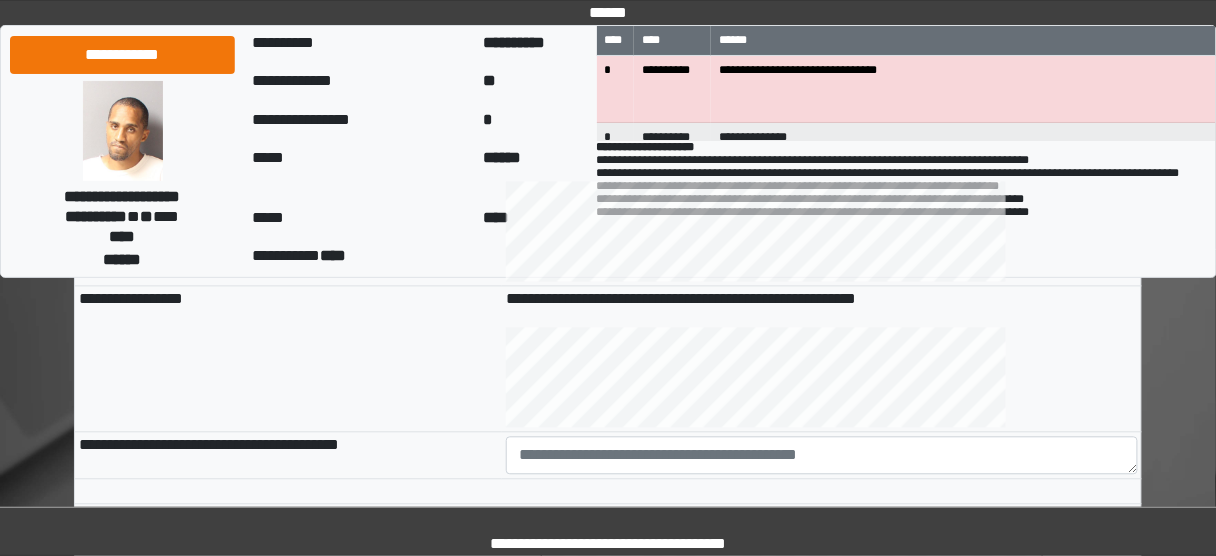 type on "**********" 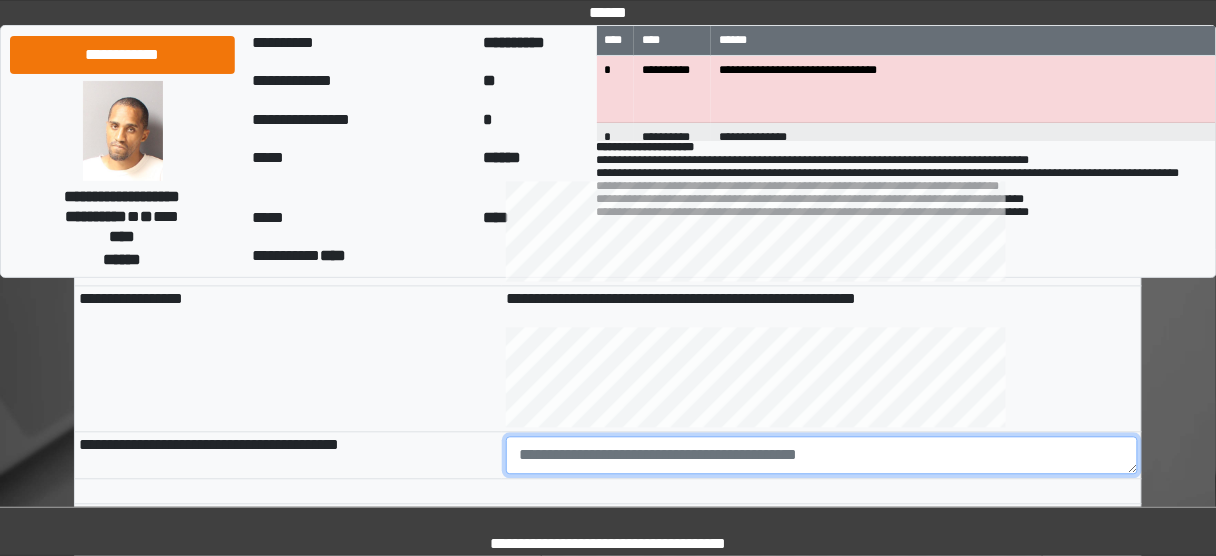 click at bounding box center (822, 456) 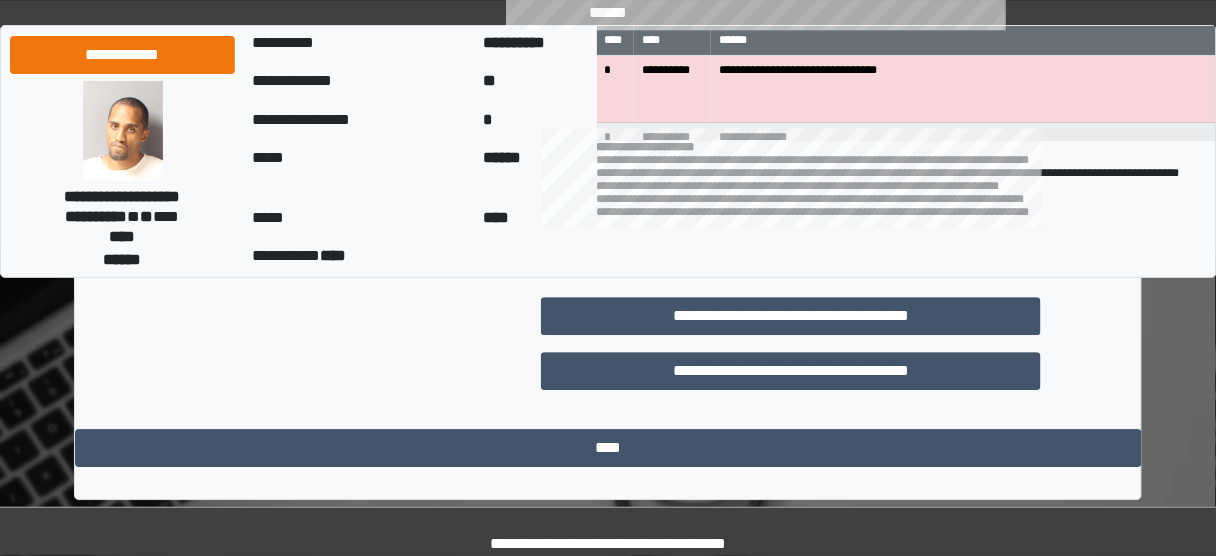 scroll, scrollTop: 1286, scrollLeft: 0, axis: vertical 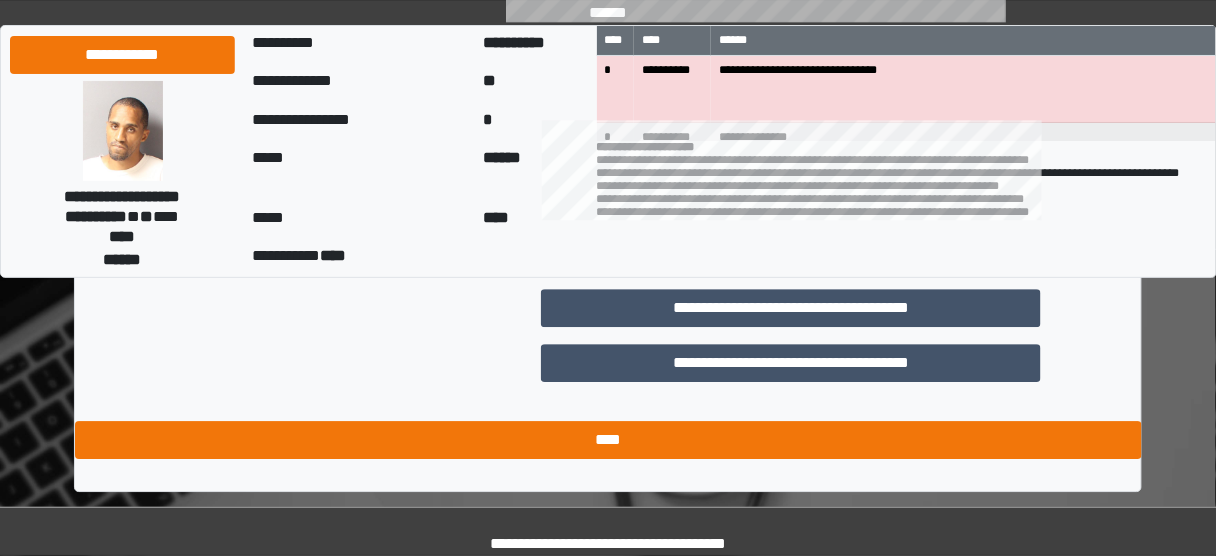 type on "**********" 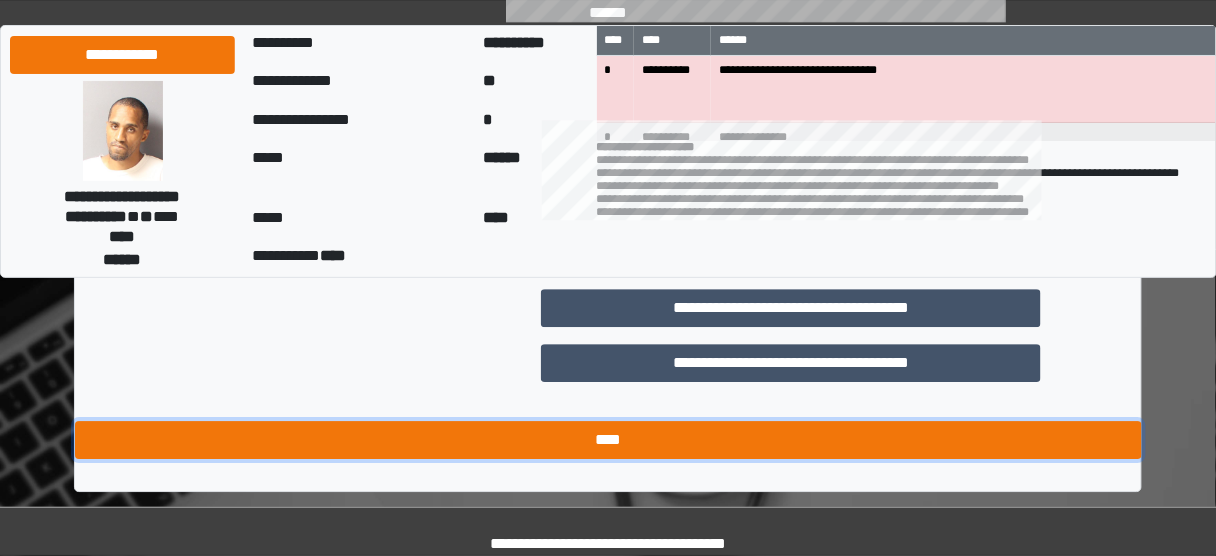click on "****" at bounding box center [608, 440] 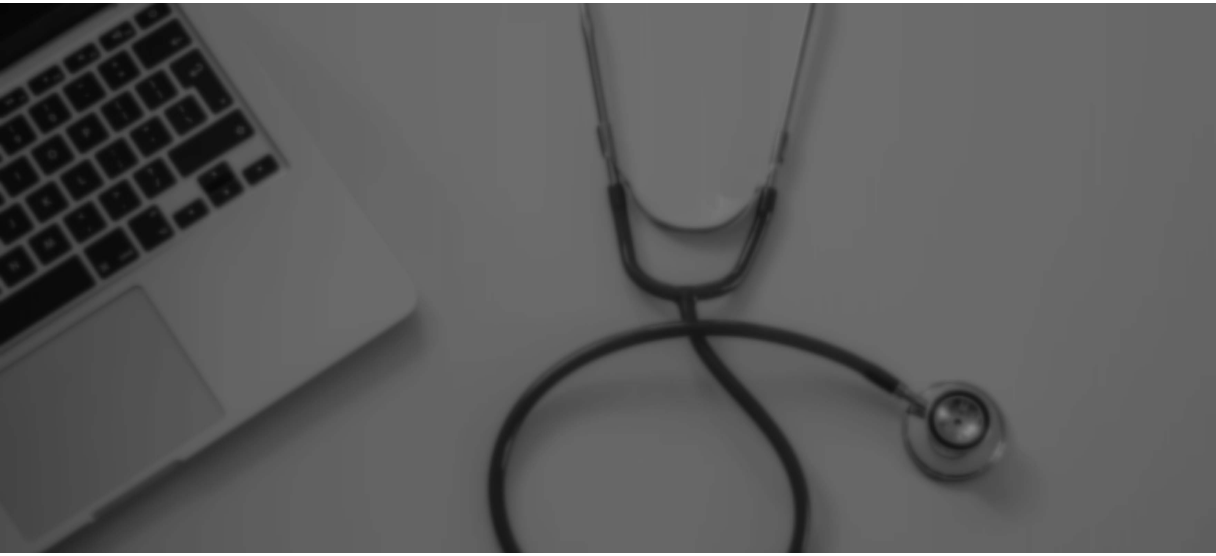 scroll, scrollTop: 0, scrollLeft: 0, axis: both 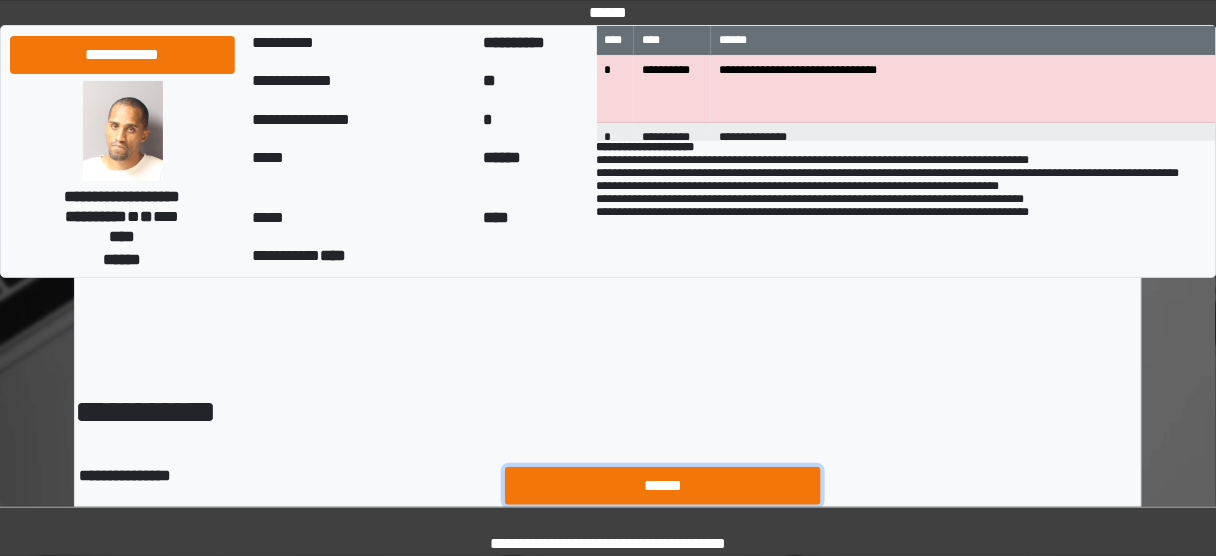 click on "******" at bounding box center [663, 485] 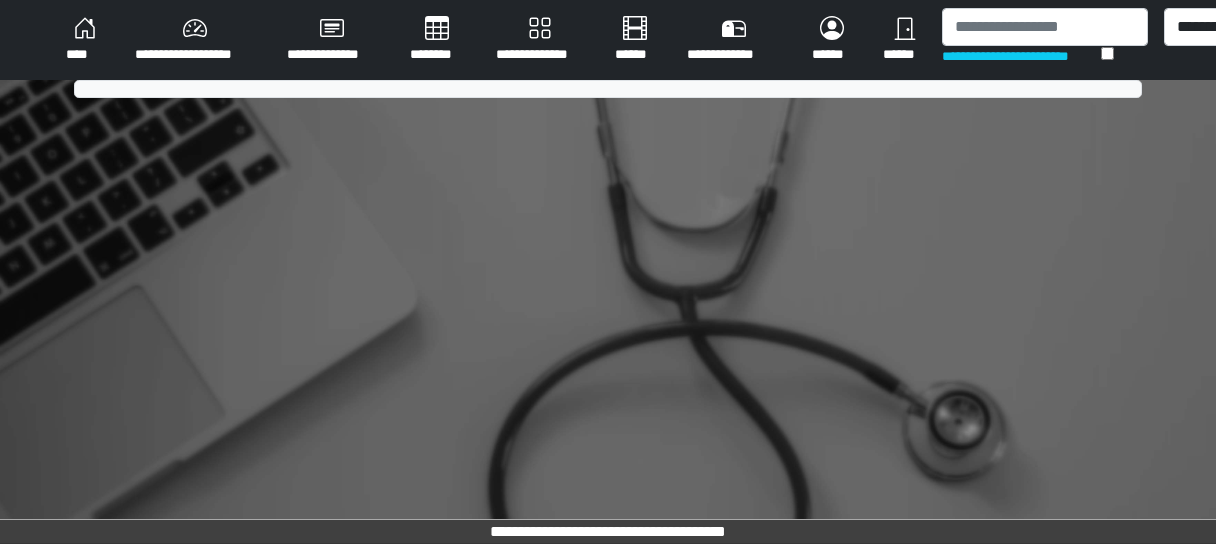 scroll, scrollTop: 0, scrollLeft: 0, axis: both 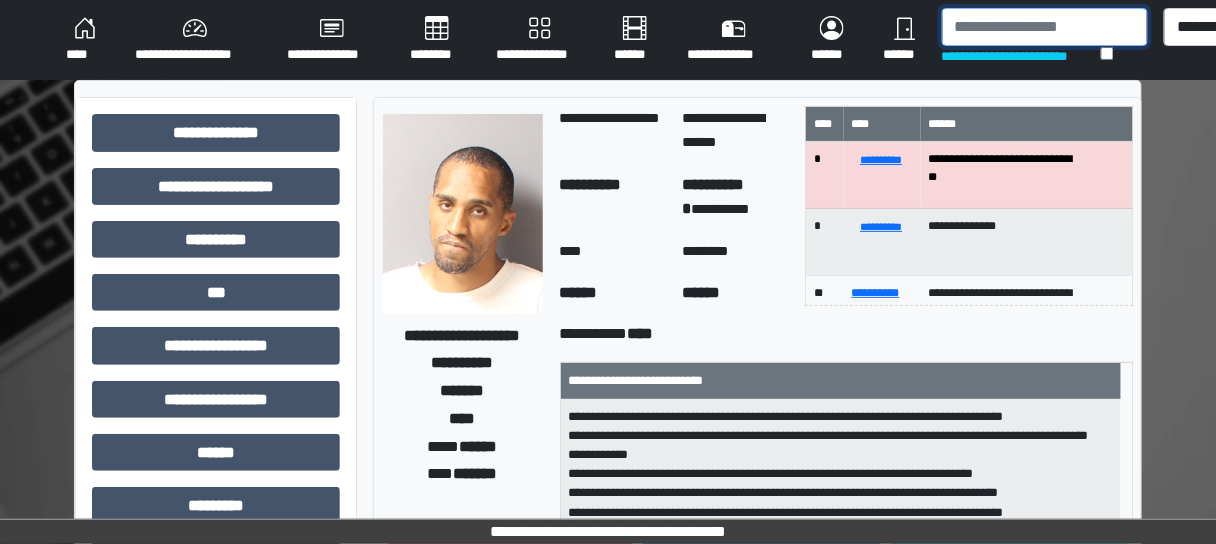 click at bounding box center (1045, 27) 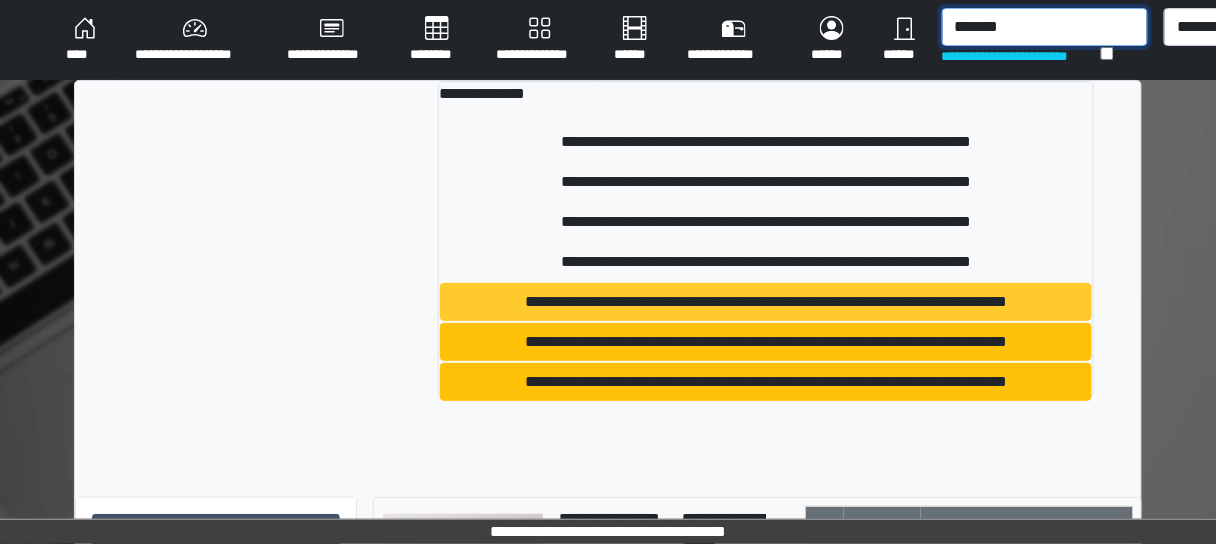 type on "*******" 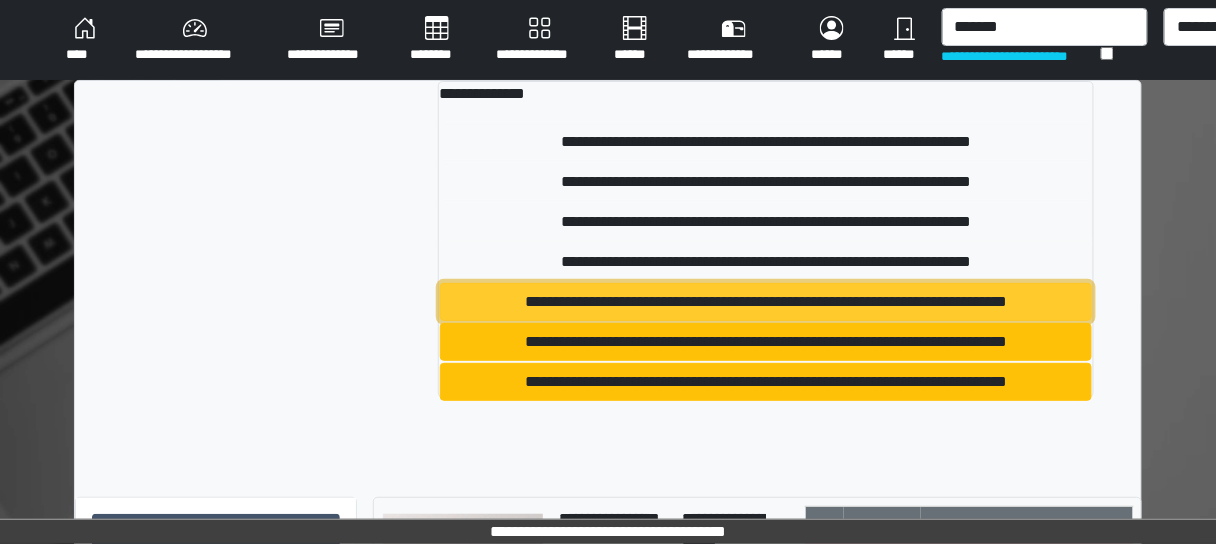 click on "**********" at bounding box center [766, 302] 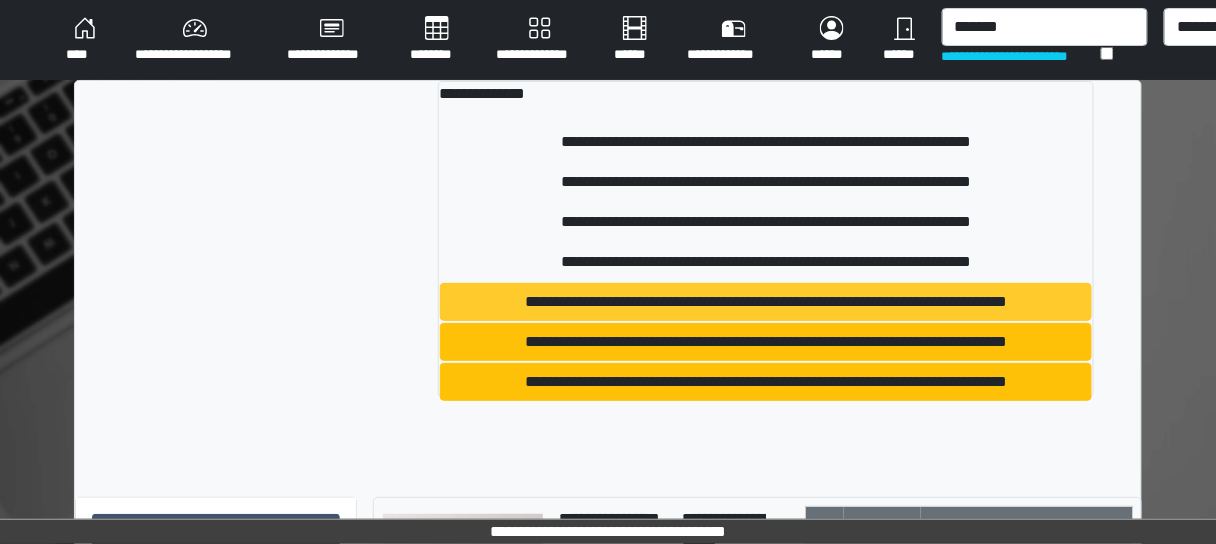 type 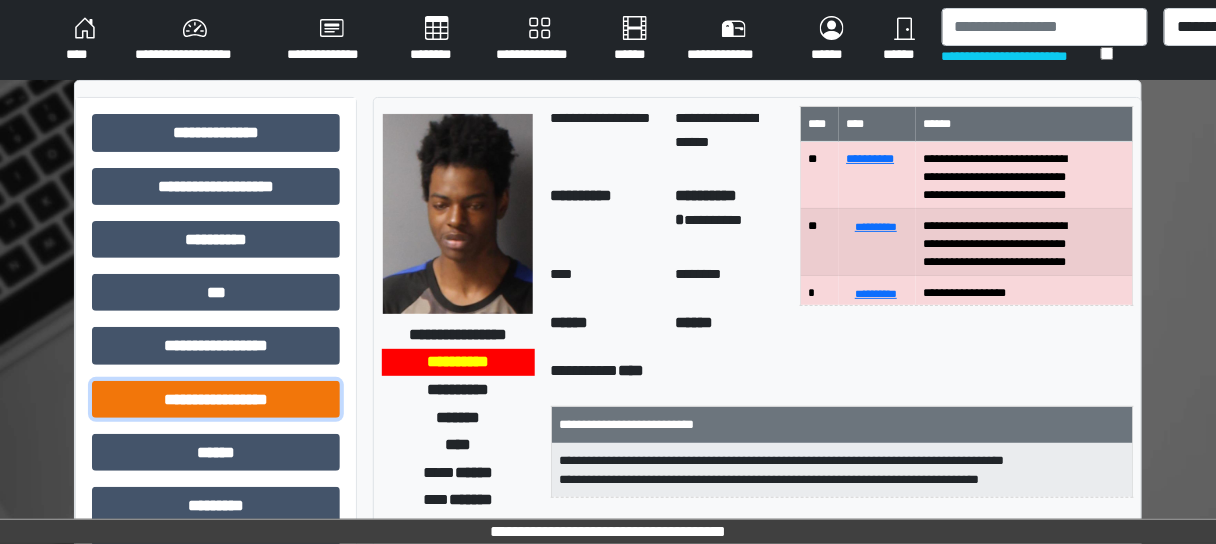 click on "**********" at bounding box center (216, 399) 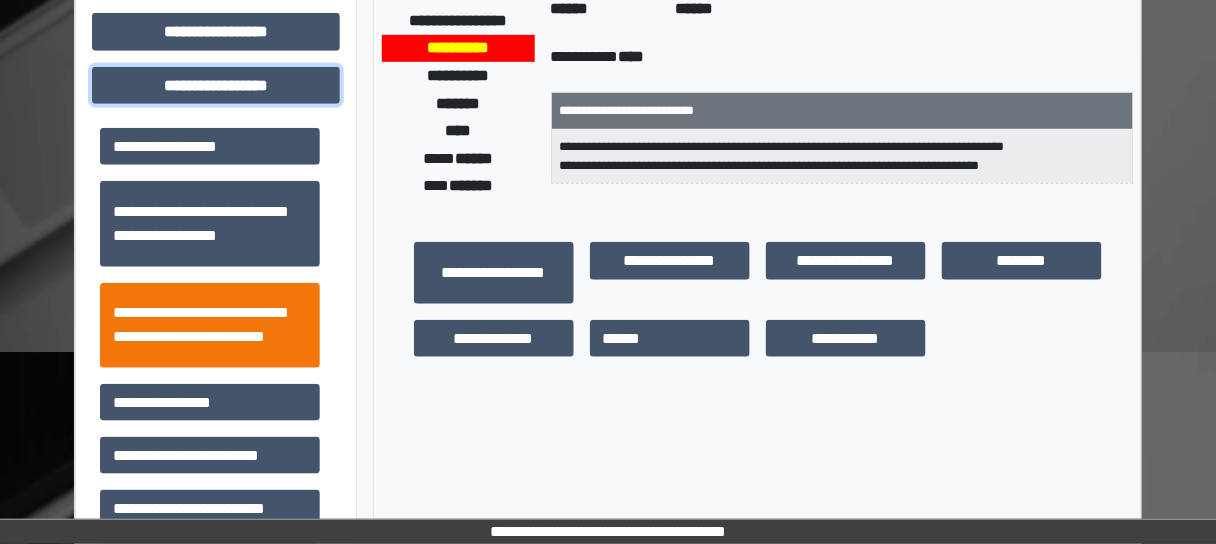 scroll, scrollTop: 320, scrollLeft: 0, axis: vertical 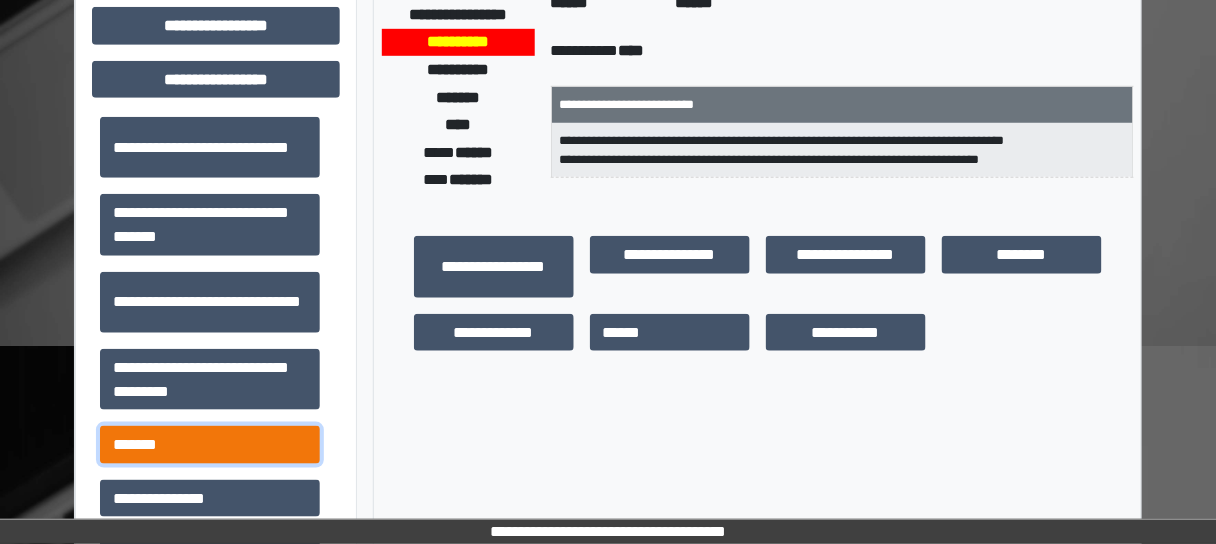 click on "*******" at bounding box center [210, 444] 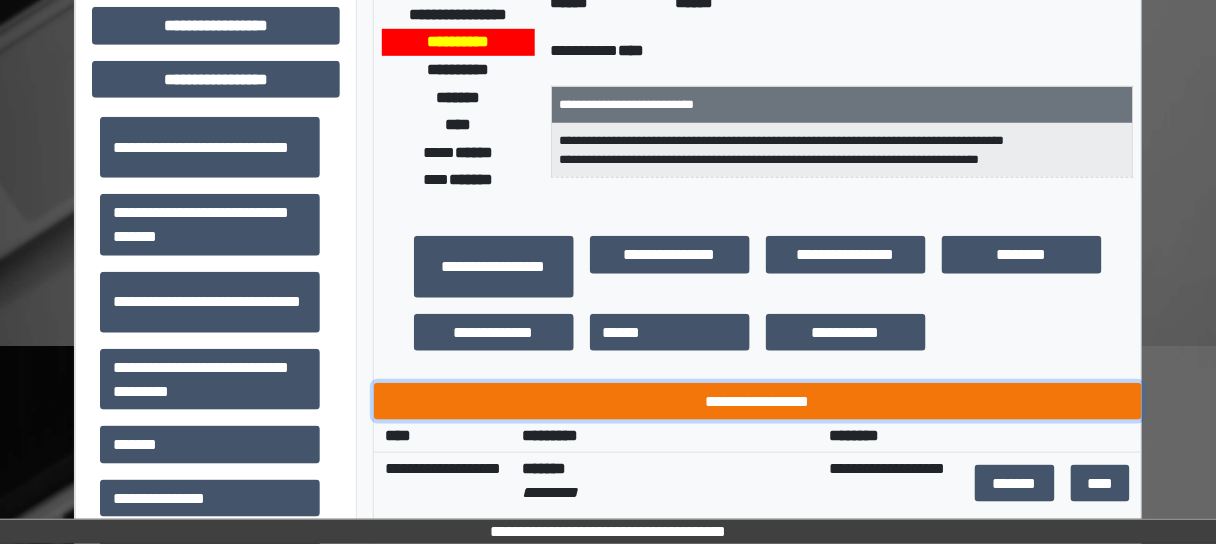 click on "**********" at bounding box center [758, 401] 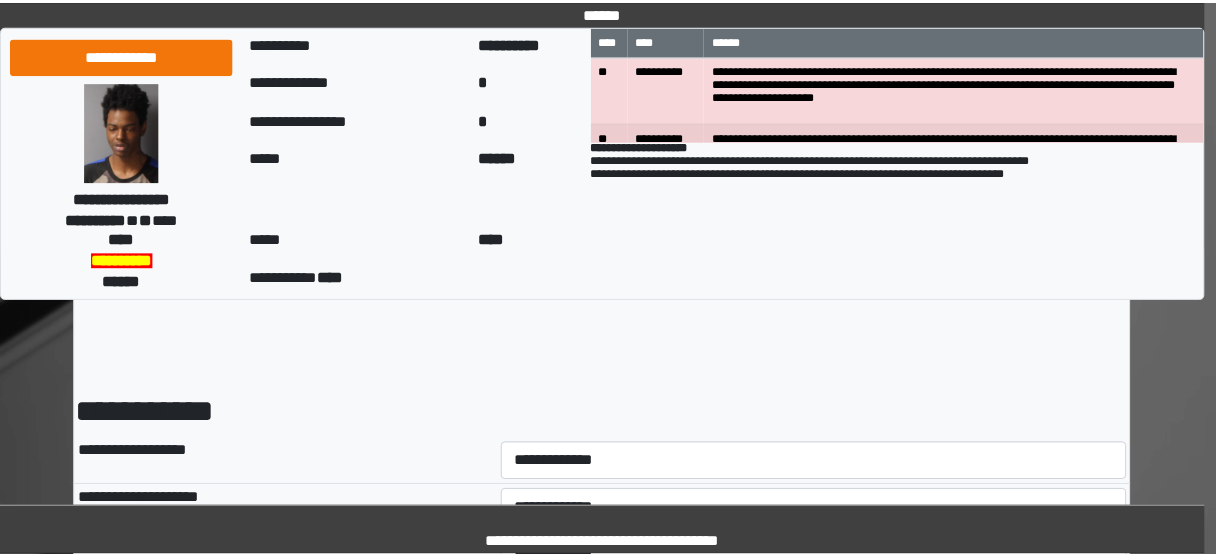 scroll, scrollTop: 80, scrollLeft: 0, axis: vertical 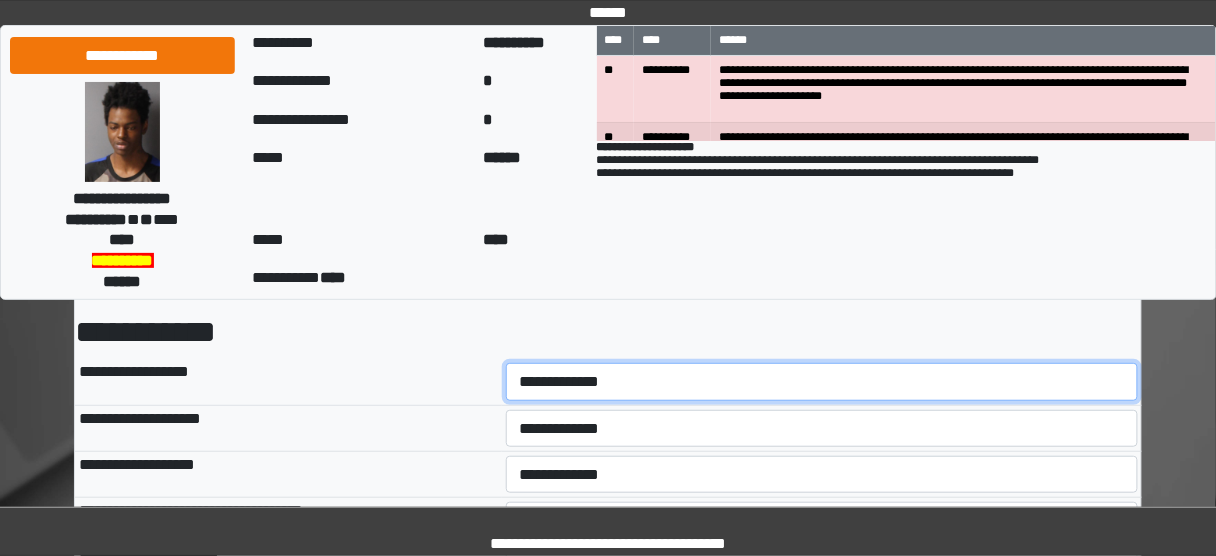 click on "**********" at bounding box center (822, 381) 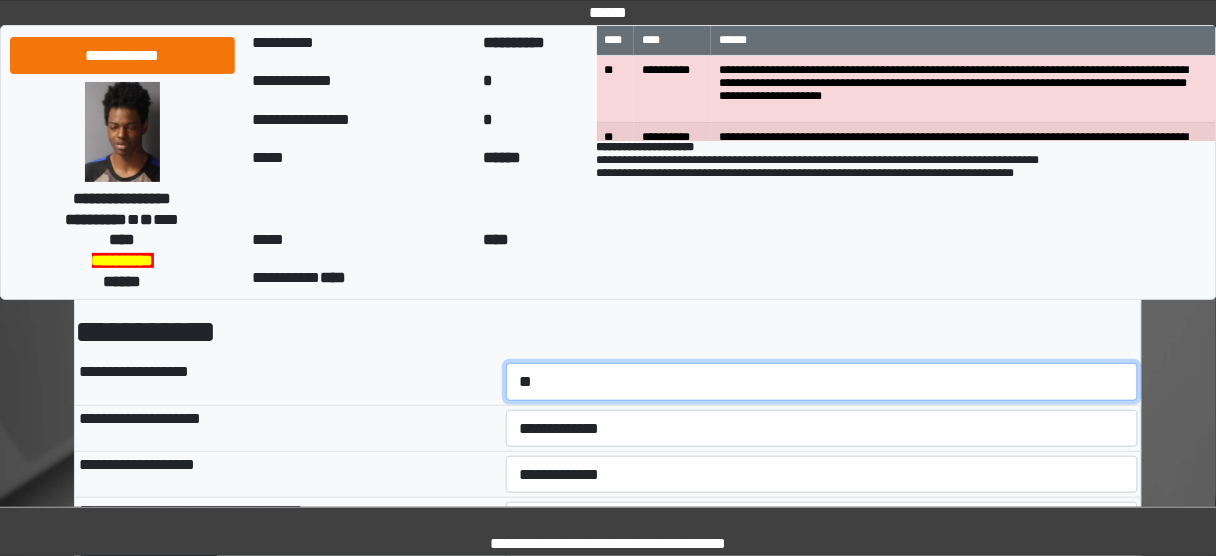 click on "**********" at bounding box center [822, 381] 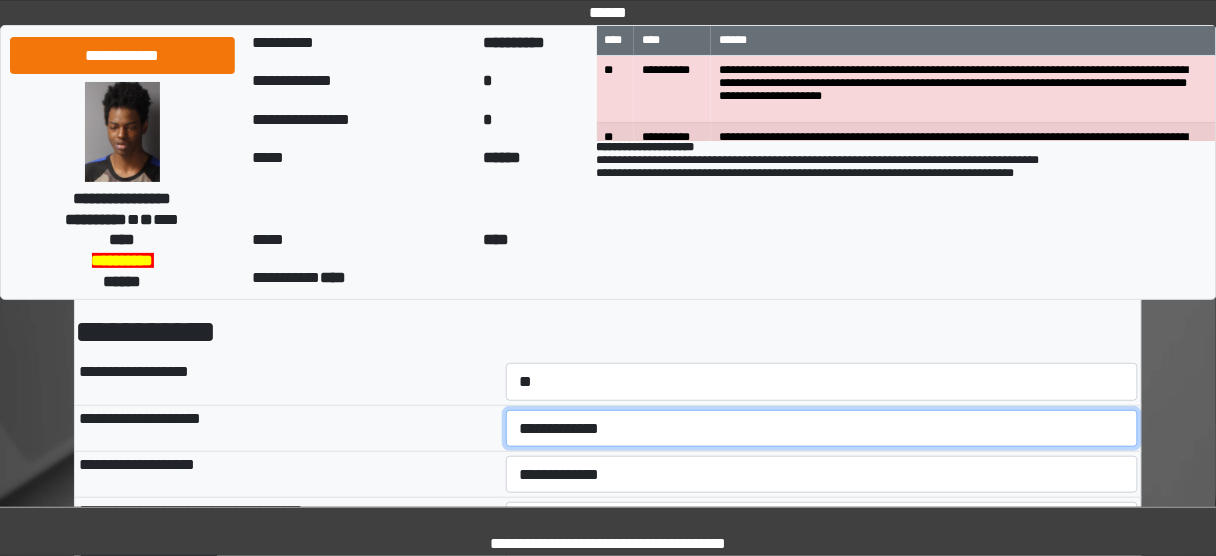 drag, startPoint x: 544, startPoint y: 424, endPoint x: 542, endPoint y: 438, distance: 14.142136 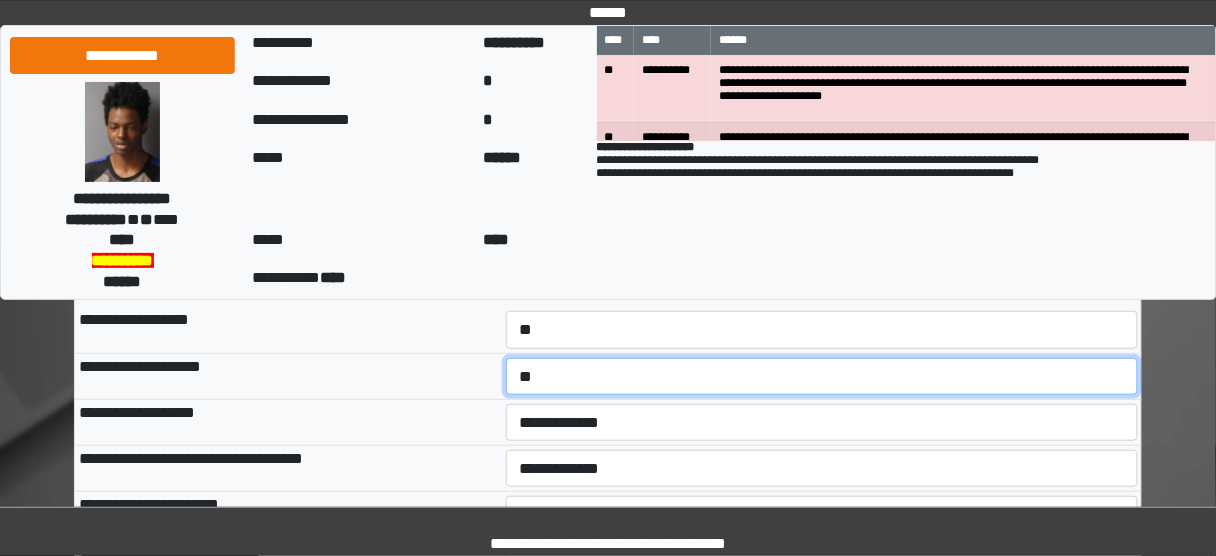 scroll, scrollTop: 160, scrollLeft: 0, axis: vertical 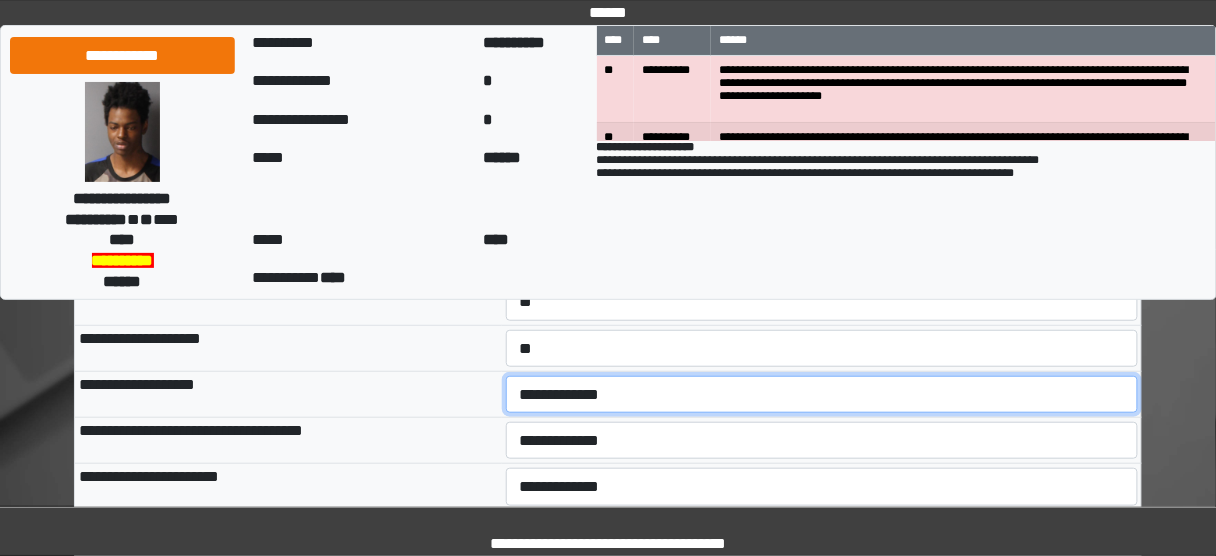 click on "**********" at bounding box center [822, 394] 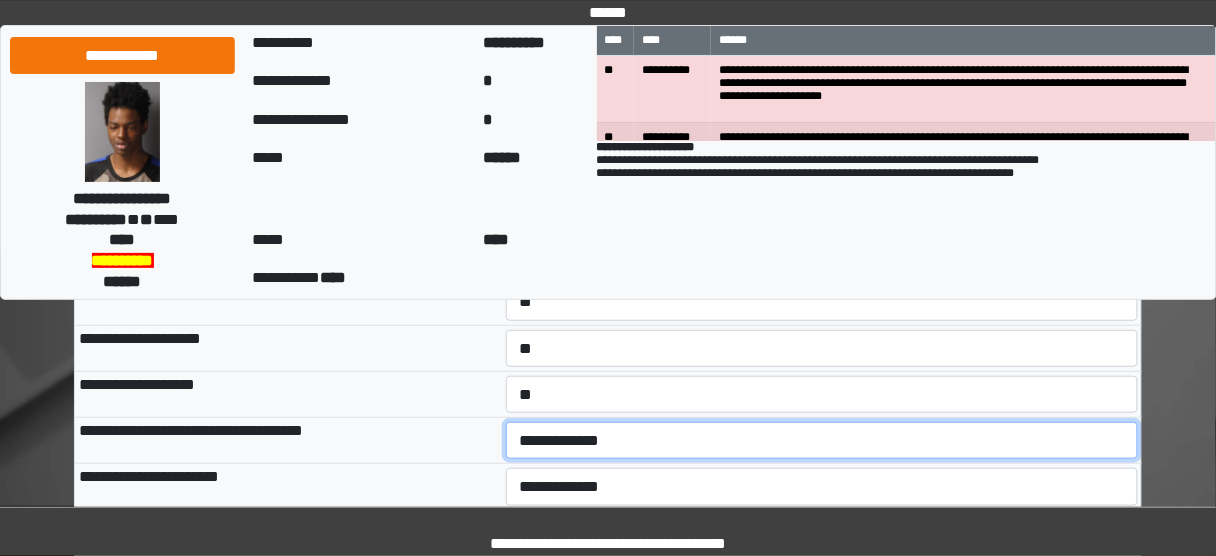 drag, startPoint x: 543, startPoint y: 441, endPoint x: 543, endPoint y: 456, distance: 15 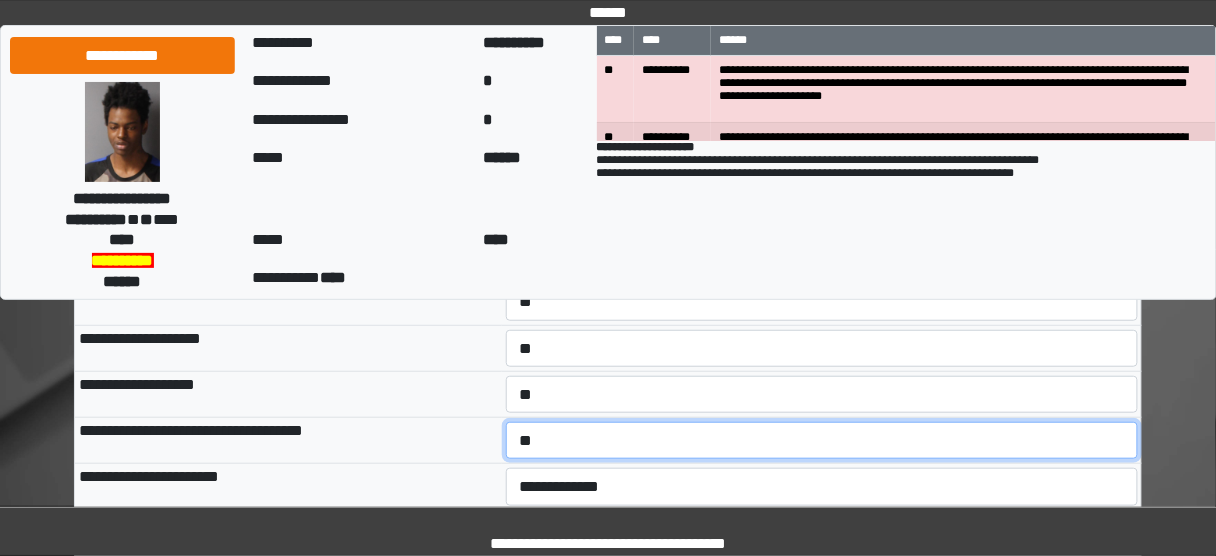 click on "**********" at bounding box center (822, 440) 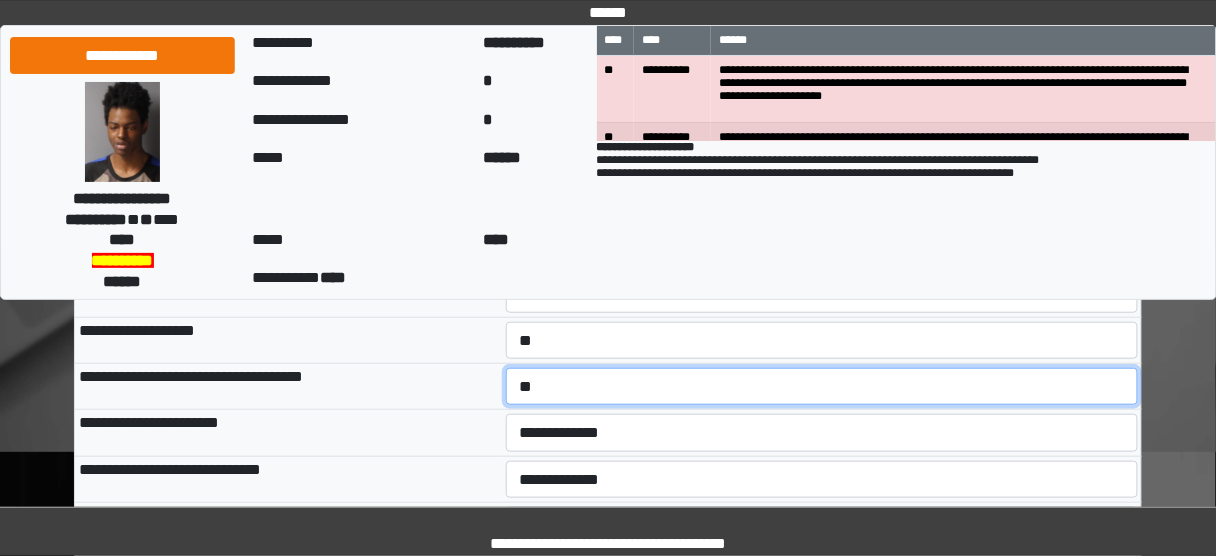 scroll, scrollTop: 240, scrollLeft: 0, axis: vertical 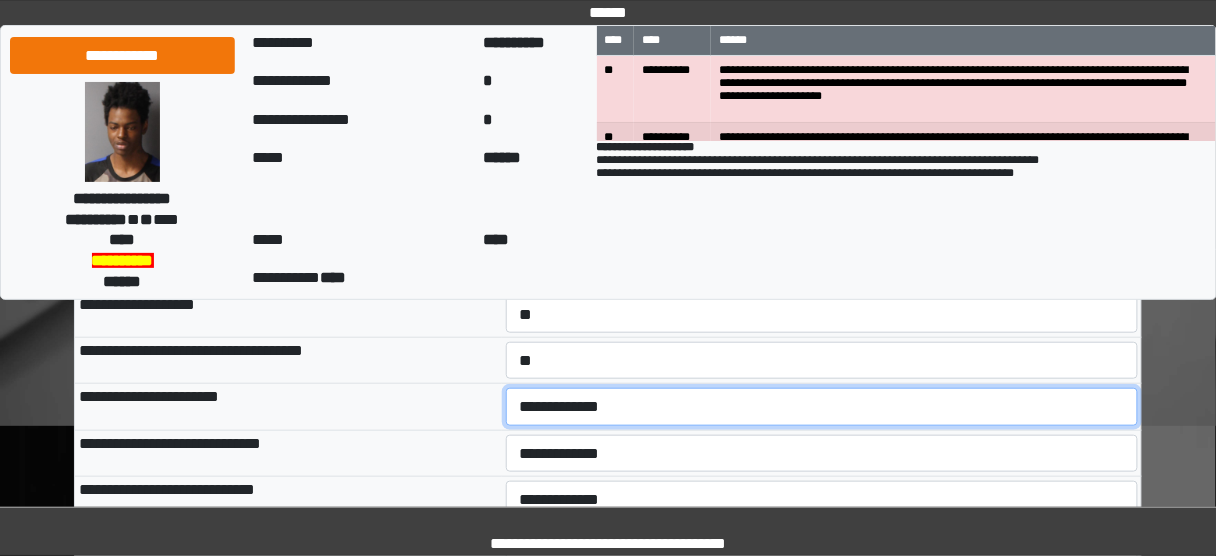 drag, startPoint x: 546, startPoint y: 407, endPoint x: 541, endPoint y: 430, distance: 23.537205 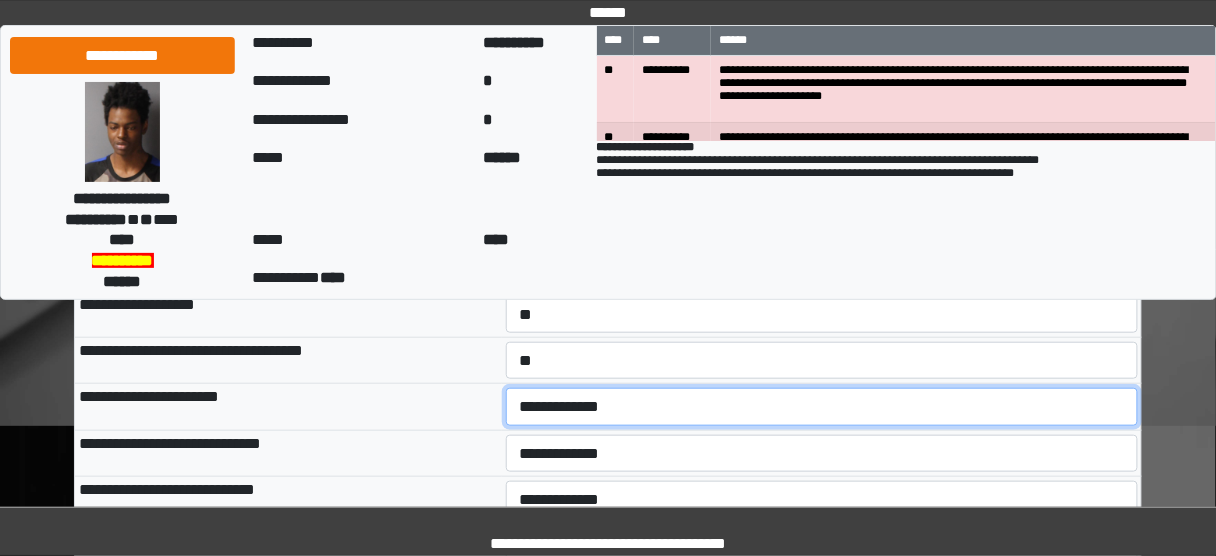 click on "**********" at bounding box center [822, 406] 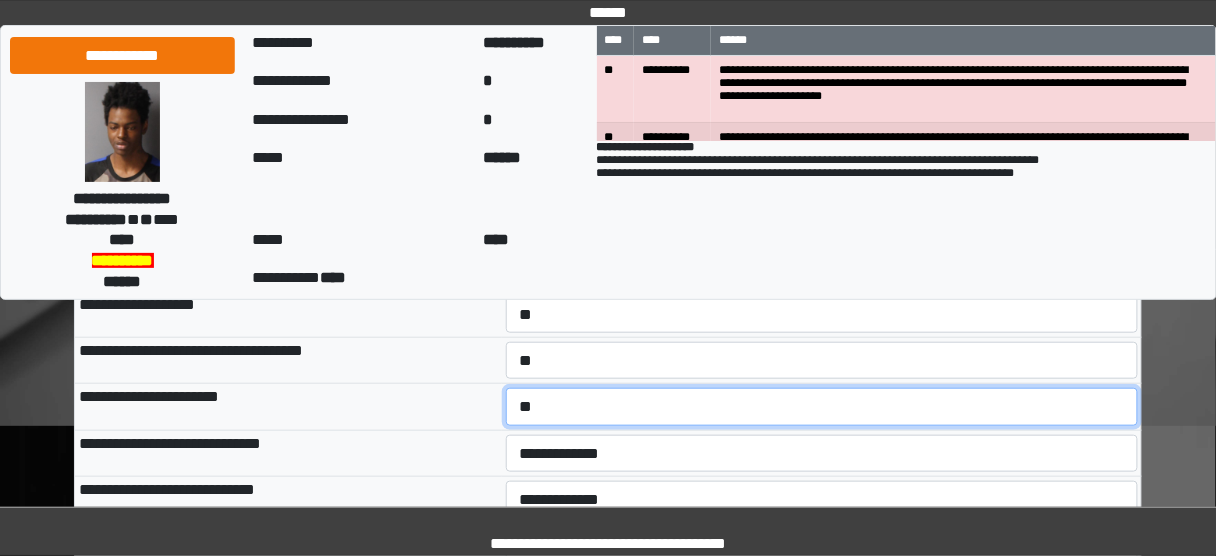 click on "**********" at bounding box center [822, 406] 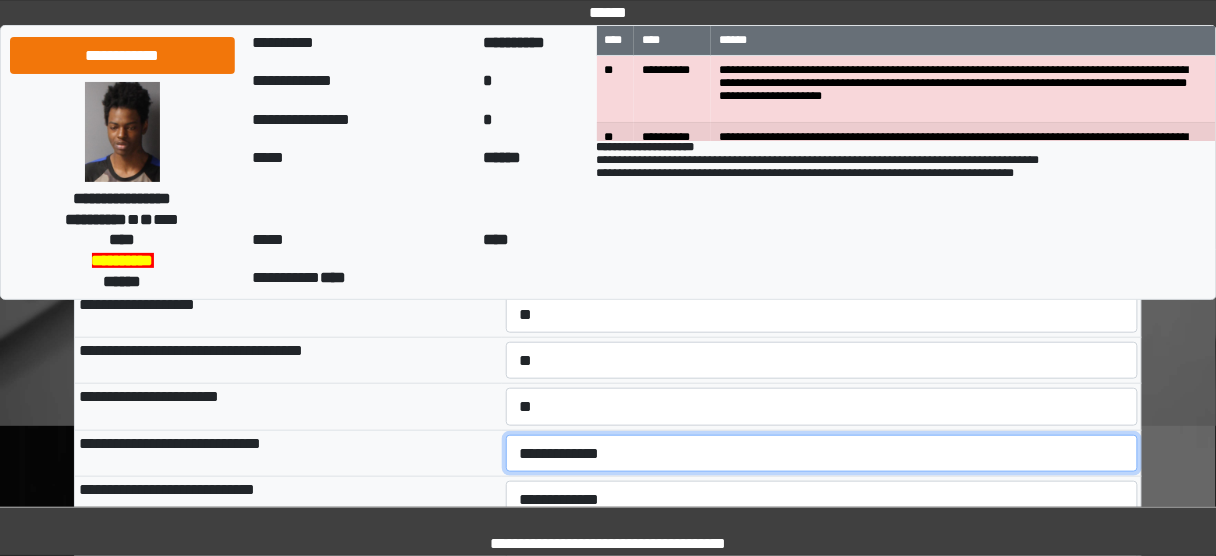 click on "**********" at bounding box center (822, 453) 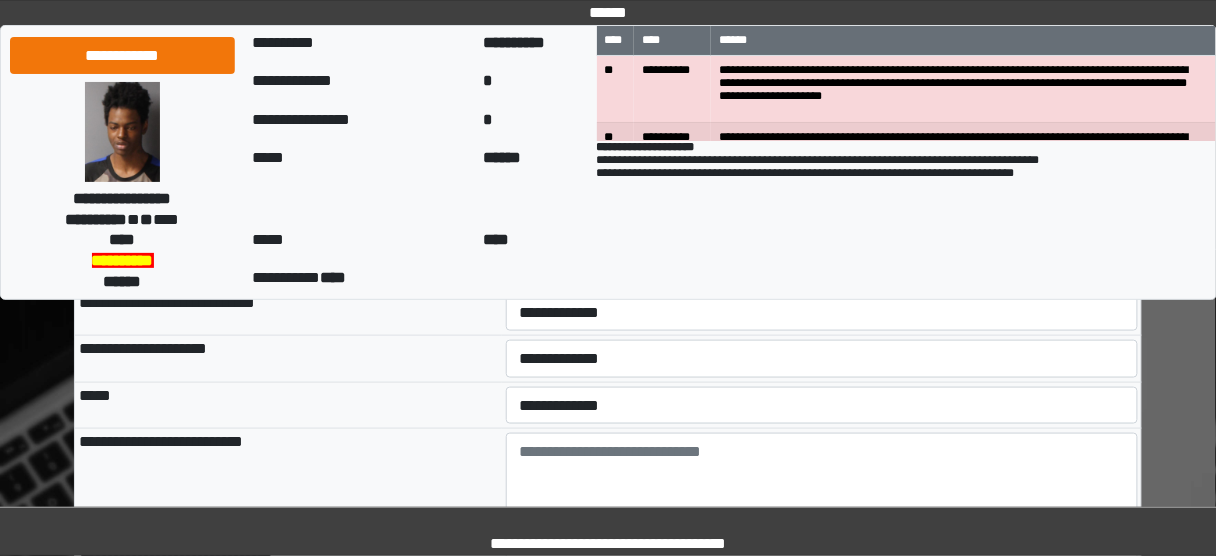 scroll, scrollTop: 400, scrollLeft: 0, axis: vertical 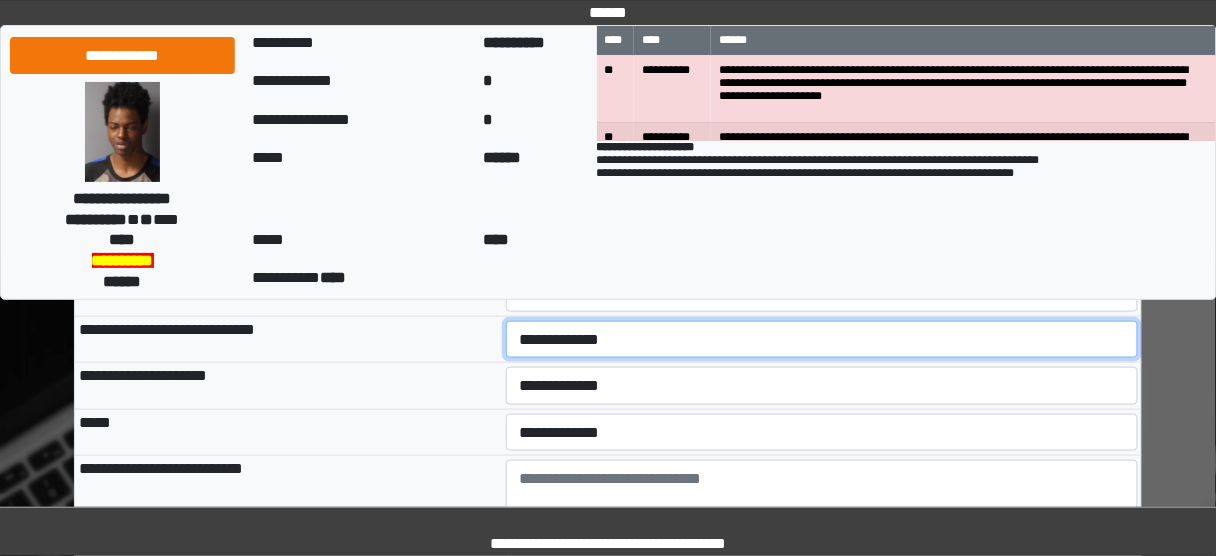 drag, startPoint x: 552, startPoint y: 343, endPoint x: 550, endPoint y: 353, distance: 10.198039 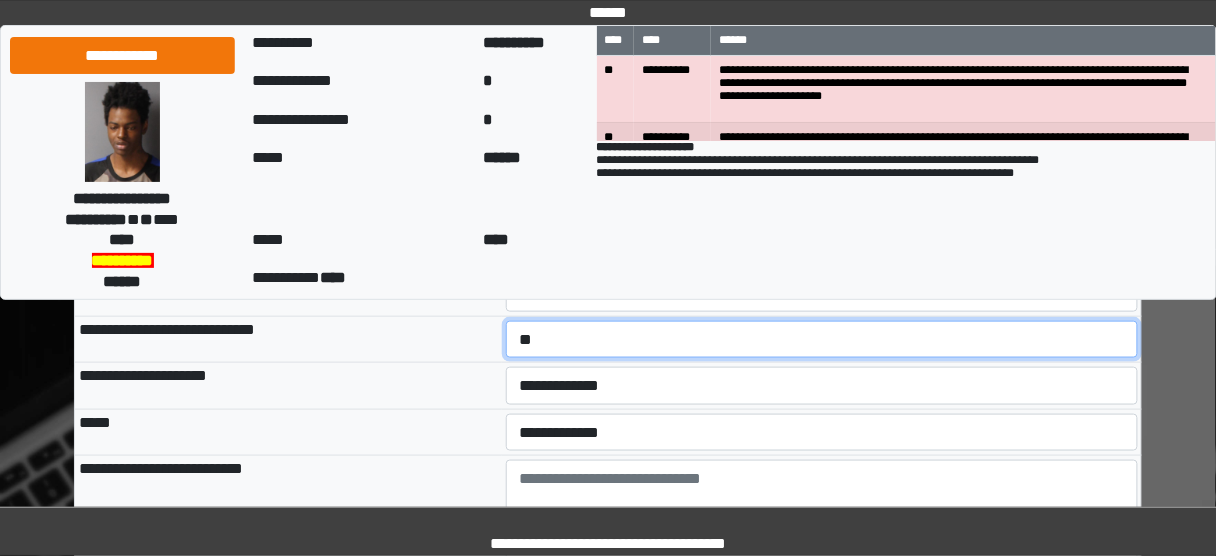 click on "**********" at bounding box center (822, 339) 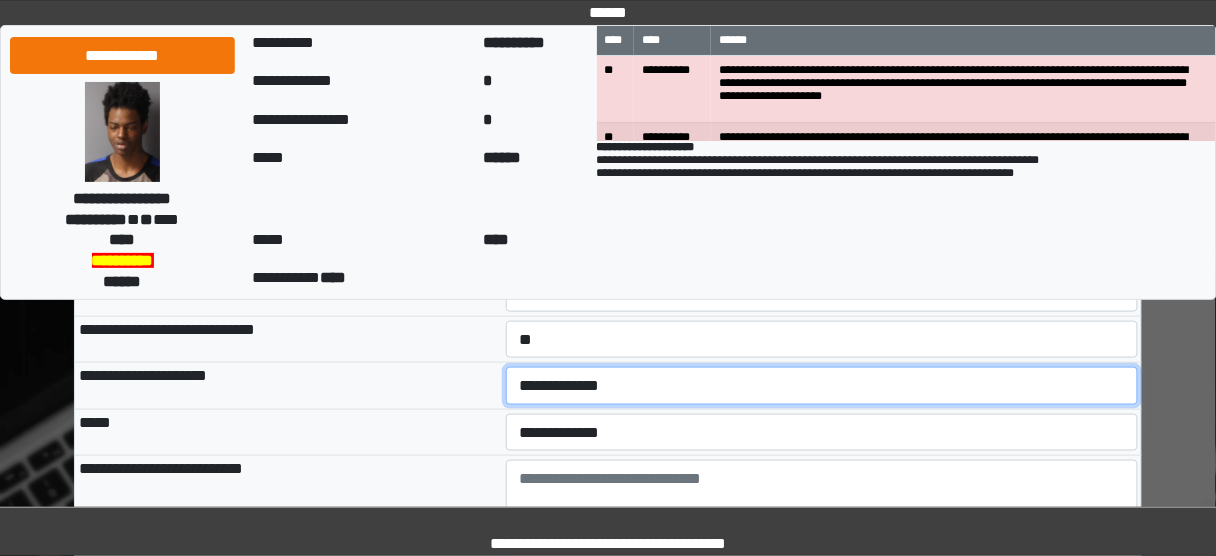 drag, startPoint x: 540, startPoint y: 385, endPoint x: 538, endPoint y: 400, distance: 15.132746 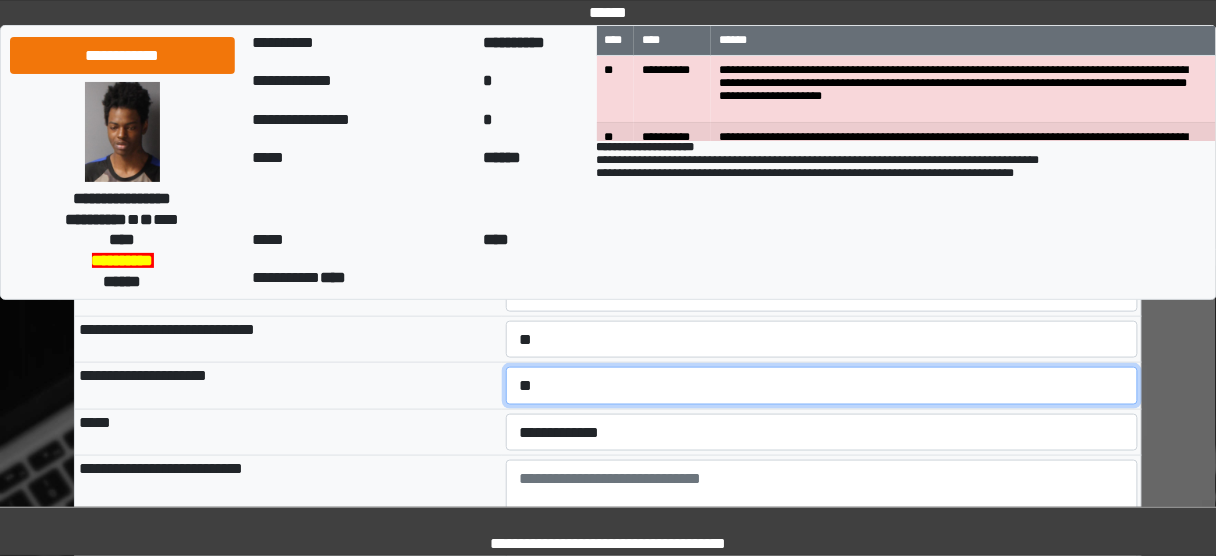 click on "**********" at bounding box center (822, 385) 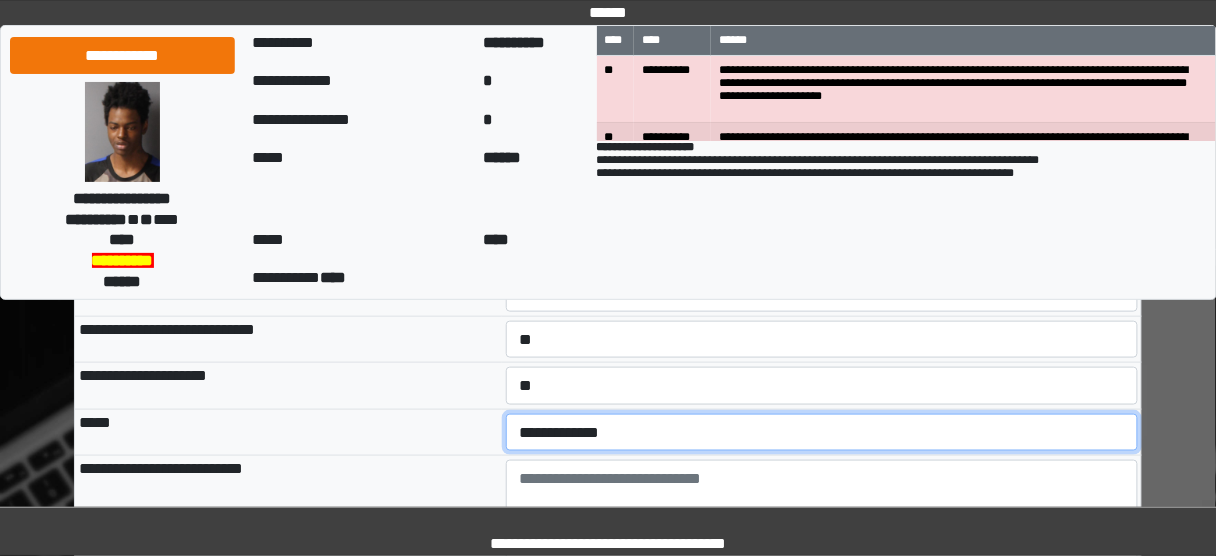 click on "**********" at bounding box center (822, 432) 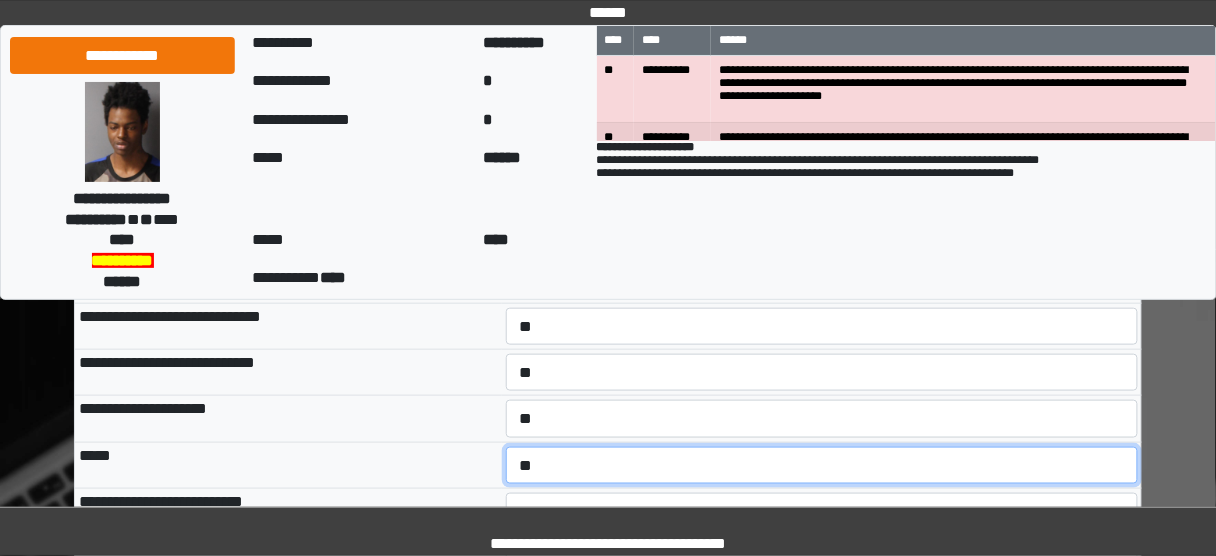 scroll, scrollTop: 480, scrollLeft: 0, axis: vertical 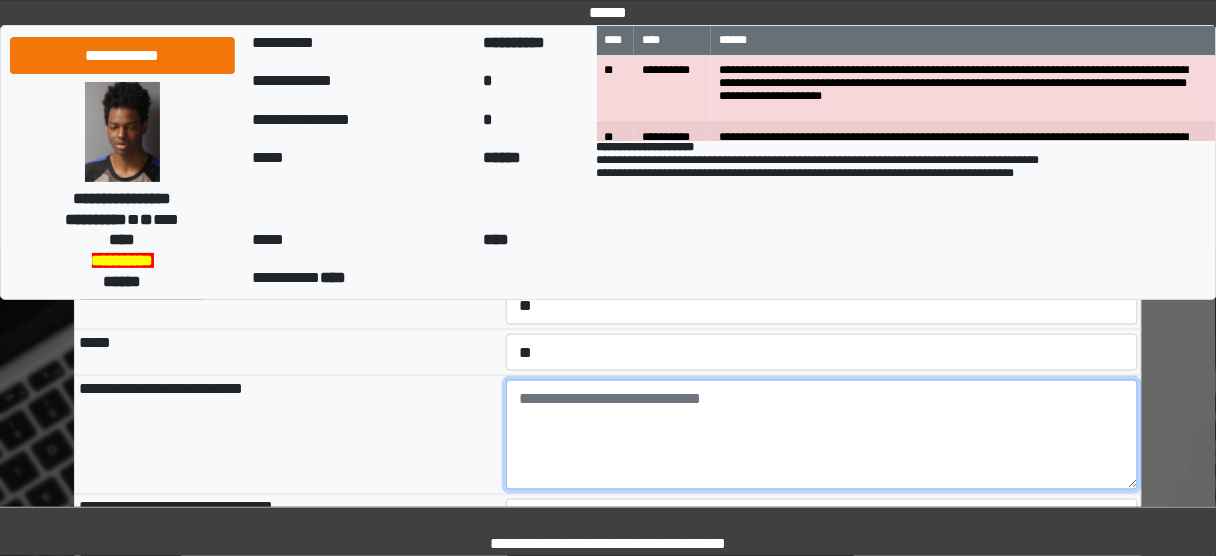 click at bounding box center (822, 435) 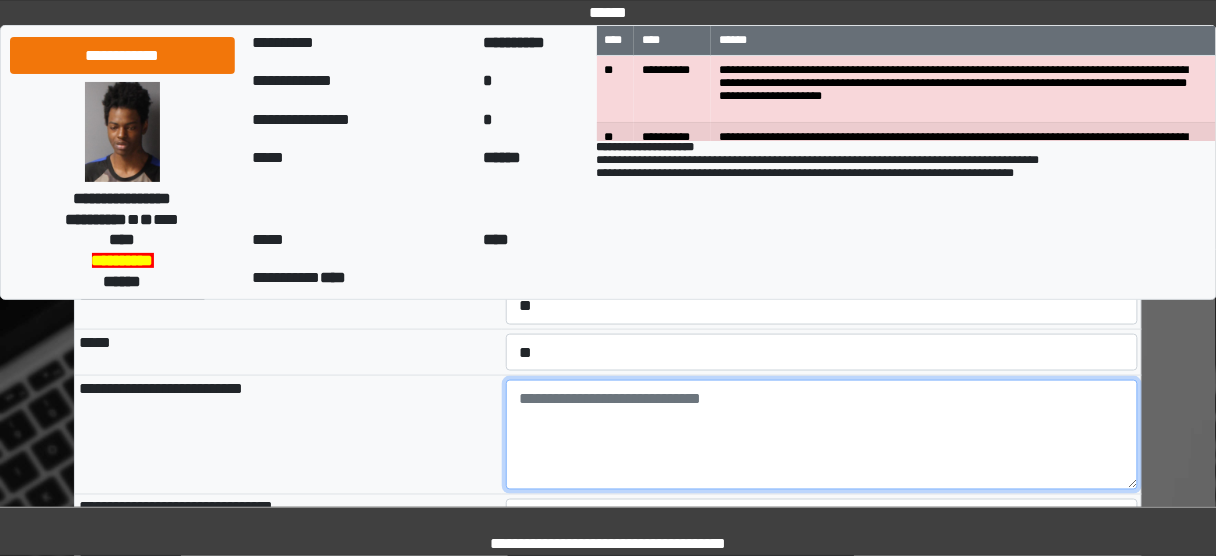 paste on "**********" 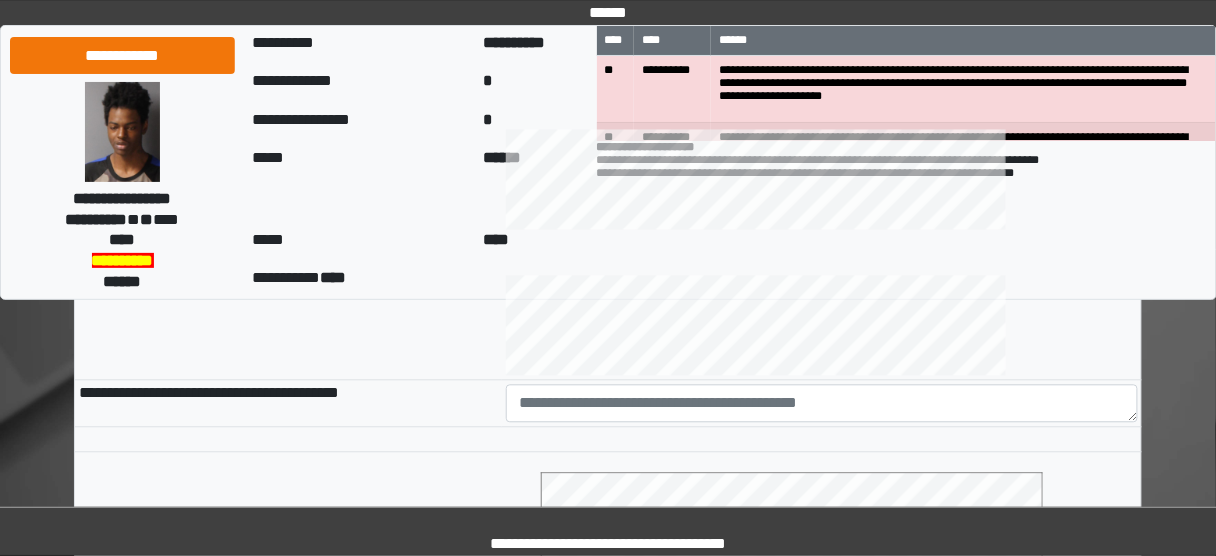 scroll, scrollTop: 960, scrollLeft: 0, axis: vertical 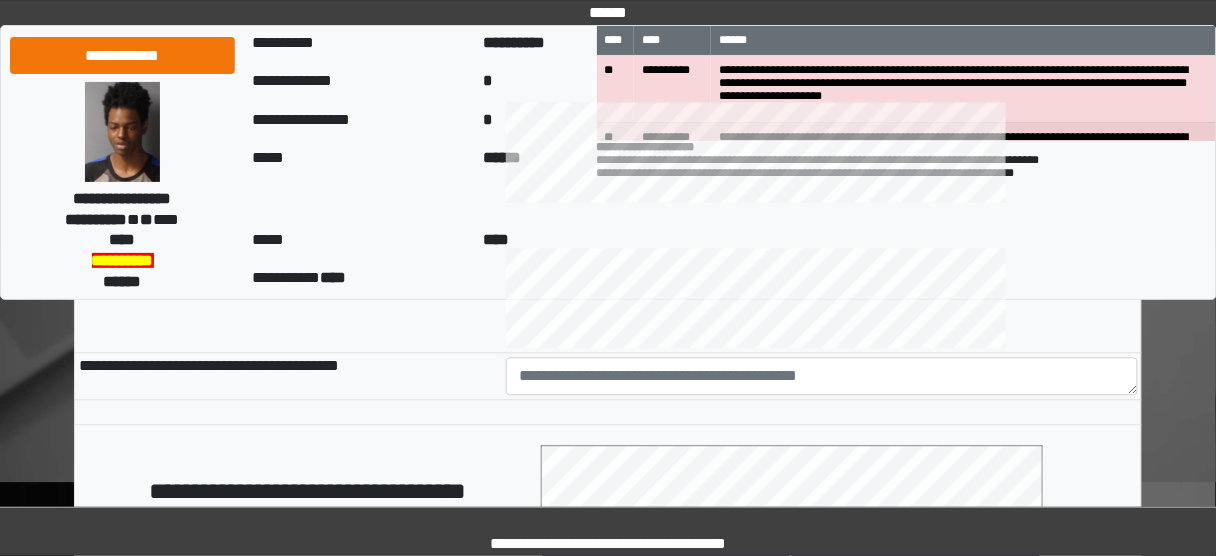 type on "**********" 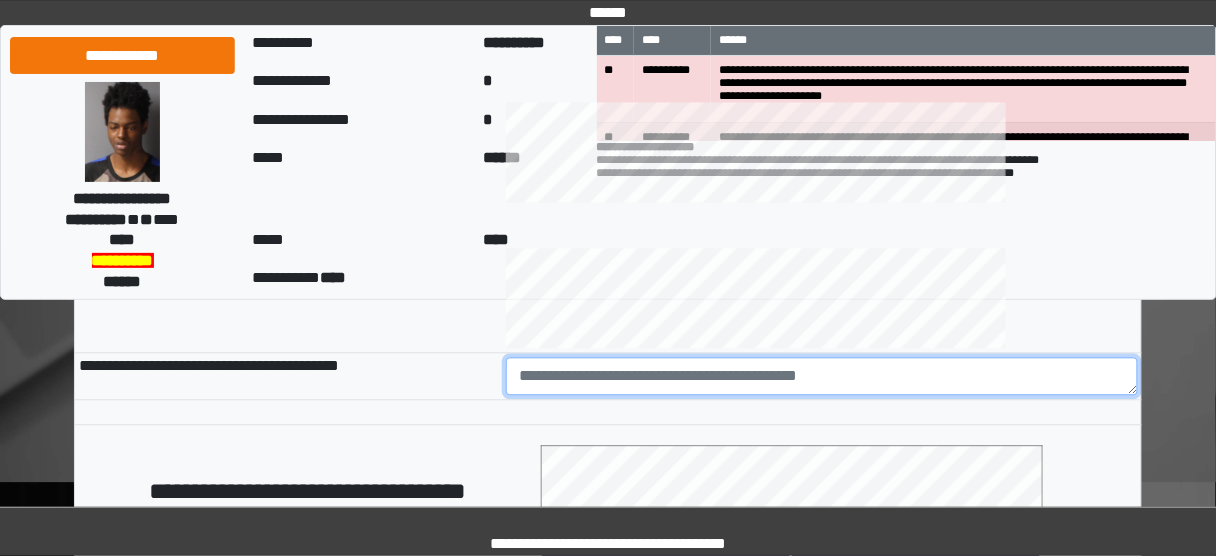 click at bounding box center [822, 376] 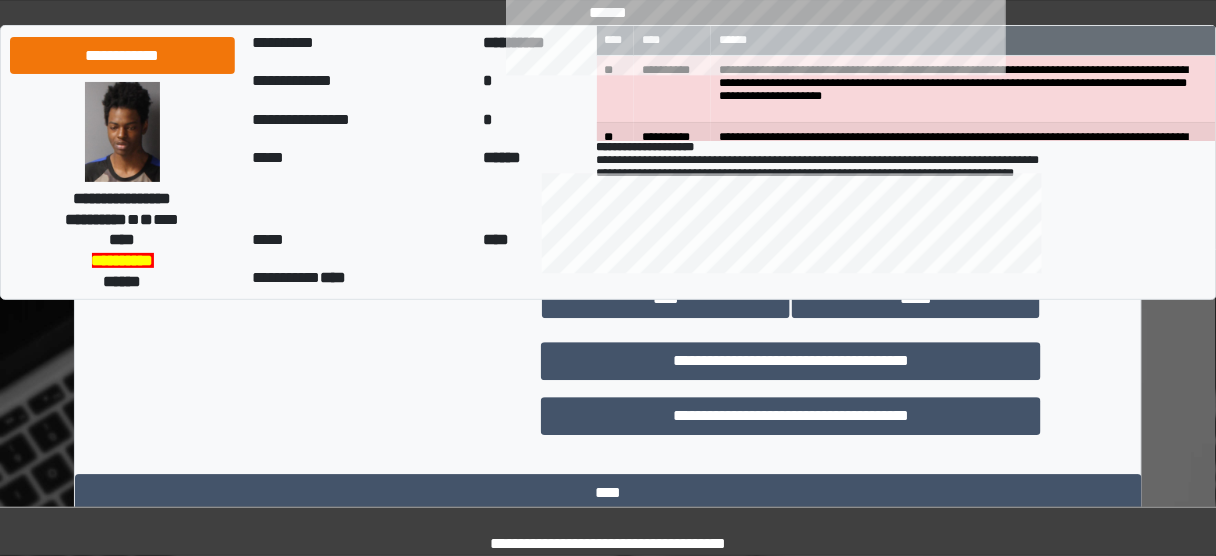 scroll, scrollTop: 1280, scrollLeft: 0, axis: vertical 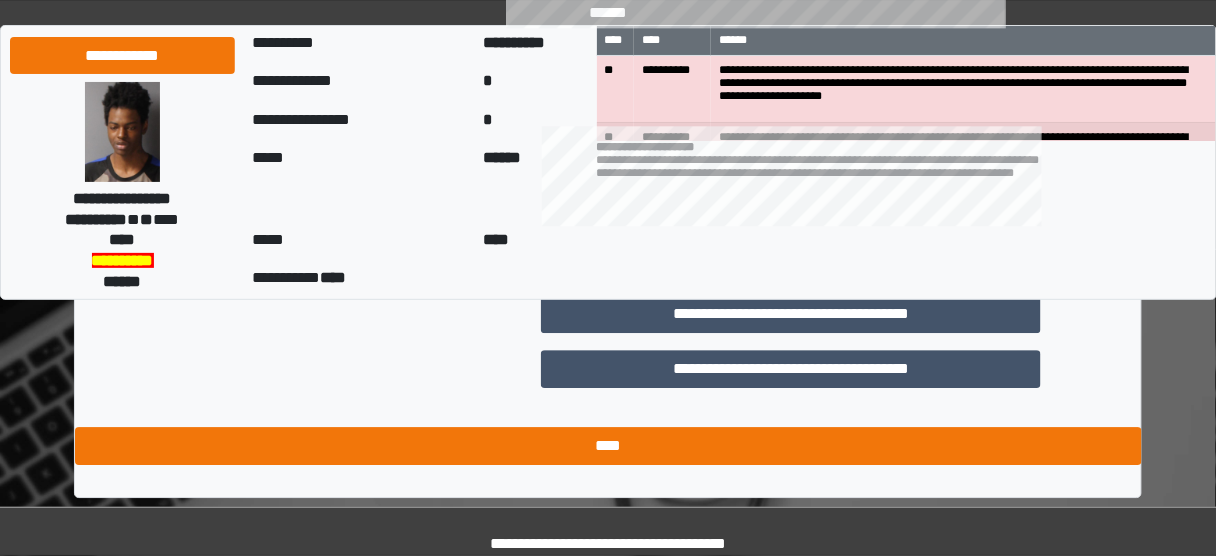 type on "**********" 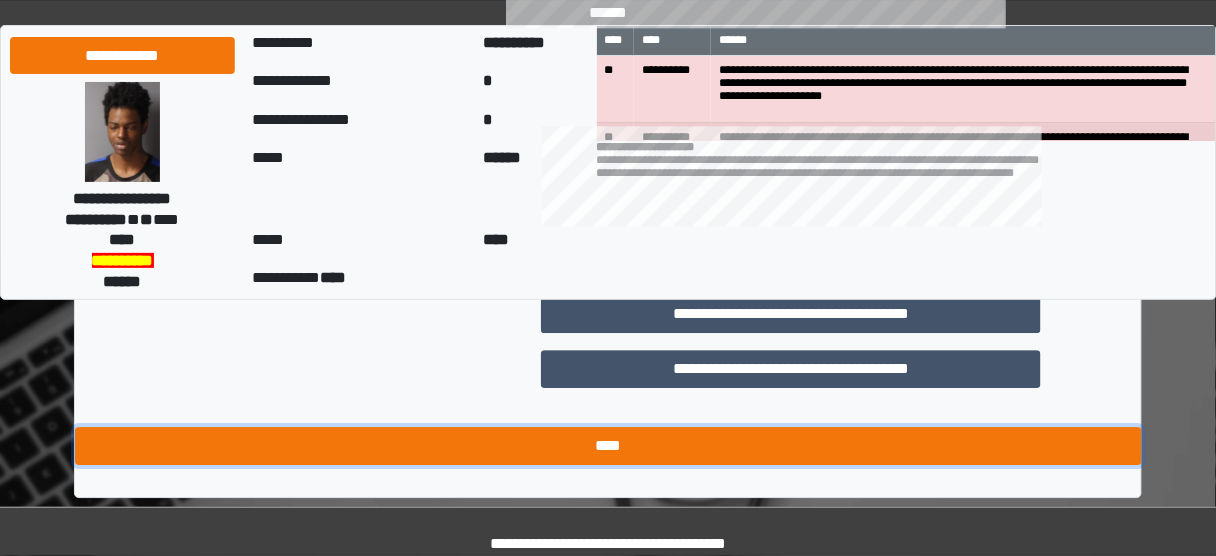 click on "****" at bounding box center (608, 446) 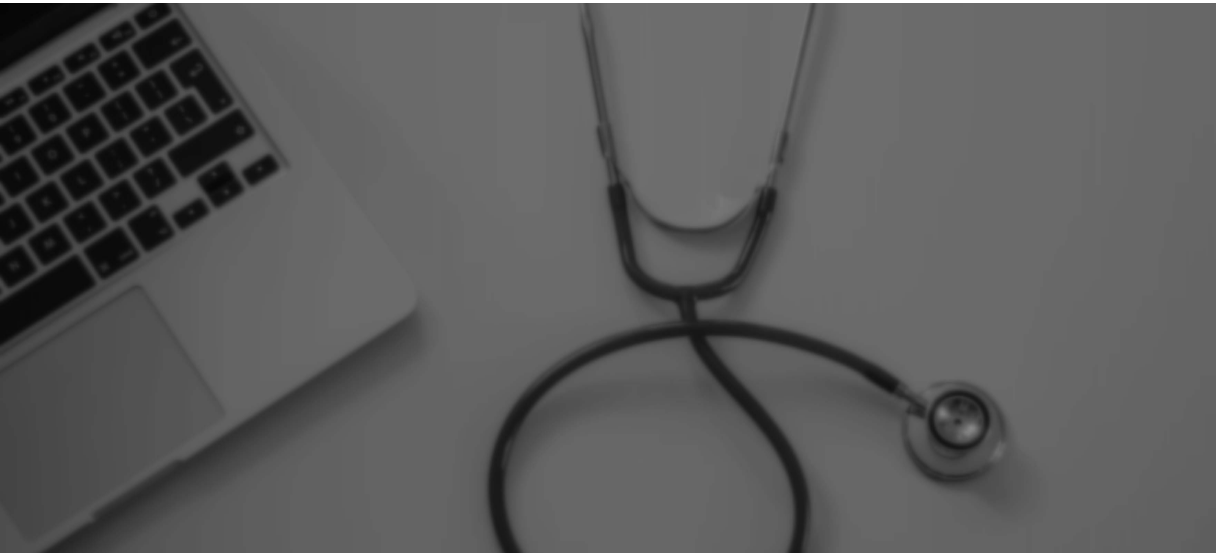 scroll, scrollTop: 0, scrollLeft: 0, axis: both 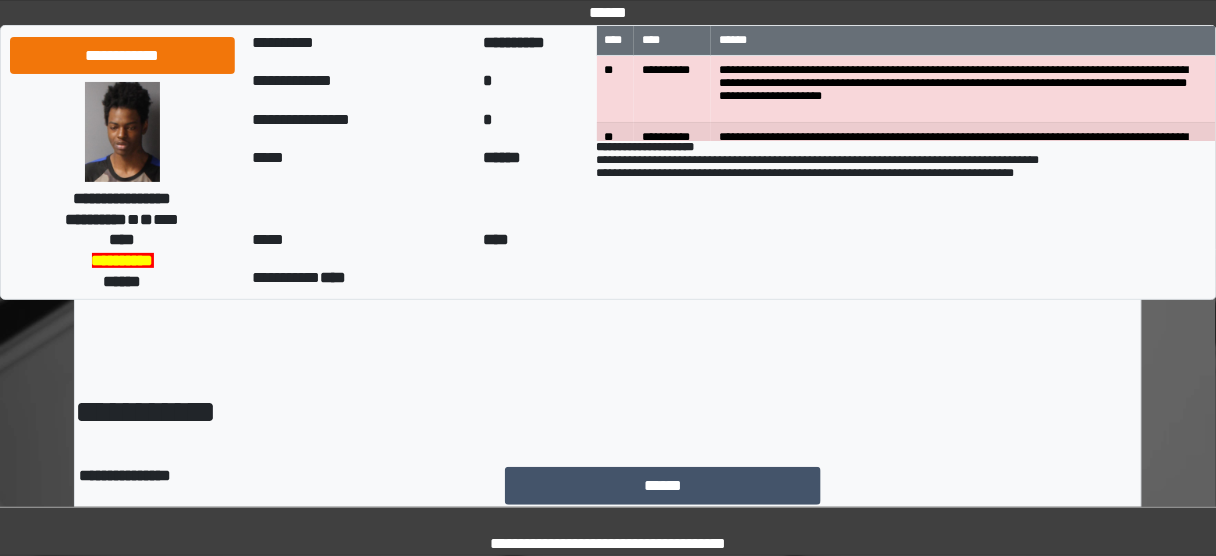 click on "**********" at bounding box center [608, 307] 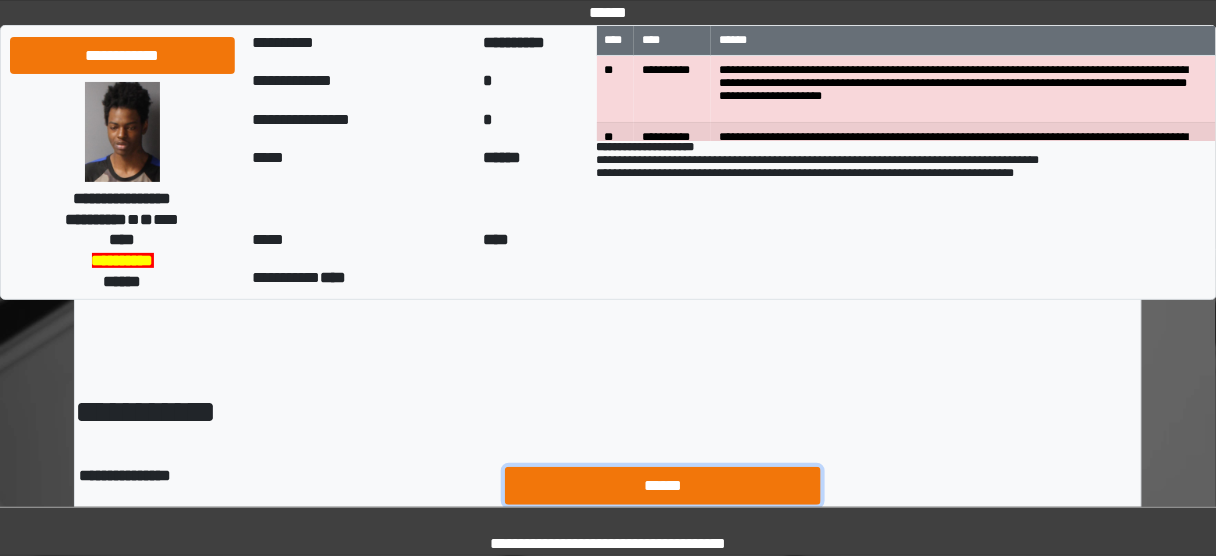 click on "******" at bounding box center [663, 485] 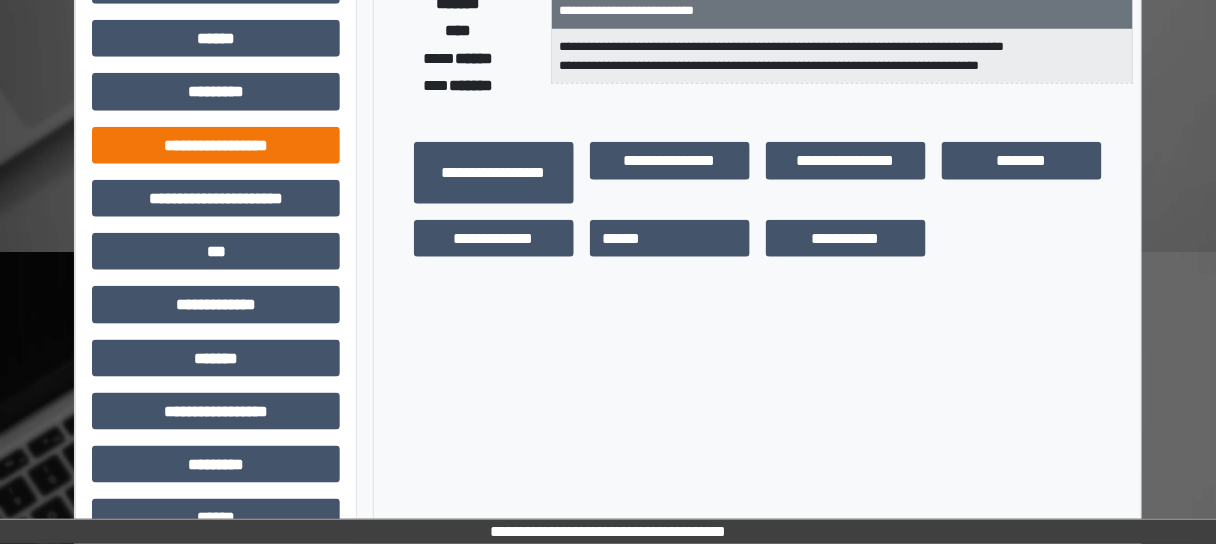 scroll, scrollTop: 160, scrollLeft: 0, axis: vertical 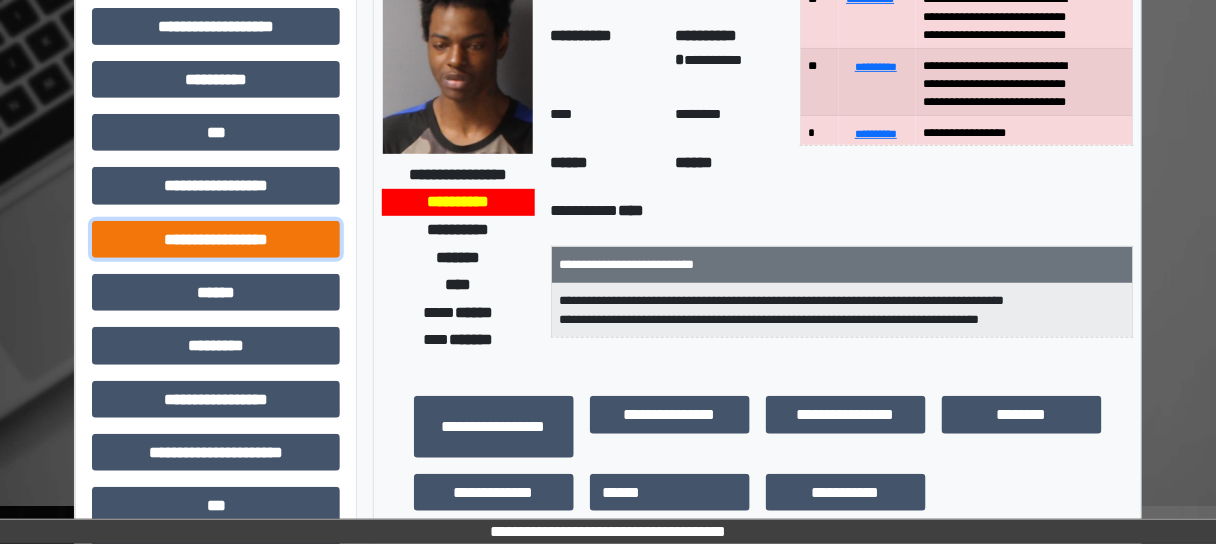 click on "**********" at bounding box center [216, 239] 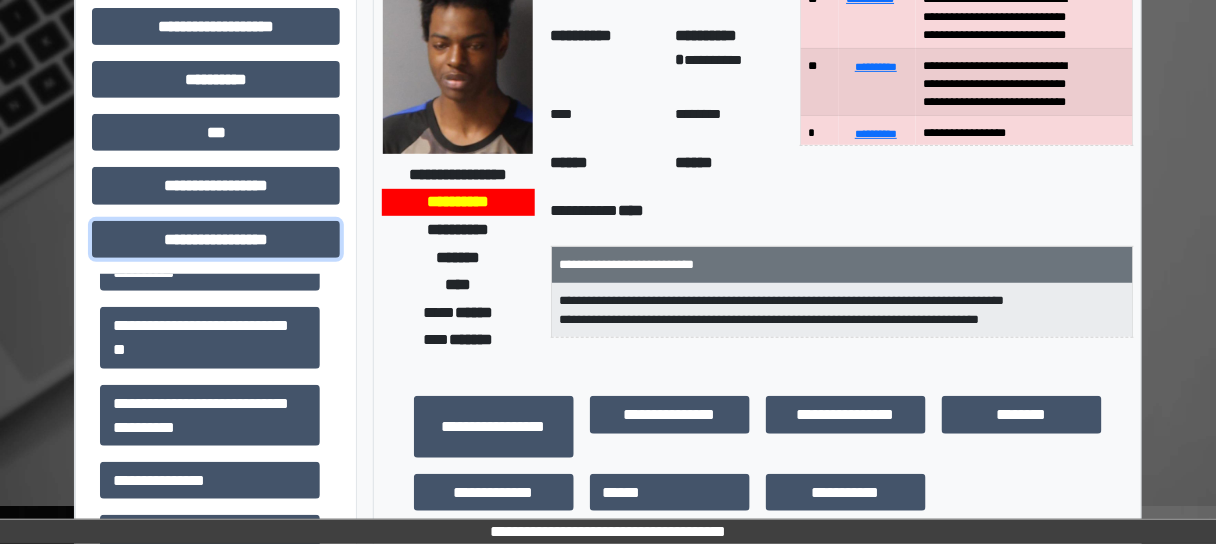 scroll, scrollTop: 960, scrollLeft: 0, axis: vertical 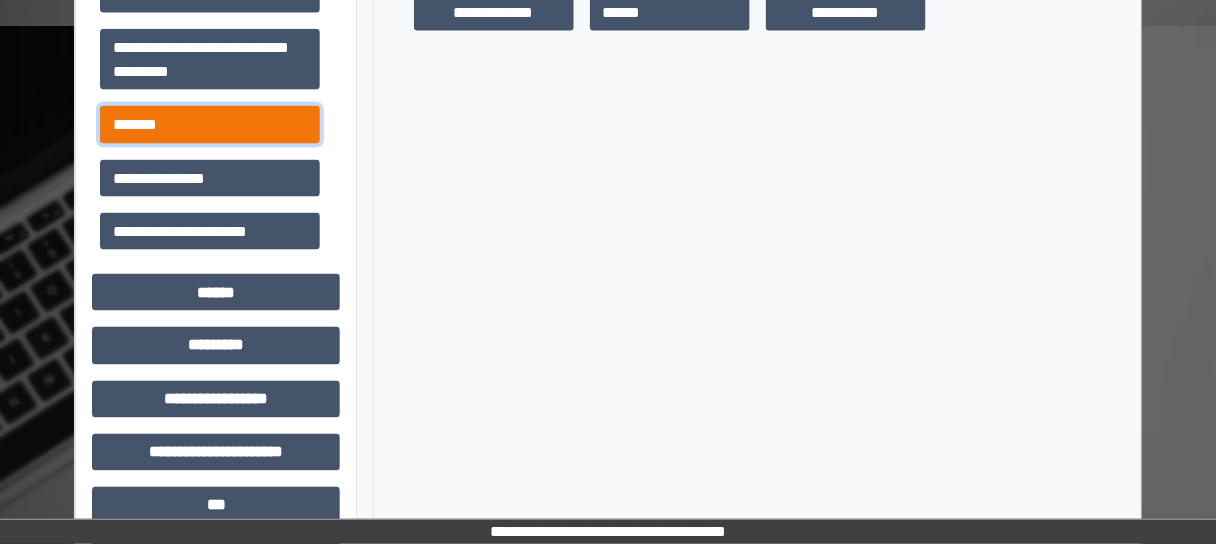 click on "*******" at bounding box center [210, 124] 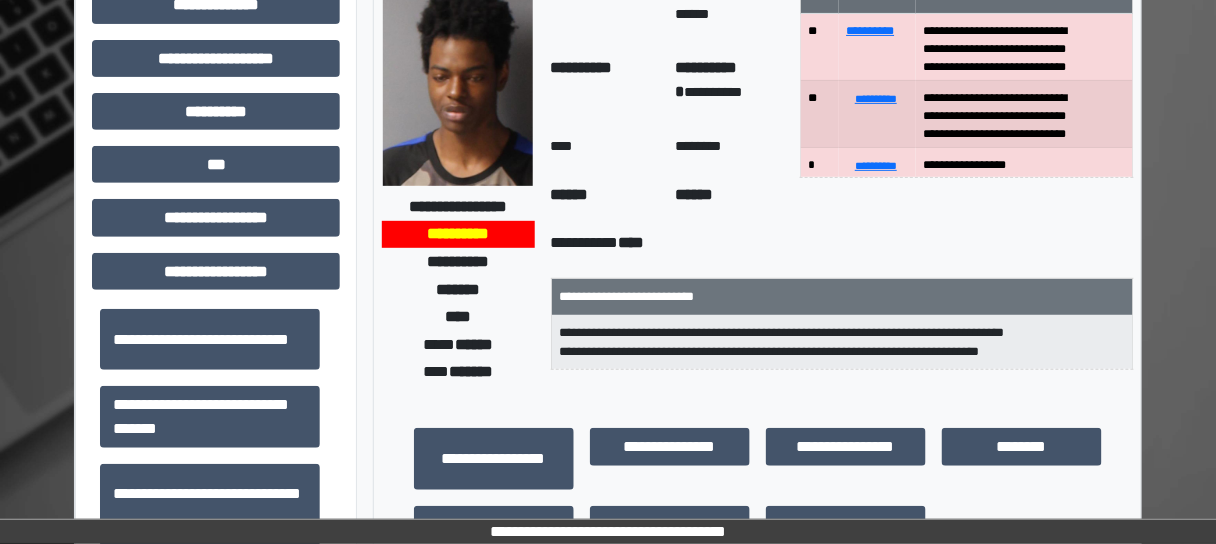 scroll, scrollTop: 0, scrollLeft: 0, axis: both 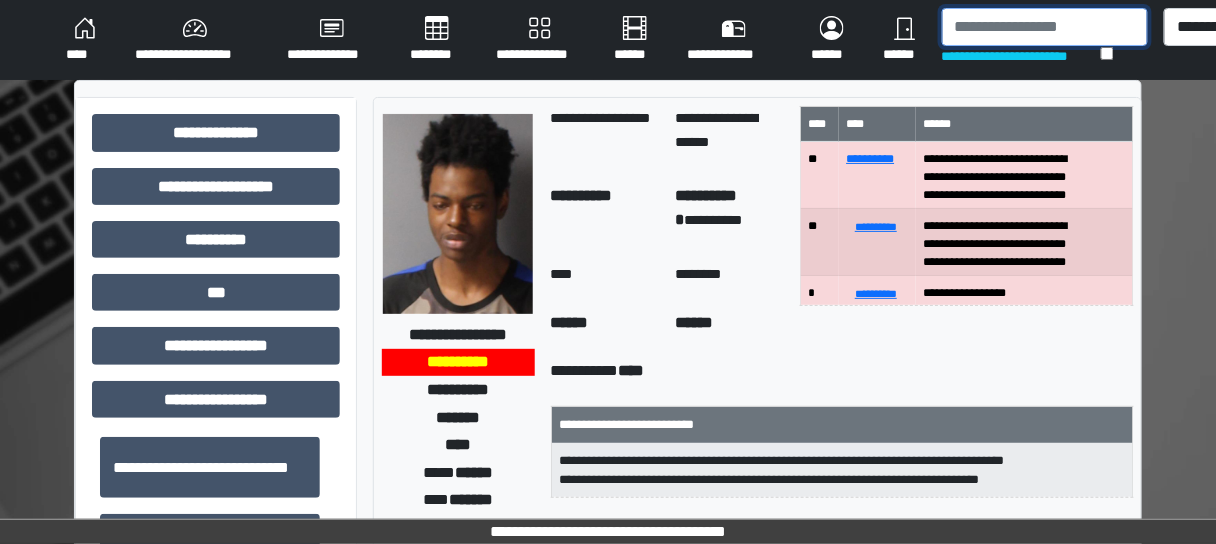 click at bounding box center (1045, 27) 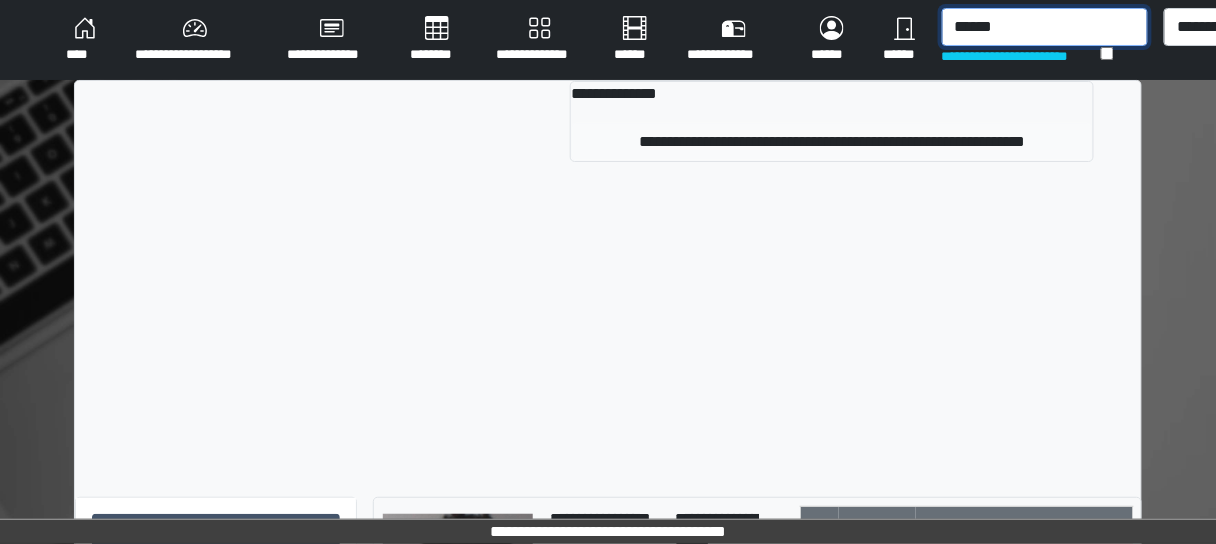 type on "******" 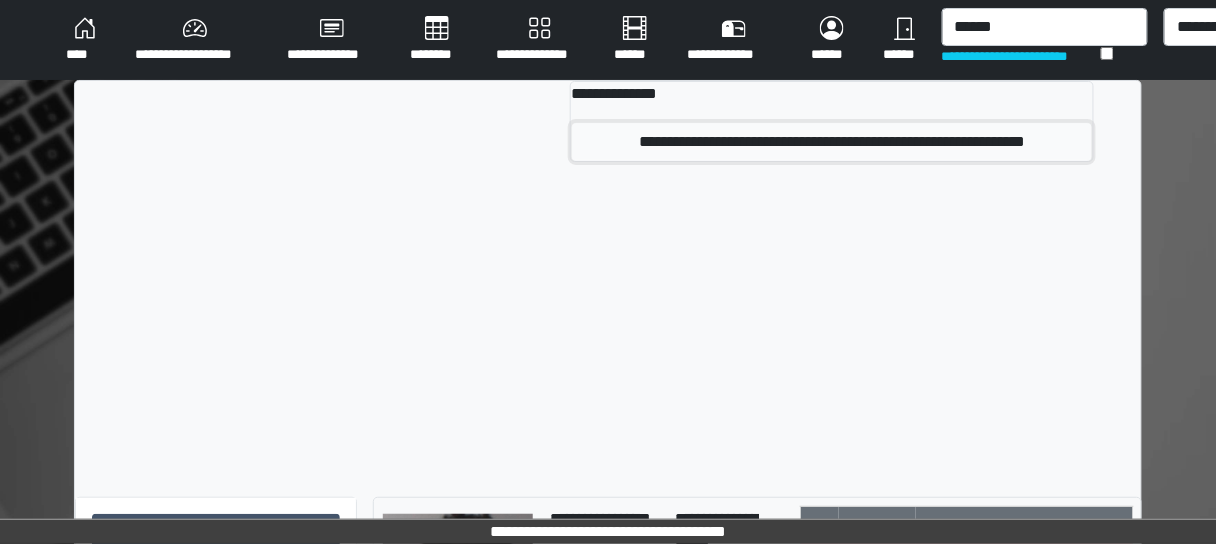 click on "**********" at bounding box center [832, 142] 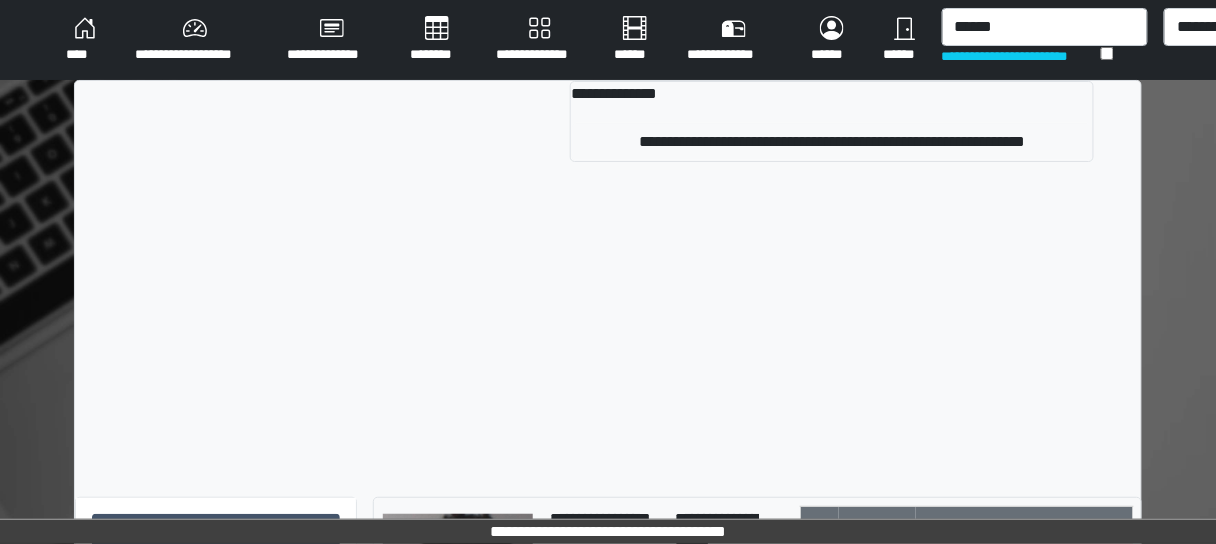 type 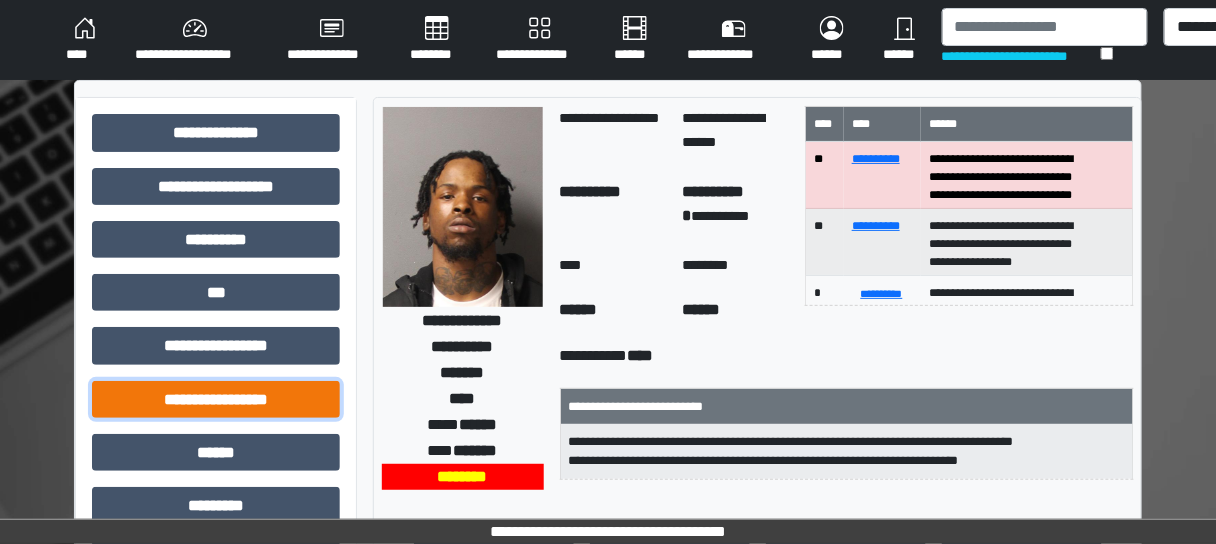 click on "**********" at bounding box center (216, 399) 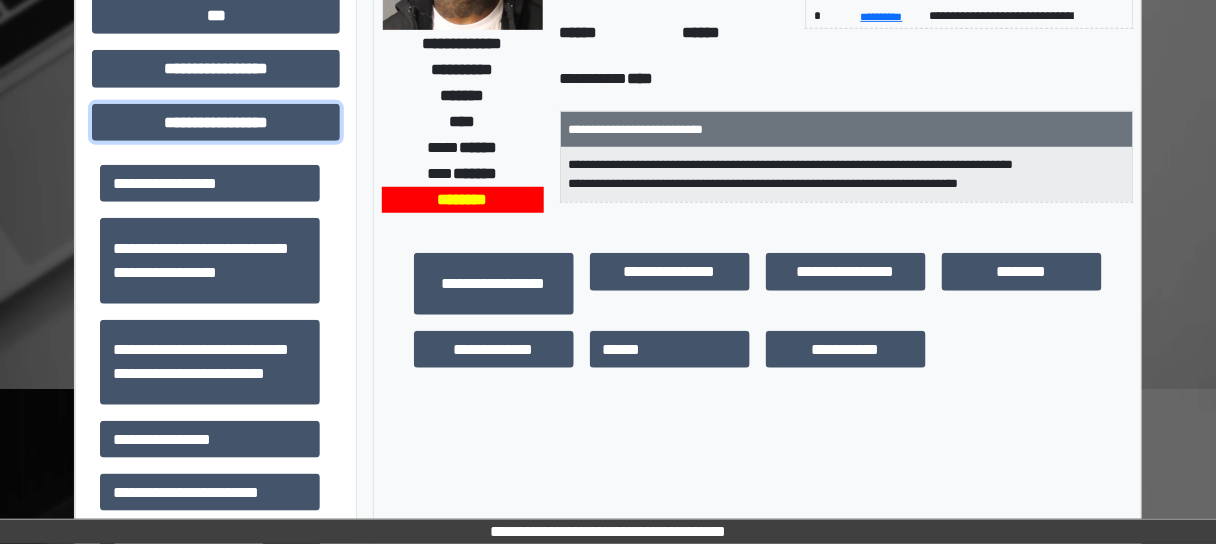 scroll, scrollTop: 320, scrollLeft: 0, axis: vertical 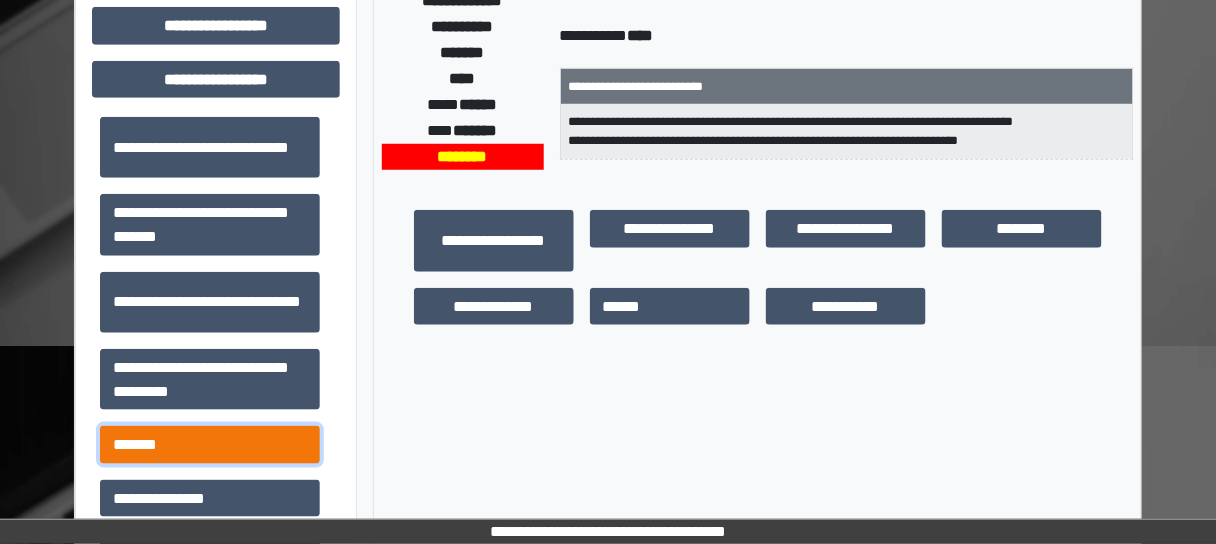 click on "*******" at bounding box center [210, 444] 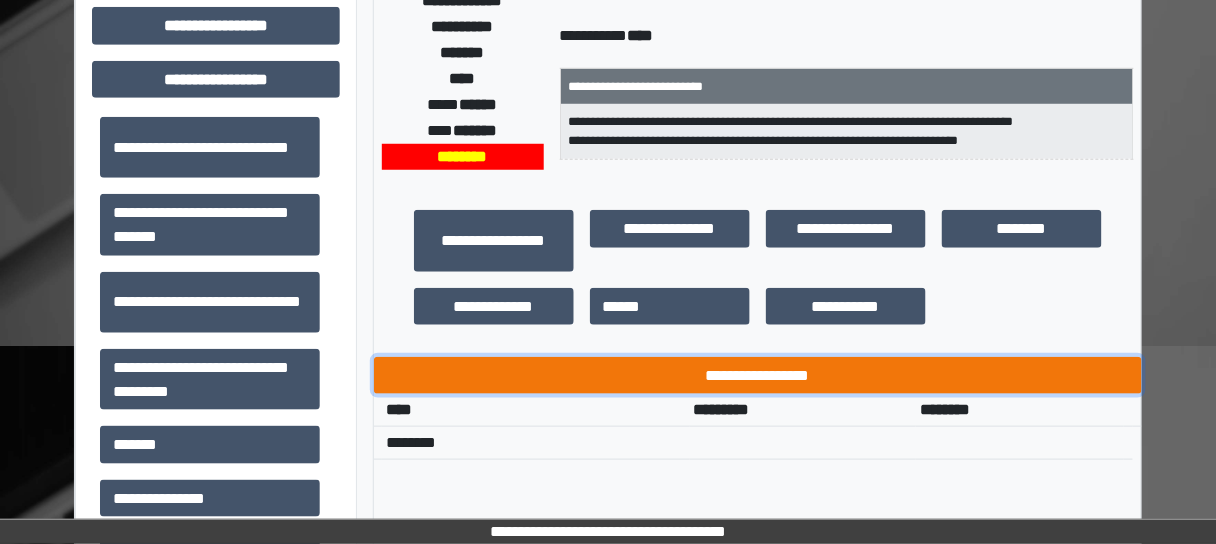 click on "**********" at bounding box center [758, 375] 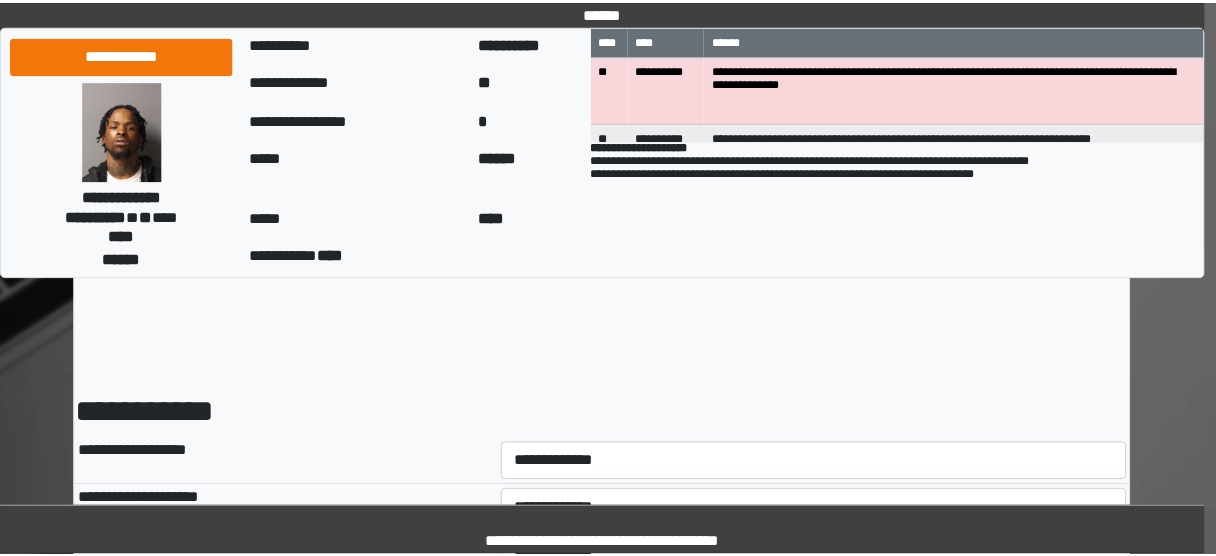 scroll, scrollTop: 80, scrollLeft: 0, axis: vertical 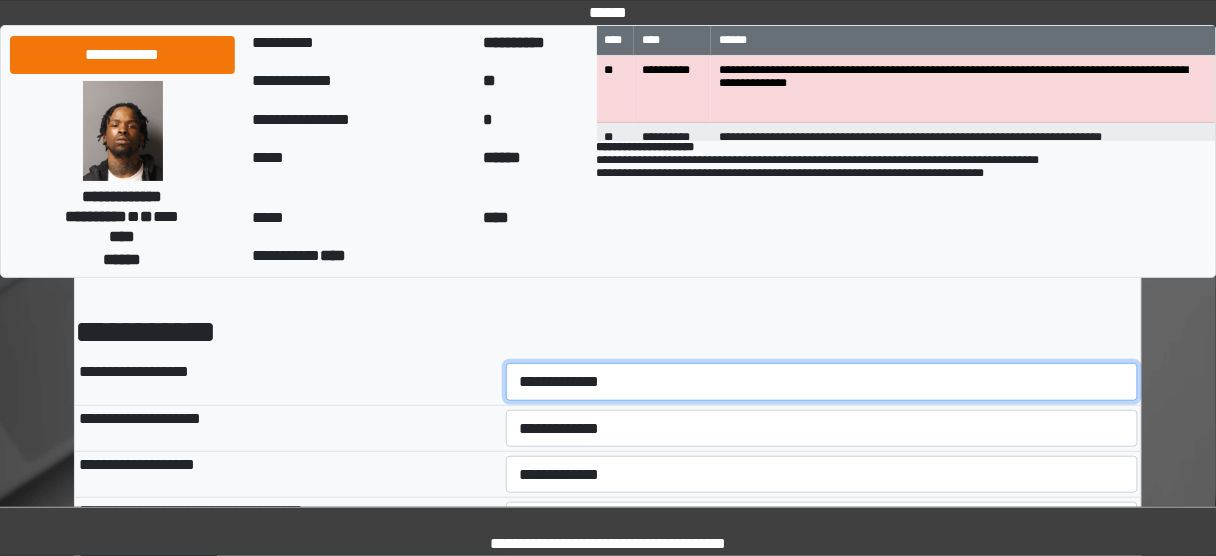 click on "**********" at bounding box center (822, 381) 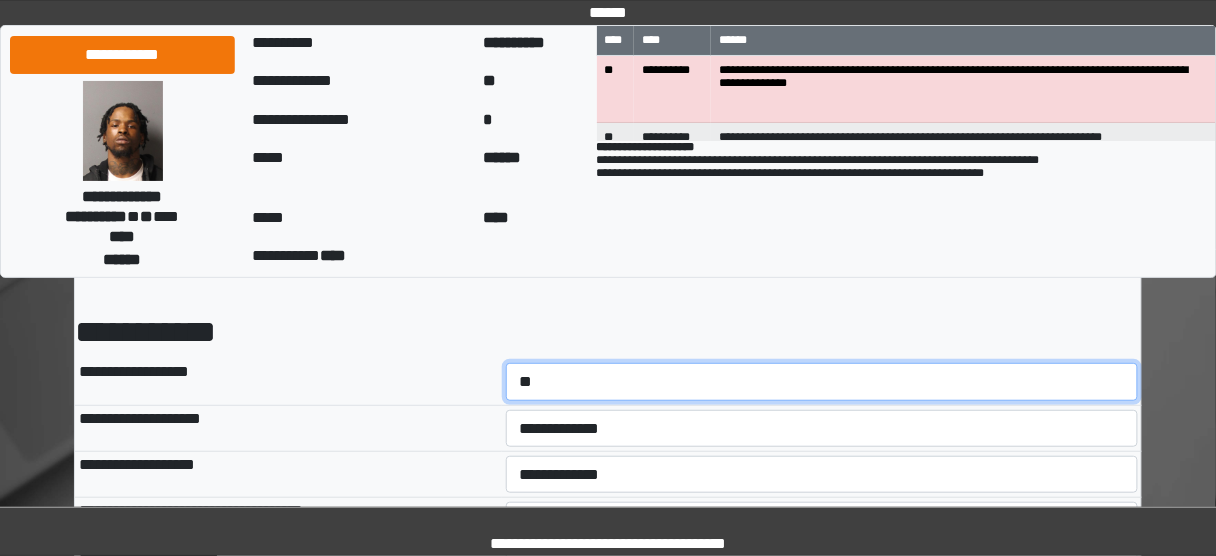 click on "**********" at bounding box center [822, 381] 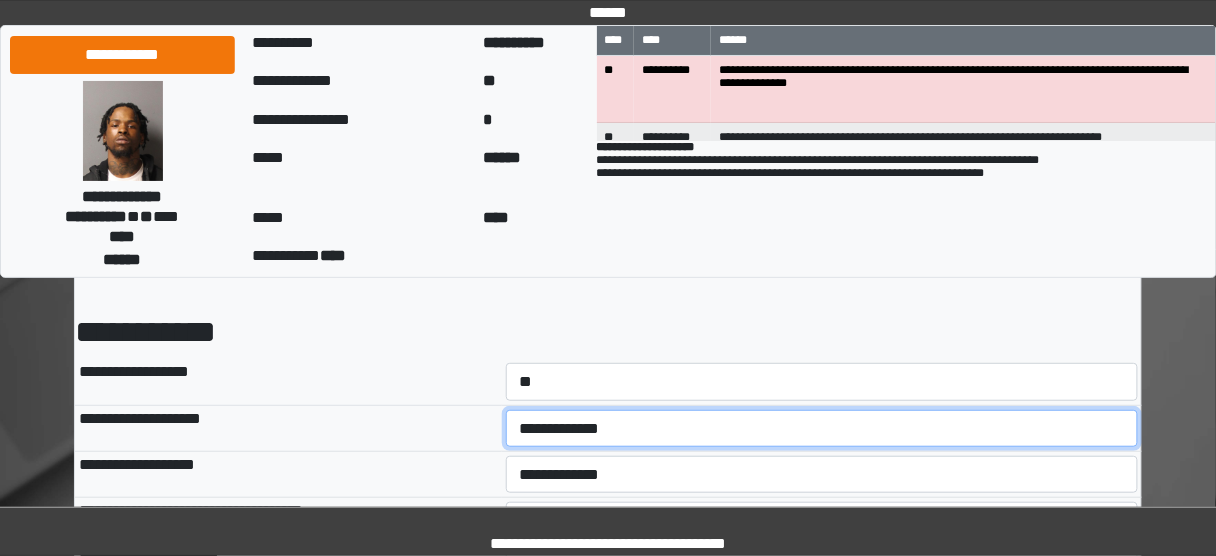click on "**********" at bounding box center (822, 428) 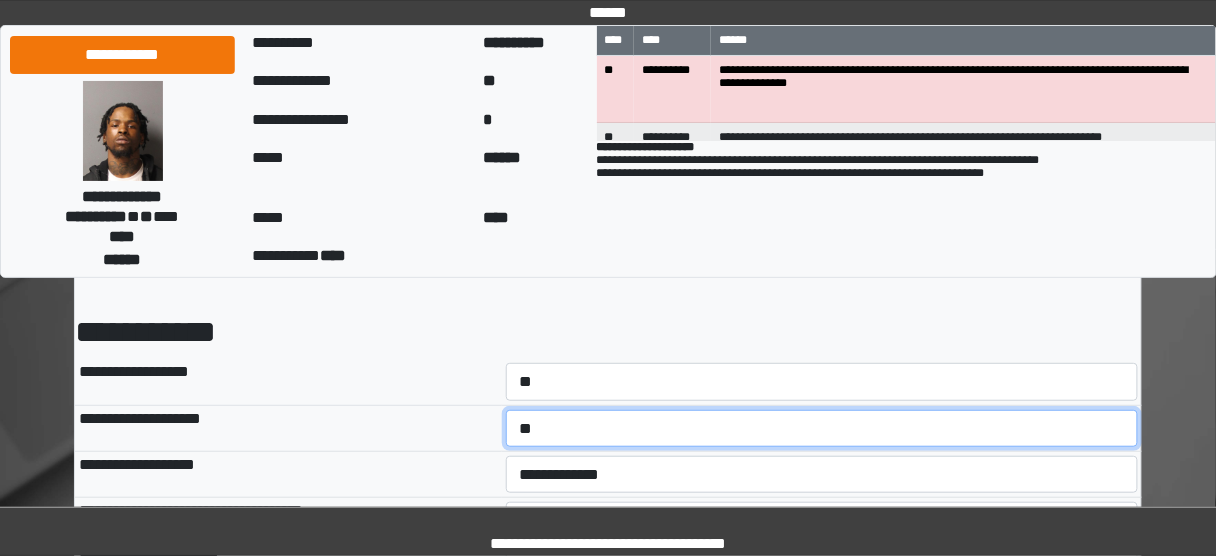 click on "**********" at bounding box center [822, 428] 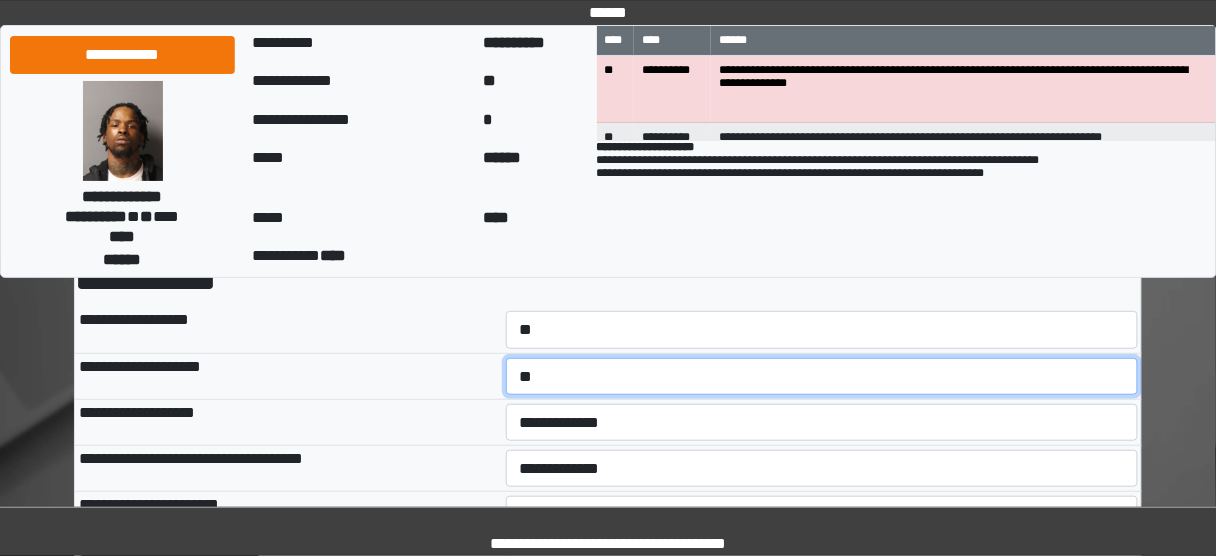 scroll, scrollTop: 160, scrollLeft: 0, axis: vertical 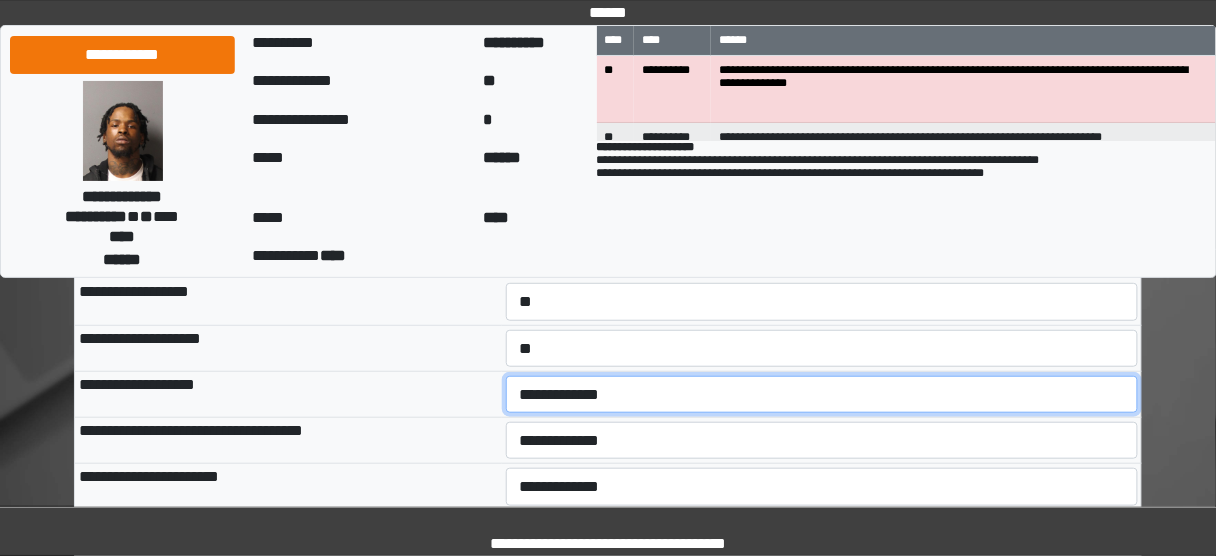 click on "**********" at bounding box center [822, 394] 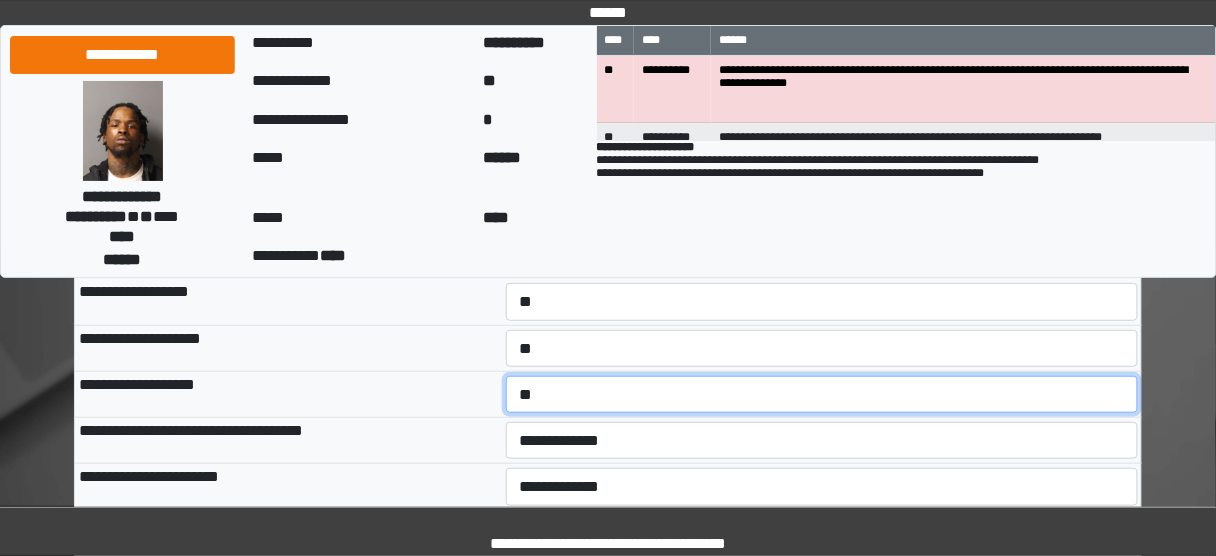 click on "**********" at bounding box center (822, 394) 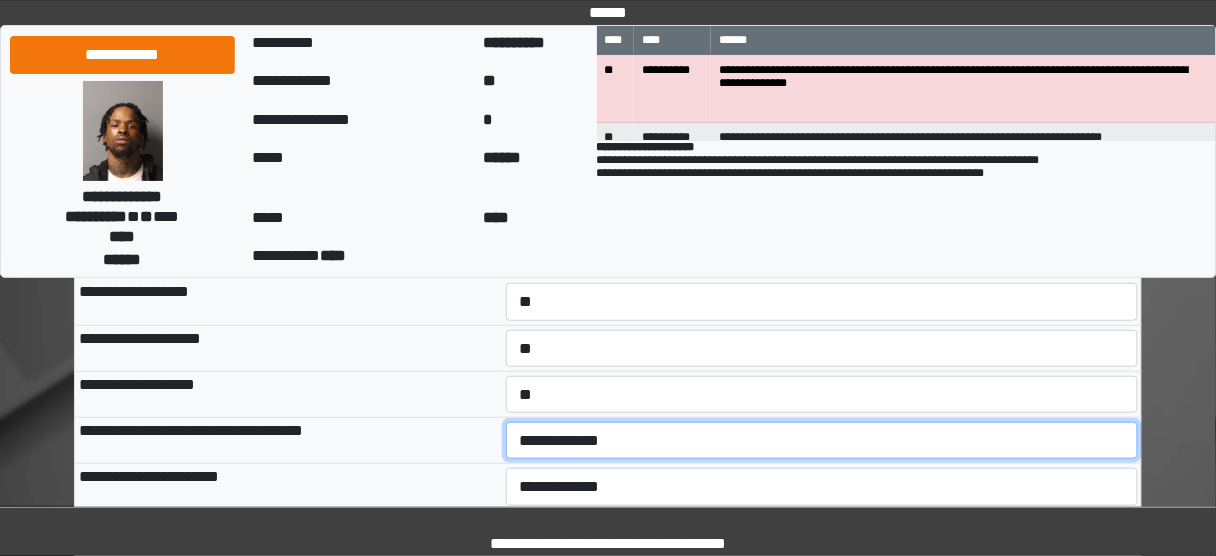 click on "**********" at bounding box center (822, 440) 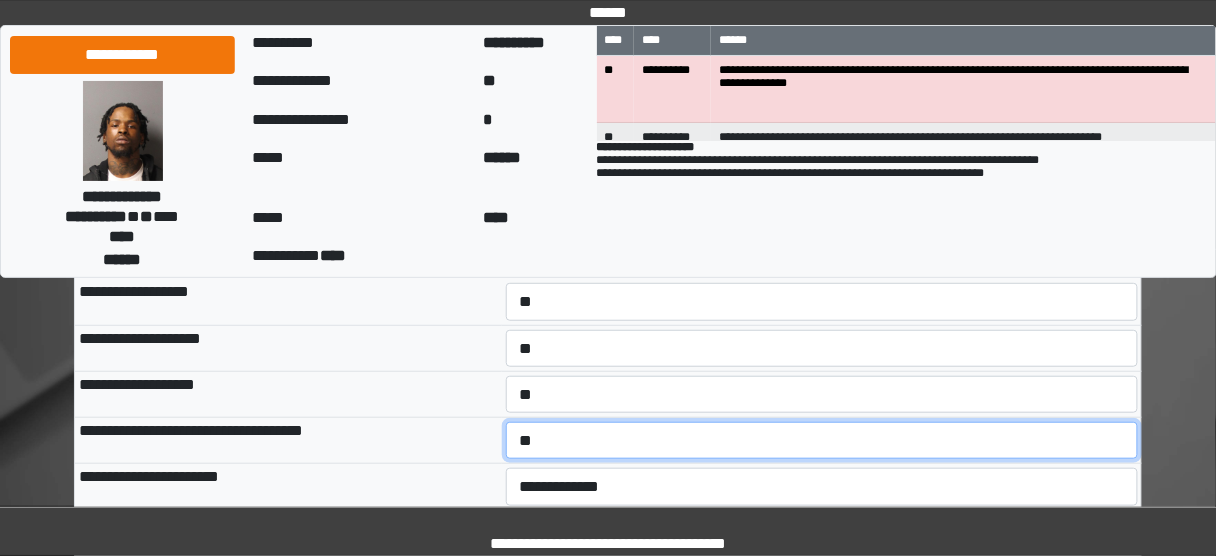 click on "**********" at bounding box center (822, 440) 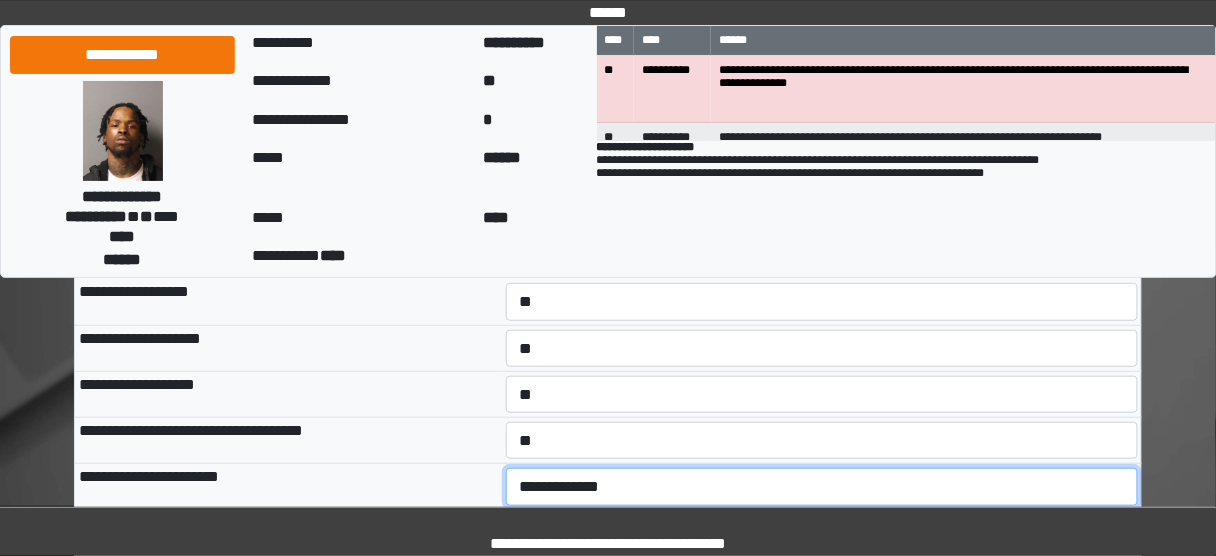 click on "**********" at bounding box center (822, 486) 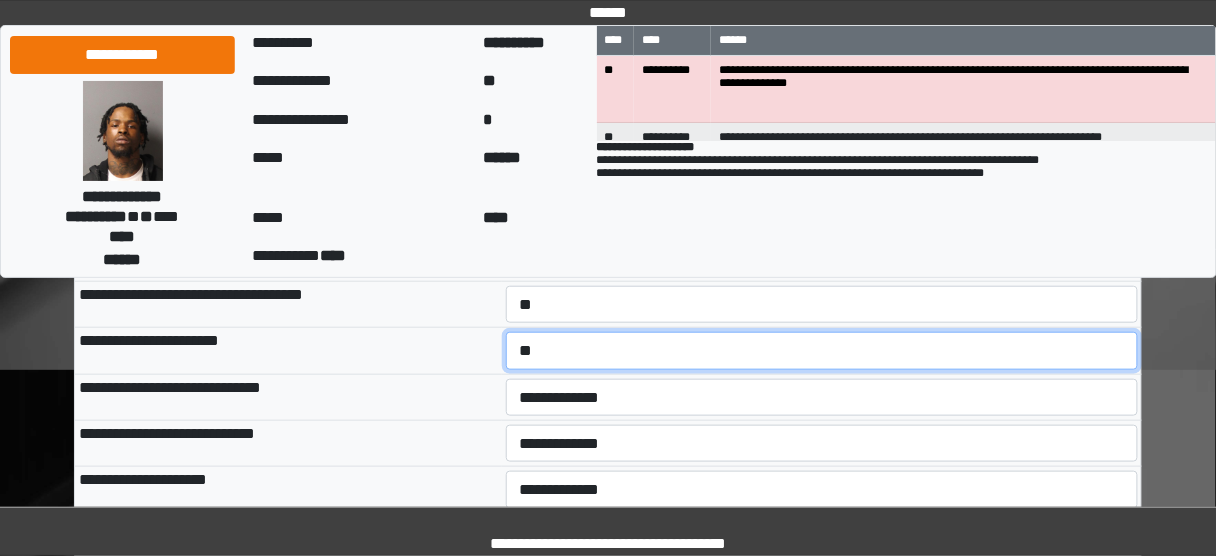 scroll, scrollTop: 320, scrollLeft: 0, axis: vertical 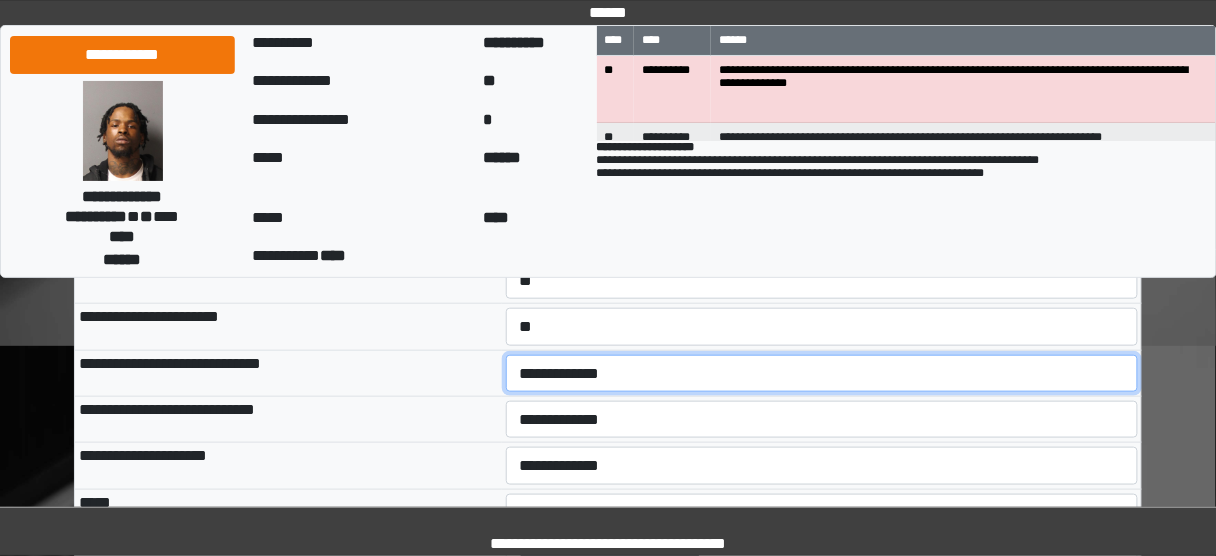 click on "**********" at bounding box center (822, 373) 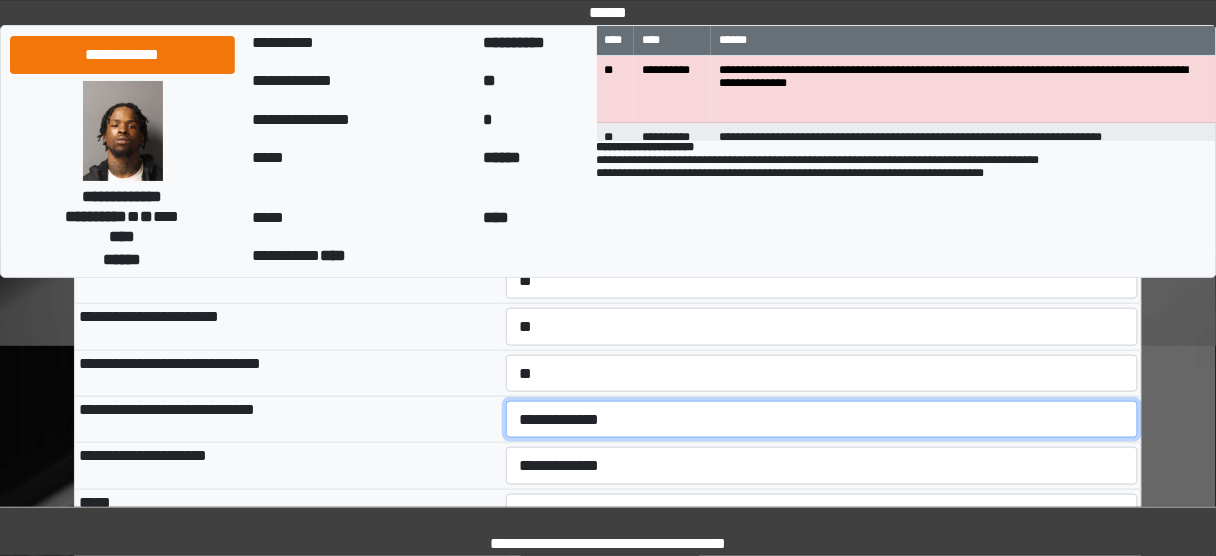 click on "**********" at bounding box center (822, 419) 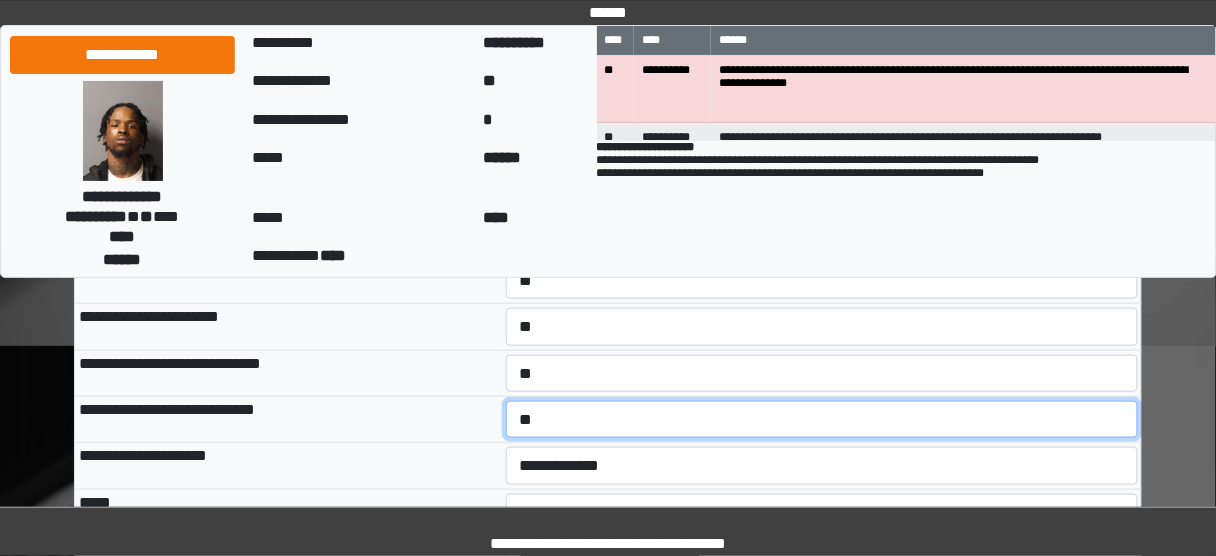 click on "**********" at bounding box center [822, 419] 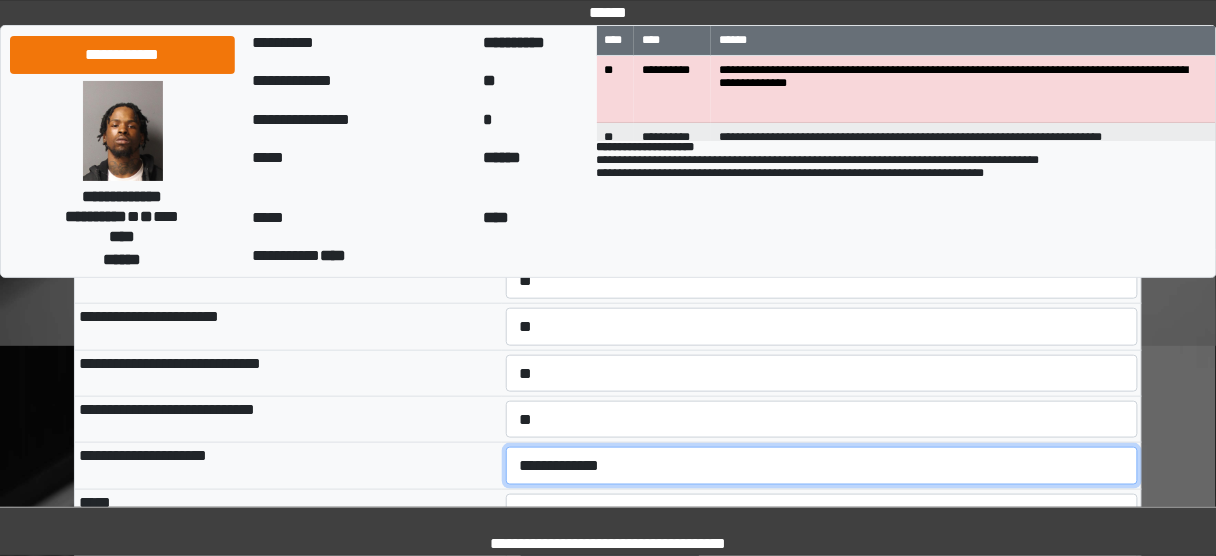 click on "**********" at bounding box center [822, 465] 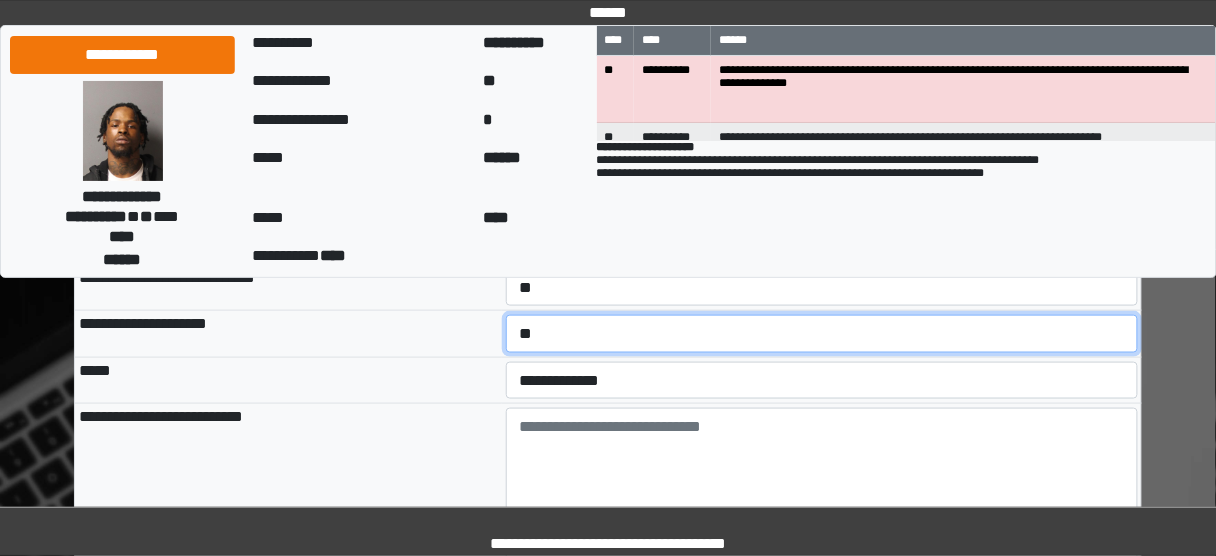 scroll, scrollTop: 480, scrollLeft: 0, axis: vertical 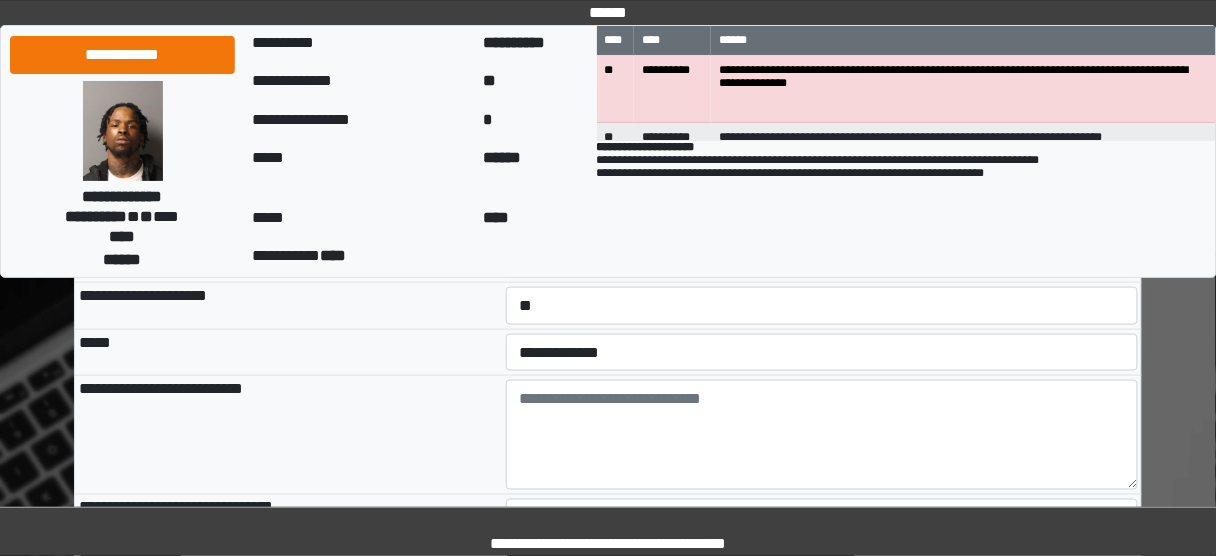 click at bounding box center [822, 434] 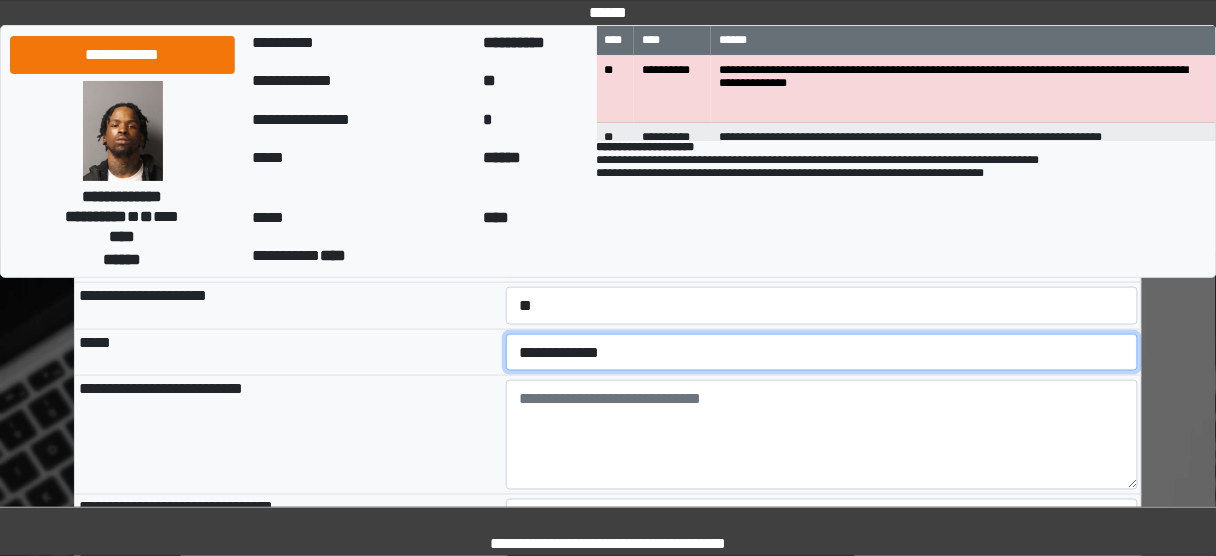 click on "**********" at bounding box center (822, 352) 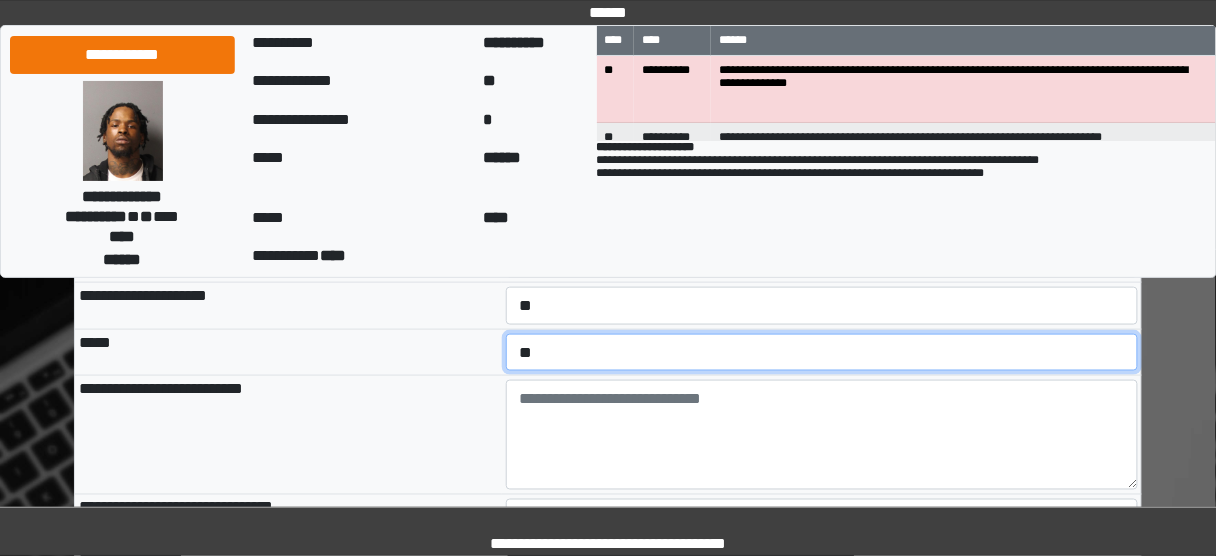 click on "**********" at bounding box center [822, 352] 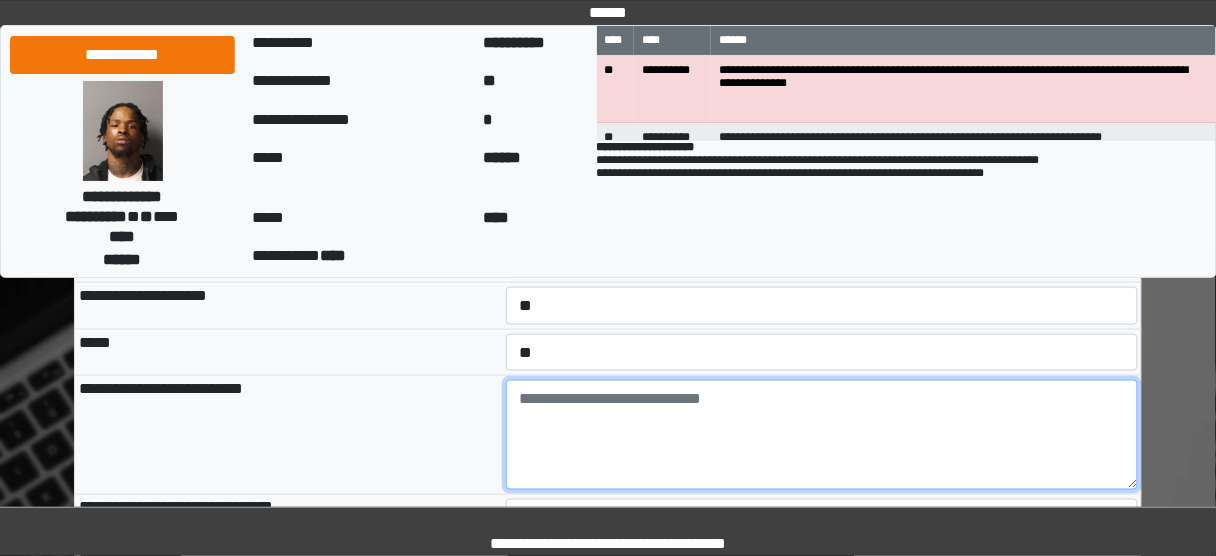 paste on "**********" 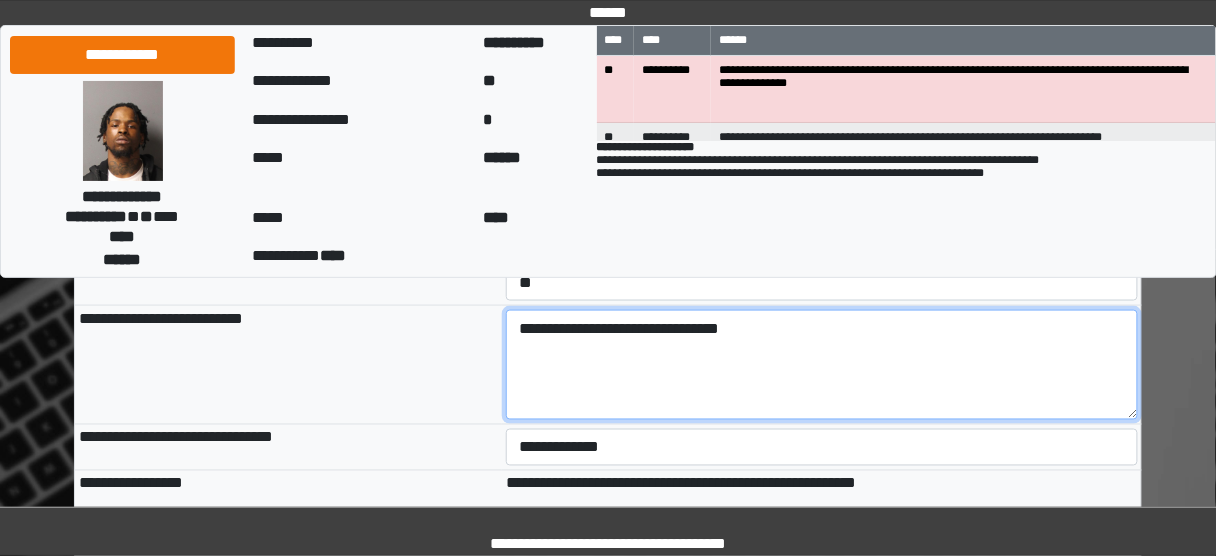 scroll, scrollTop: 640, scrollLeft: 0, axis: vertical 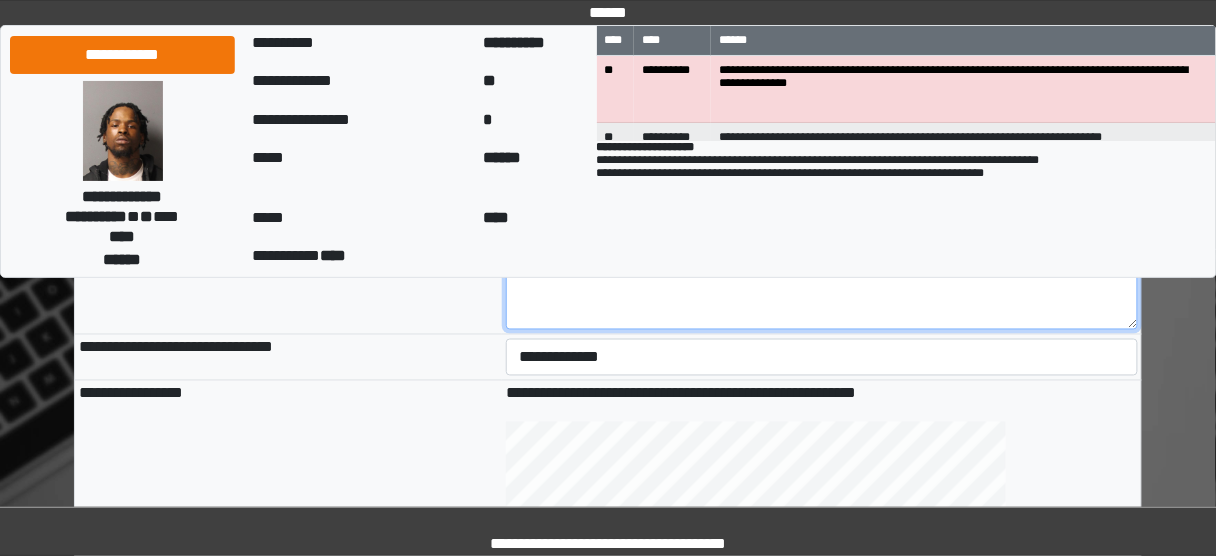 type on "**********" 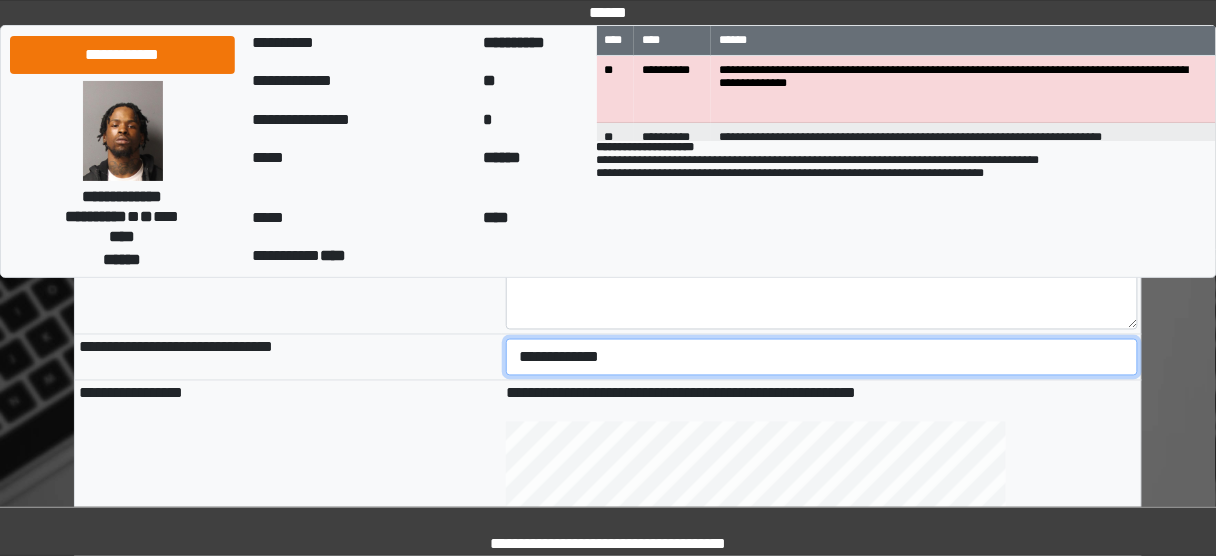 click on "**********" at bounding box center (822, 357) 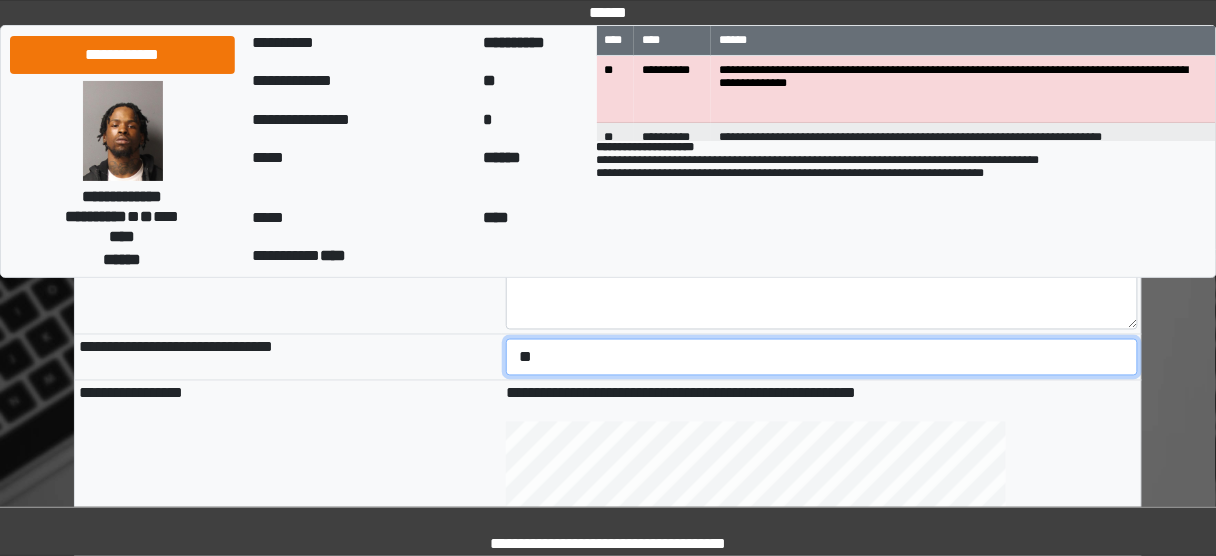 click on "**********" at bounding box center (822, 357) 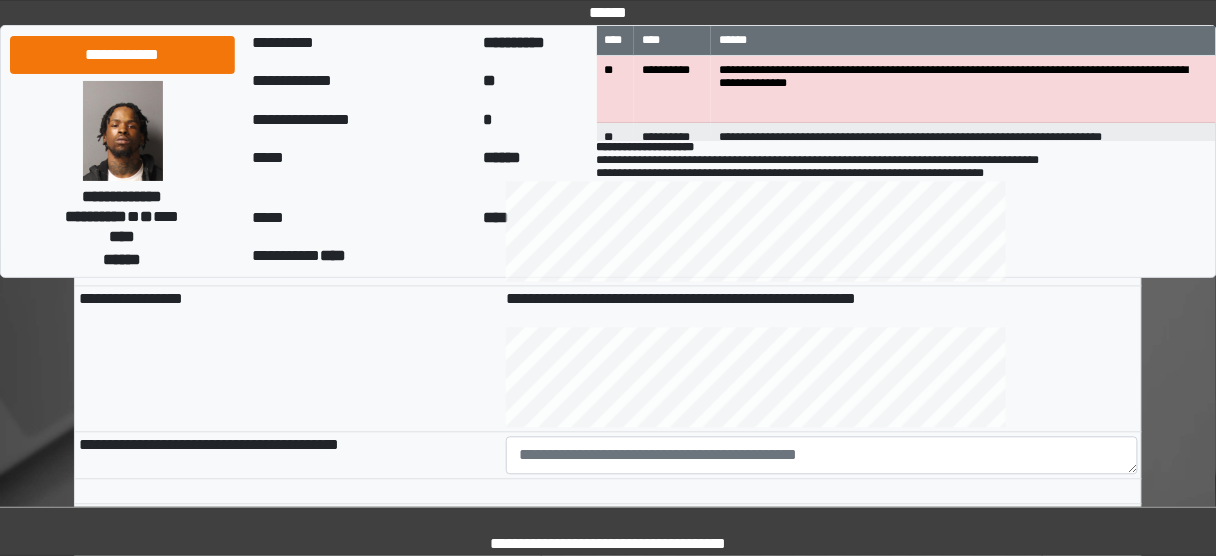 scroll, scrollTop: 960, scrollLeft: 0, axis: vertical 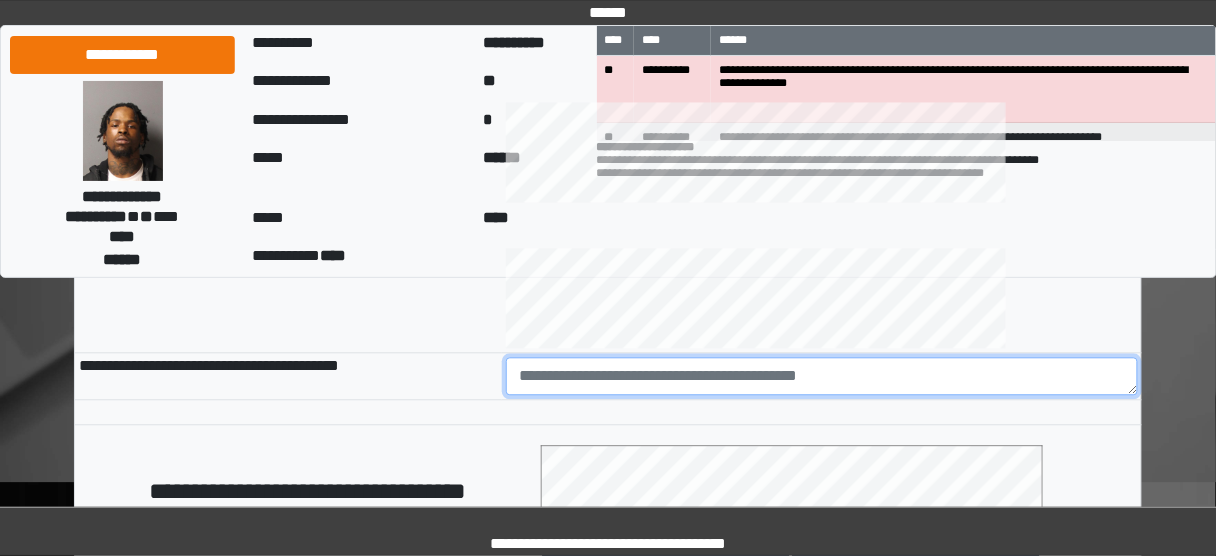 click at bounding box center [822, 376] 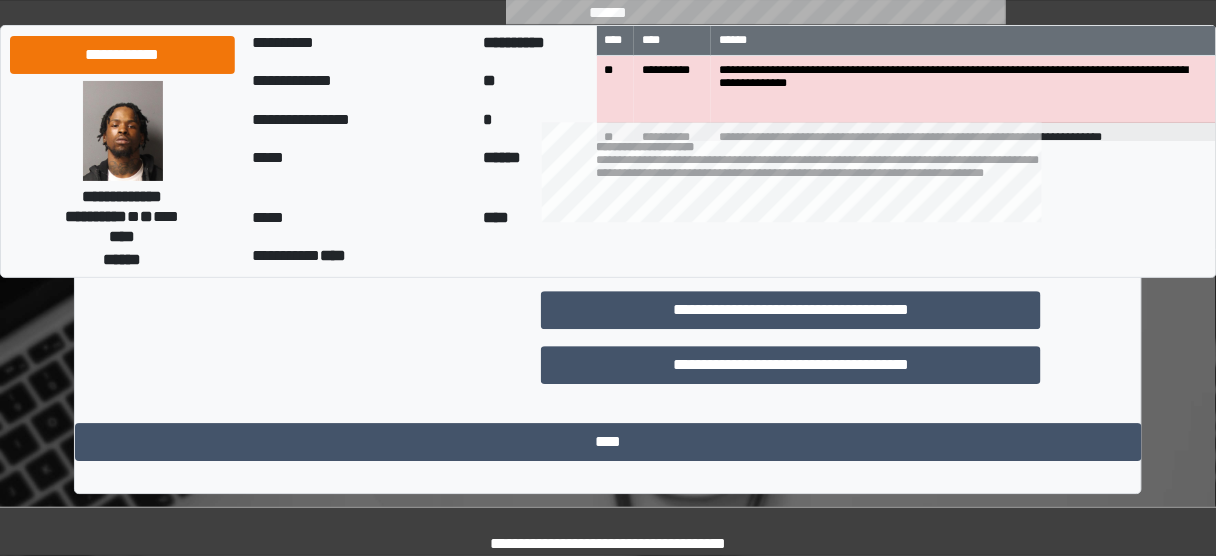 scroll, scrollTop: 1286, scrollLeft: 0, axis: vertical 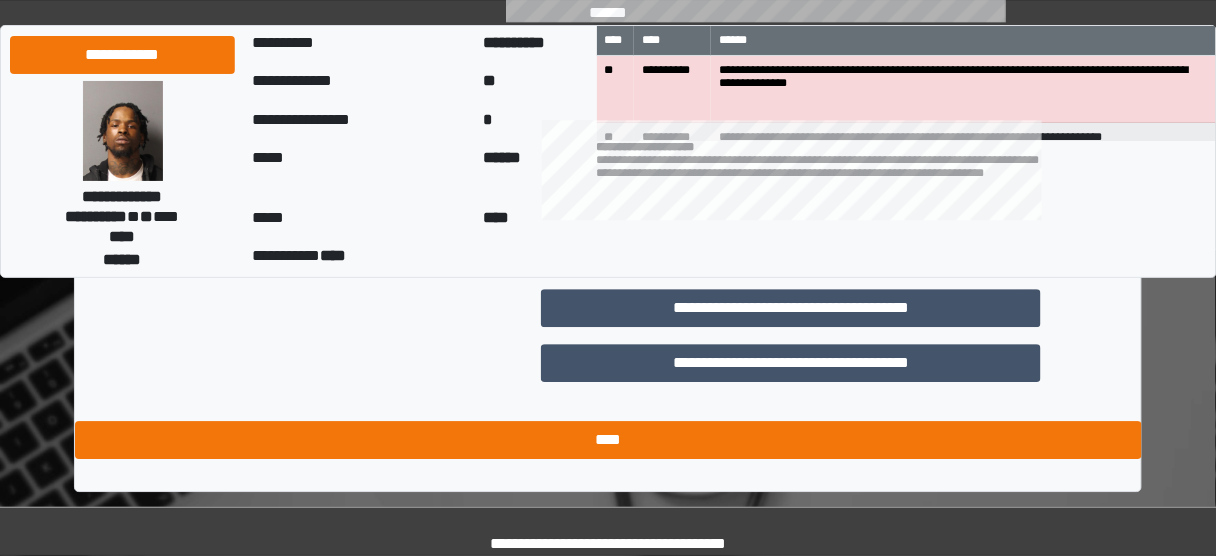 type on "**********" 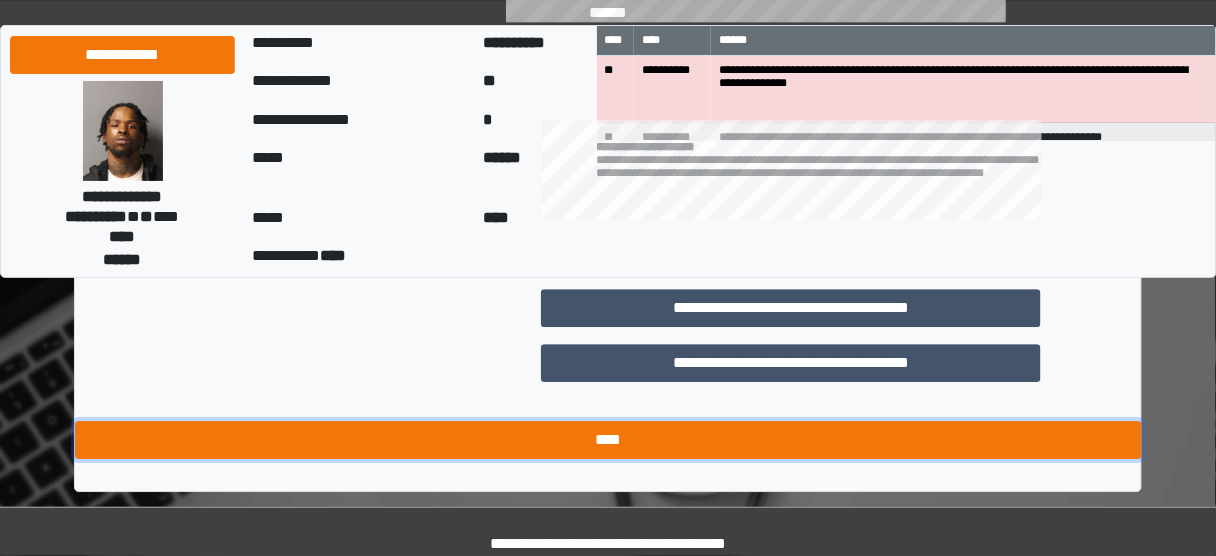 click on "****" at bounding box center (608, 440) 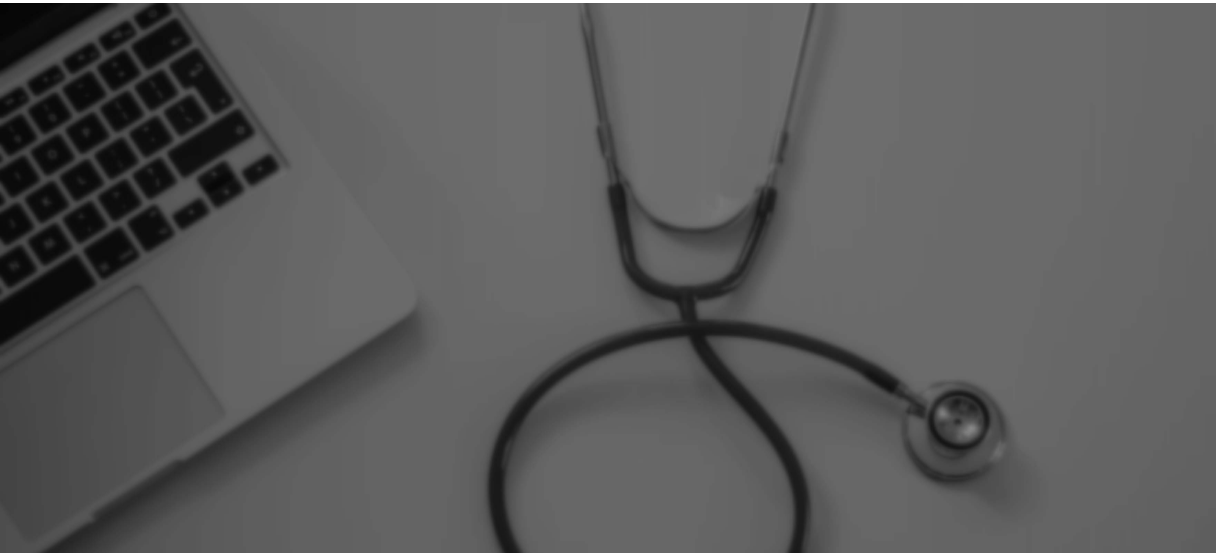 scroll, scrollTop: 0, scrollLeft: 0, axis: both 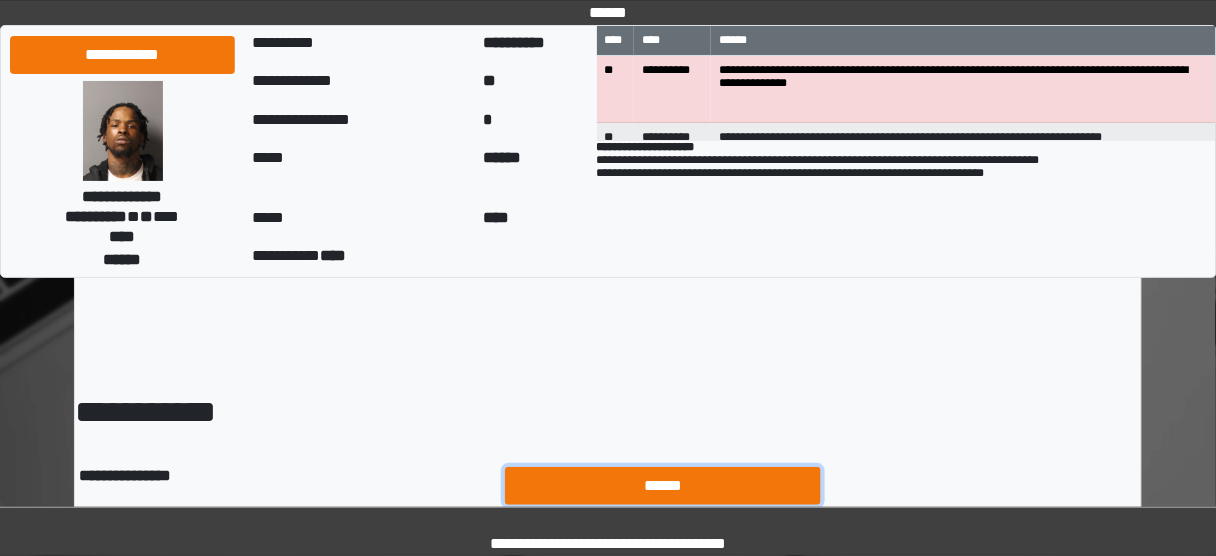 click on "******" at bounding box center [663, 485] 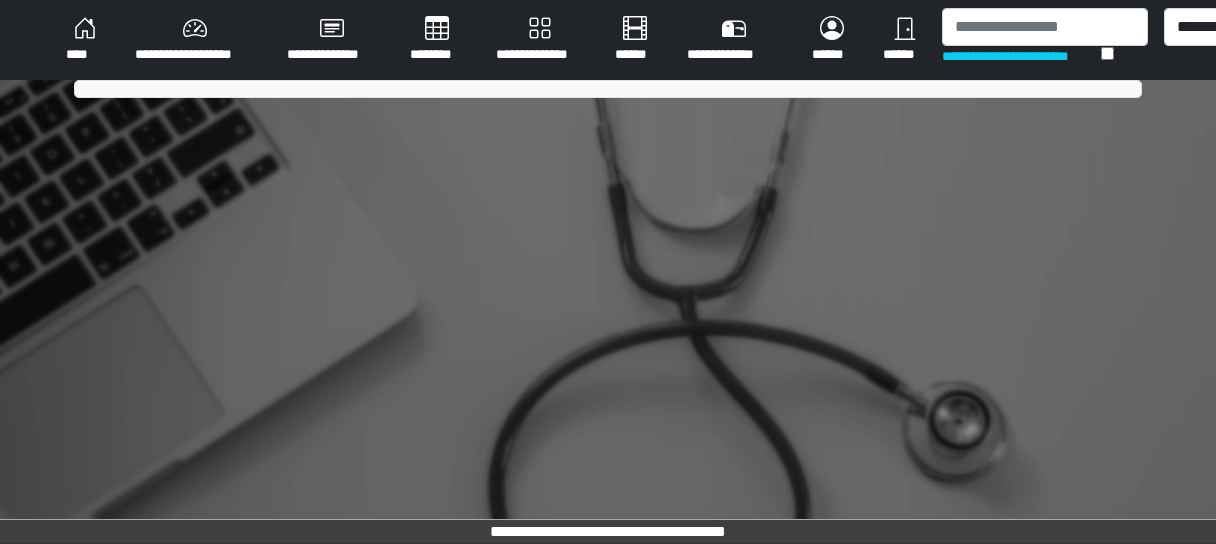 scroll, scrollTop: 0, scrollLeft: 0, axis: both 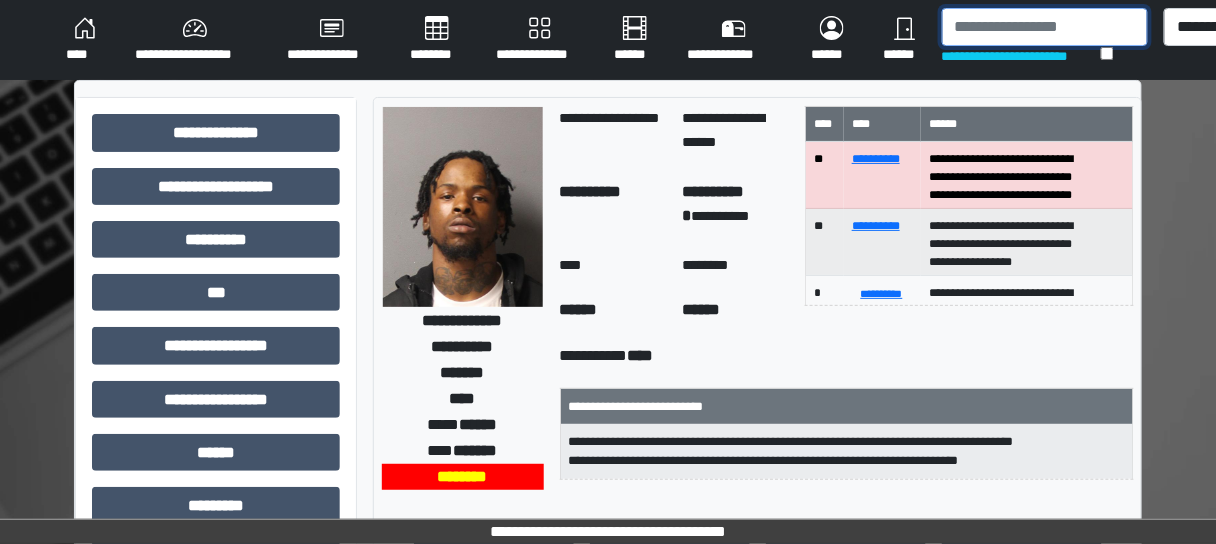 click at bounding box center (1045, 27) 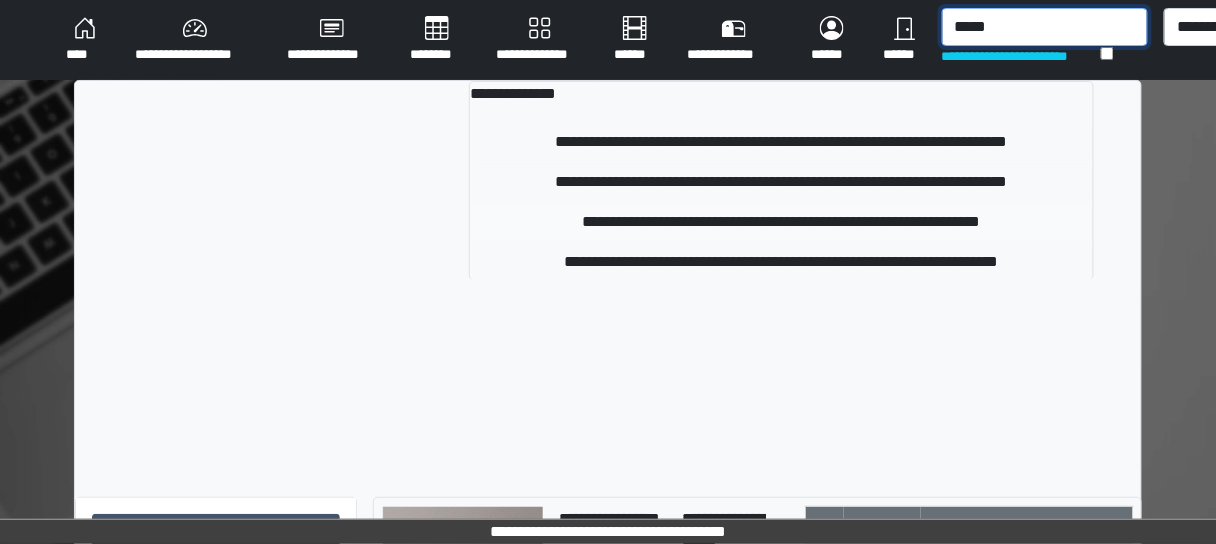 type on "*****" 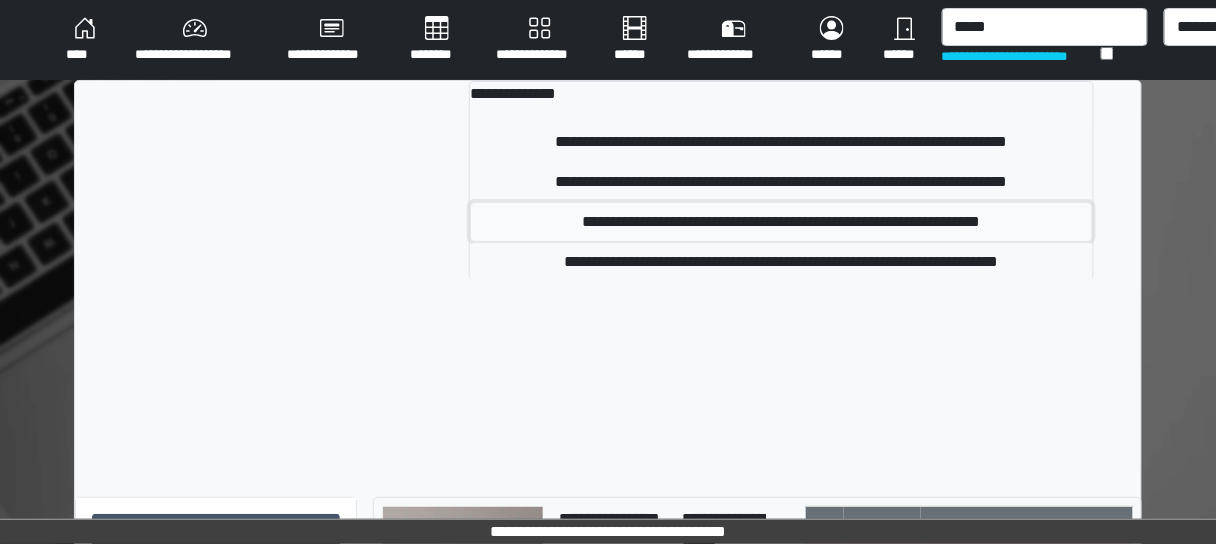 click on "**********" at bounding box center (781, 222) 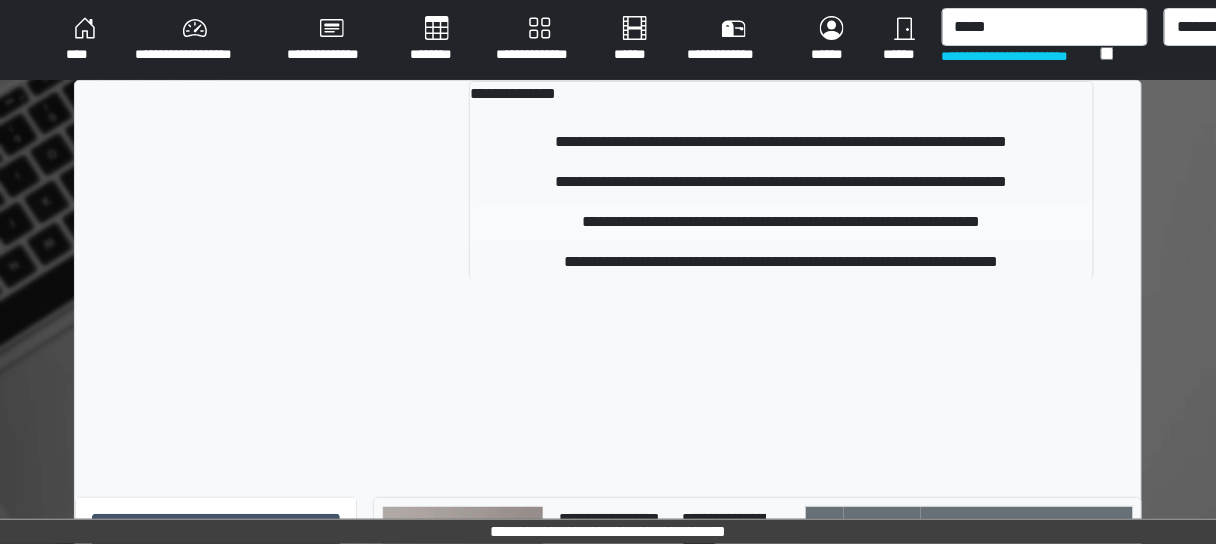 type 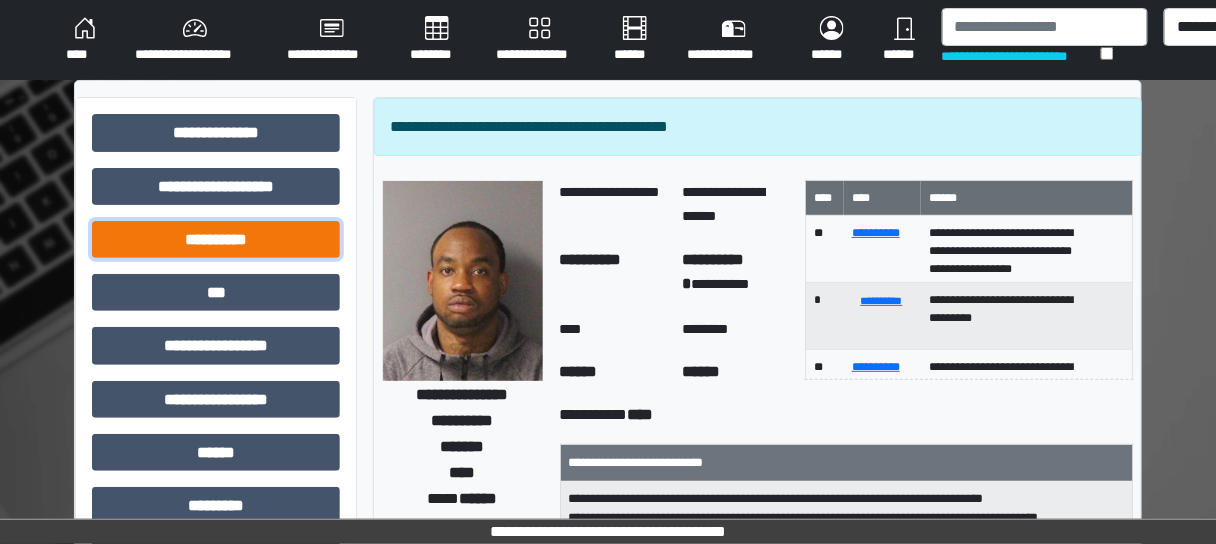 click on "**********" at bounding box center [216, 239] 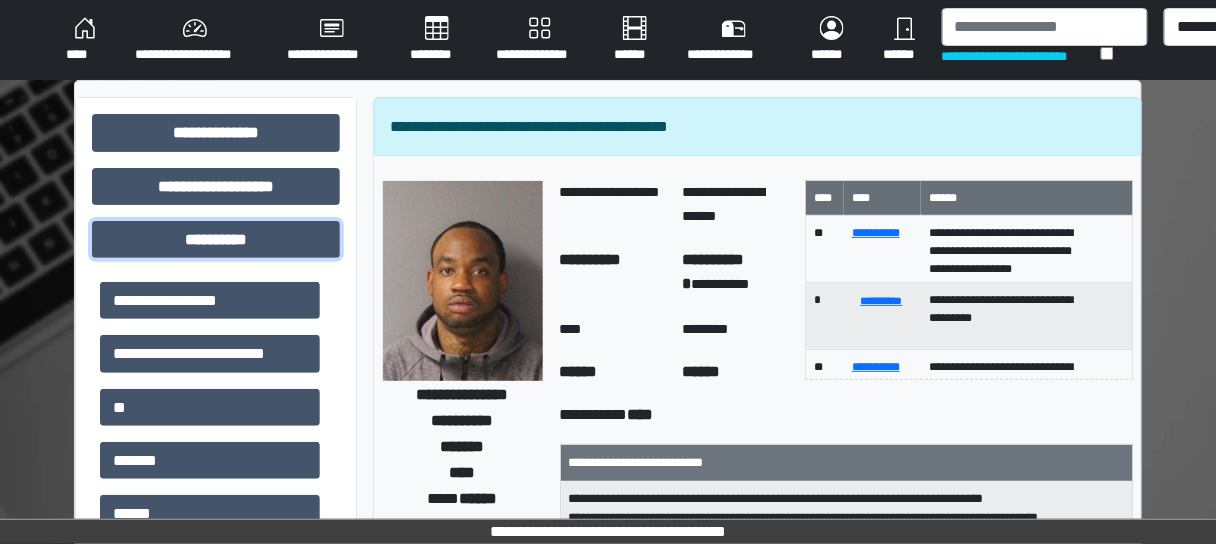 scroll, scrollTop: 80, scrollLeft: 0, axis: vertical 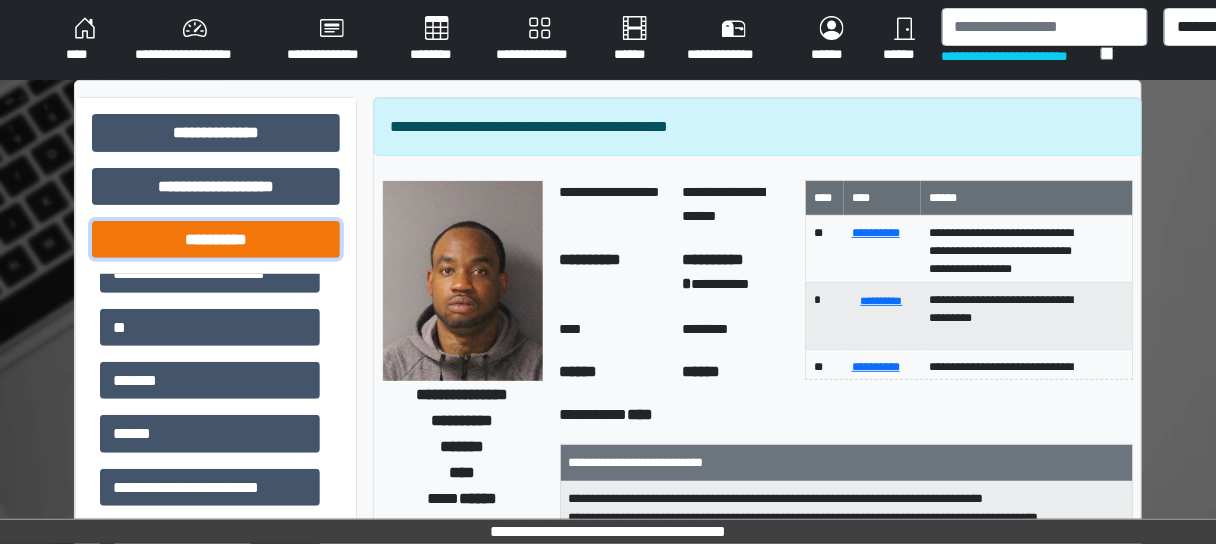 click on "**********" at bounding box center [216, 239] 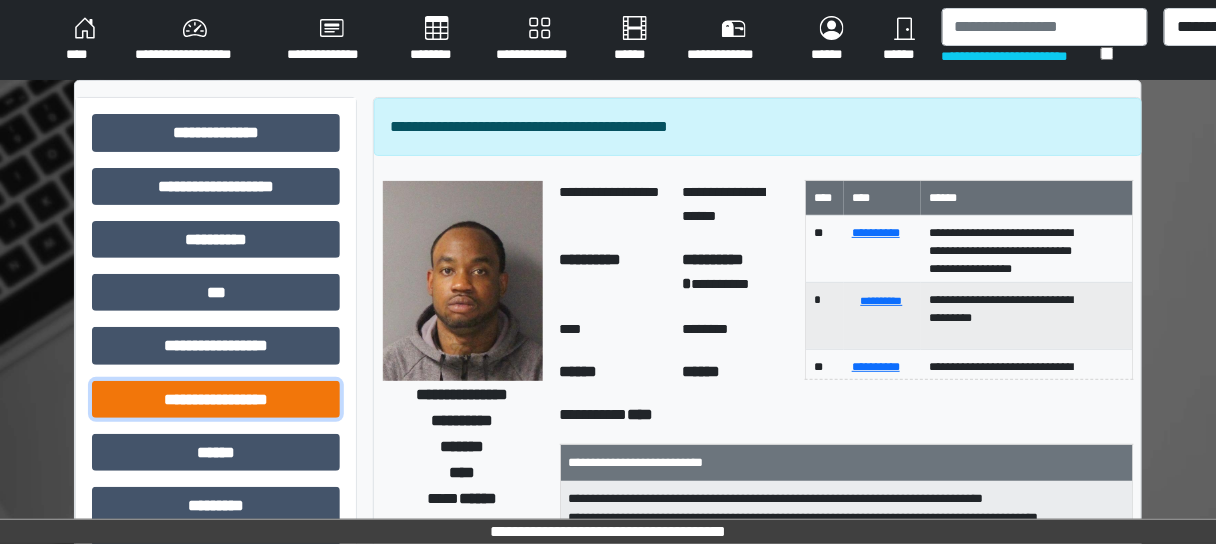 click on "**********" at bounding box center [216, 399] 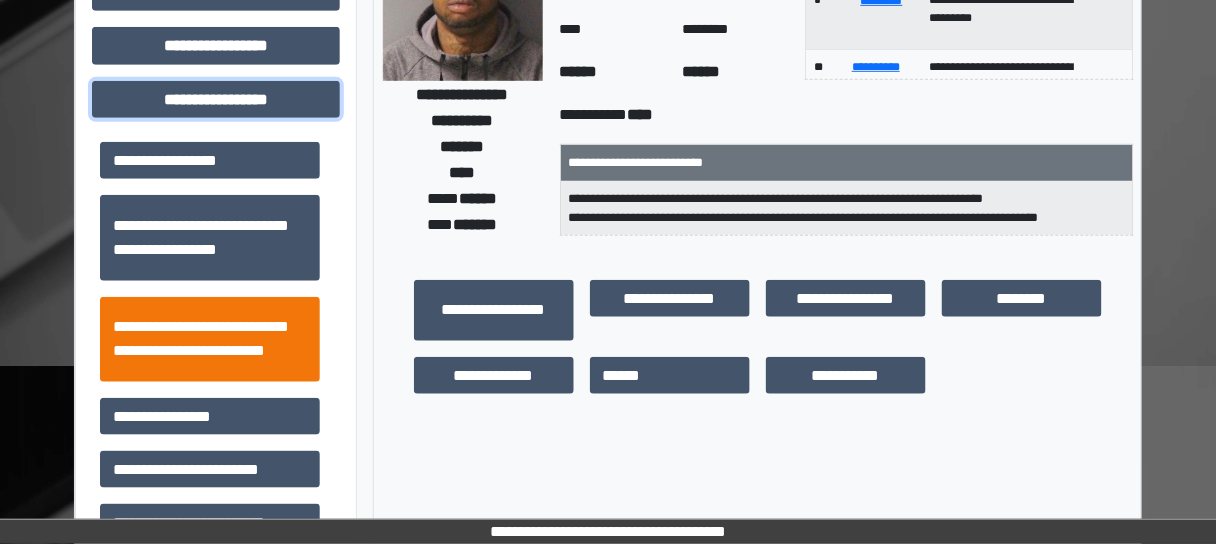 scroll, scrollTop: 320, scrollLeft: 0, axis: vertical 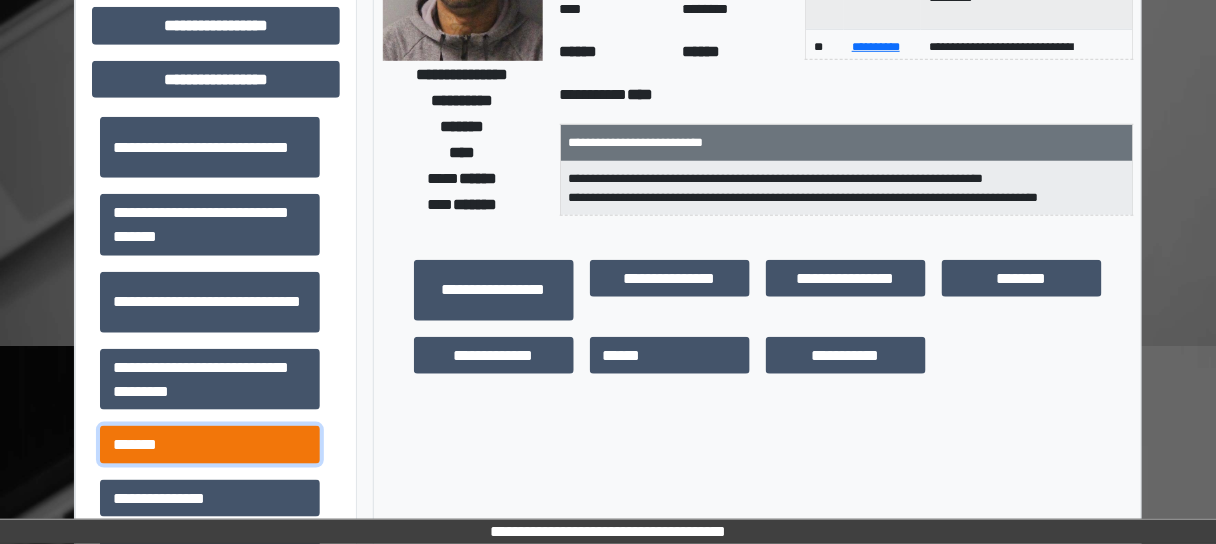 click on "*******" at bounding box center (210, 444) 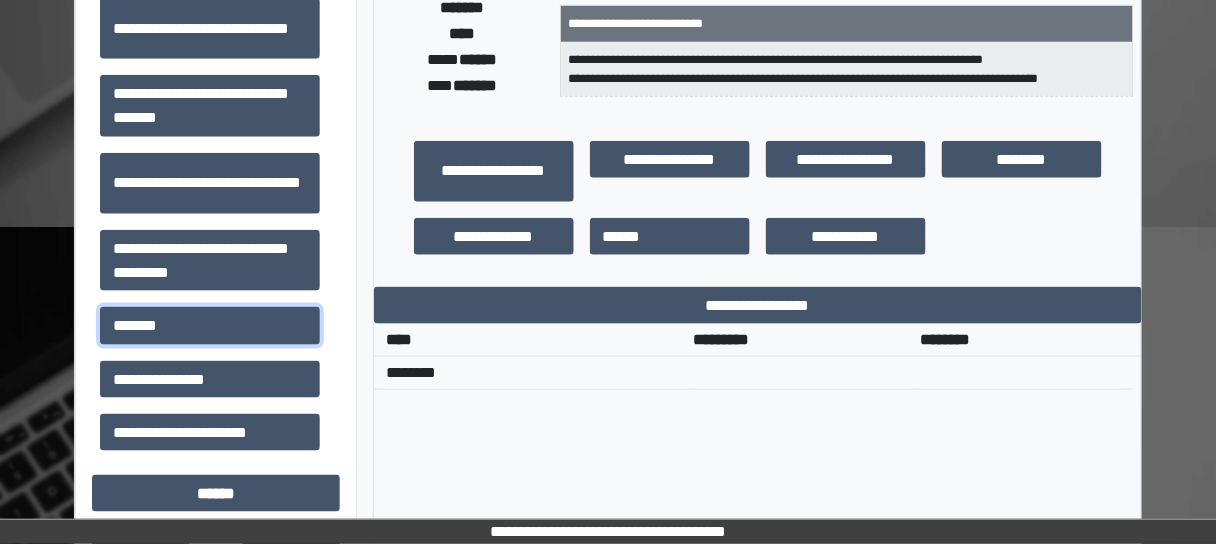 scroll, scrollTop: 480, scrollLeft: 0, axis: vertical 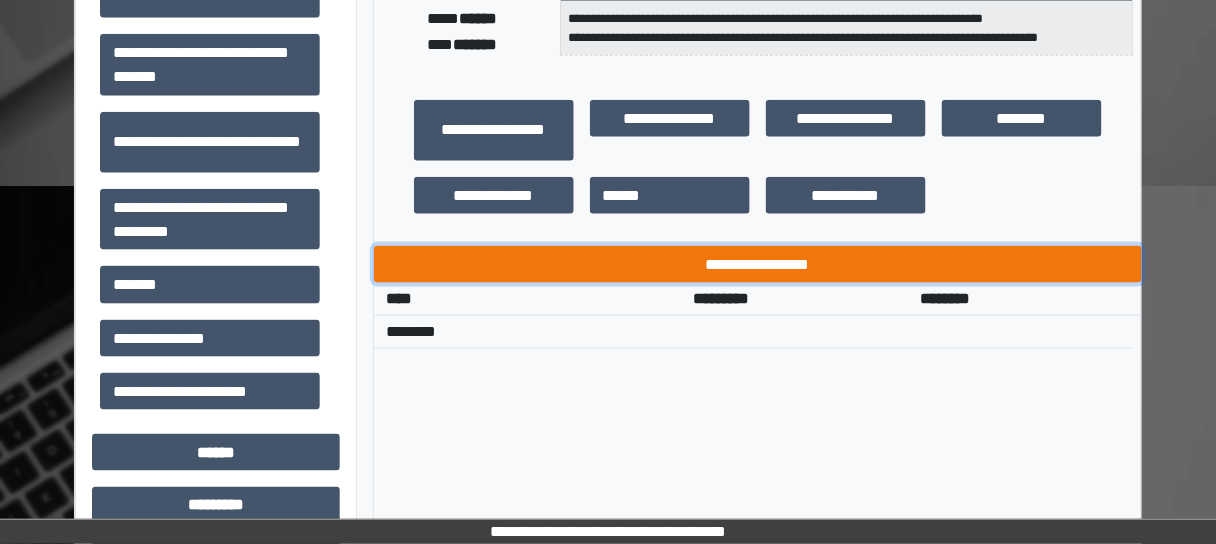 click on "**********" at bounding box center (758, 264) 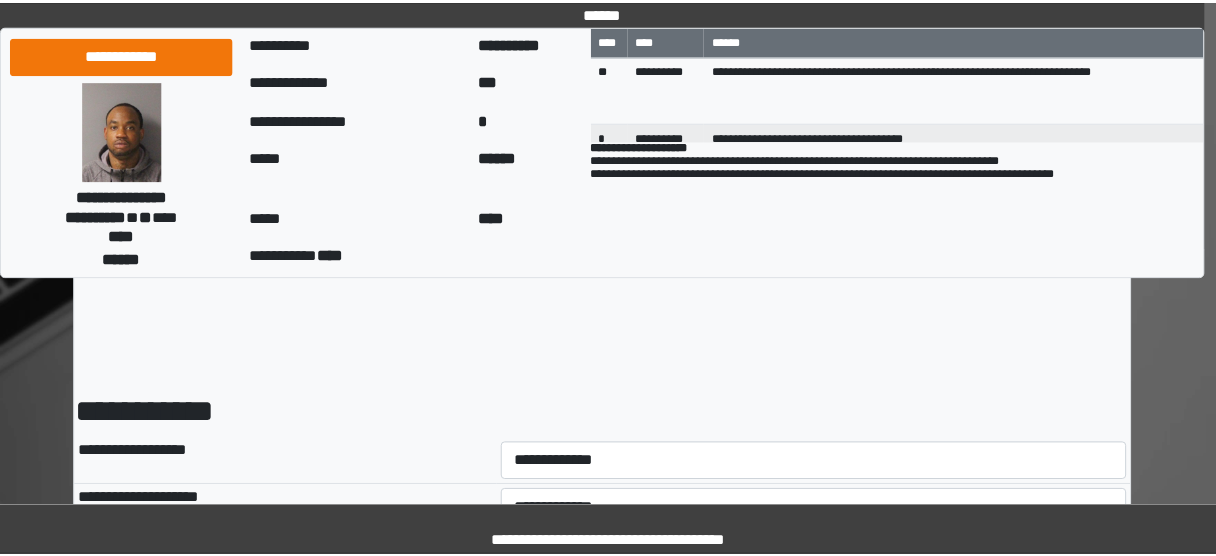 scroll, scrollTop: 160, scrollLeft: 0, axis: vertical 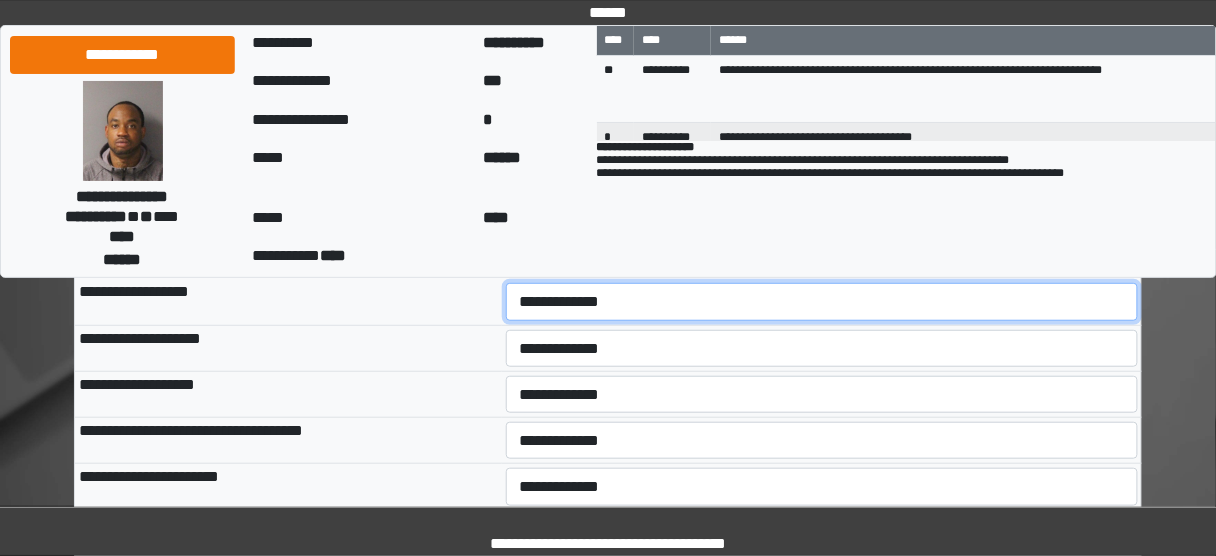 click on "**********" at bounding box center (822, 301) 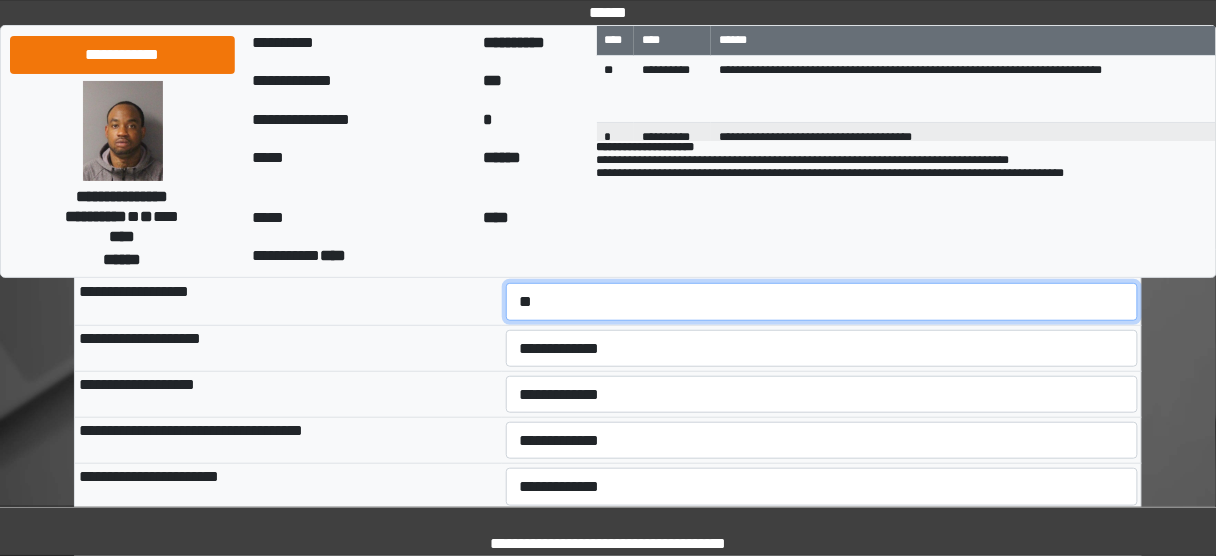 click on "**********" at bounding box center [822, 301] 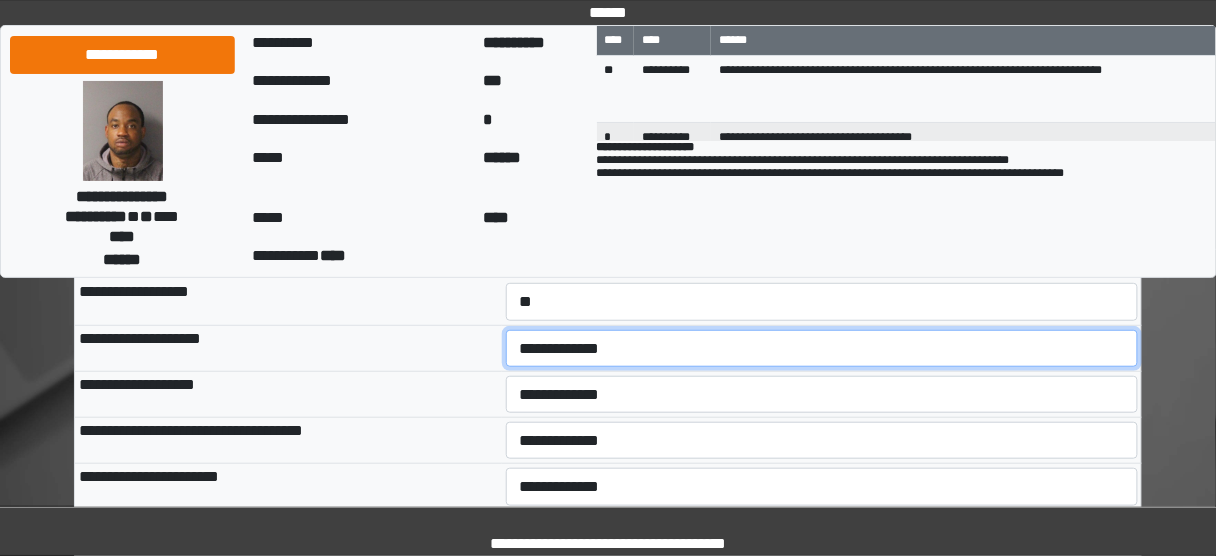 drag, startPoint x: 542, startPoint y: 340, endPoint x: 544, endPoint y: 353, distance: 13.152946 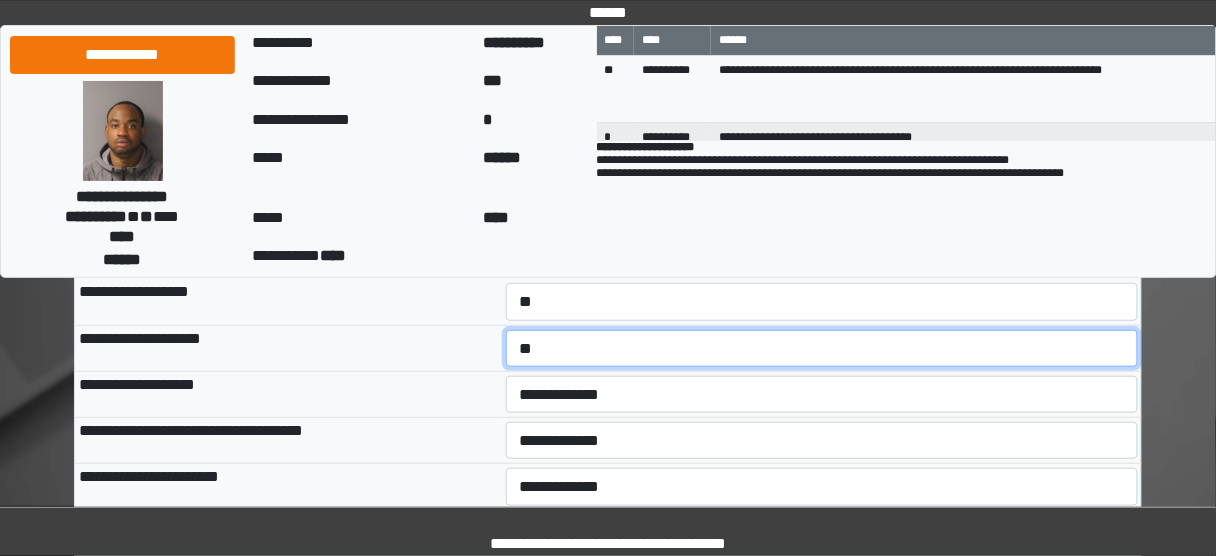 click on "**********" at bounding box center (822, 348) 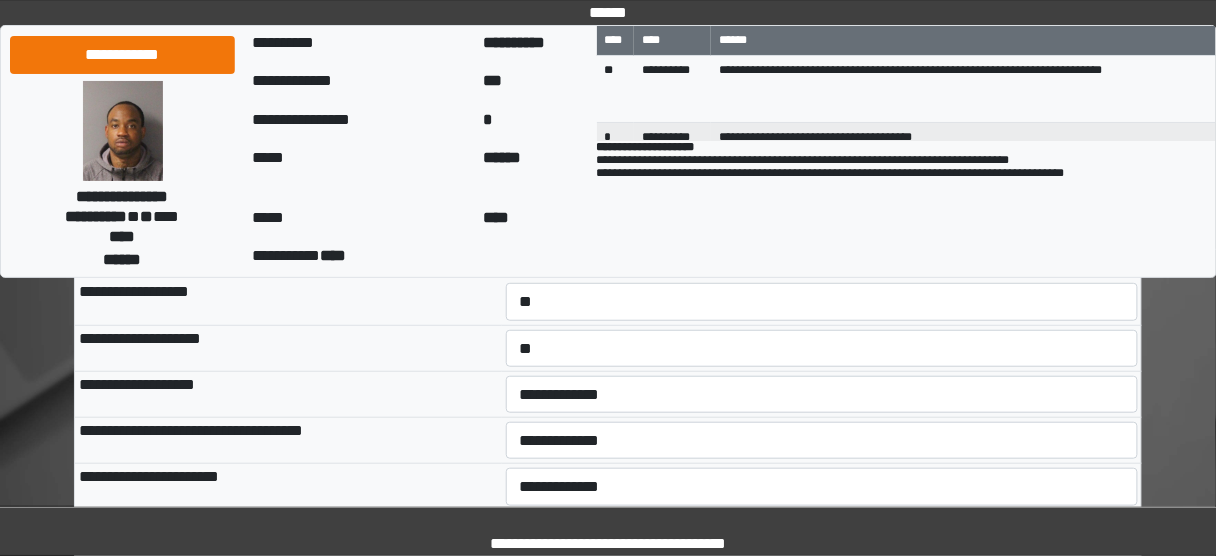 drag, startPoint x: 540, startPoint y: 412, endPoint x: 543, endPoint y: 424, distance: 12.369317 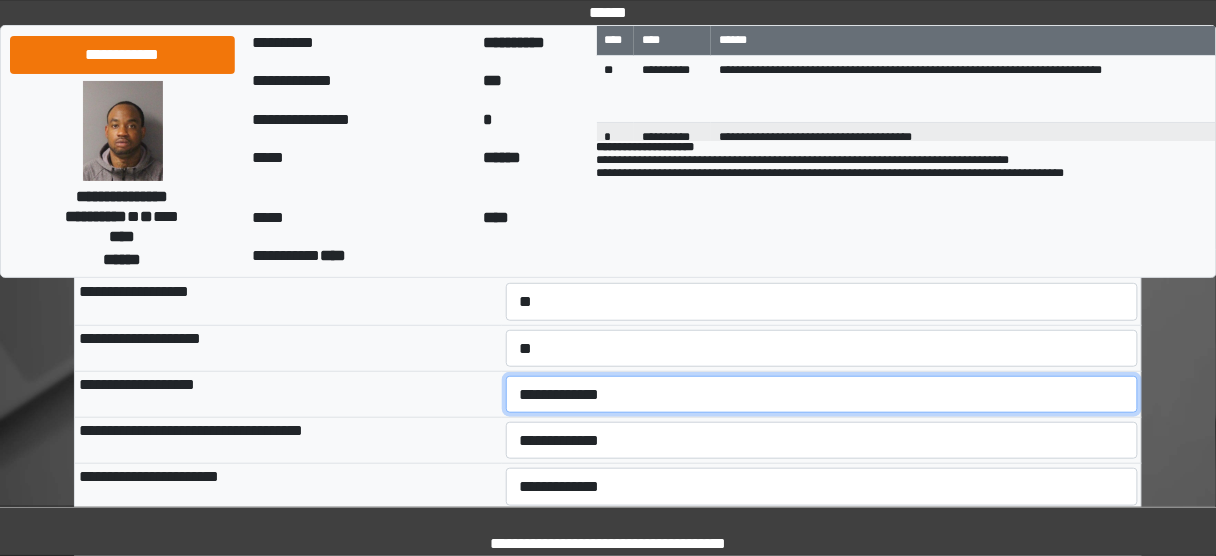 drag, startPoint x: 546, startPoint y: 393, endPoint x: 546, endPoint y: 410, distance: 17 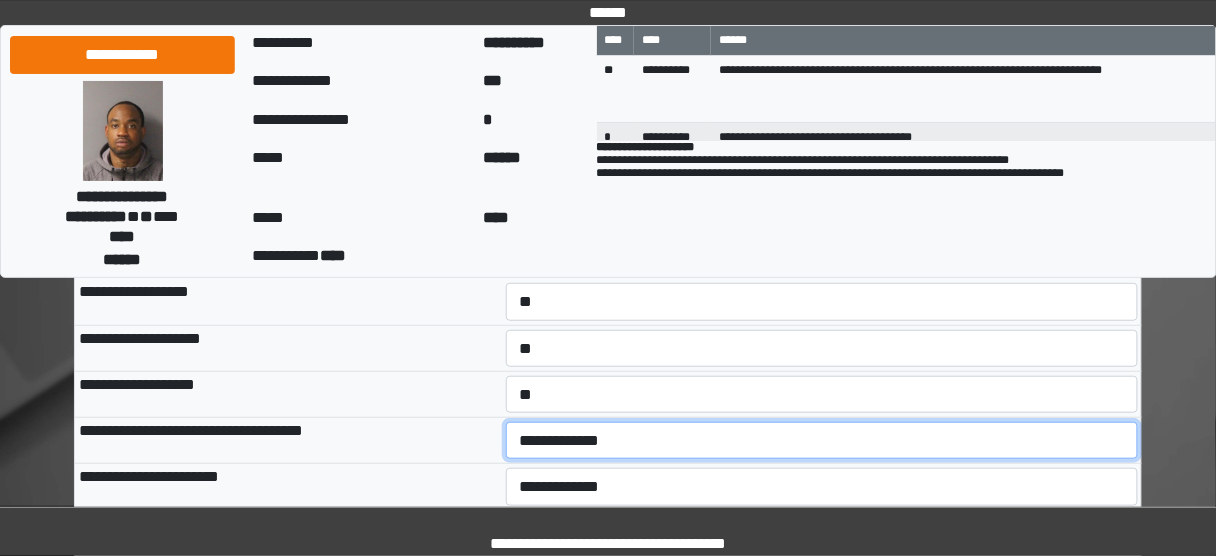 click on "**********" at bounding box center [822, 440] 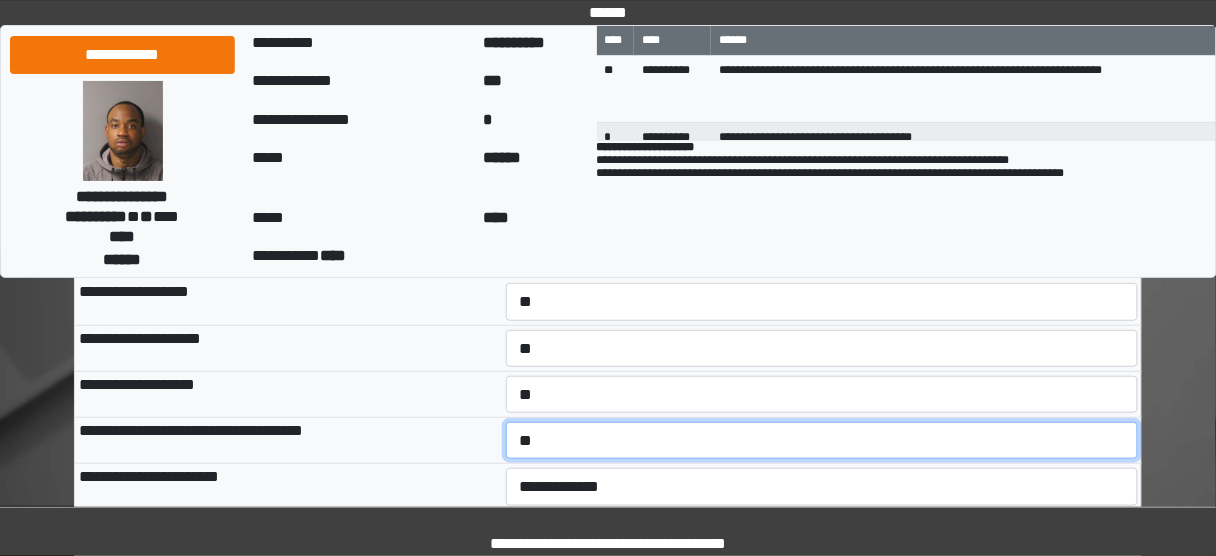 click on "**********" at bounding box center [822, 440] 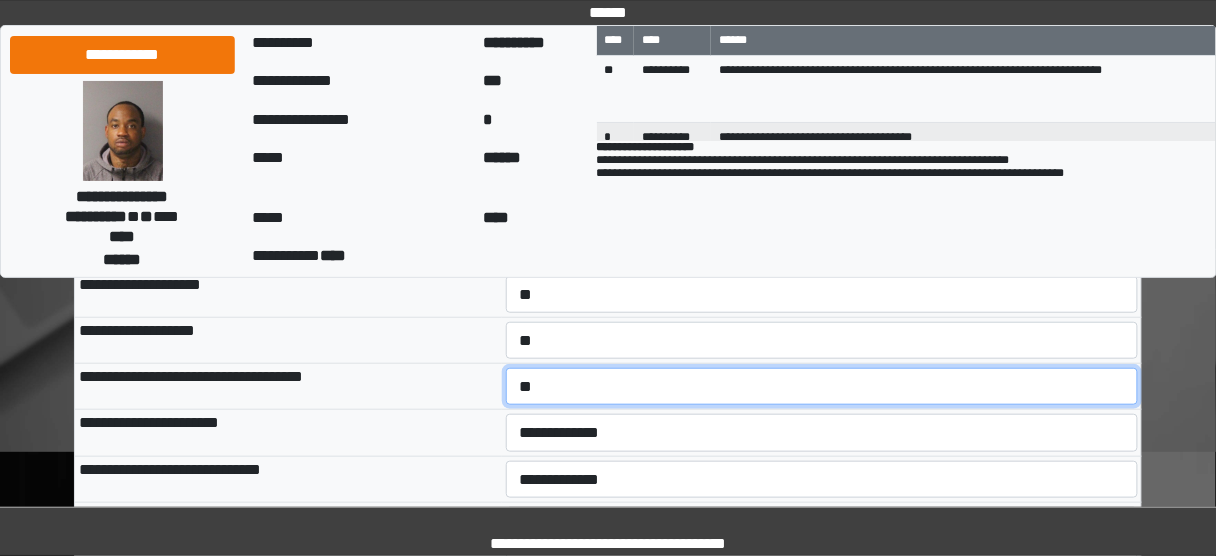 scroll, scrollTop: 240, scrollLeft: 0, axis: vertical 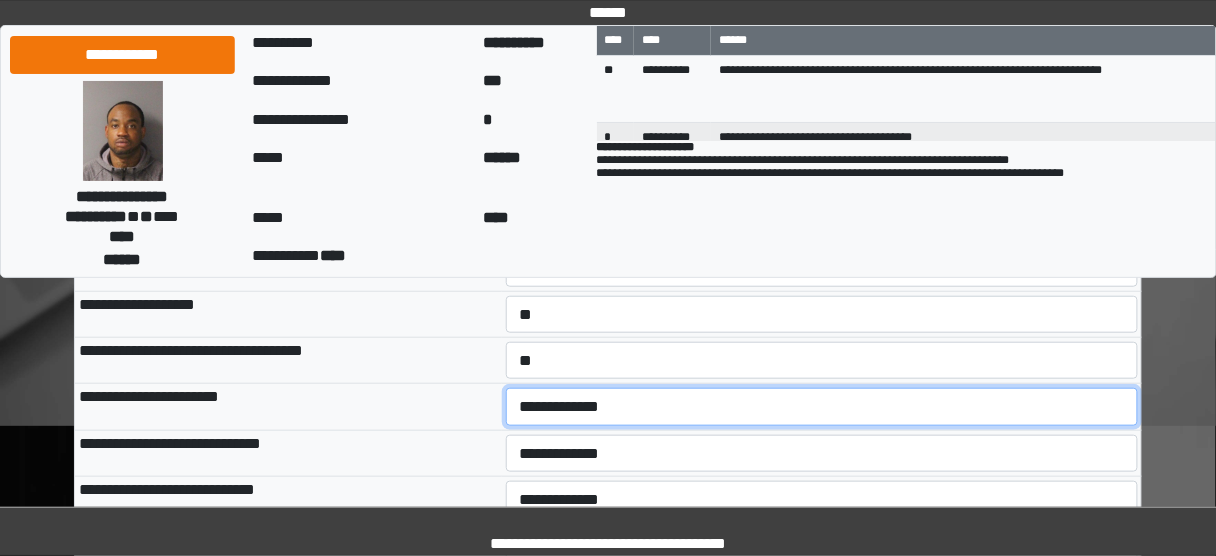 drag, startPoint x: 519, startPoint y: 403, endPoint x: 520, endPoint y: 413, distance: 10.049875 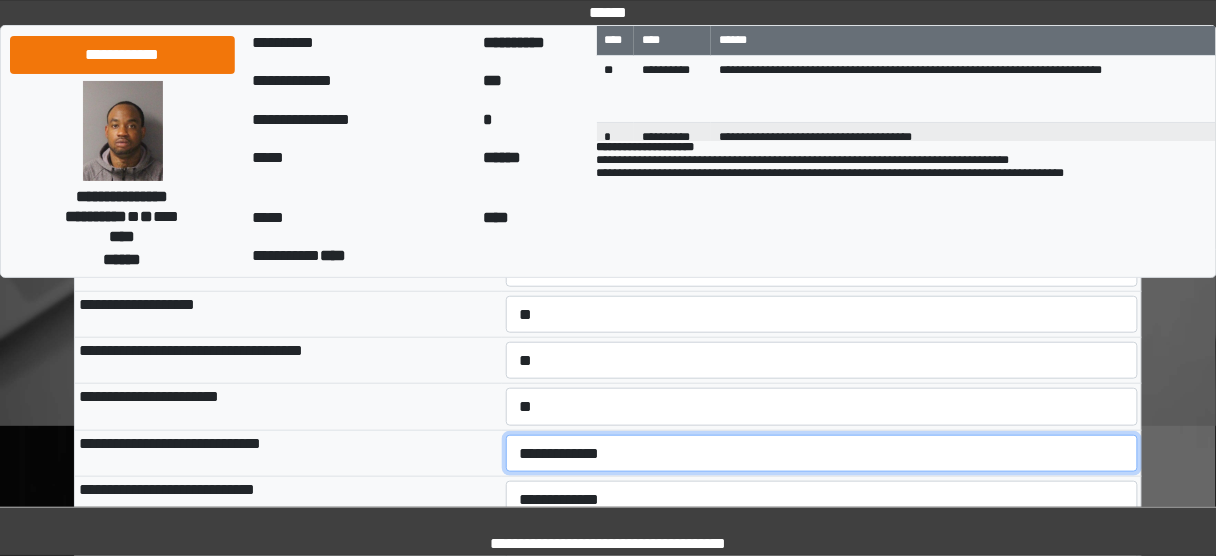 click on "**********" at bounding box center (822, 453) 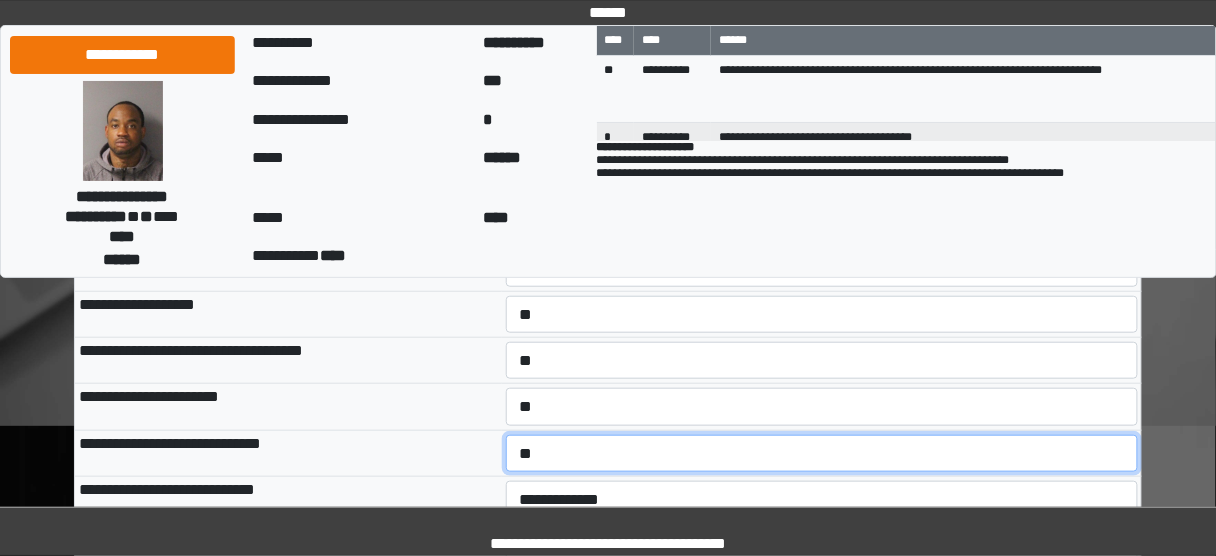 scroll, scrollTop: 320, scrollLeft: 0, axis: vertical 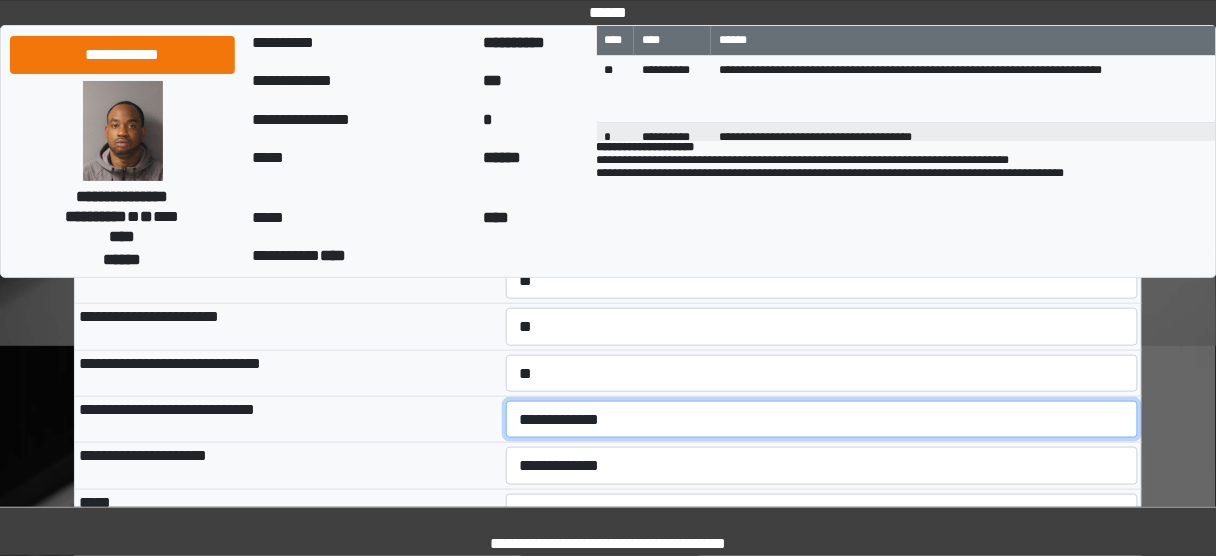 click on "**********" at bounding box center [822, 419] 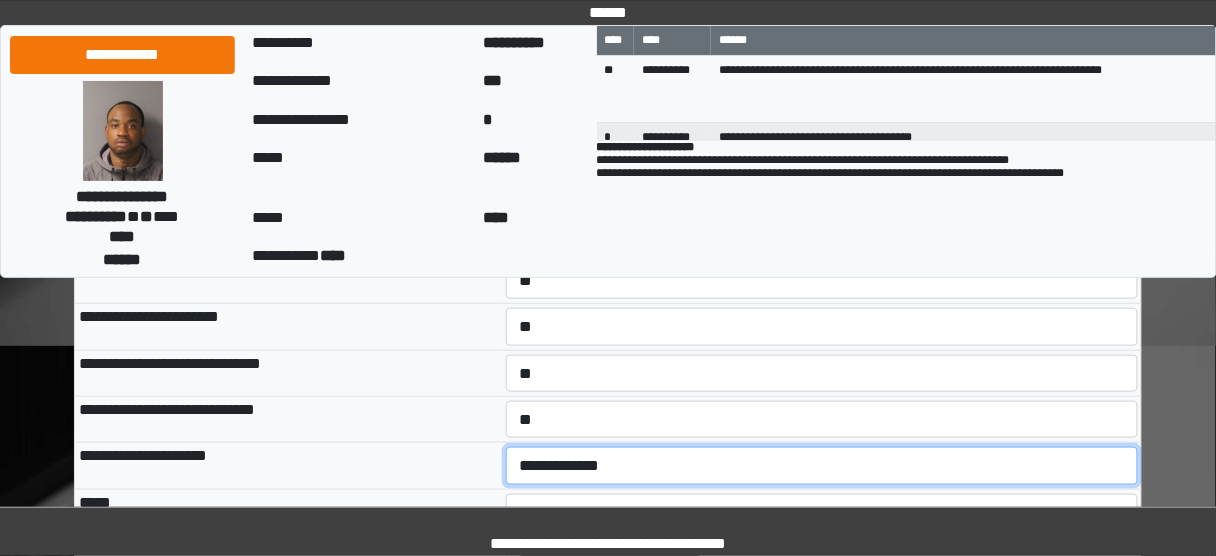 click on "**********" at bounding box center [822, 465] 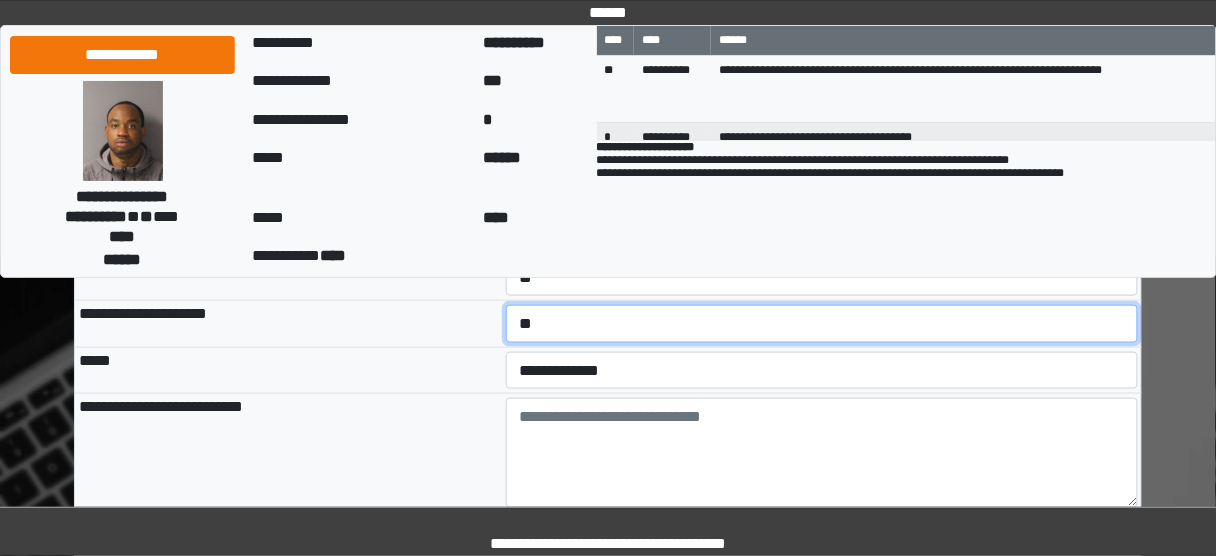 scroll, scrollTop: 480, scrollLeft: 0, axis: vertical 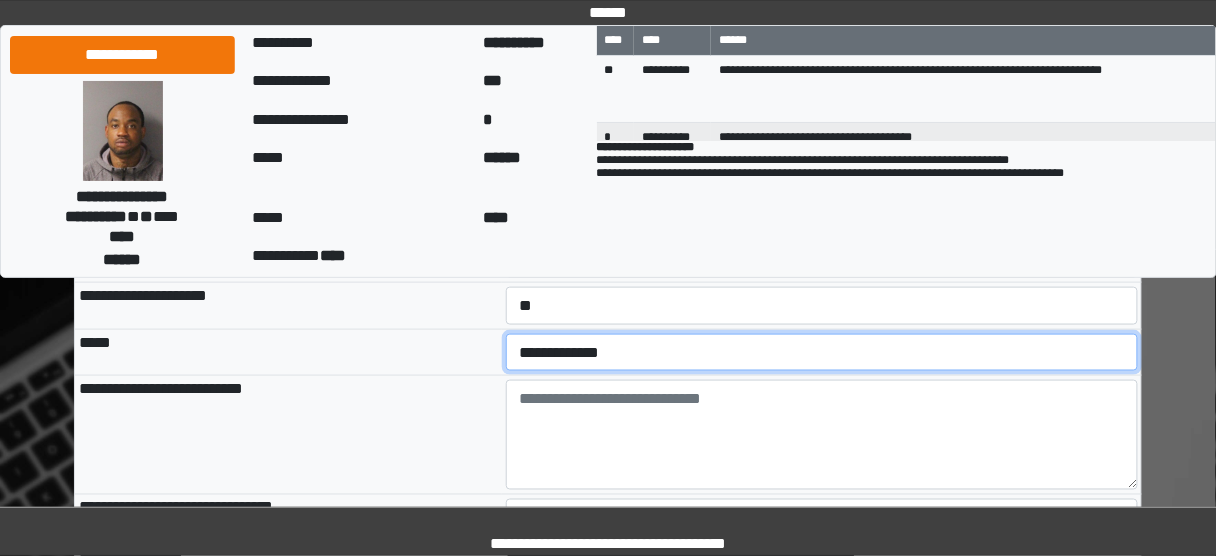 click on "**********" at bounding box center (822, 352) 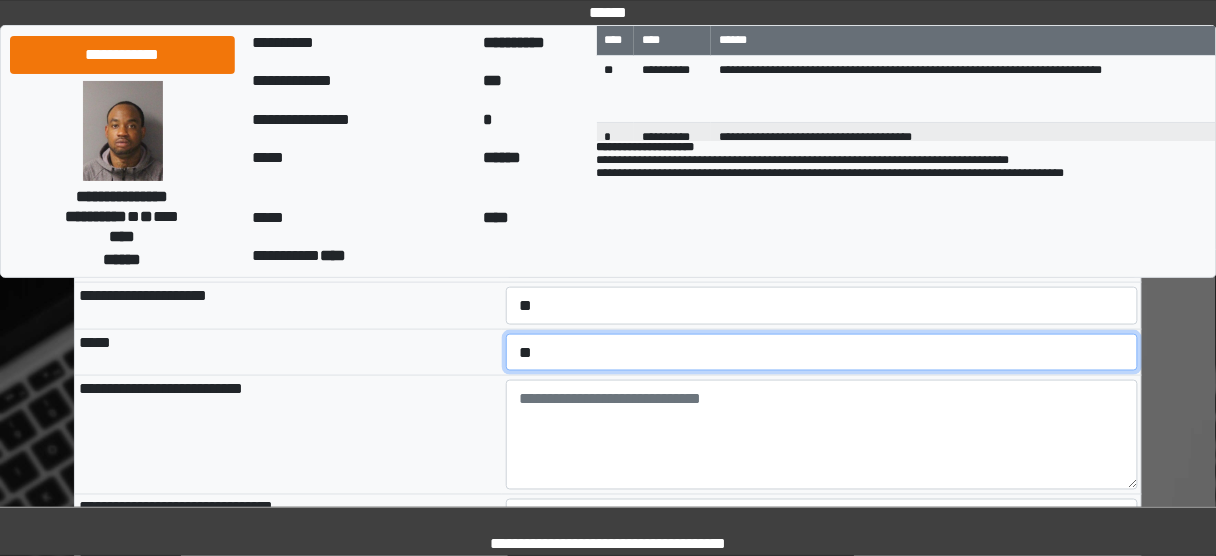click on "**********" at bounding box center [822, 352] 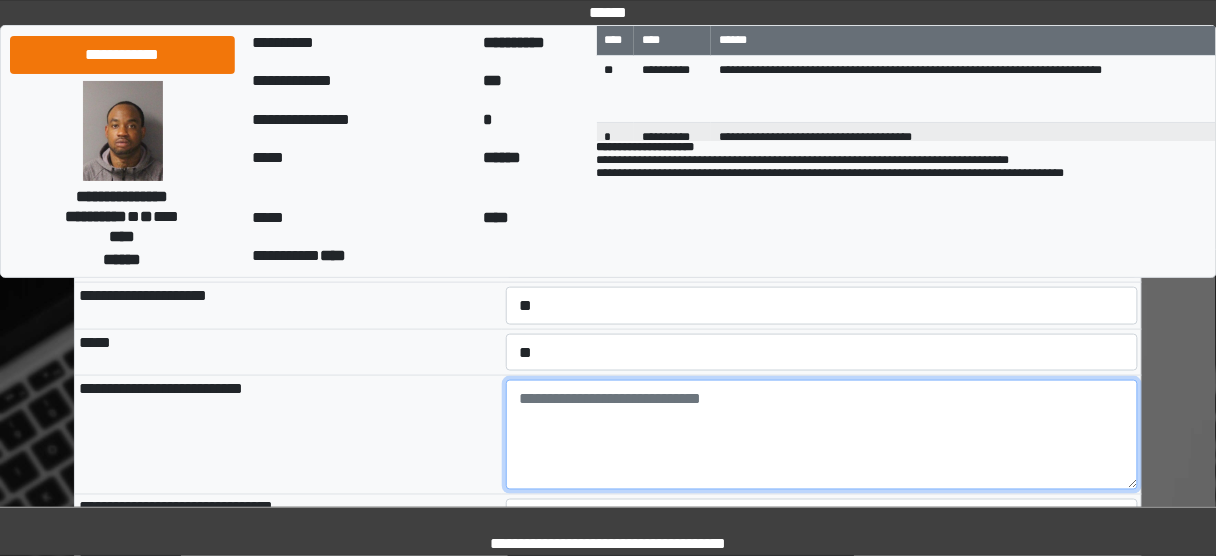 paste on "**********" 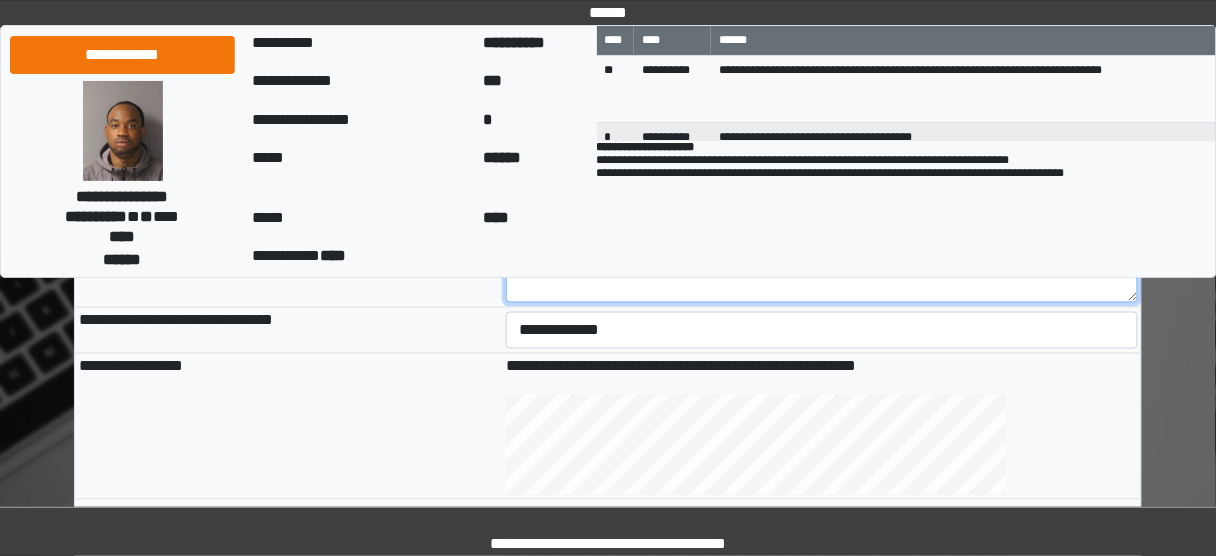 scroll, scrollTop: 640, scrollLeft: 0, axis: vertical 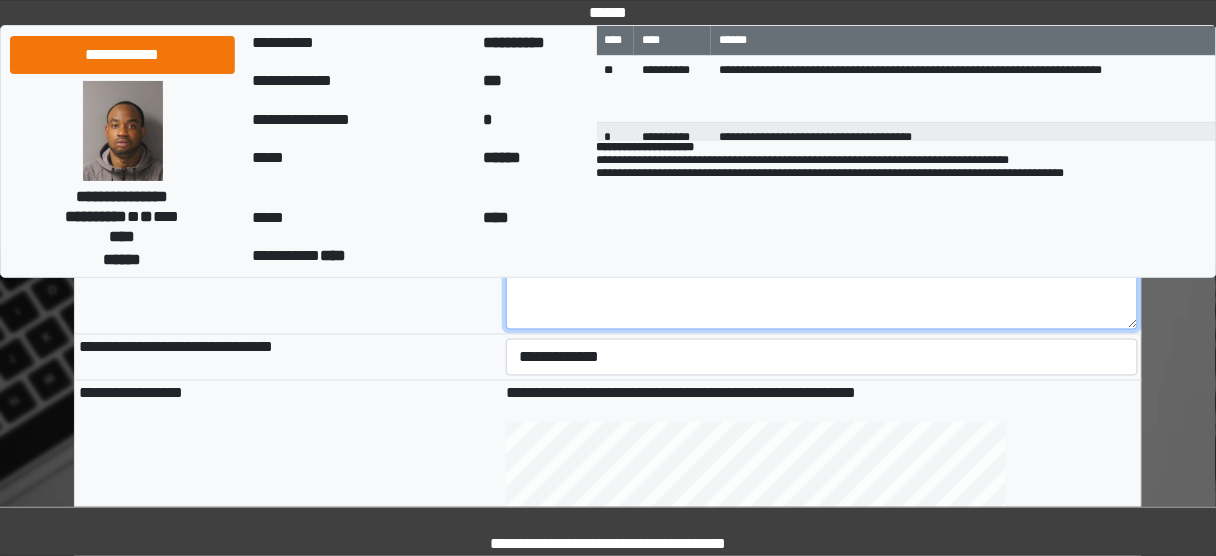 type on "**********" 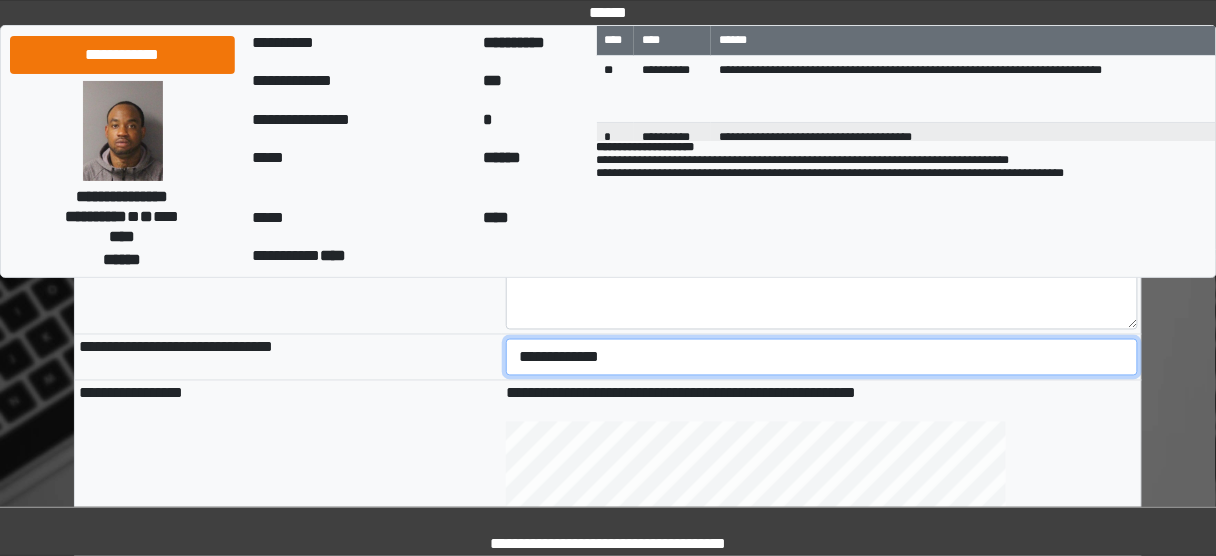 click on "**********" at bounding box center [822, 357] 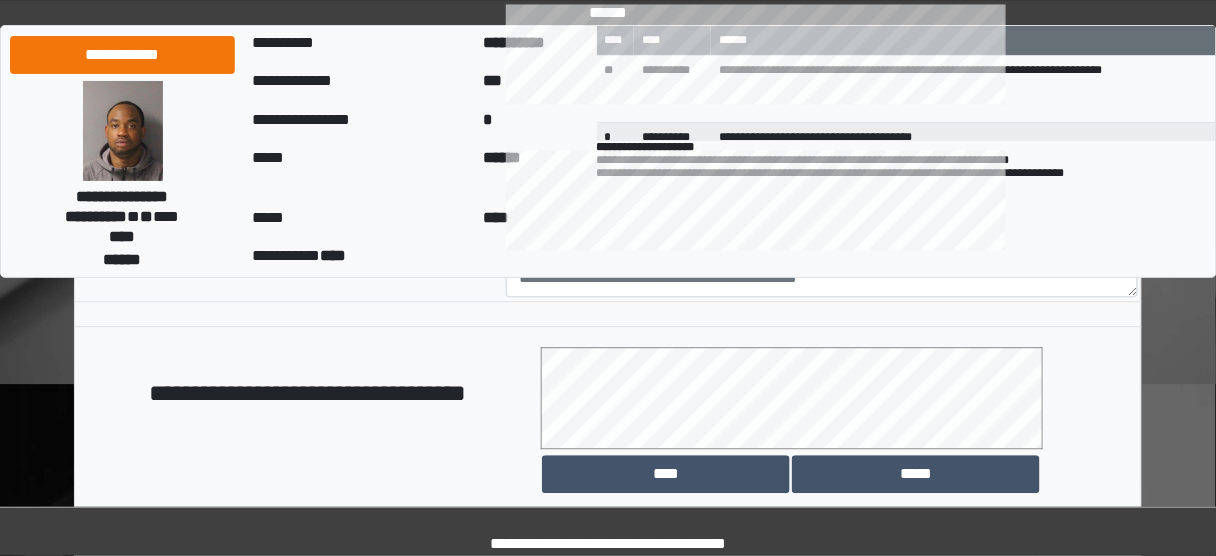 scroll, scrollTop: 960, scrollLeft: 0, axis: vertical 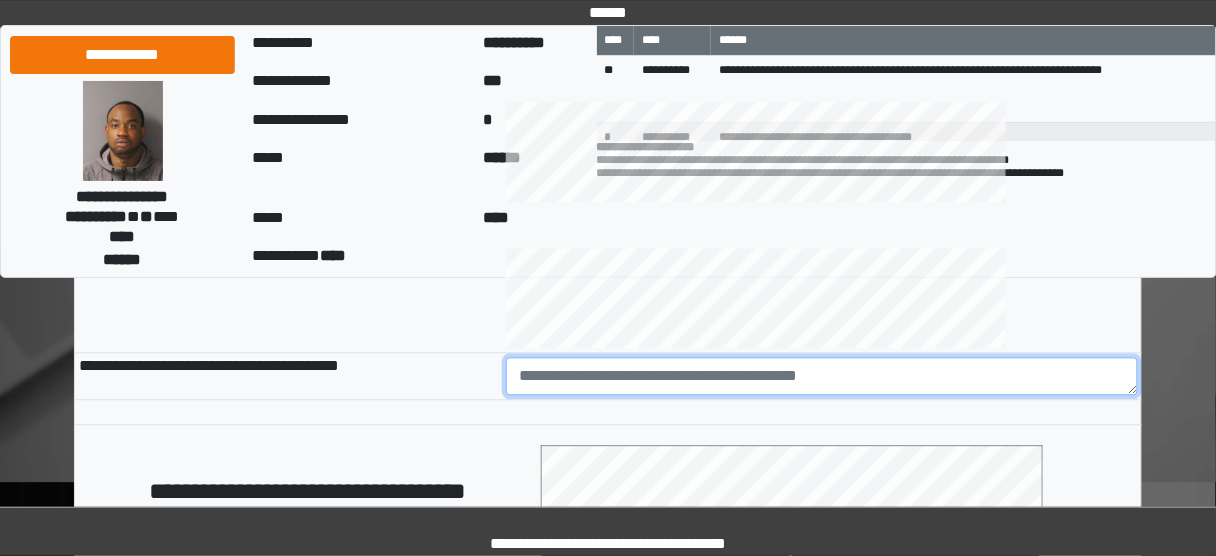 click at bounding box center [822, 376] 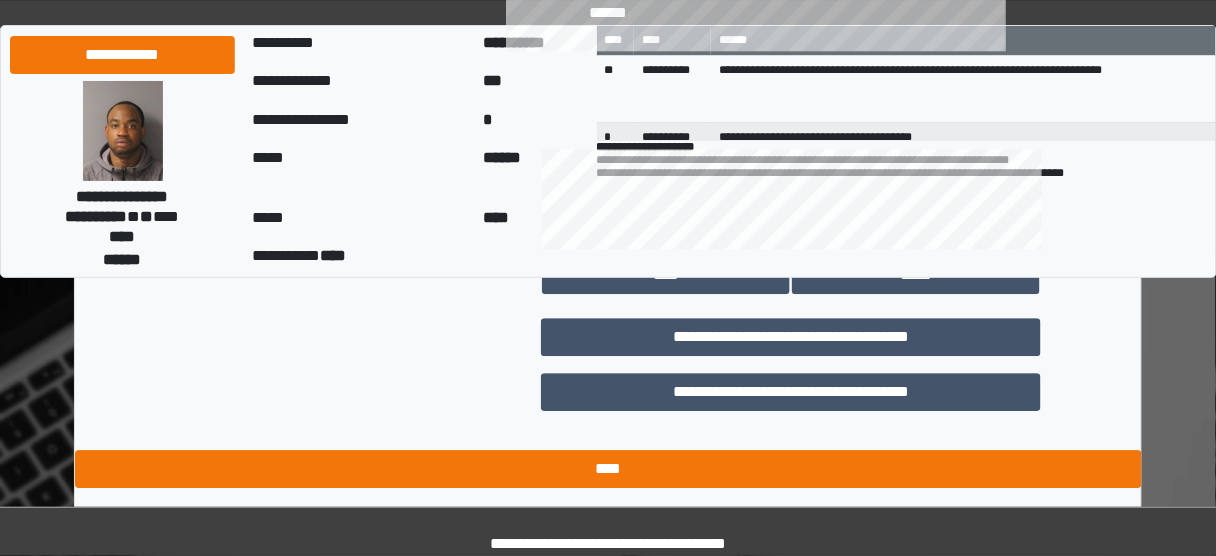 scroll, scrollTop: 1286, scrollLeft: 0, axis: vertical 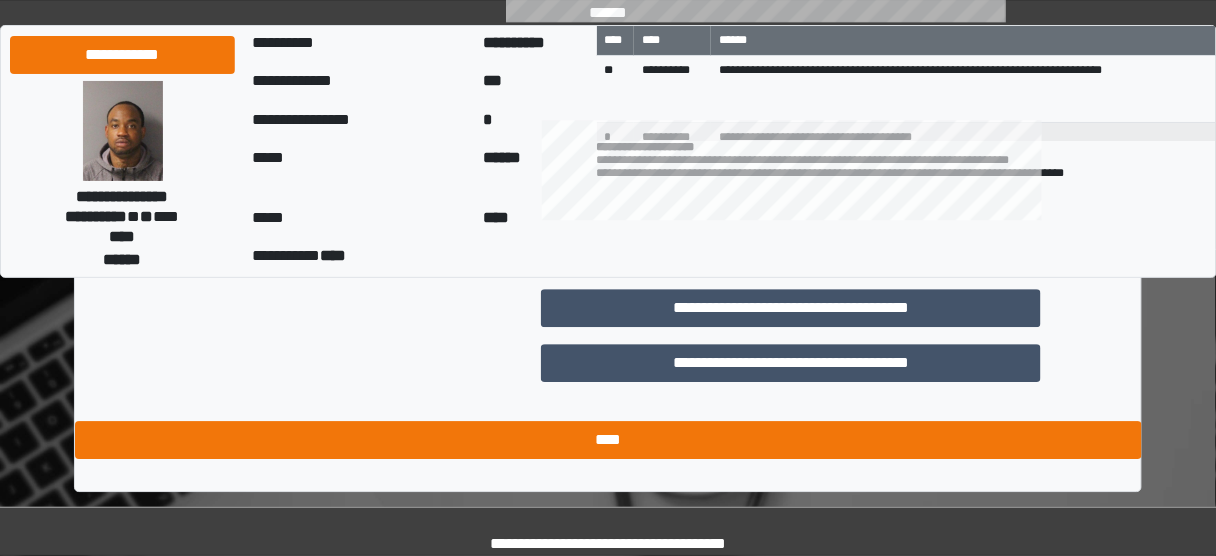 type on "**********" 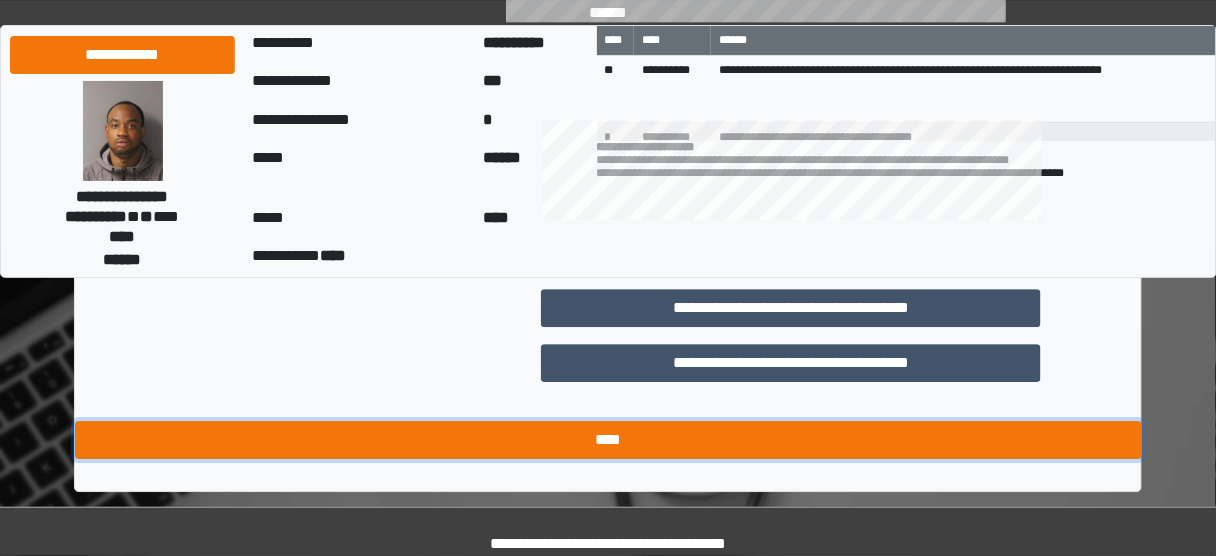 click on "****" at bounding box center (608, 440) 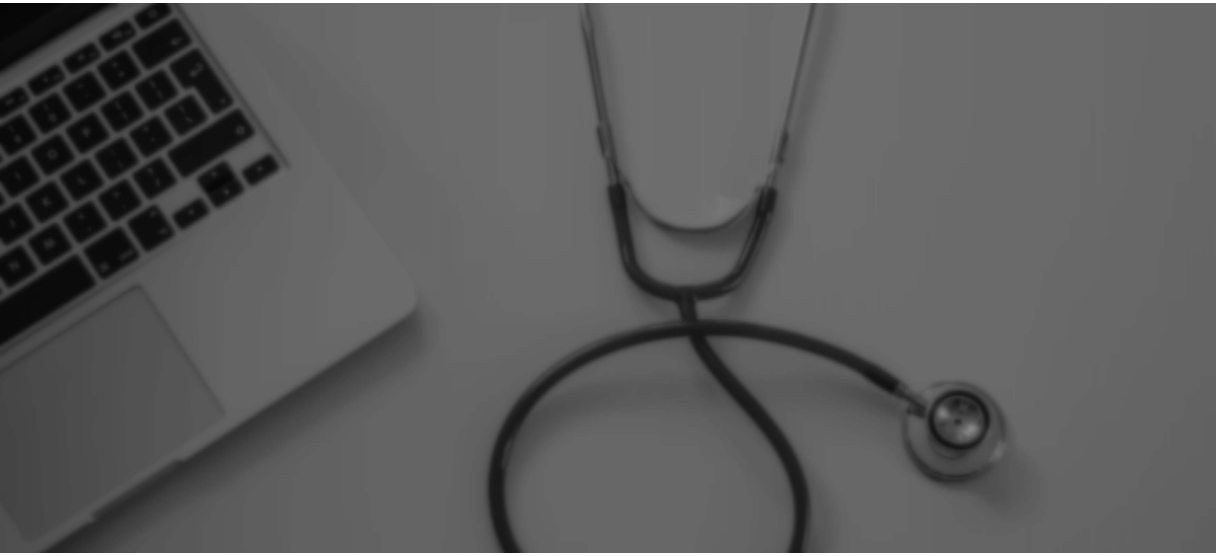 scroll, scrollTop: 0, scrollLeft: 0, axis: both 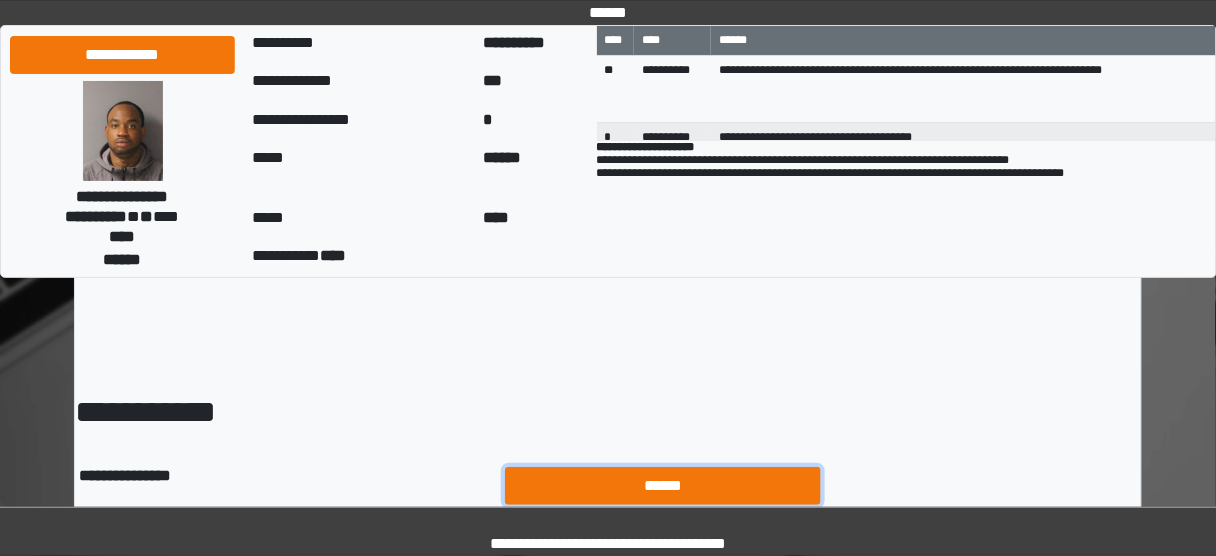 click on "******" at bounding box center (663, 485) 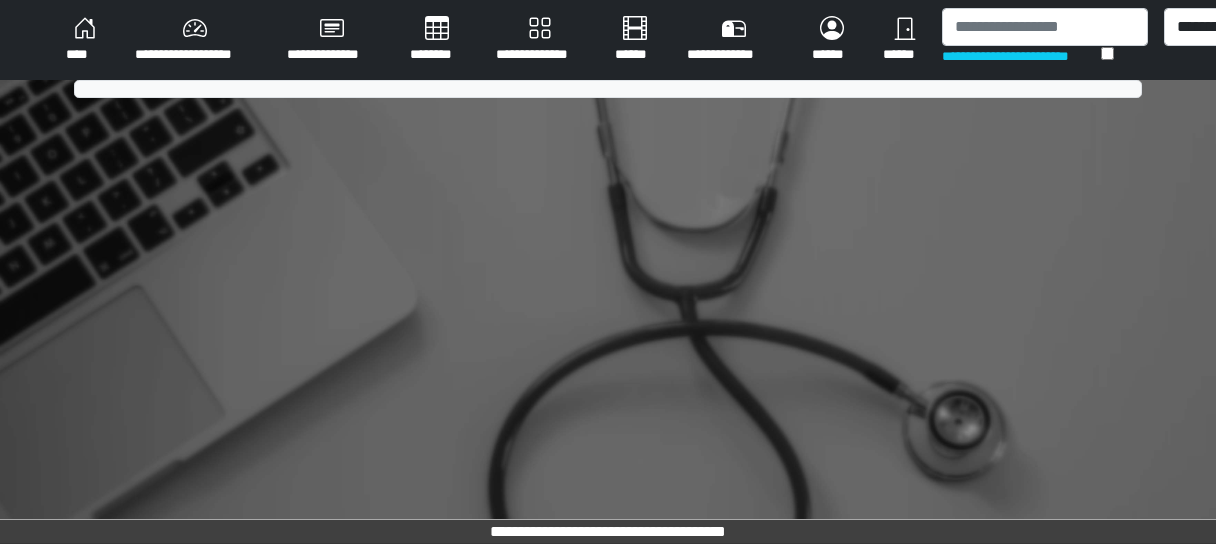 scroll, scrollTop: 0, scrollLeft: 0, axis: both 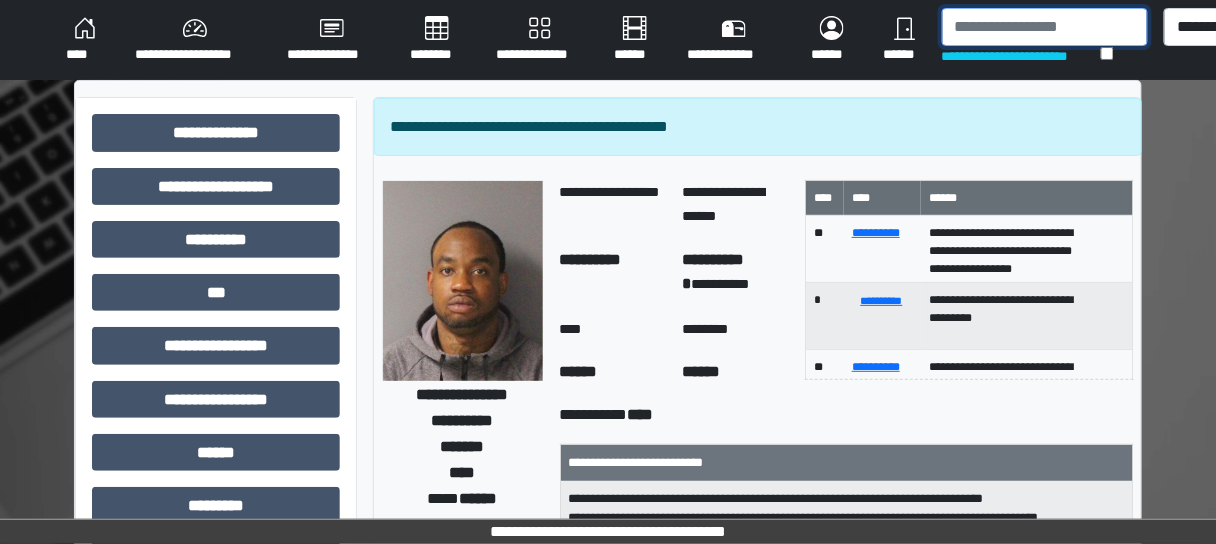click at bounding box center (1045, 27) 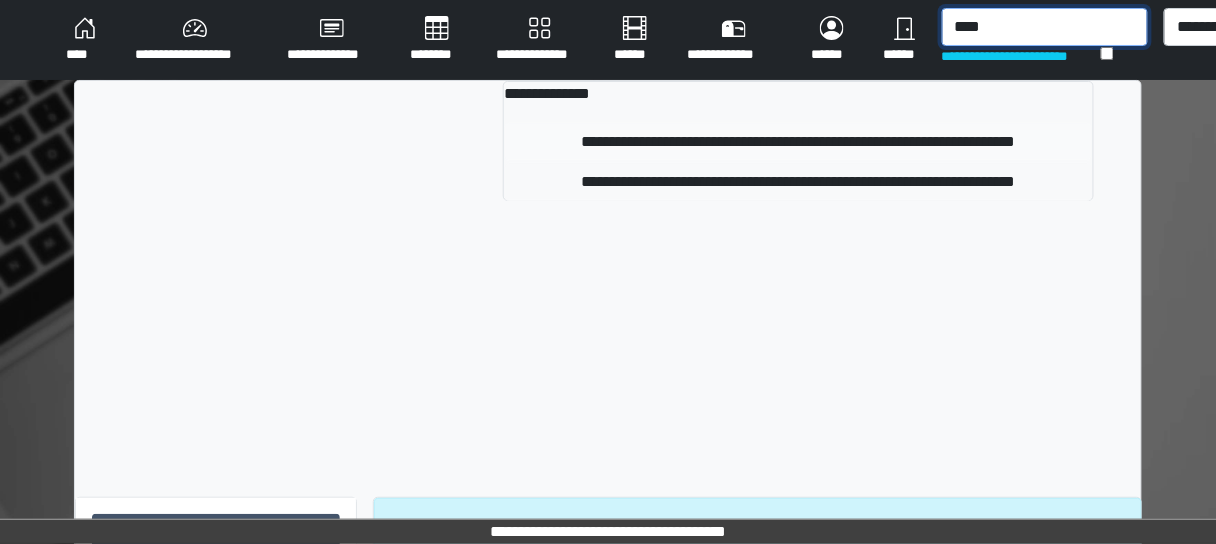 type on "****" 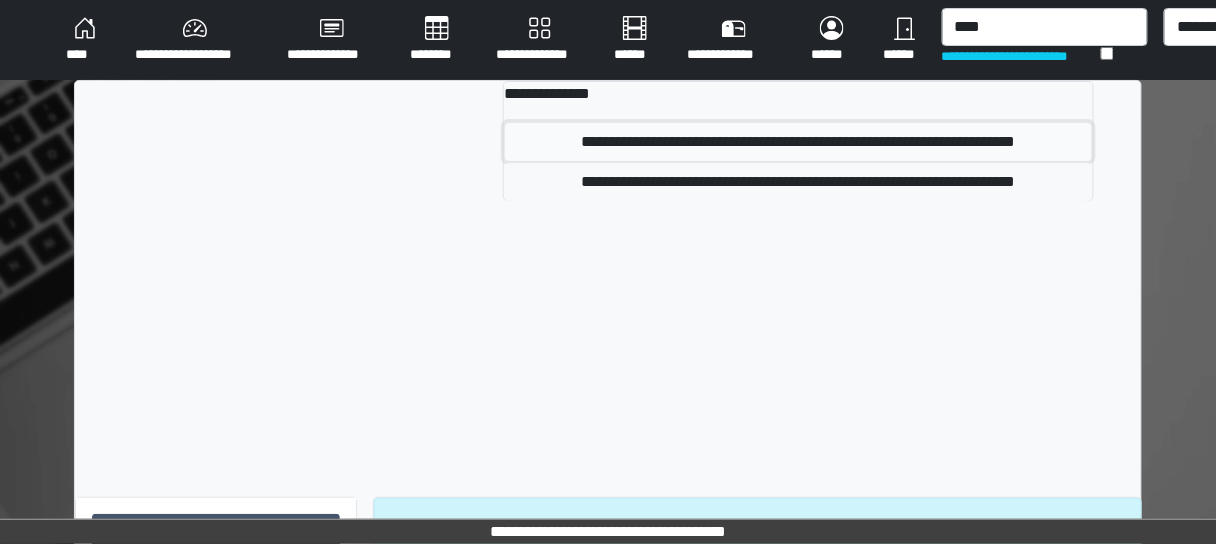 click on "**********" at bounding box center (798, 142) 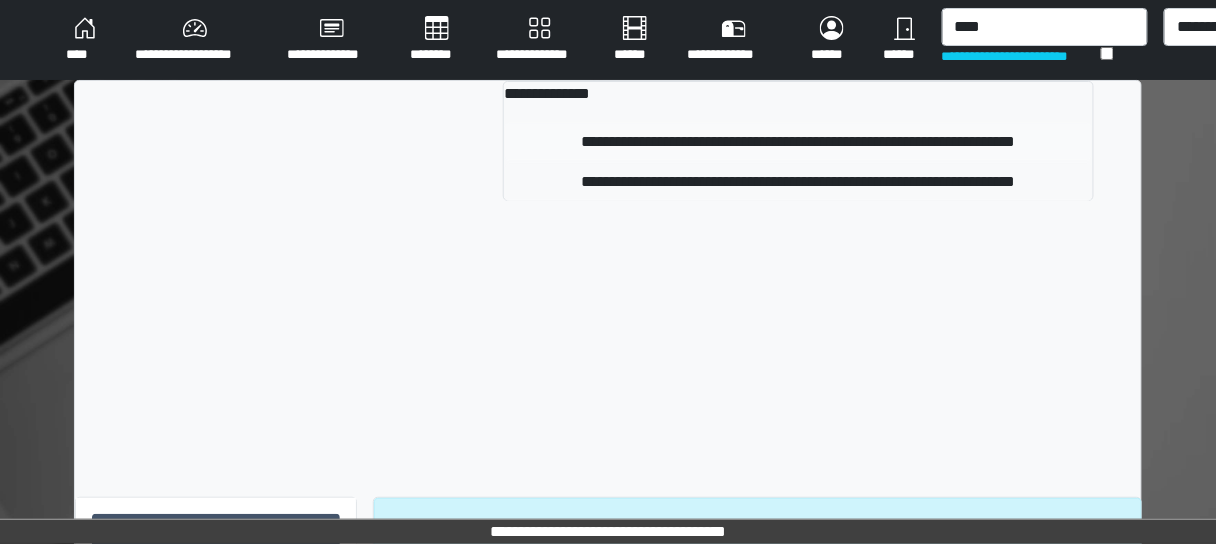 type 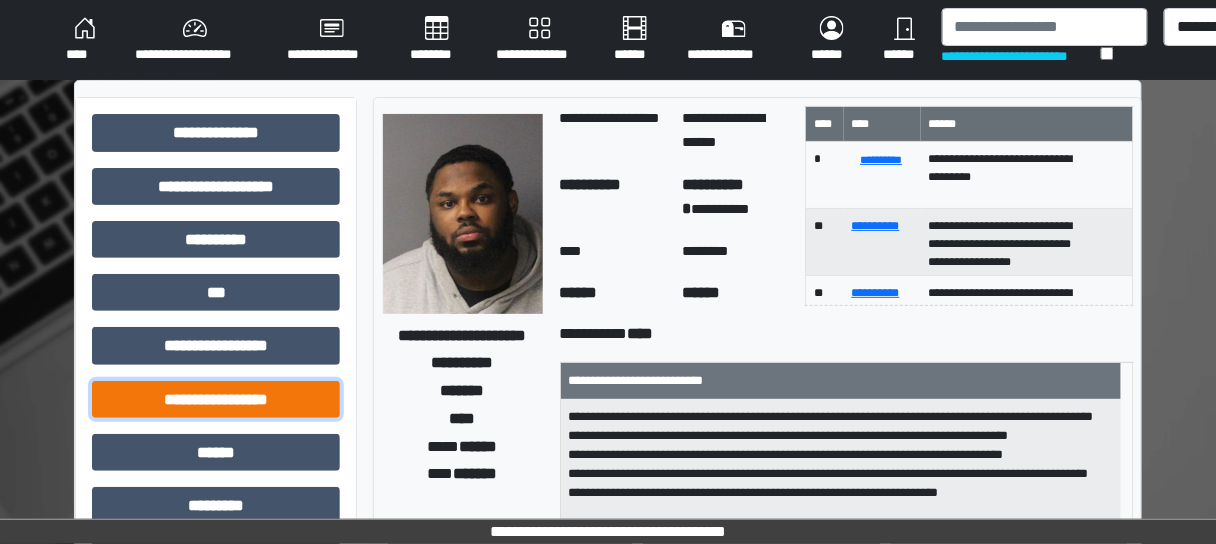 click on "**********" at bounding box center [216, 399] 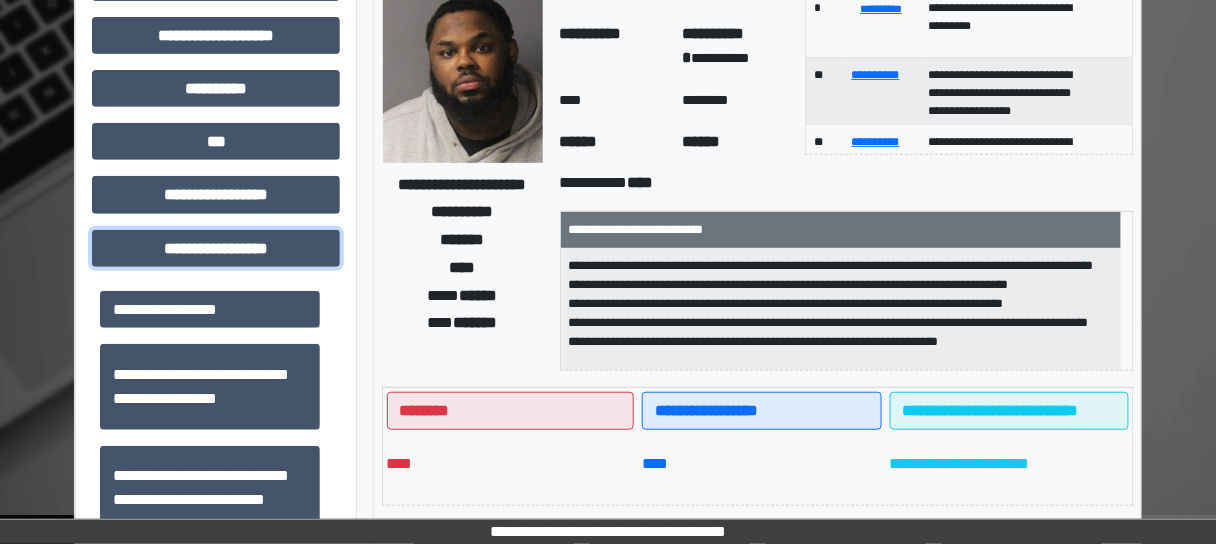scroll, scrollTop: 320, scrollLeft: 0, axis: vertical 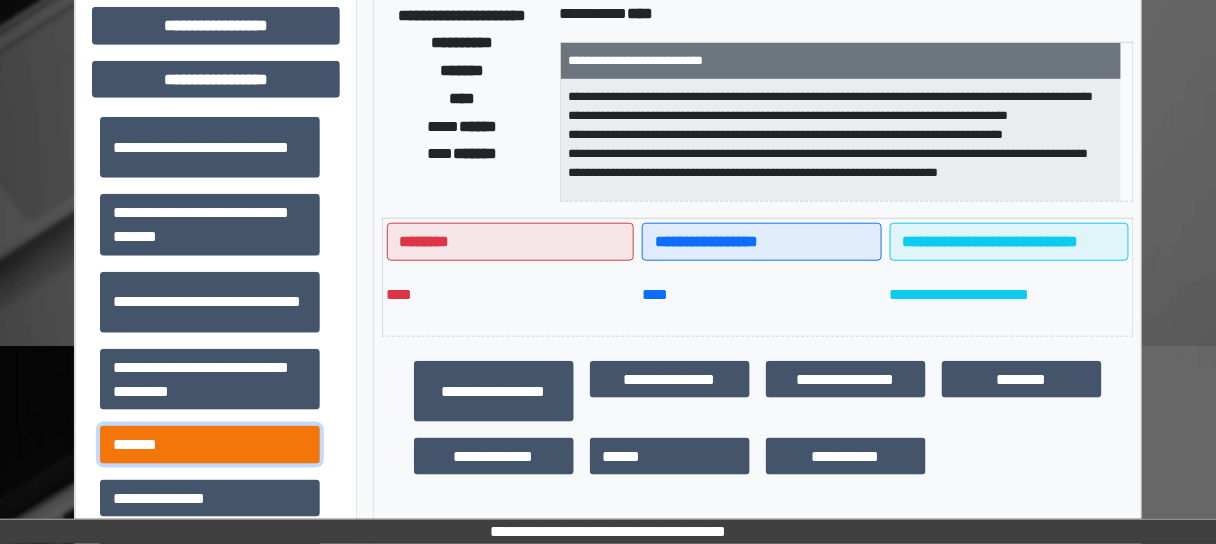 click on "*******" at bounding box center (210, 444) 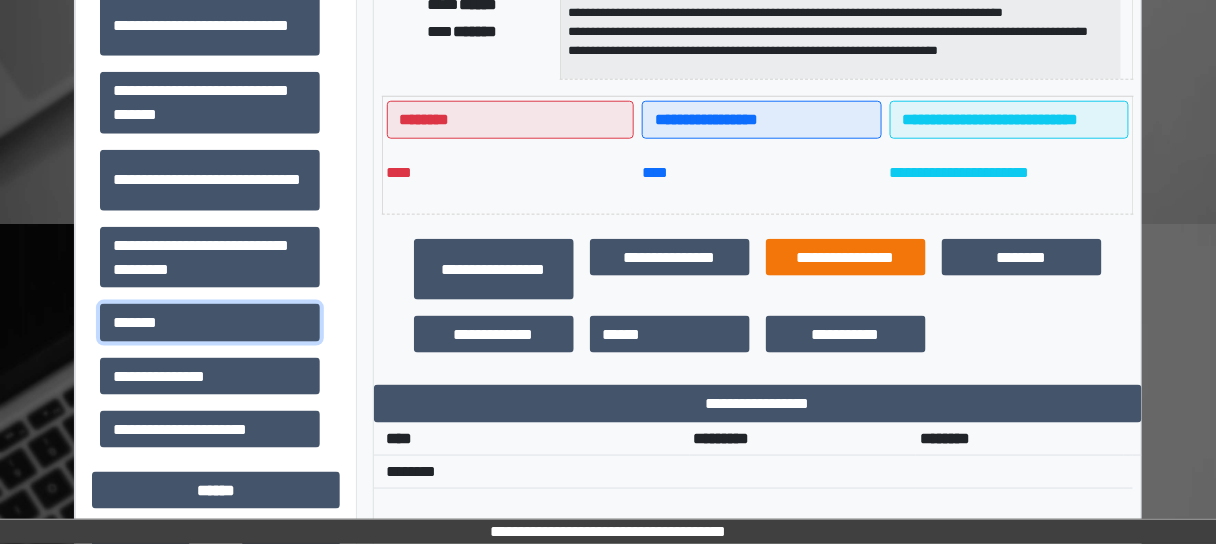 scroll, scrollTop: 480, scrollLeft: 0, axis: vertical 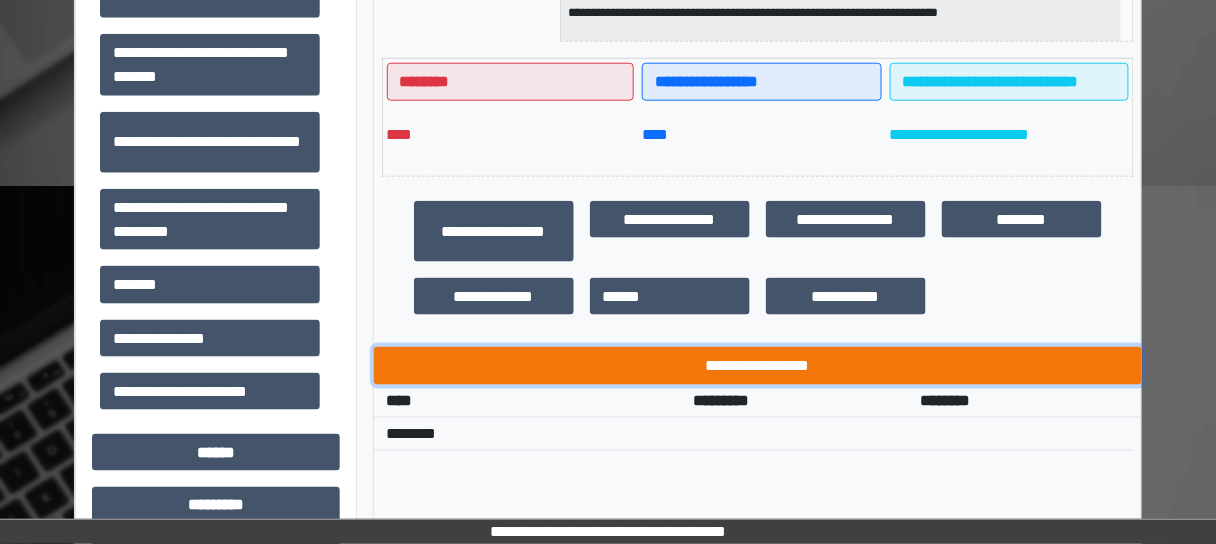 click on "**********" at bounding box center (758, 365) 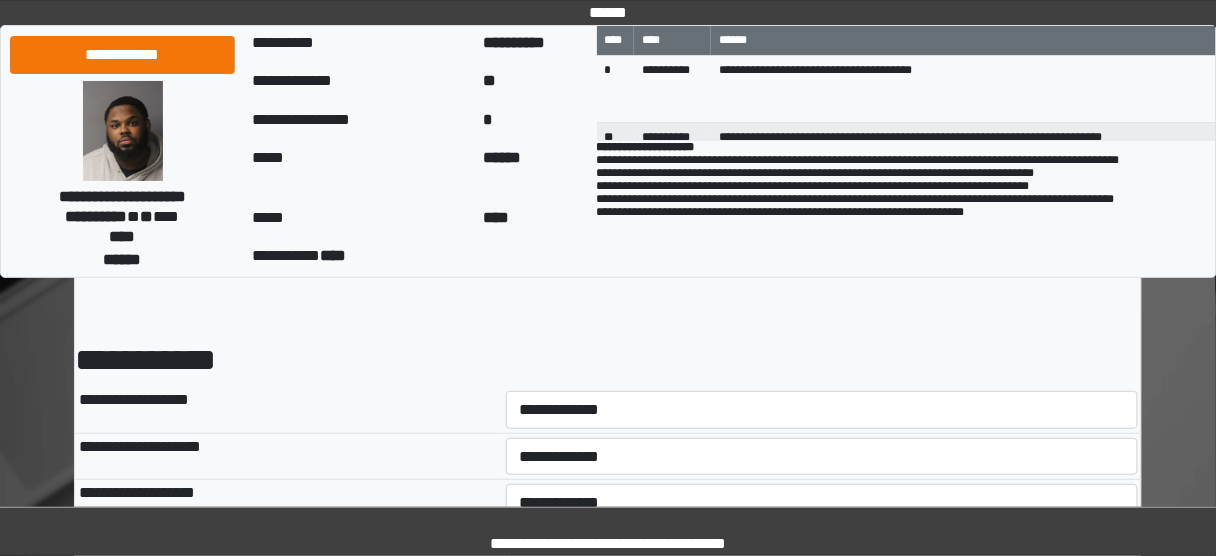 scroll, scrollTop: 80, scrollLeft: 0, axis: vertical 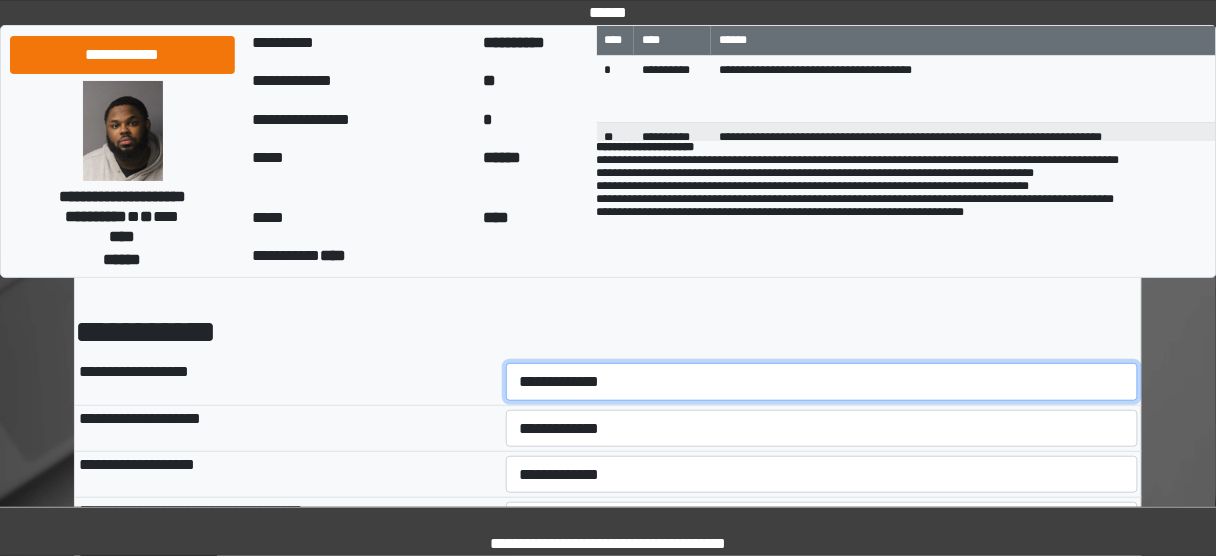 click on "**********" at bounding box center (822, 381) 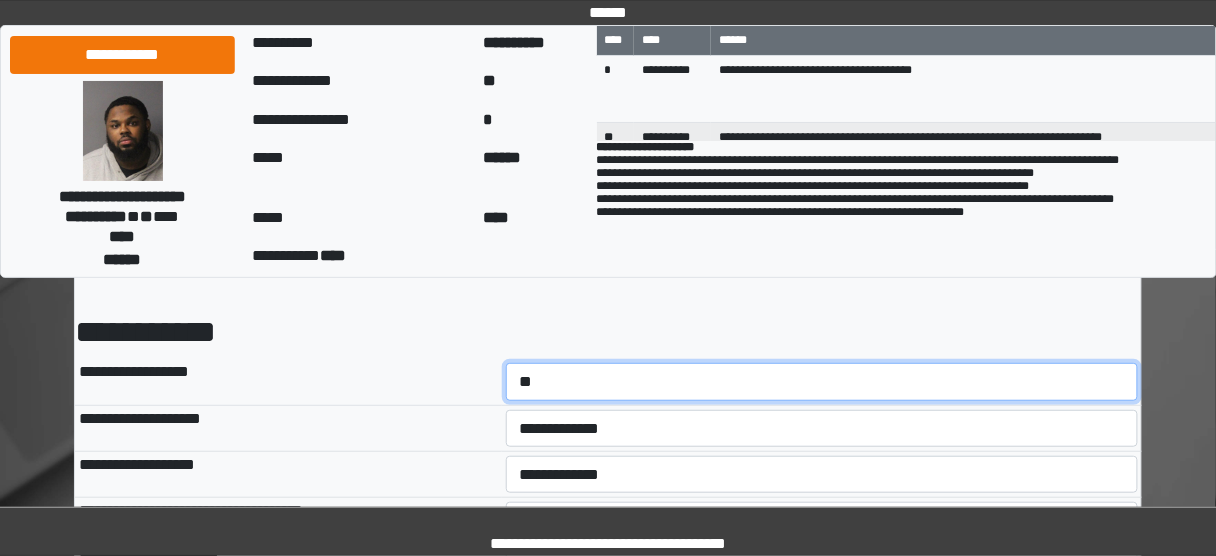 click on "**********" at bounding box center (822, 381) 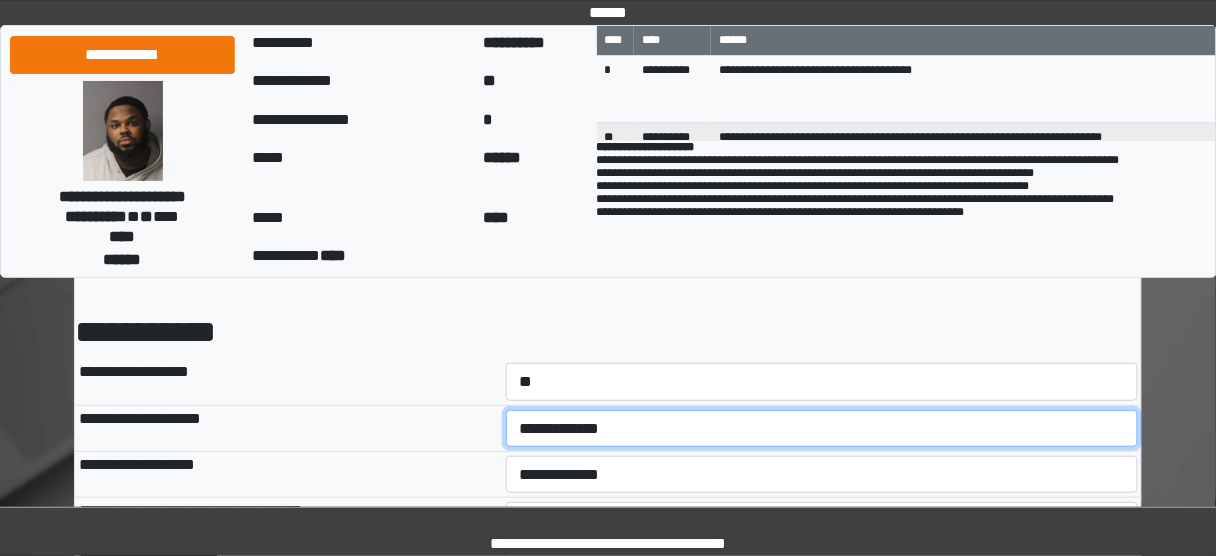 click on "**********" at bounding box center [822, 428] 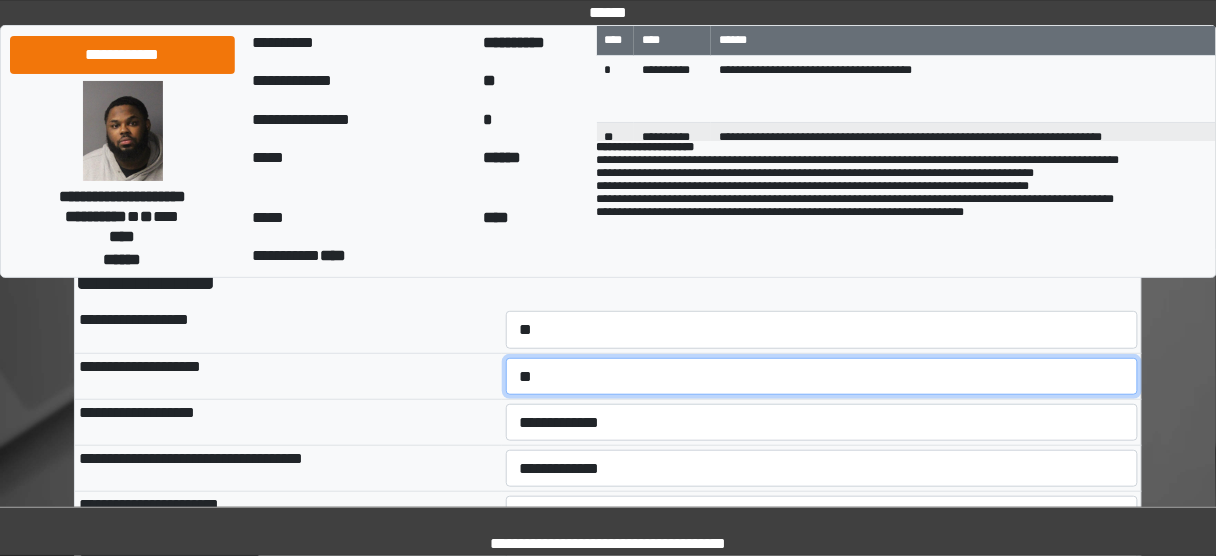 scroll, scrollTop: 160, scrollLeft: 0, axis: vertical 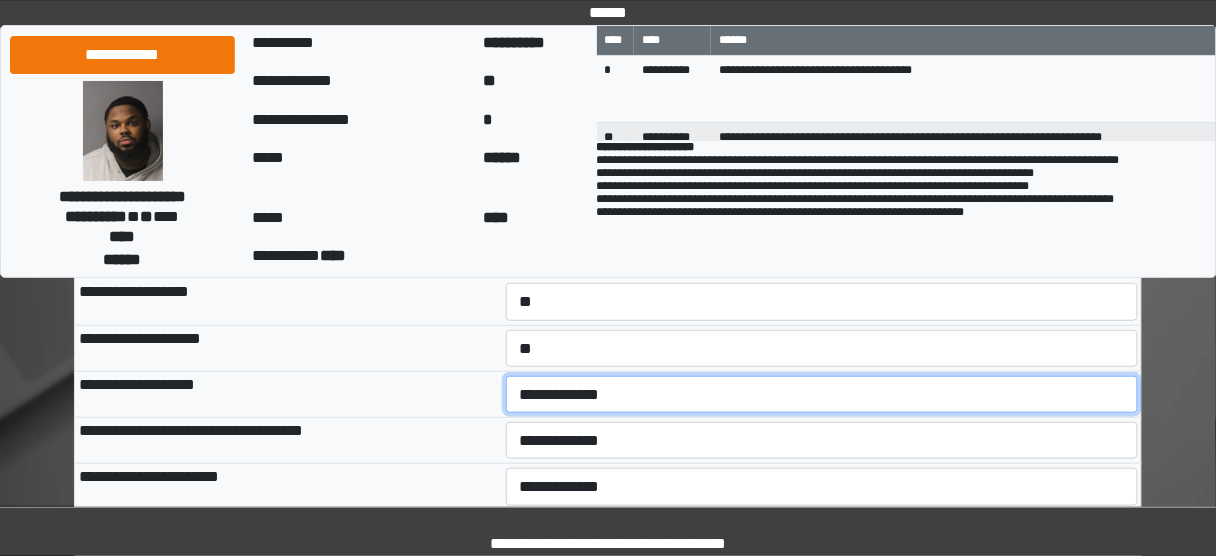 click on "**********" at bounding box center [822, 394] 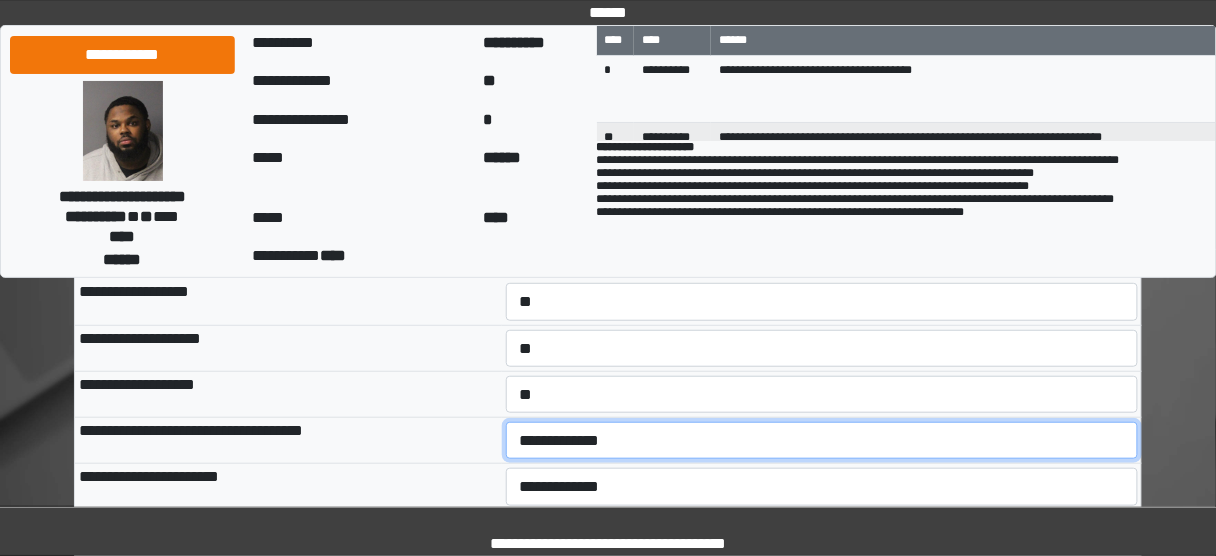 click on "**********" at bounding box center (822, 440) 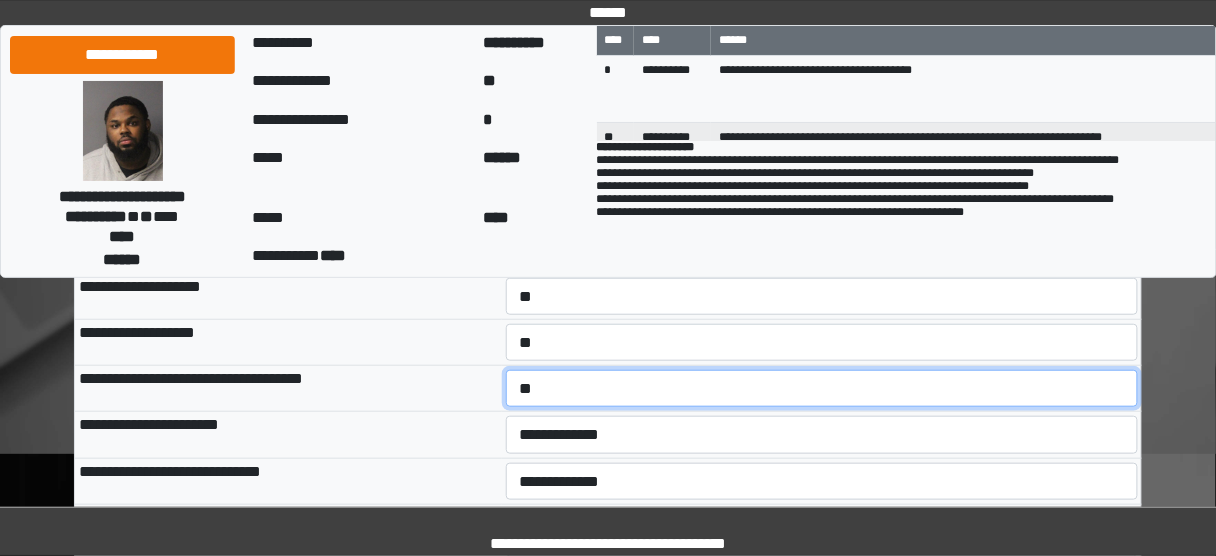 scroll, scrollTop: 240, scrollLeft: 0, axis: vertical 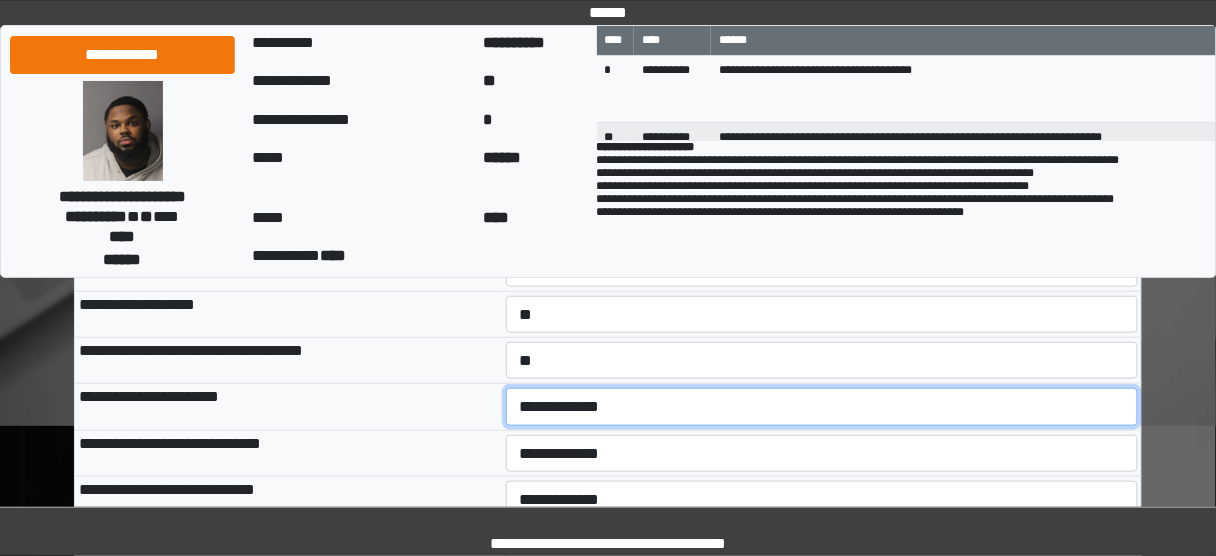 click on "**********" at bounding box center [822, 406] 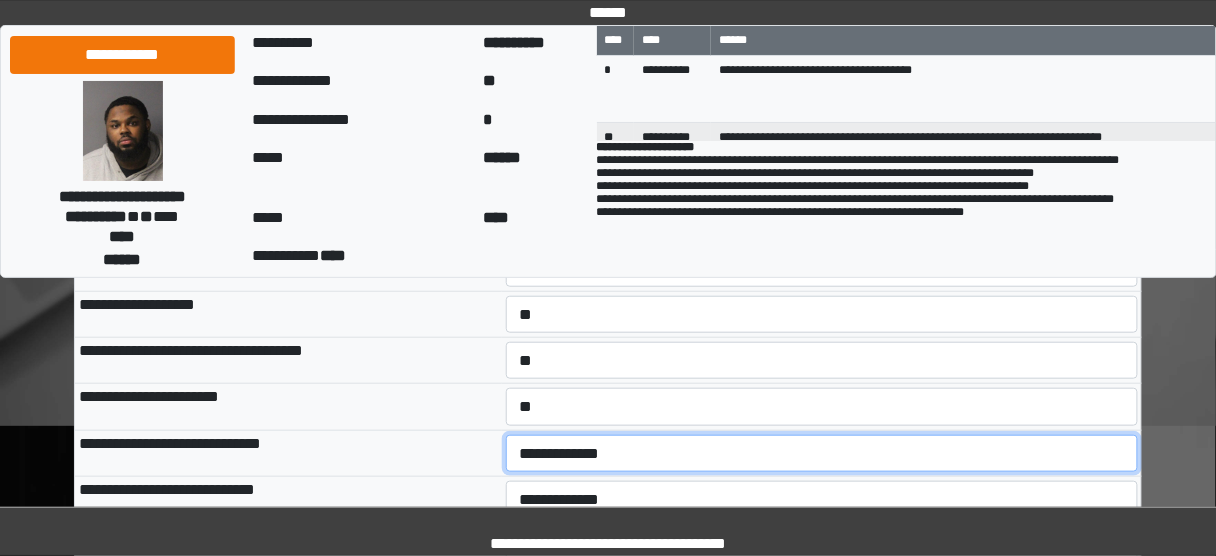 click on "**********" at bounding box center (822, 453) 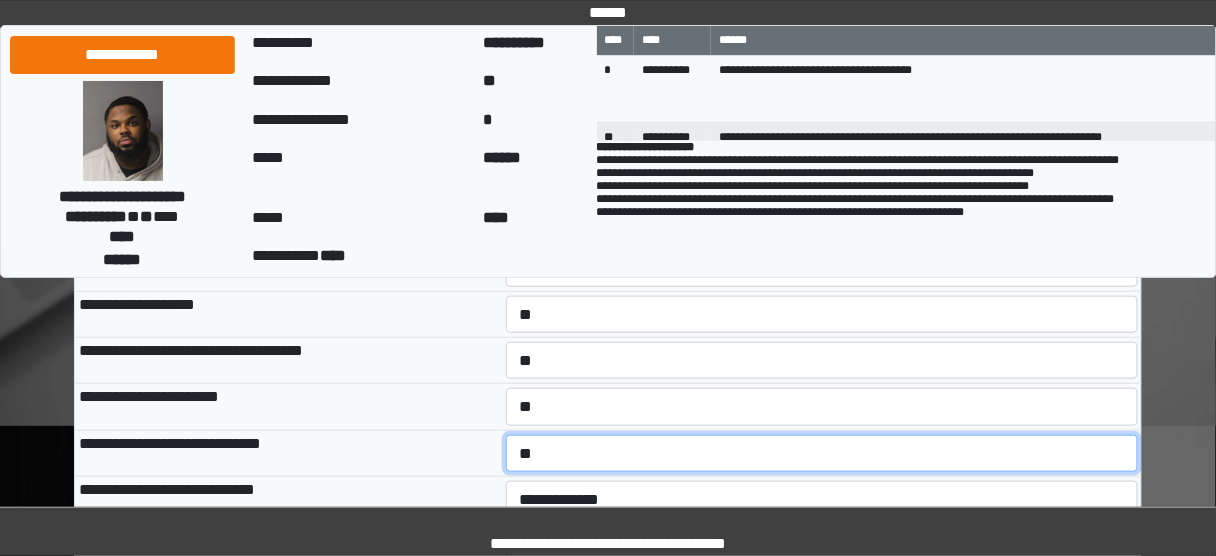 click on "**********" at bounding box center [822, 453] 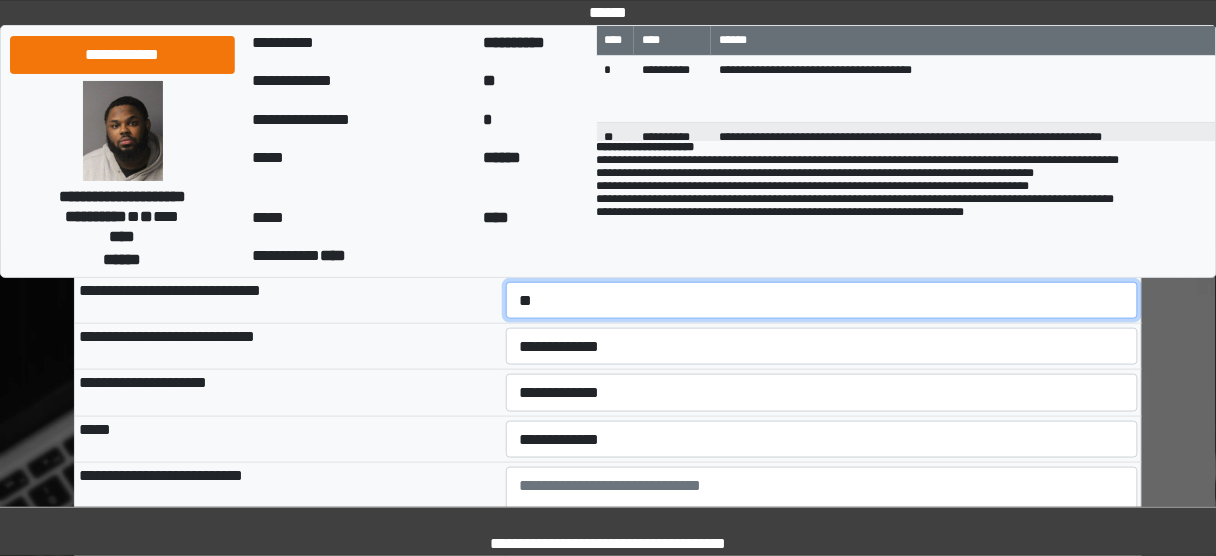 scroll, scrollTop: 400, scrollLeft: 0, axis: vertical 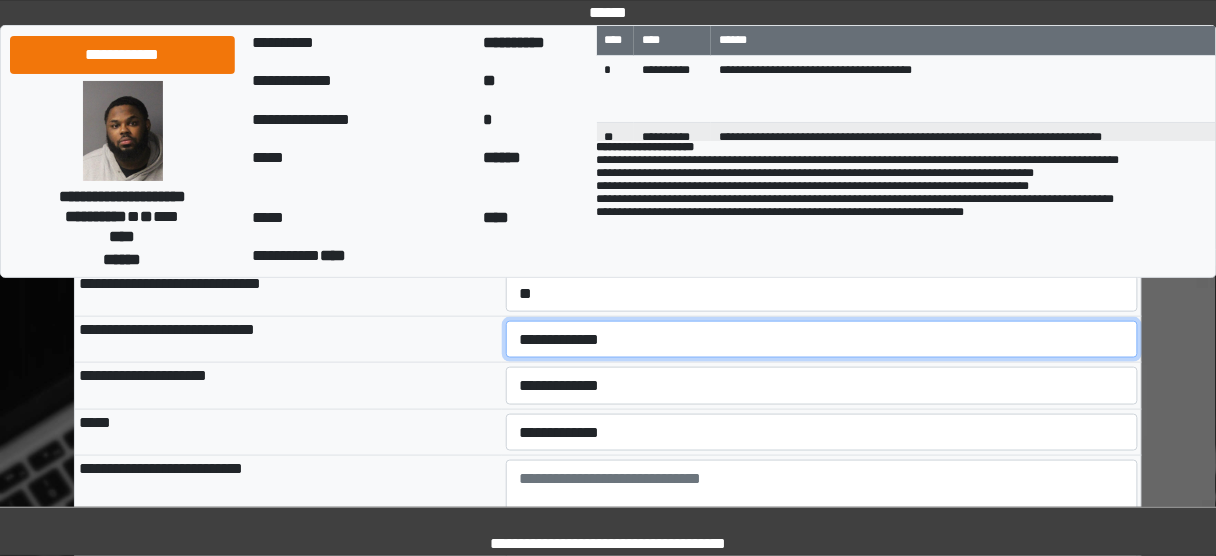 click on "**********" at bounding box center [822, 339] 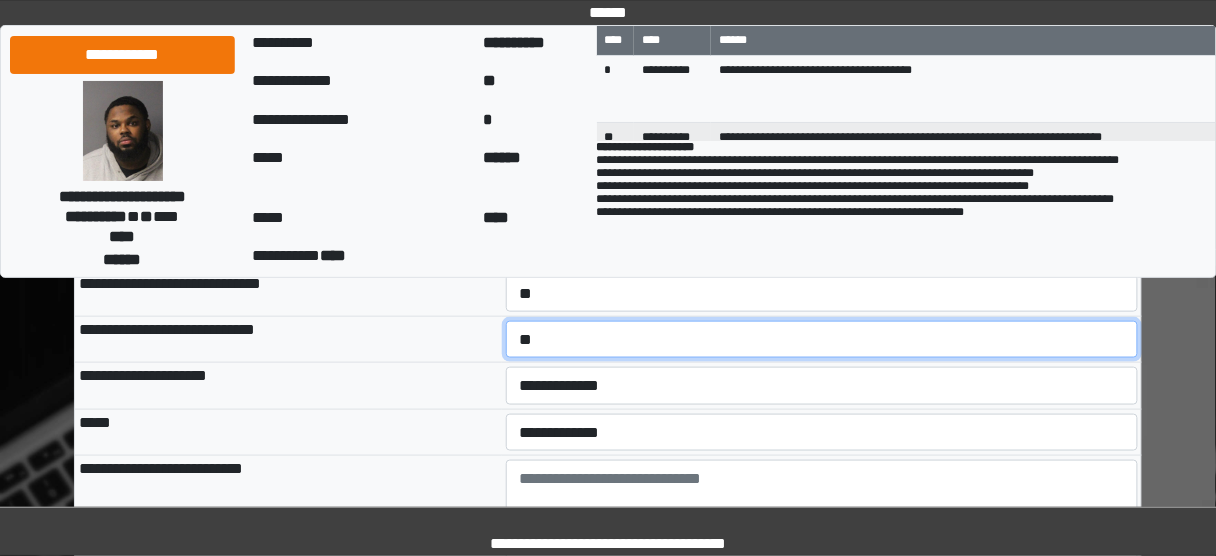 click on "**********" at bounding box center [822, 339] 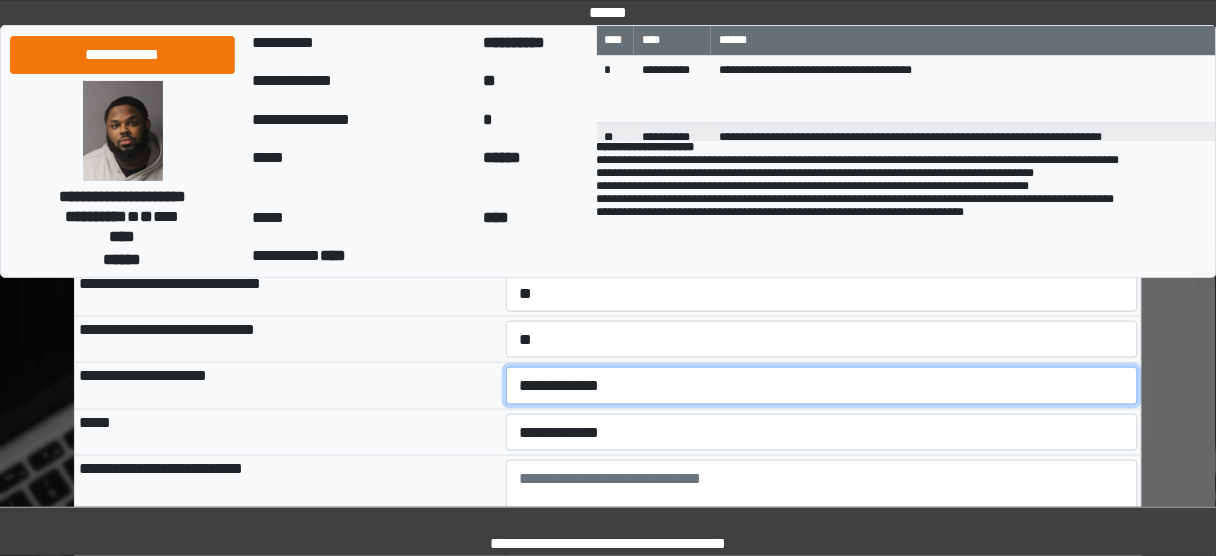 click on "**********" at bounding box center (822, 385) 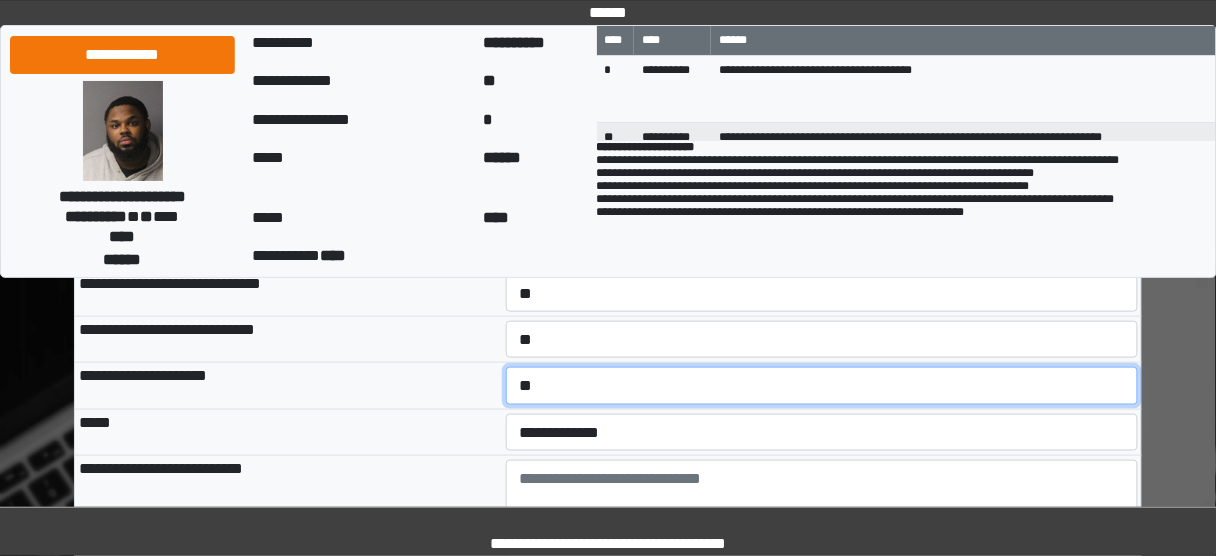click on "**********" at bounding box center [822, 385] 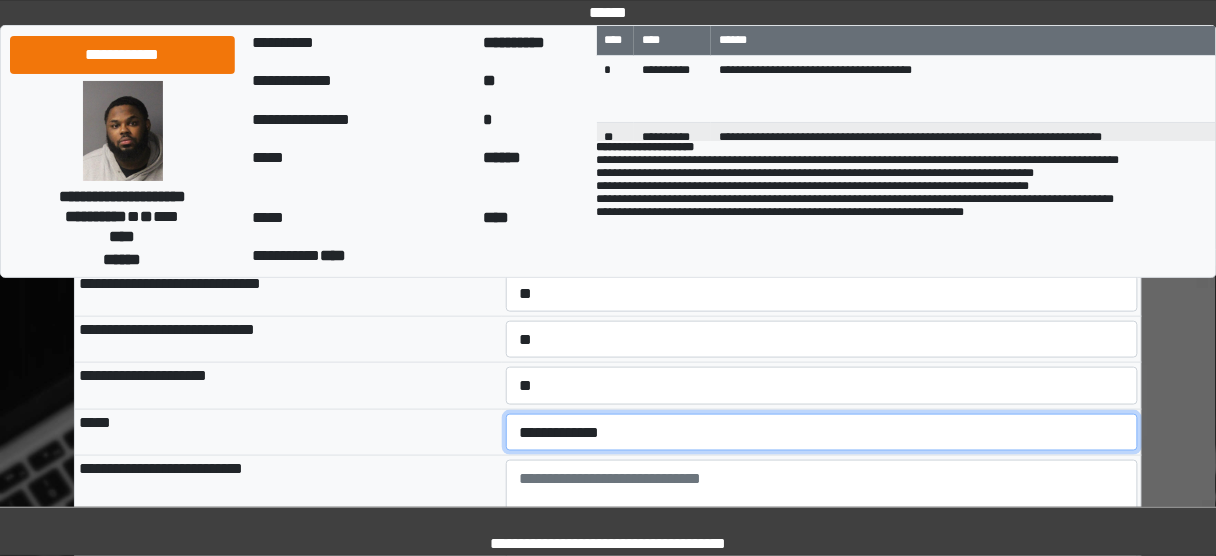 click on "**********" at bounding box center [822, 432] 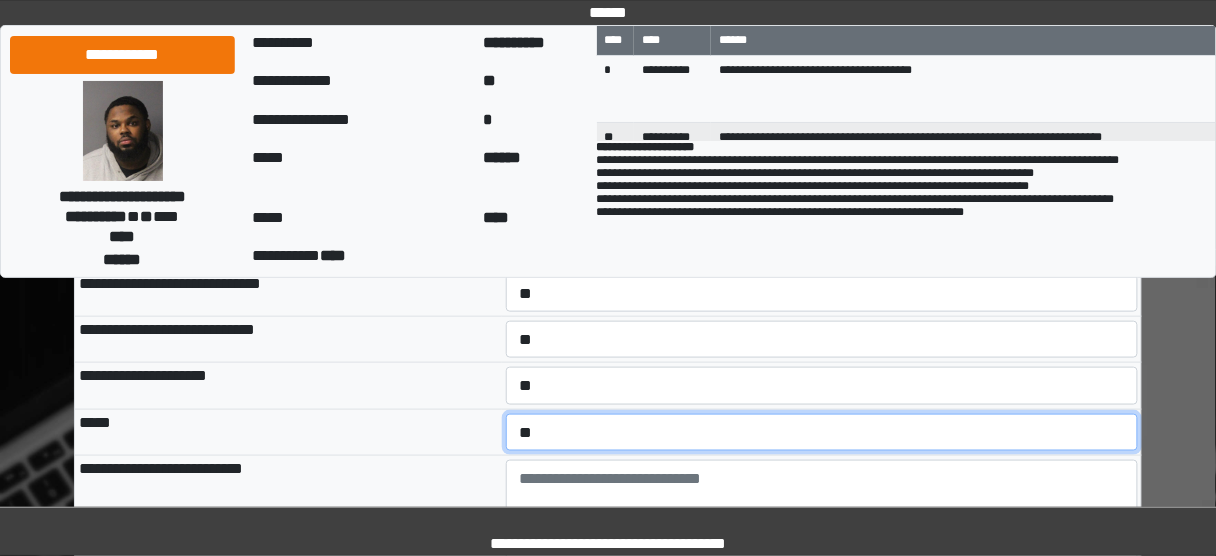 click on "**********" at bounding box center [822, 432] 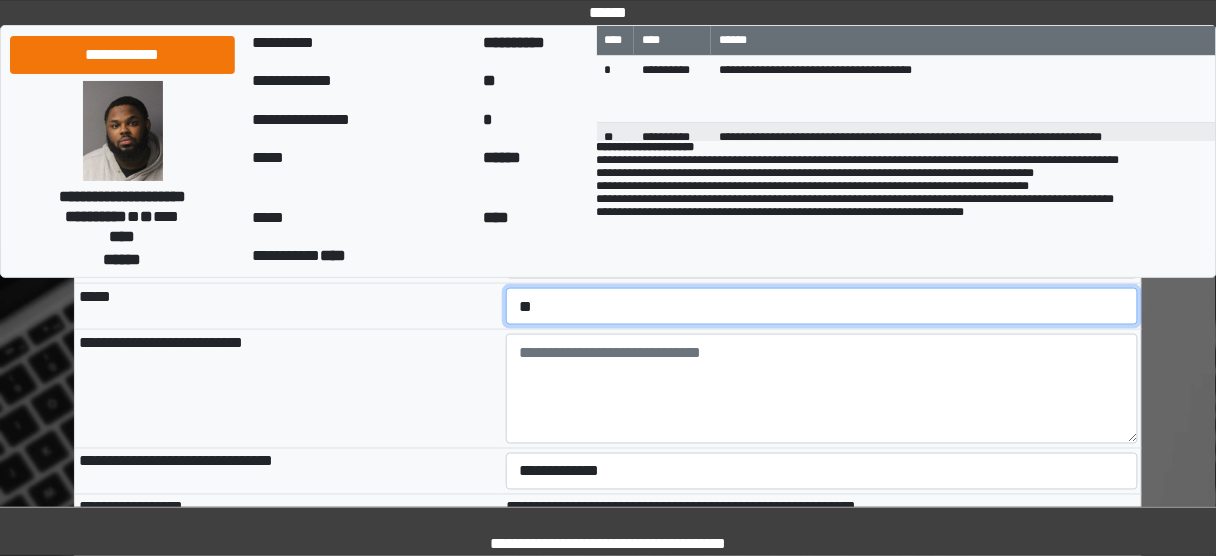 scroll, scrollTop: 560, scrollLeft: 0, axis: vertical 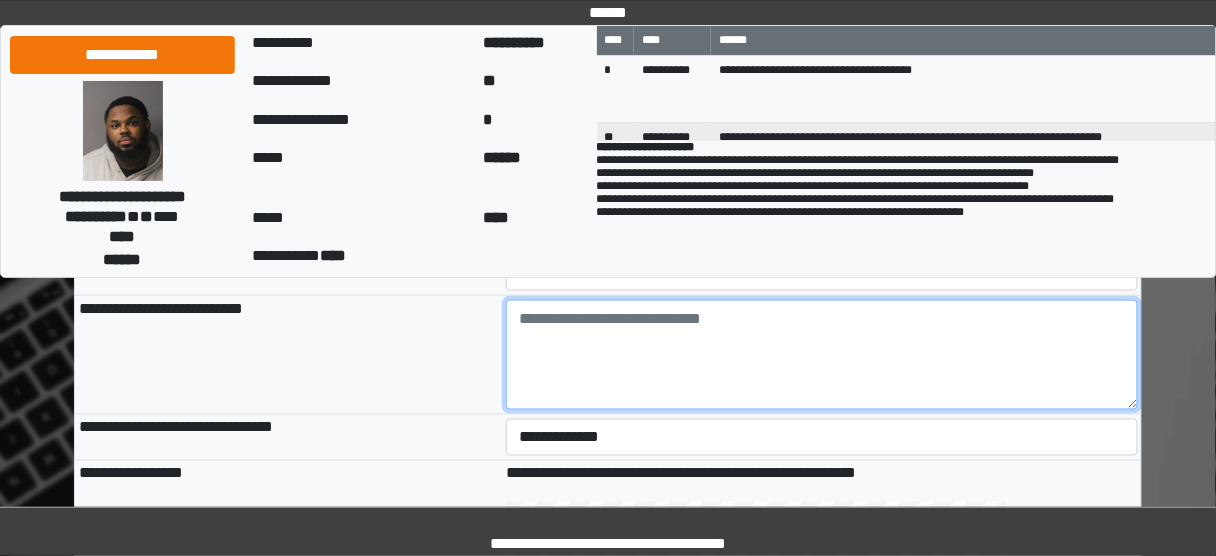click at bounding box center [822, 355] 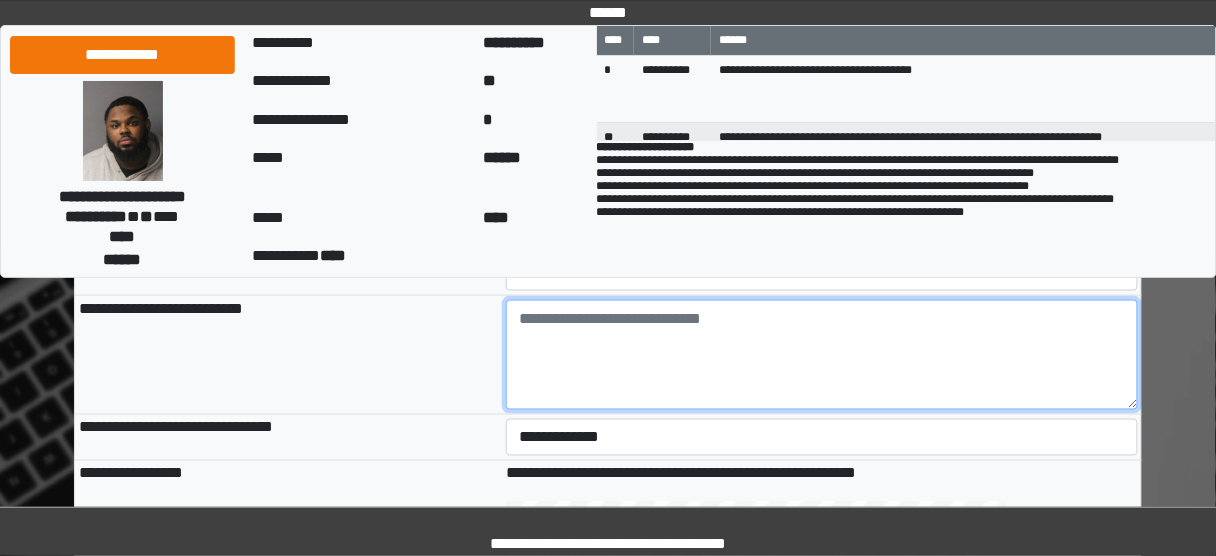 paste on "**********" 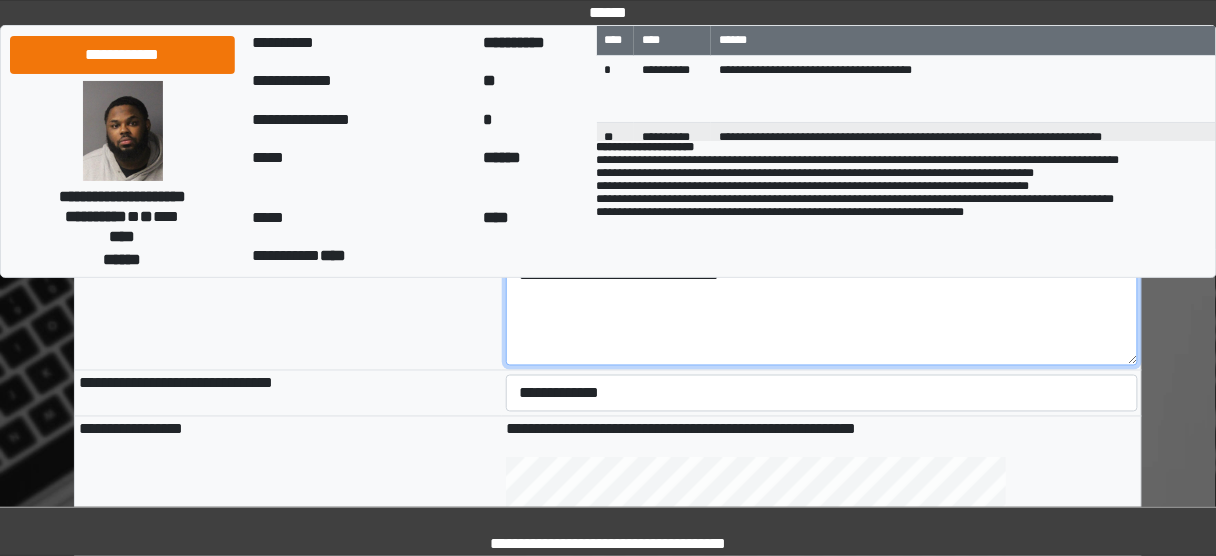 scroll, scrollTop: 640, scrollLeft: 0, axis: vertical 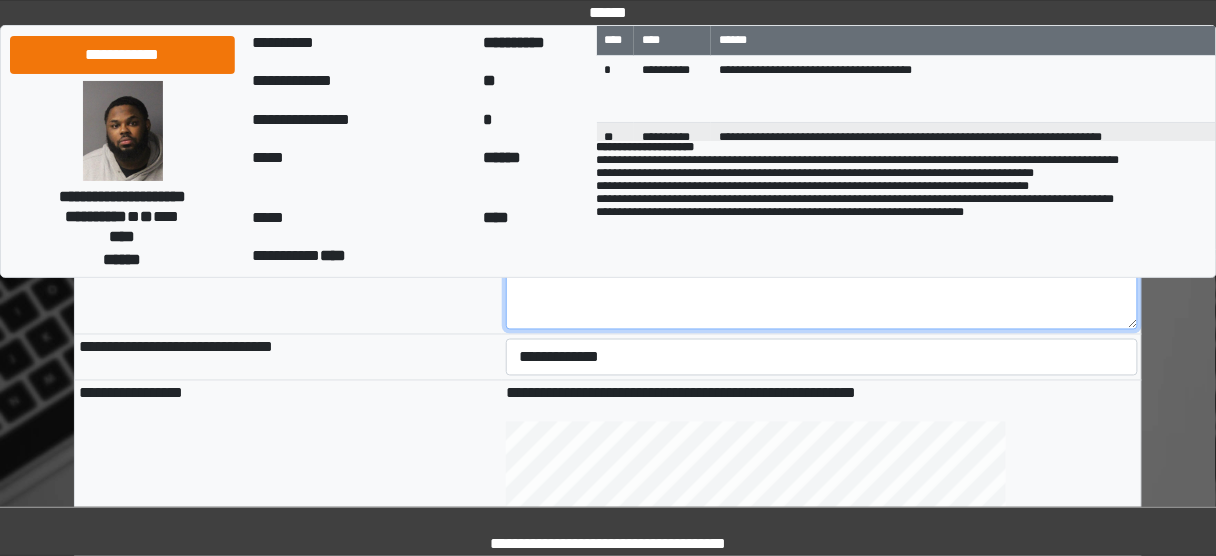 type on "**********" 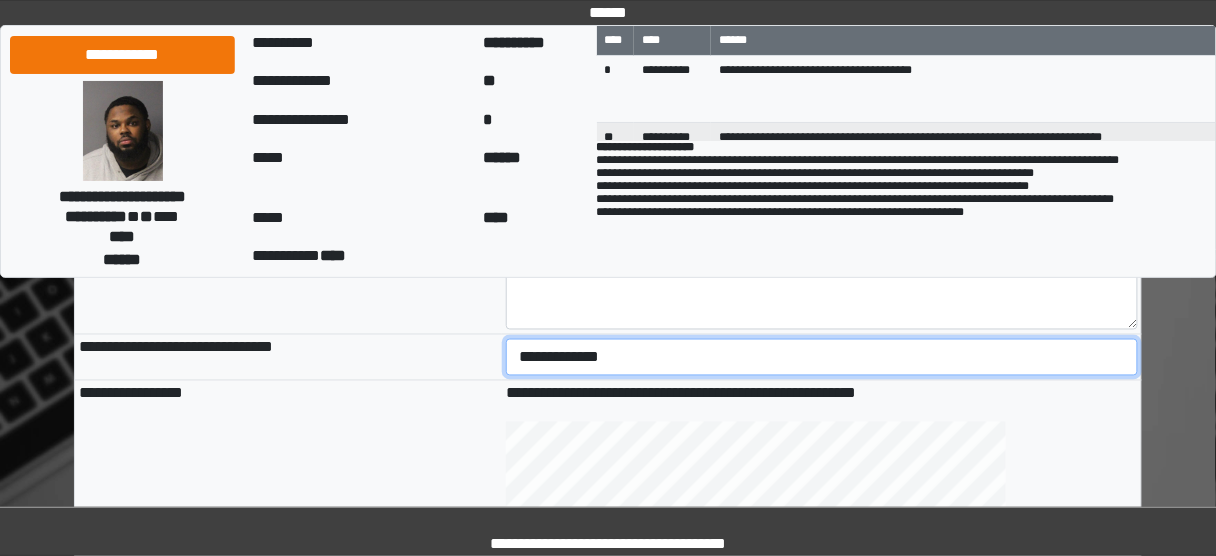 click on "**********" at bounding box center [822, 357] 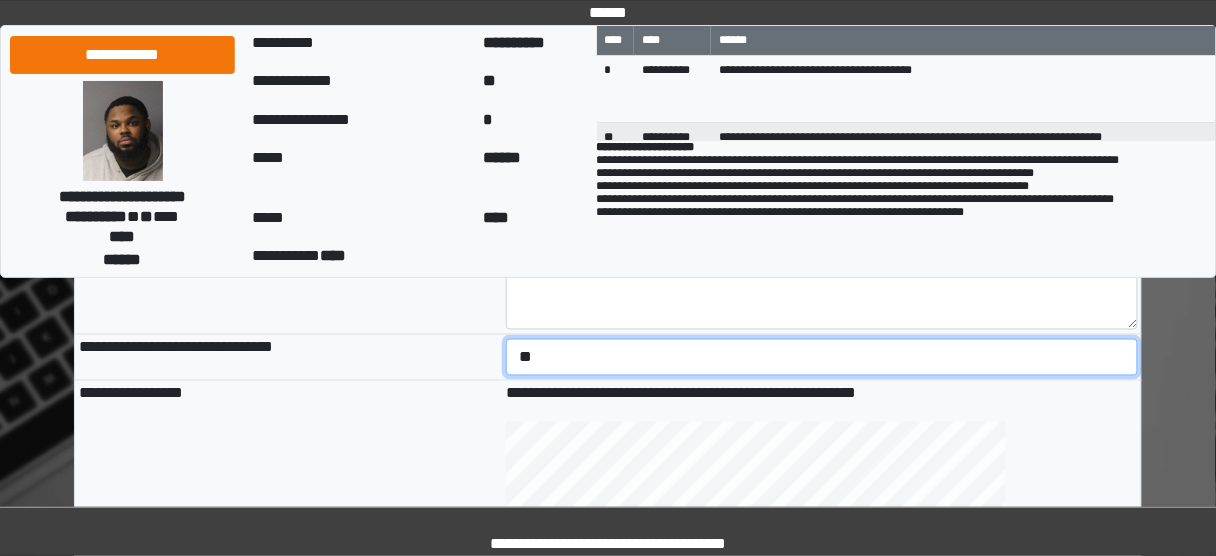 click on "**********" at bounding box center (822, 357) 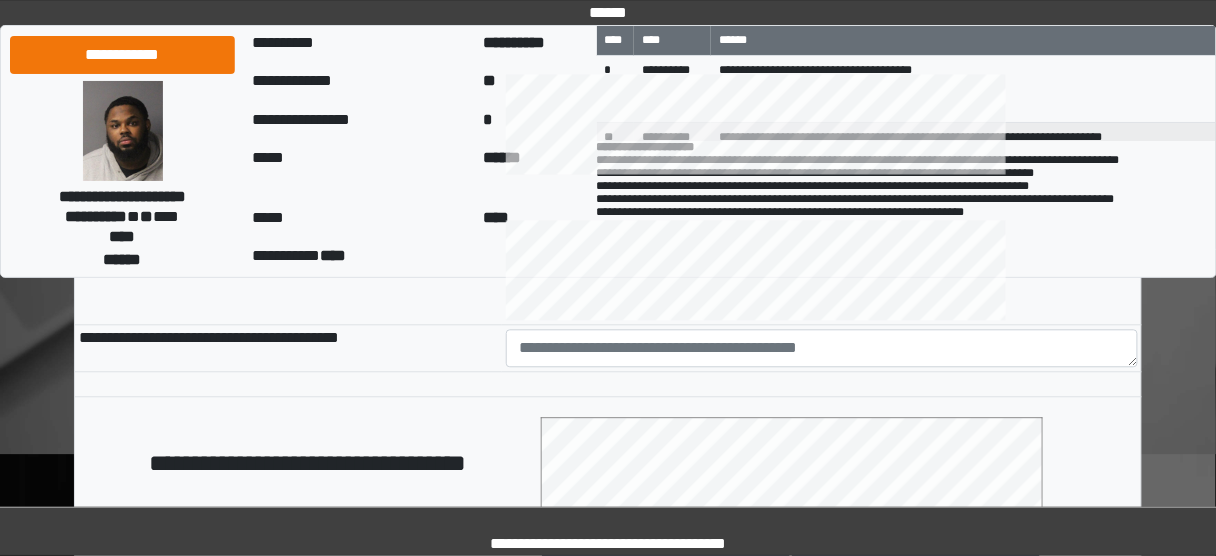 scroll, scrollTop: 1040, scrollLeft: 0, axis: vertical 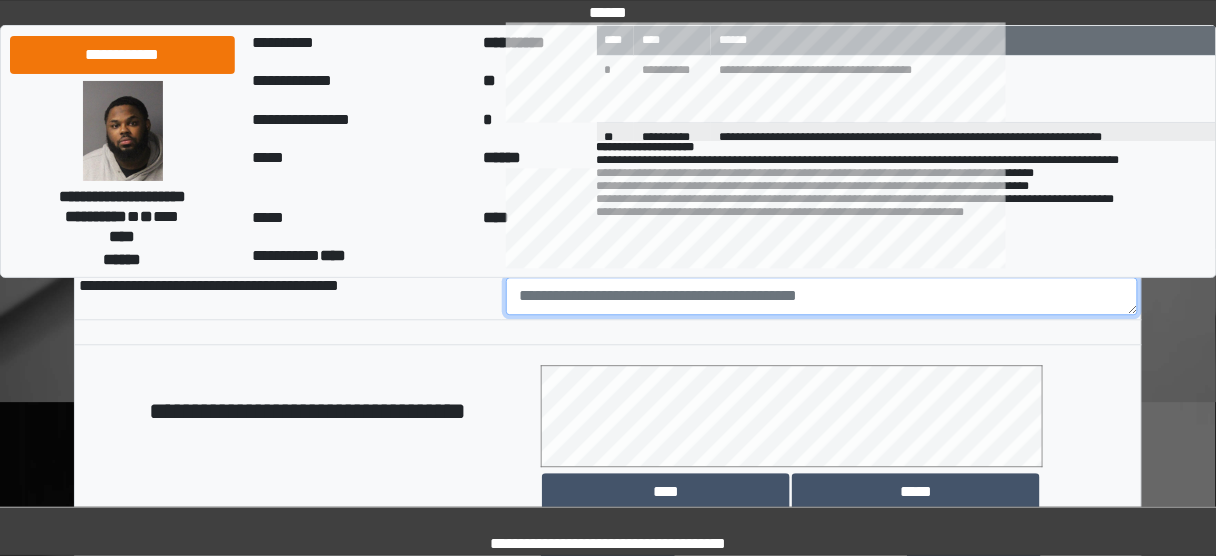 click at bounding box center (822, 296) 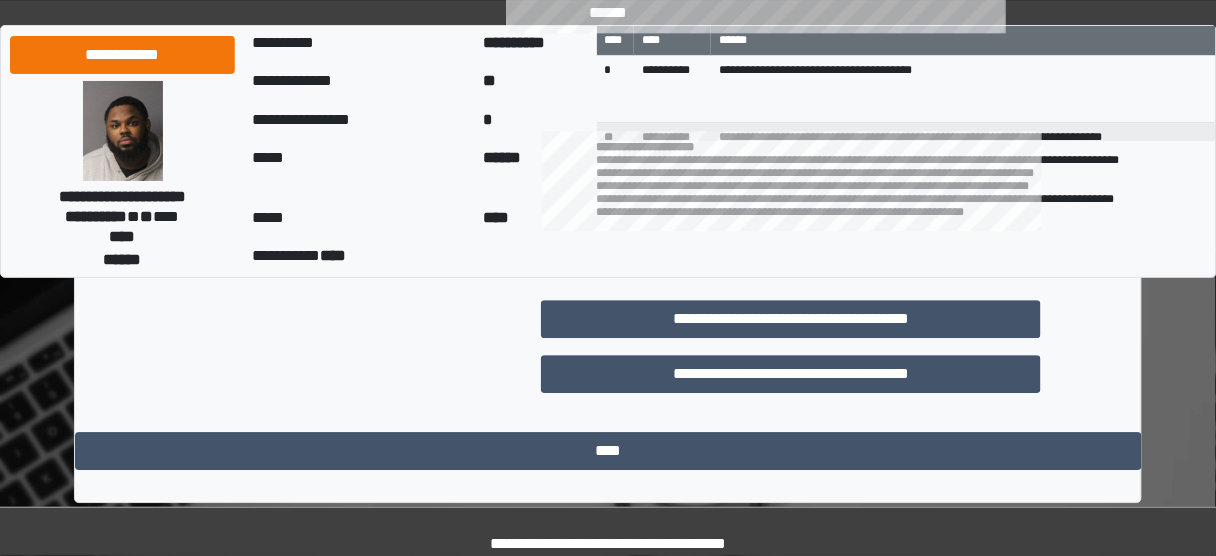 scroll, scrollTop: 1280, scrollLeft: 0, axis: vertical 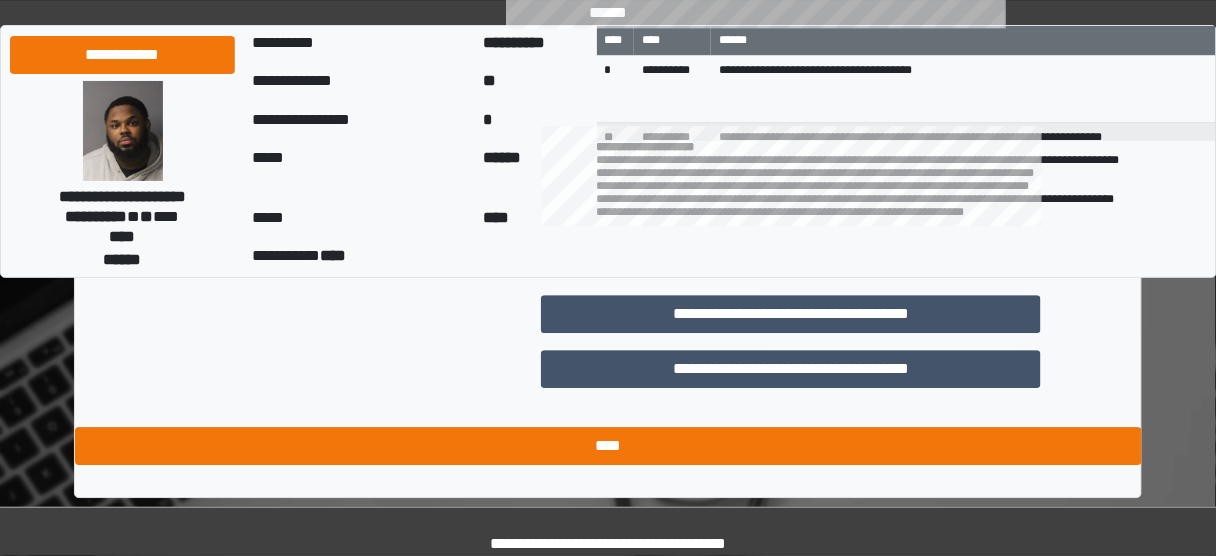 type on "**********" 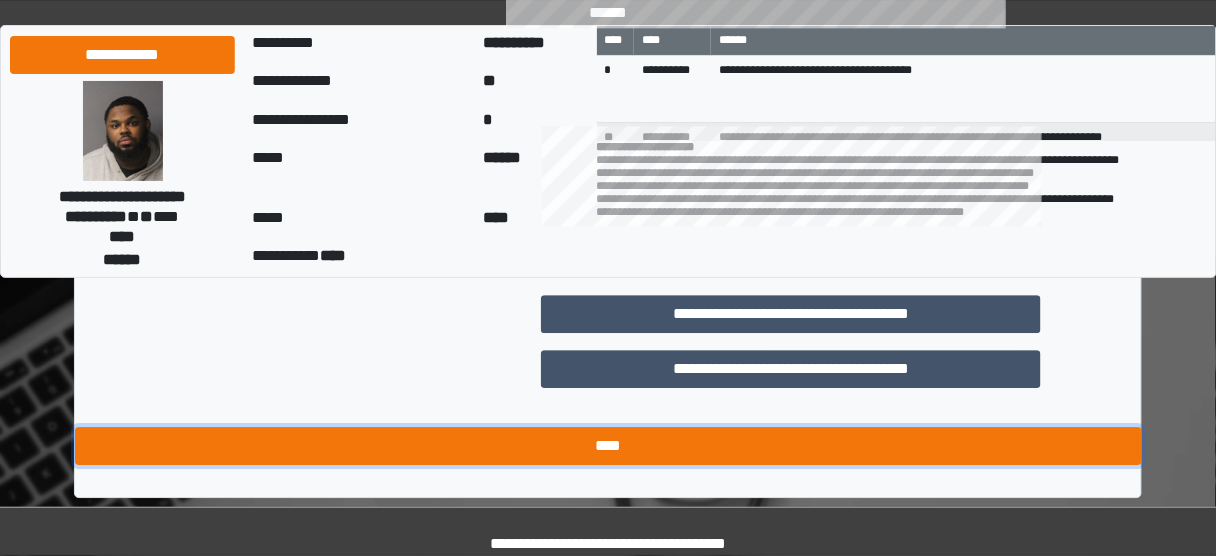 click on "****" at bounding box center [608, 446] 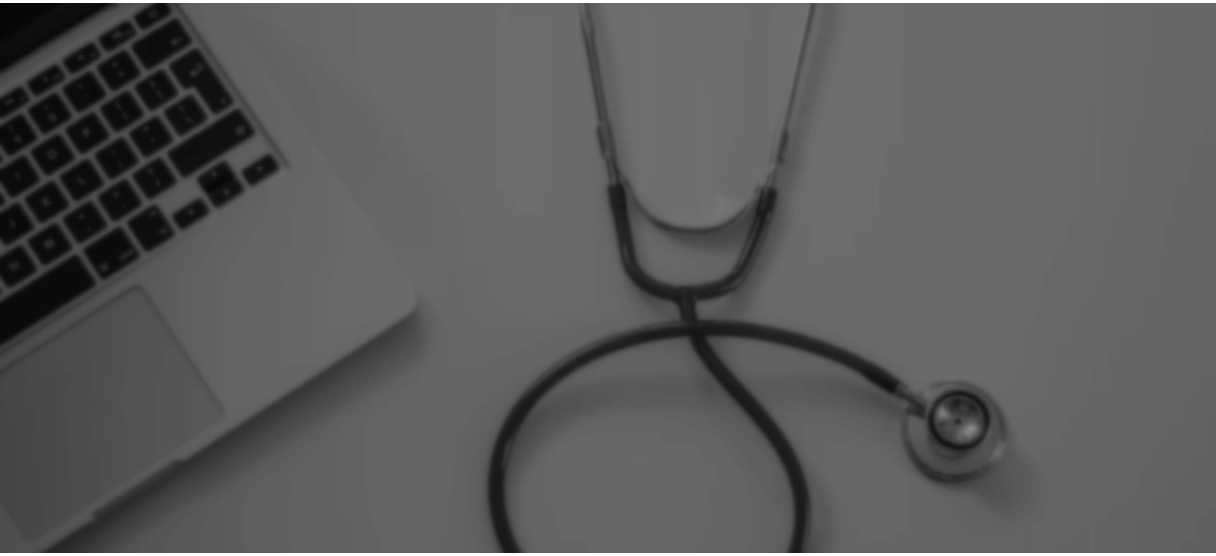 scroll, scrollTop: 0, scrollLeft: 0, axis: both 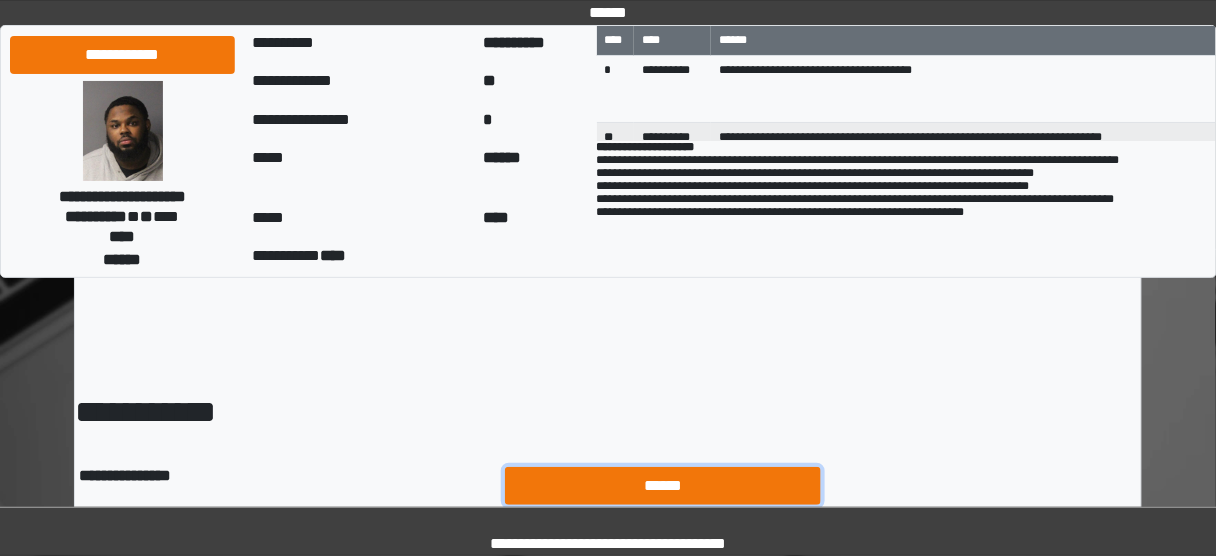 click on "******" at bounding box center [663, 485] 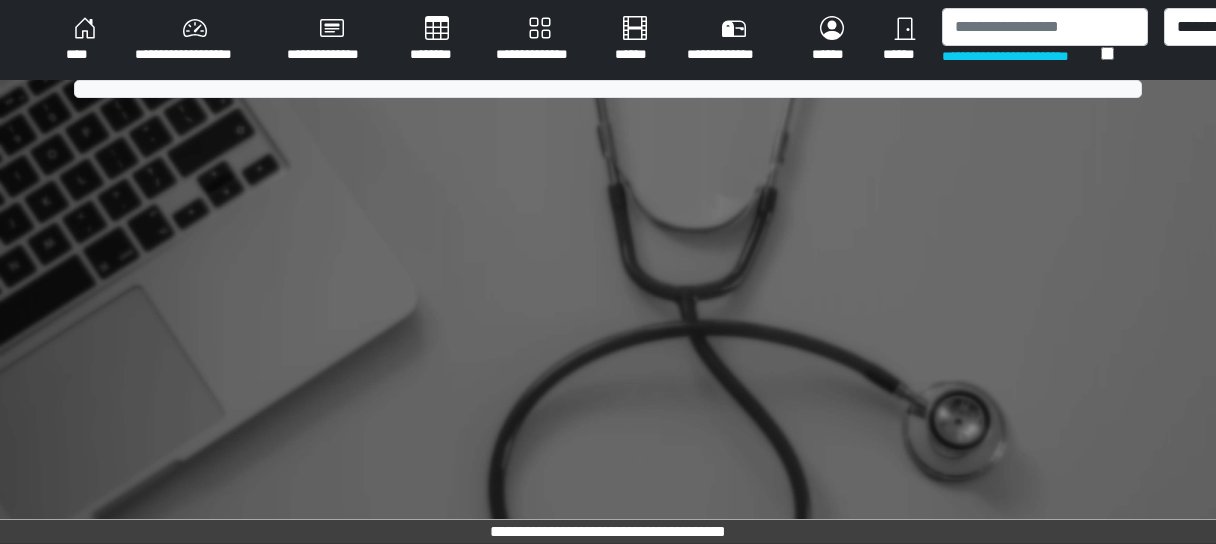 scroll, scrollTop: 0, scrollLeft: 0, axis: both 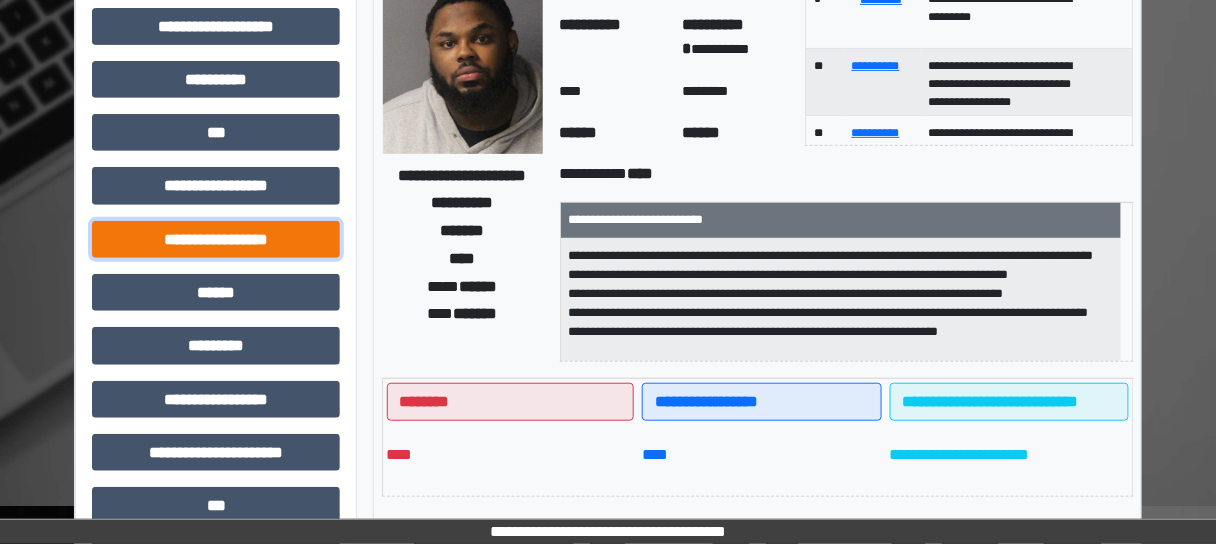click on "**********" at bounding box center (216, 239) 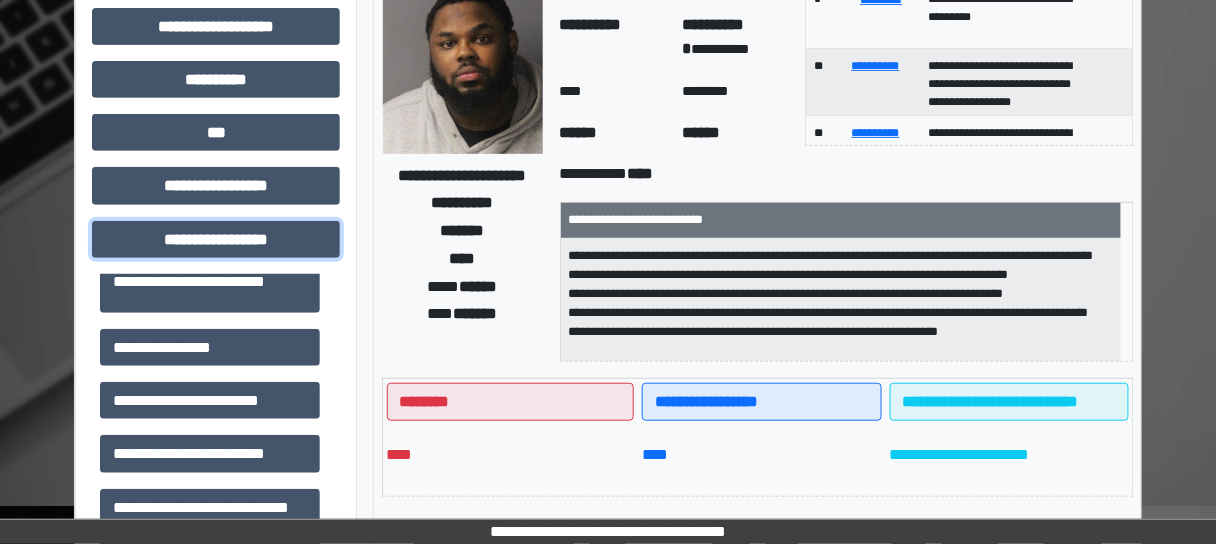 scroll, scrollTop: 560, scrollLeft: 0, axis: vertical 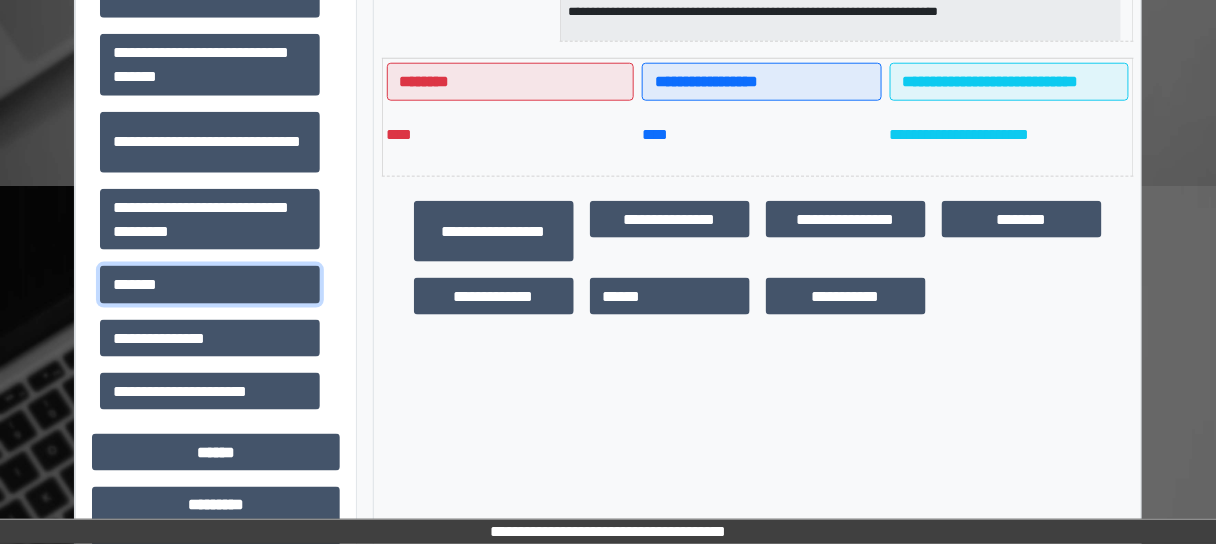 click on "*******" at bounding box center (210, 284) 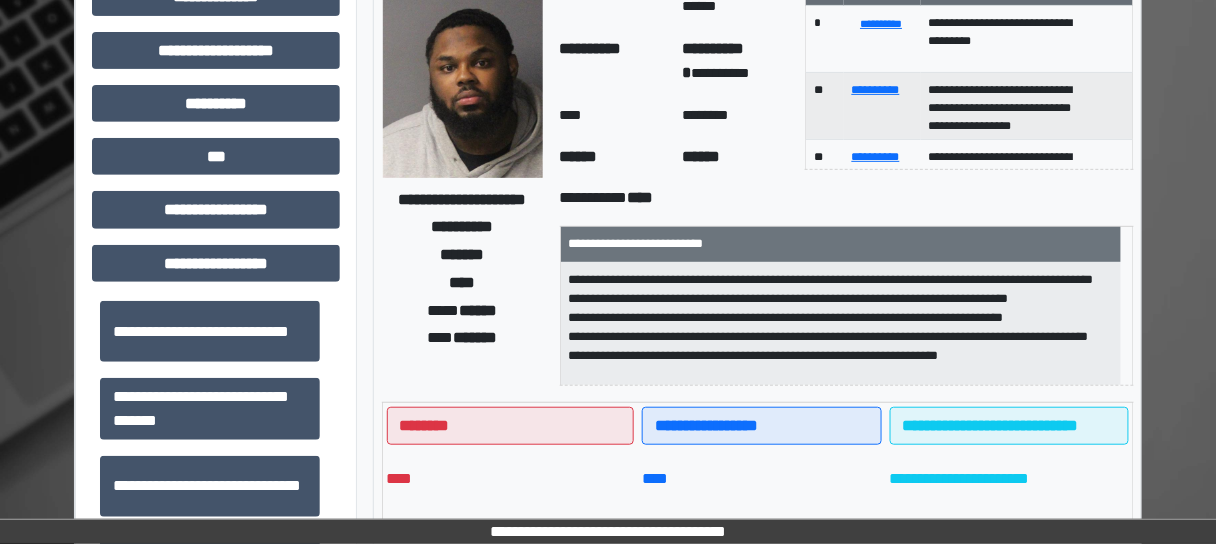 scroll, scrollTop: 0, scrollLeft: 0, axis: both 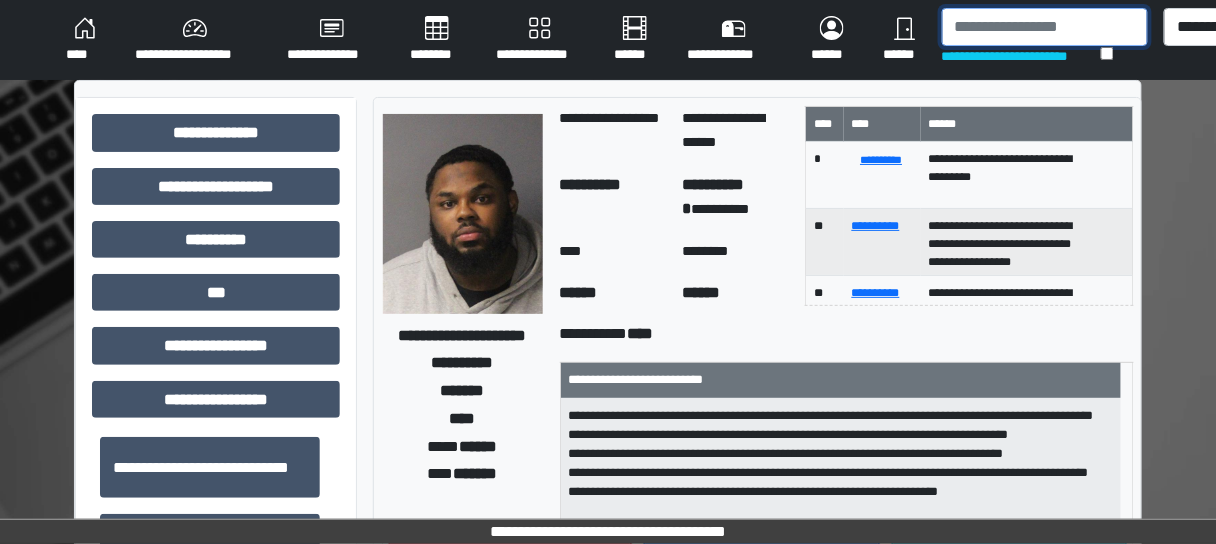 click at bounding box center [1045, 27] 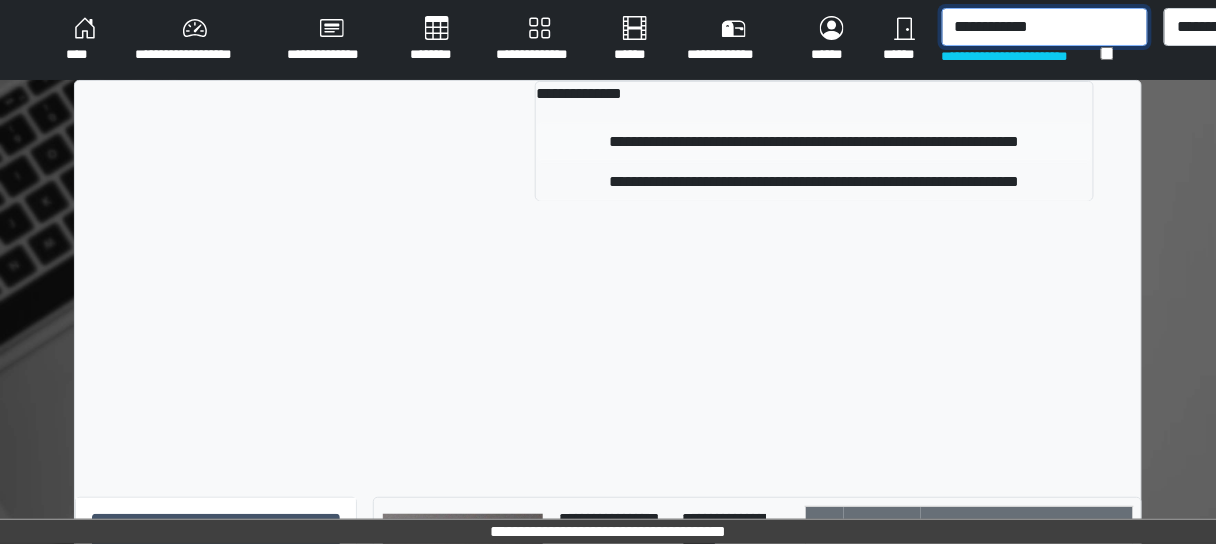 type on "**********" 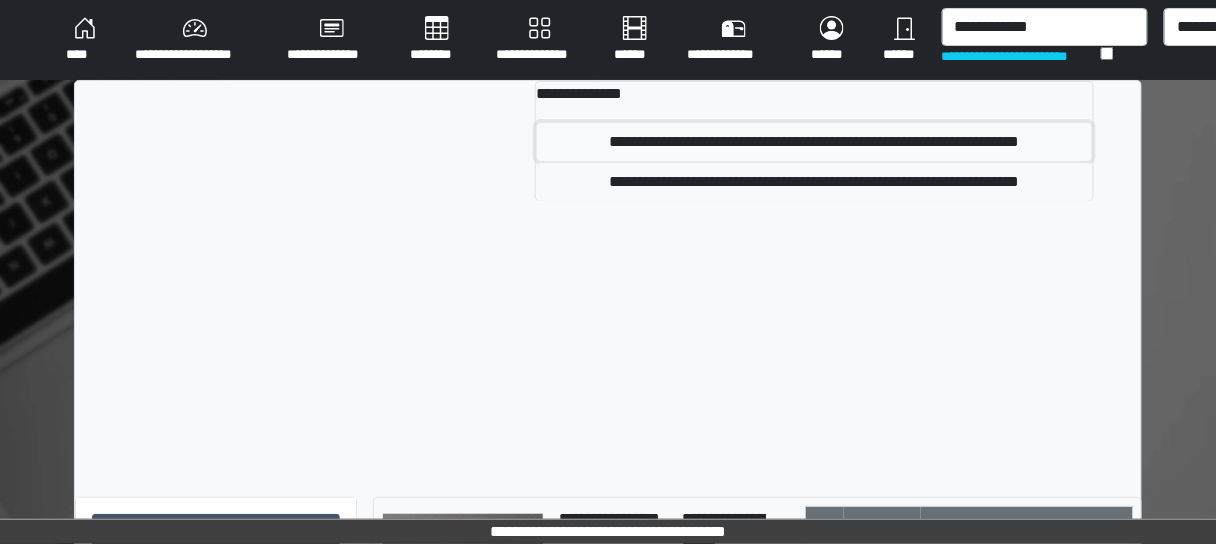 click on "**********" at bounding box center [814, 142] 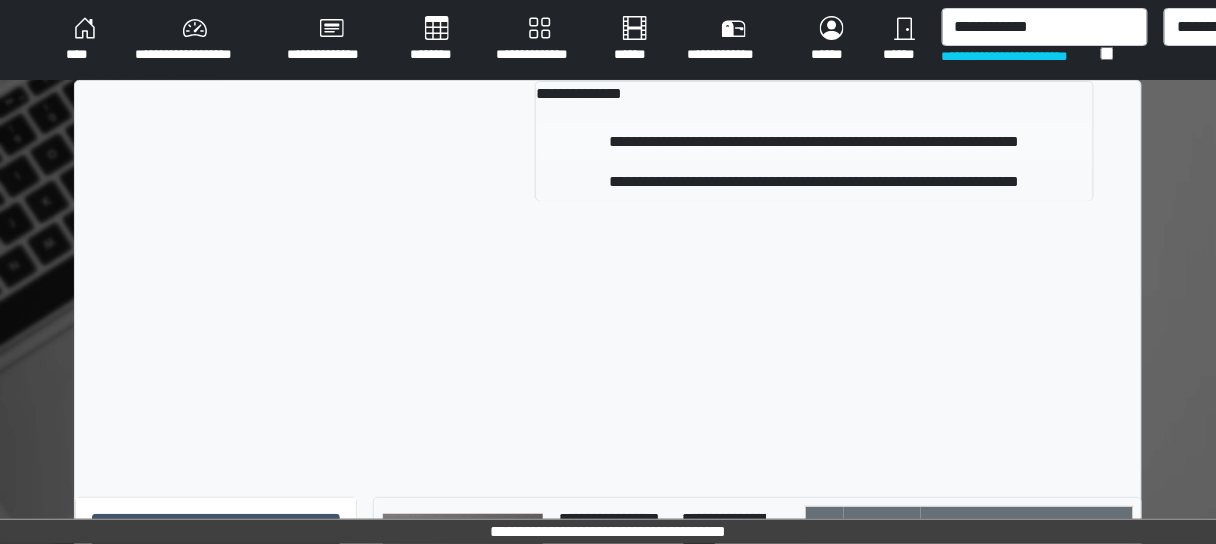 type 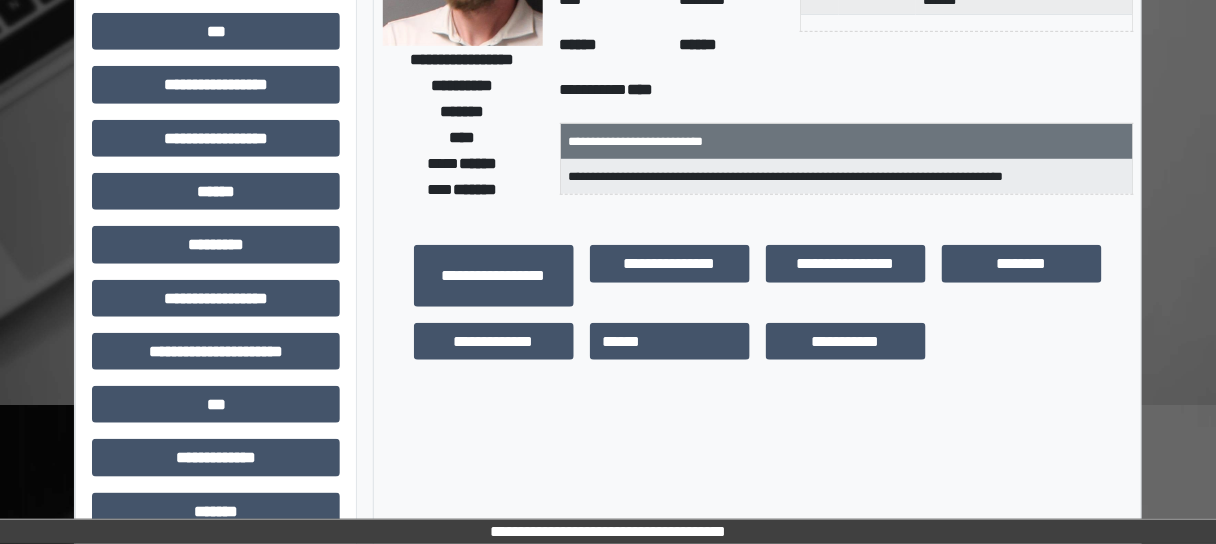 scroll, scrollTop: 240, scrollLeft: 0, axis: vertical 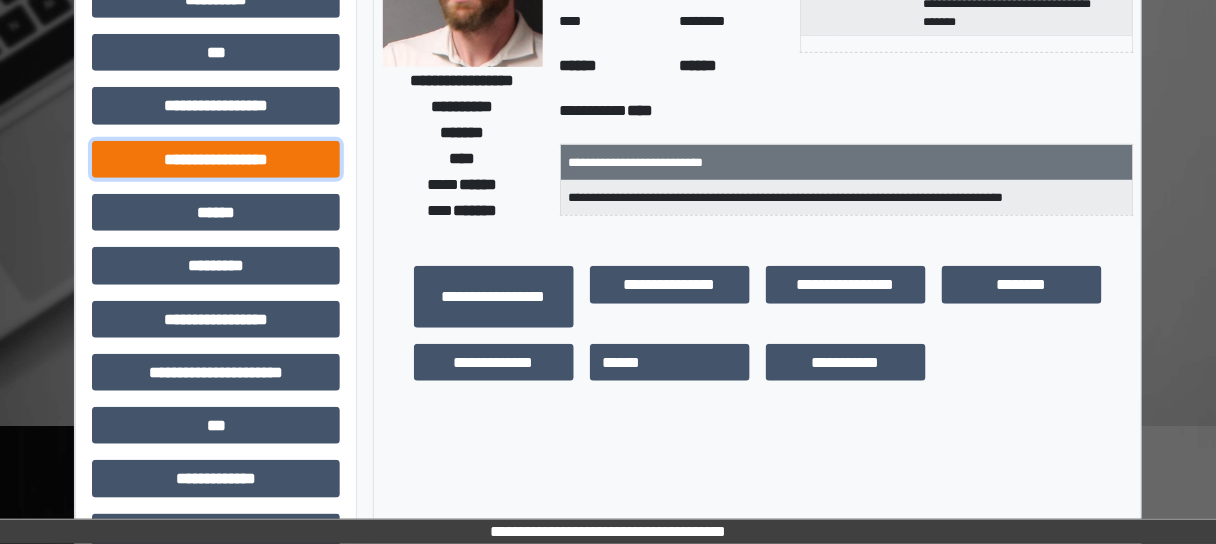 drag, startPoint x: 234, startPoint y: 152, endPoint x: 228, endPoint y: 169, distance: 18.027756 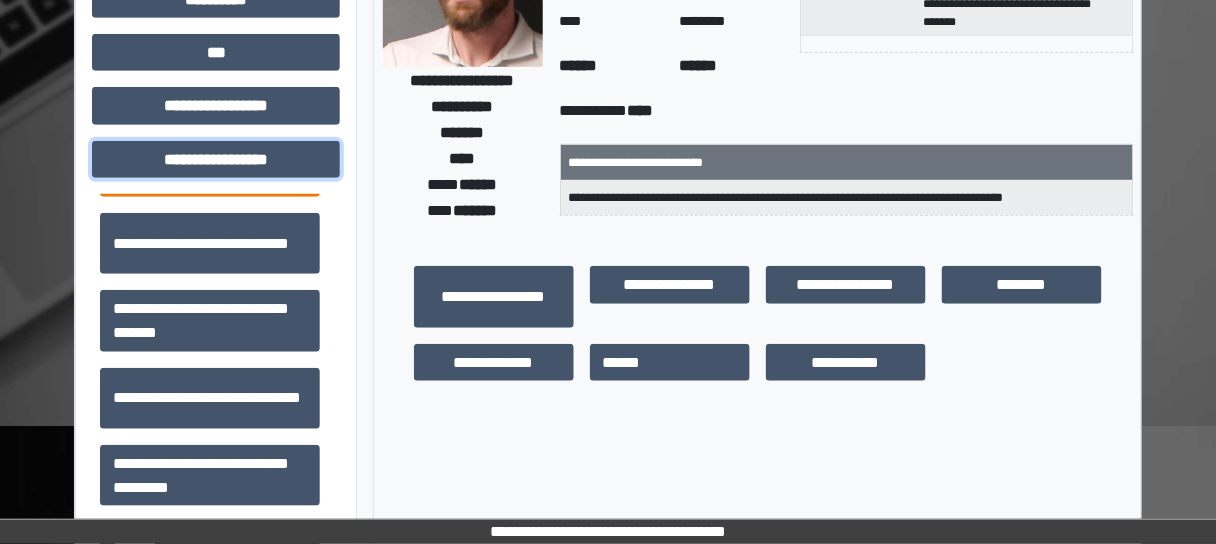 scroll, scrollTop: 1305, scrollLeft: 0, axis: vertical 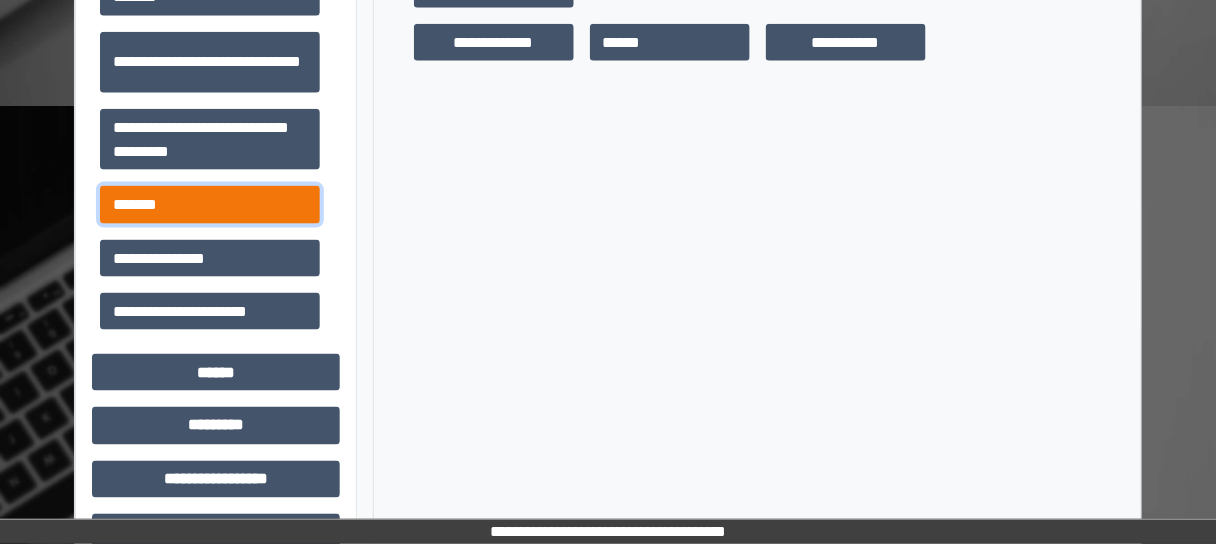 click on "*******" at bounding box center [210, 204] 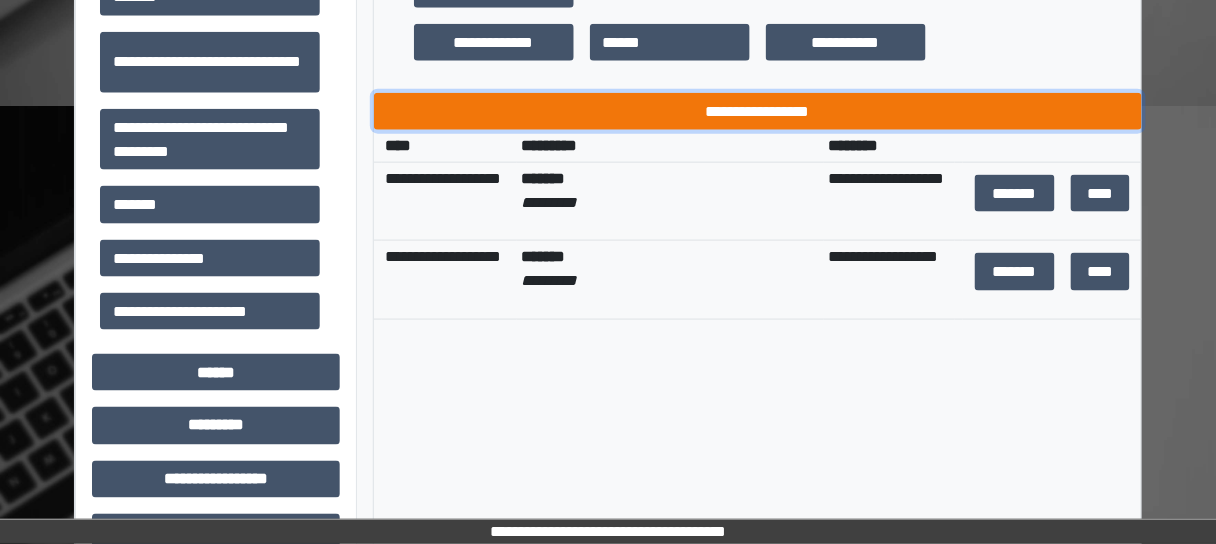 click on "**********" at bounding box center (758, 111) 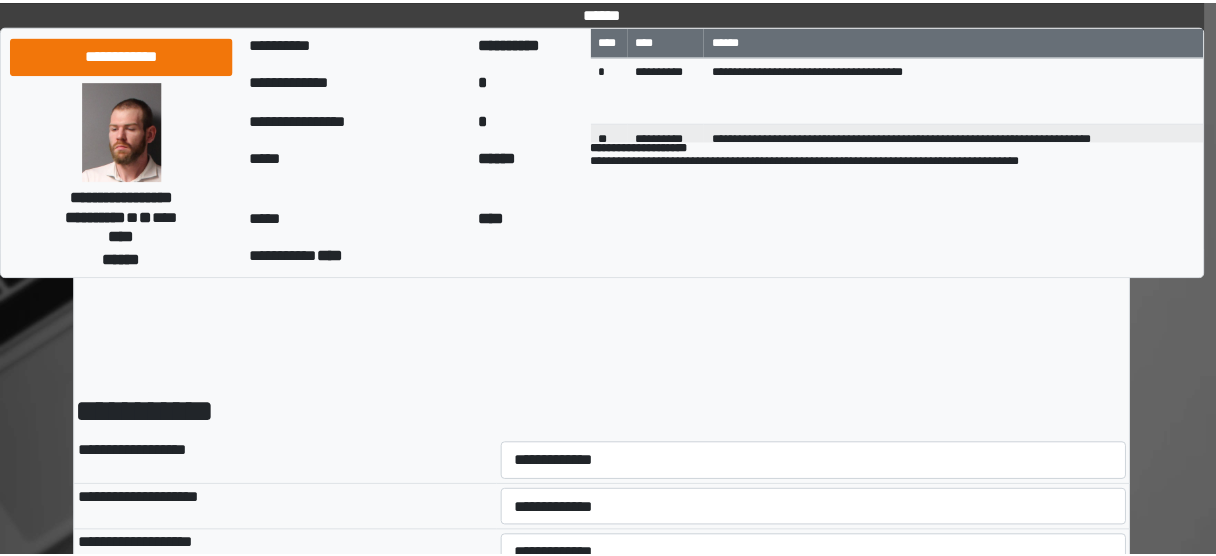scroll, scrollTop: 0, scrollLeft: 0, axis: both 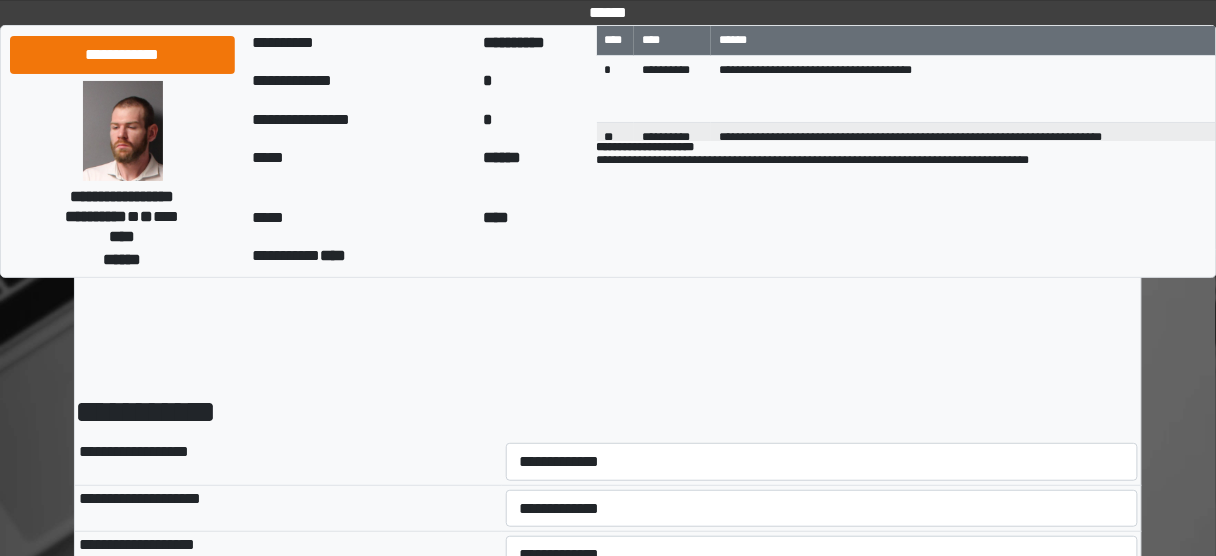 click on "**********" at bounding box center (608, 933) 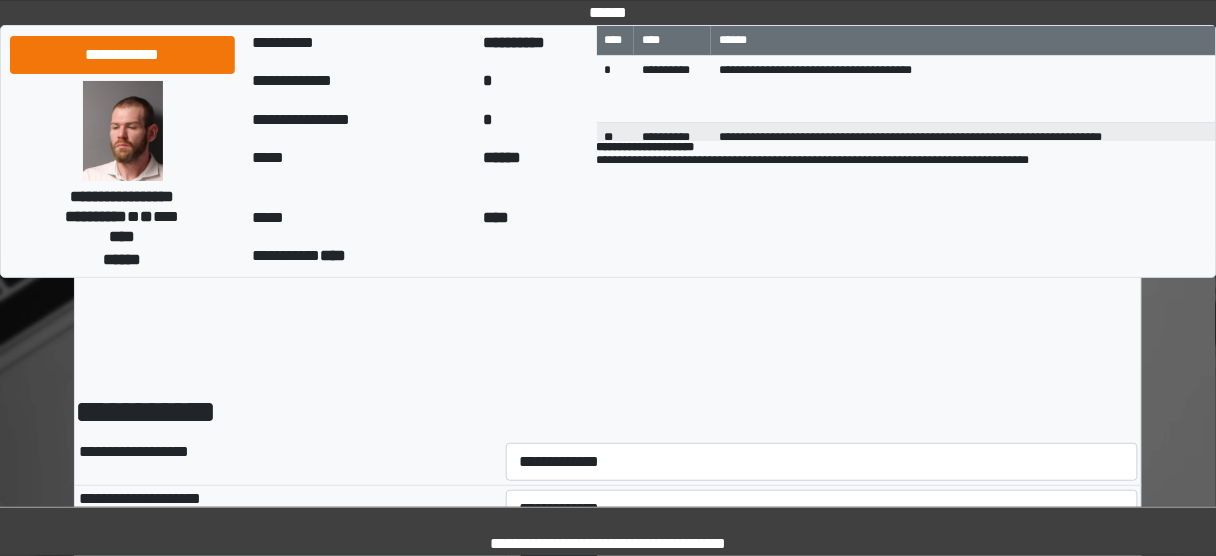 scroll, scrollTop: 80, scrollLeft: 0, axis: vertical 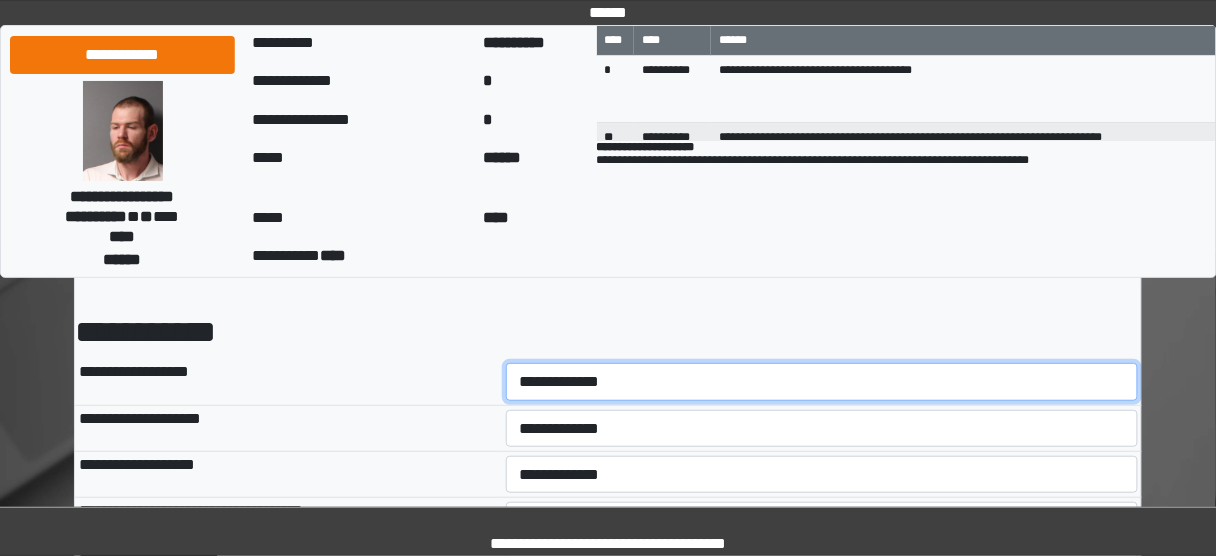 drag, startPoint x: 563, startPoint y: 386, endPoint x: 560, endPoint y: 397, distance: 11.401754 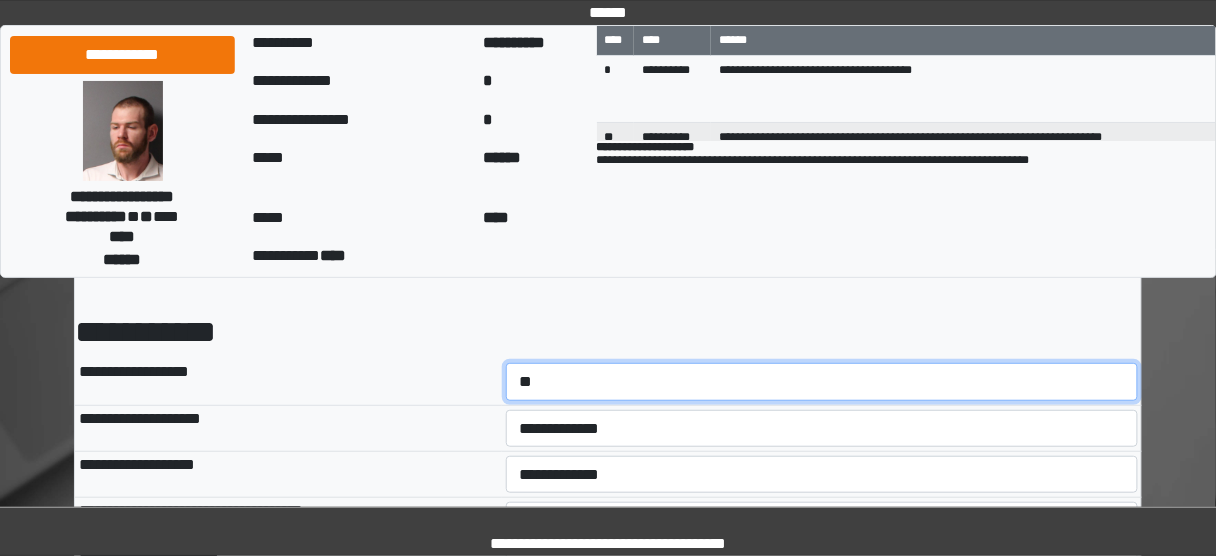 click on "**********" at bounding box center [822, 381] 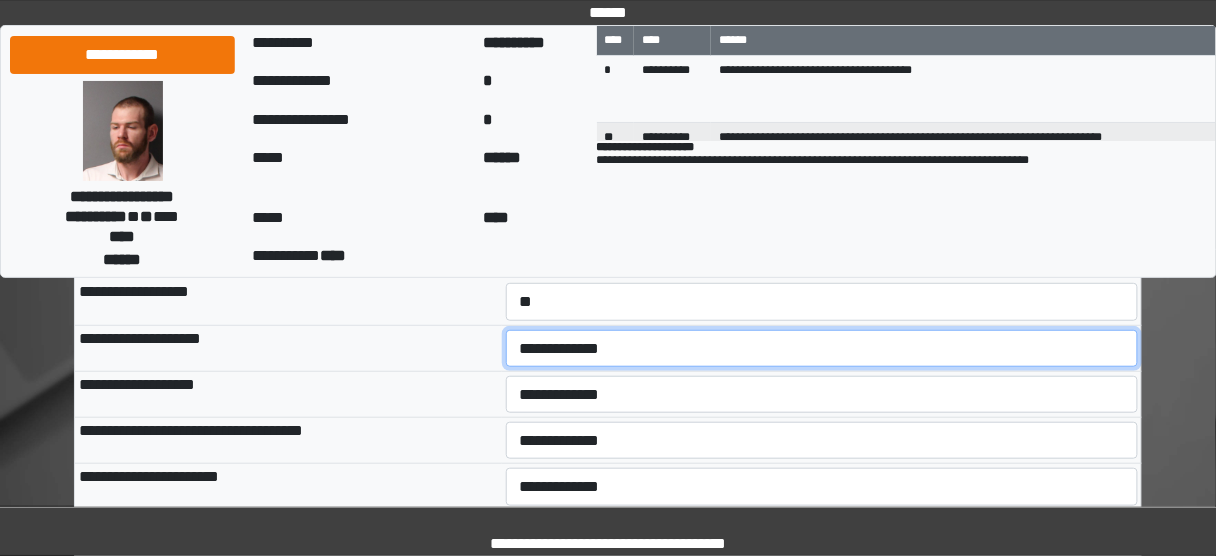 click on "**********" at bounding box center [822, 348] 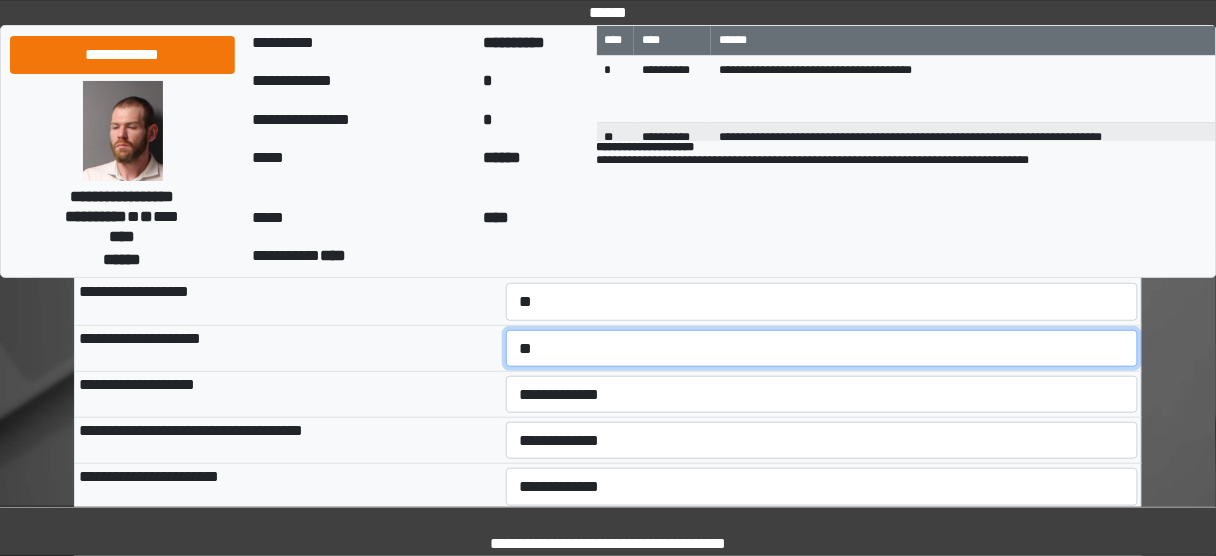 click on "**********" at bounding box center [822, 348] 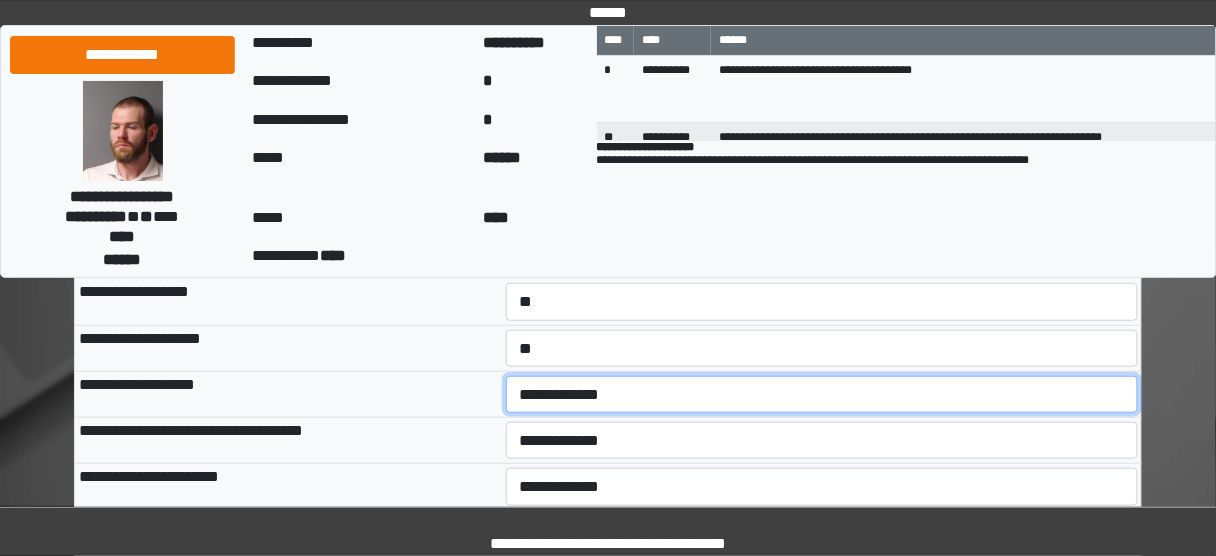 drag, startPoint x: 547, startPoint y: 391, endPoint x: 545, endPoint y: 411, distance: 20.09975 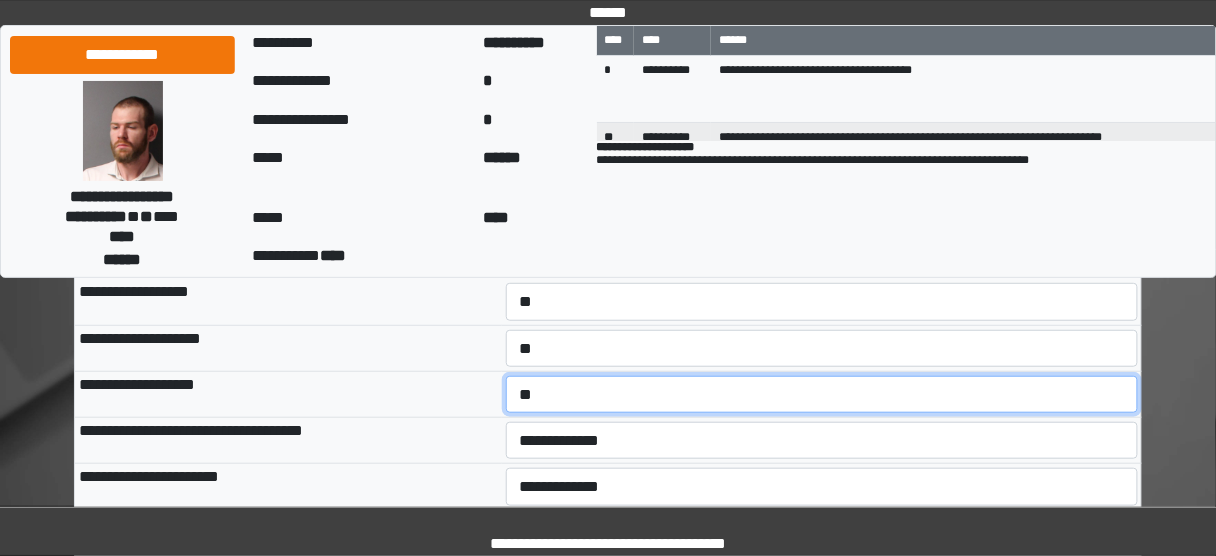 click on "**********" at bounding box center (822, 394) 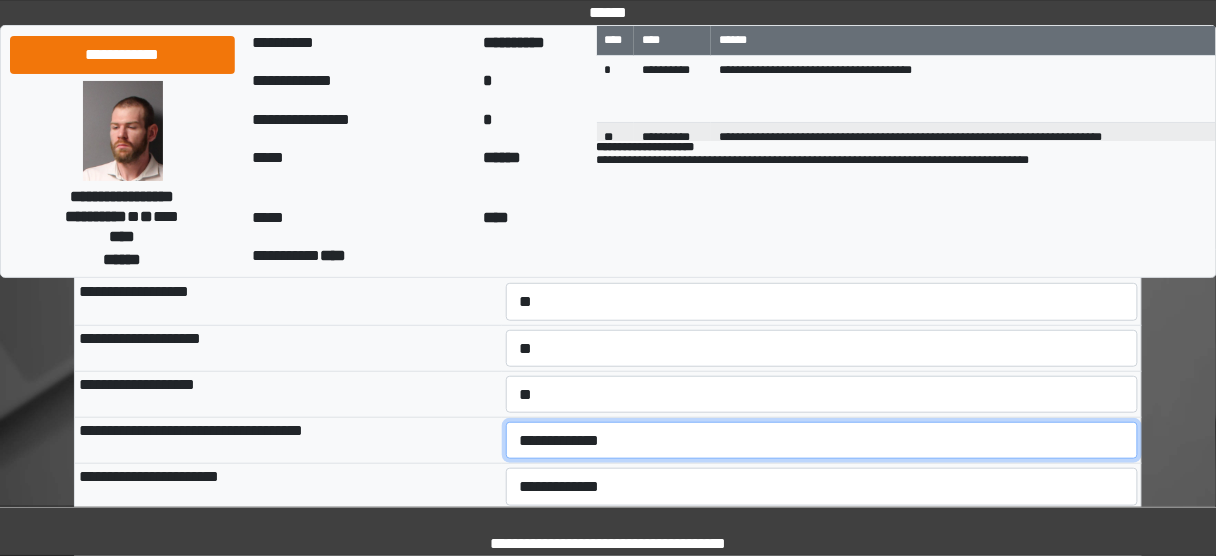 drag, startPoint x: 542, startPoint y: 440, endPoint x: 540, endPoint y: 454, distance: 14.142136 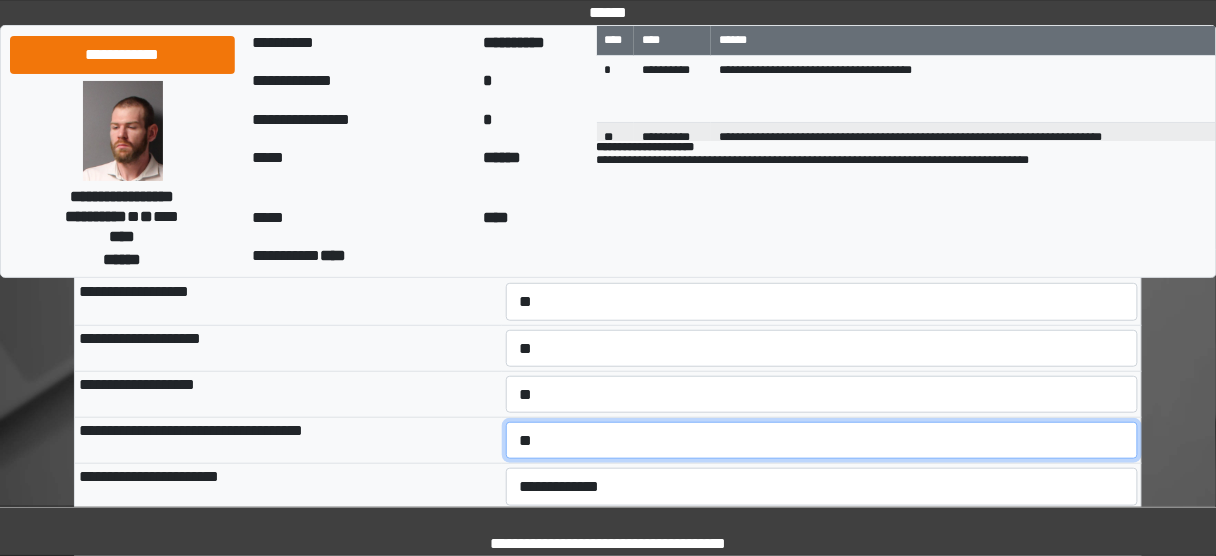 click on "**********" at bounding box center (822, 440) 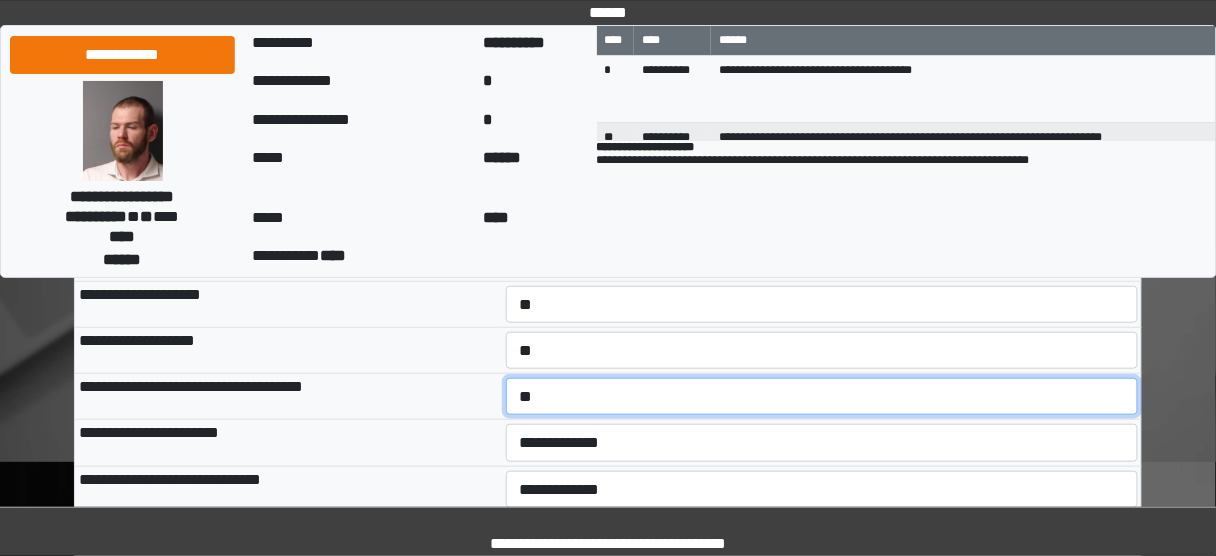 scroll, scrollTop: 240, scrollLeft: 0, axis: vertical 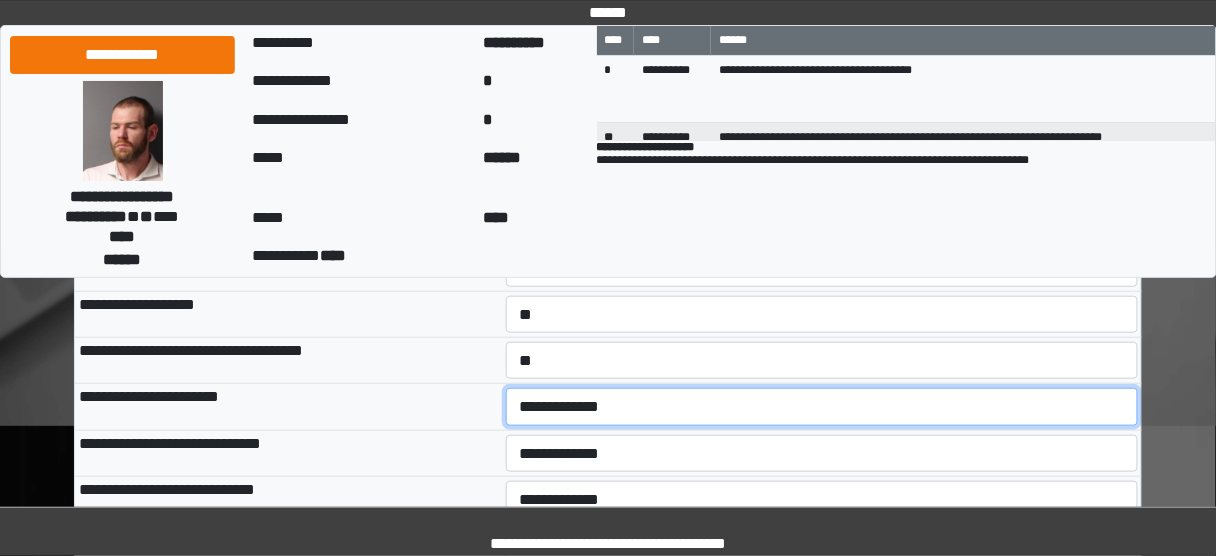 click on "**********" at bounding box center (822, 406) 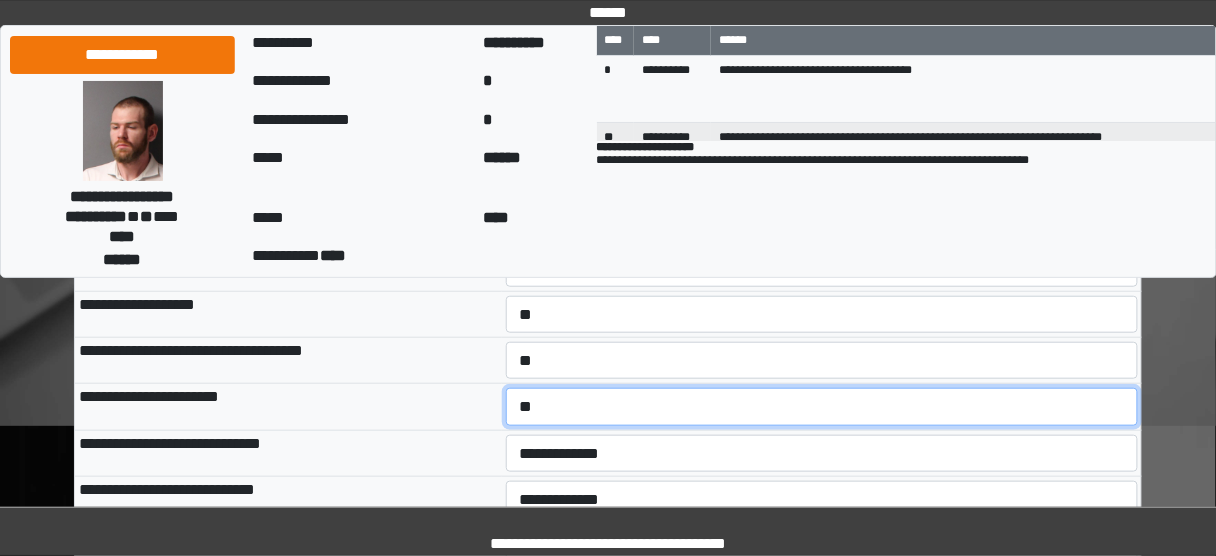 click on "**********" at bounding box center [822, 406] 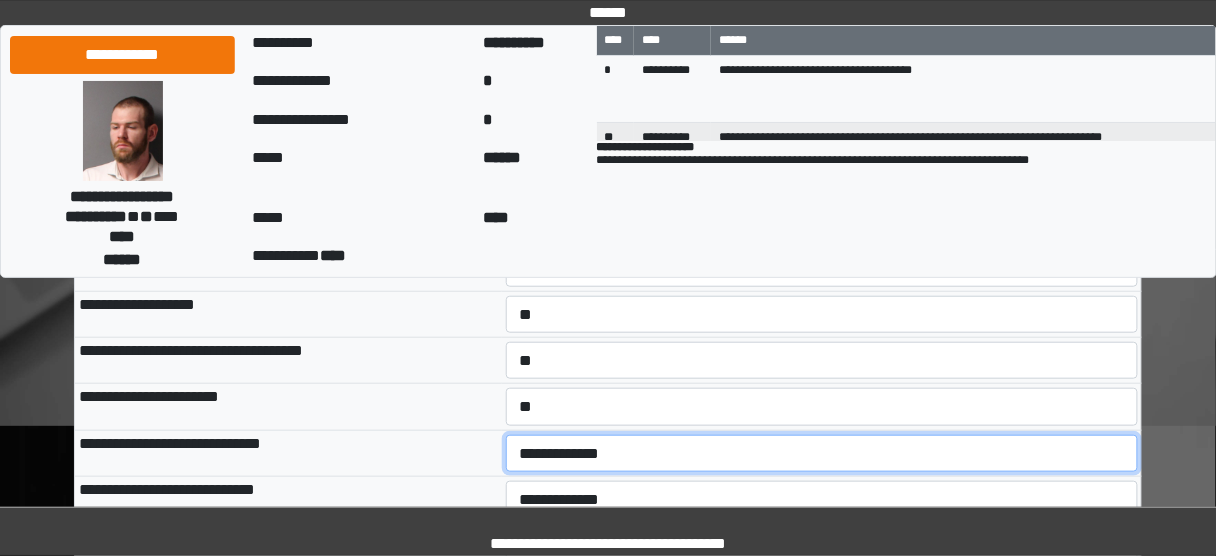 click on "**********" at bounding box center (822, 453) 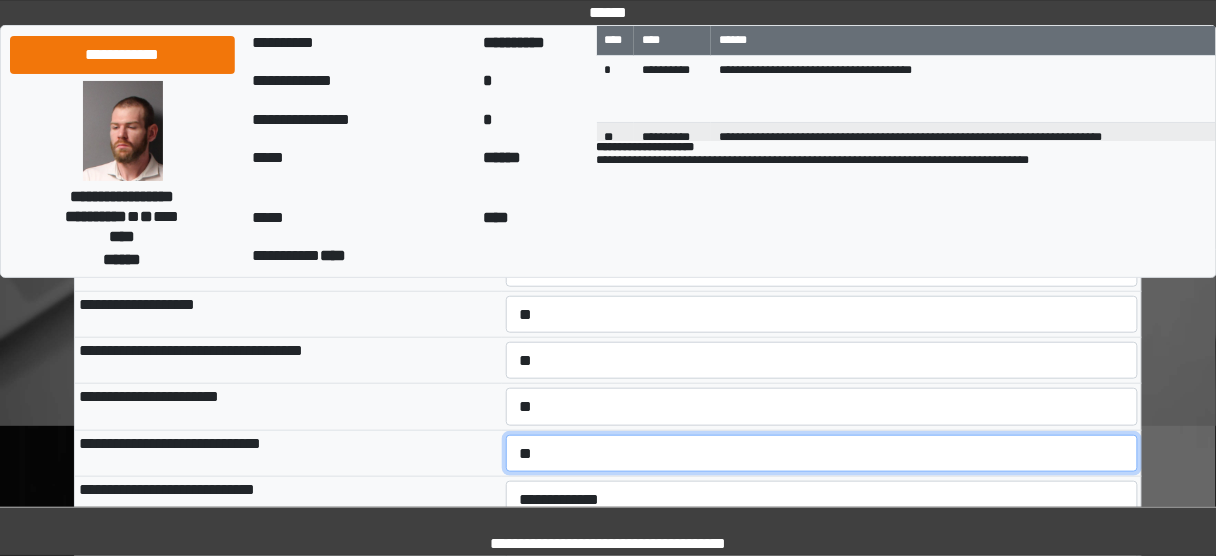 click on "**********" at bounding box center (822, 453) 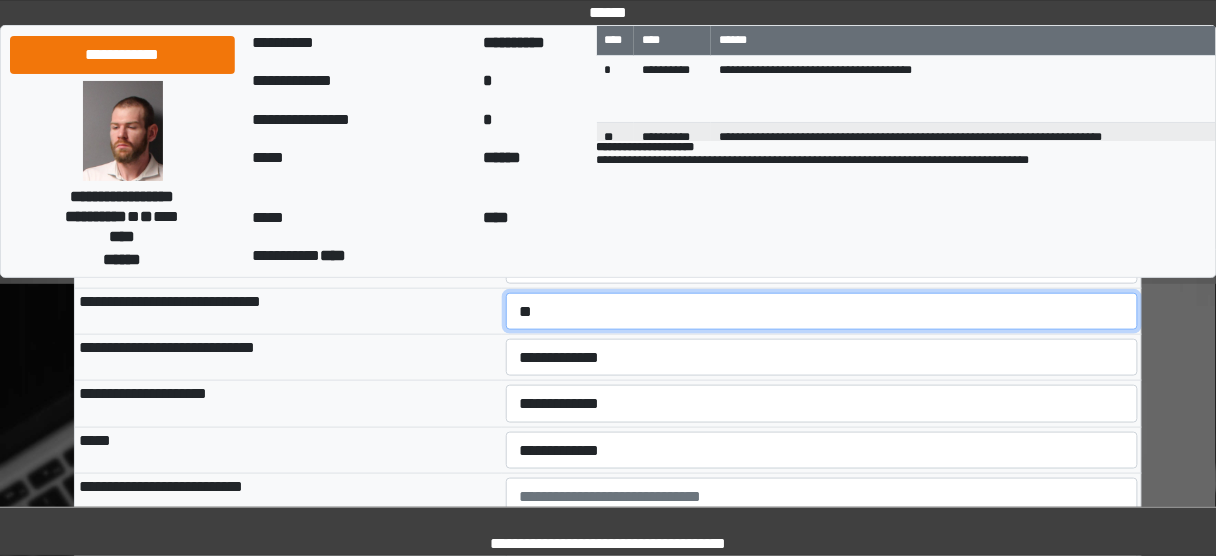 scroll, scrollTop: 400, scrollLeft: 0, axis: vertical 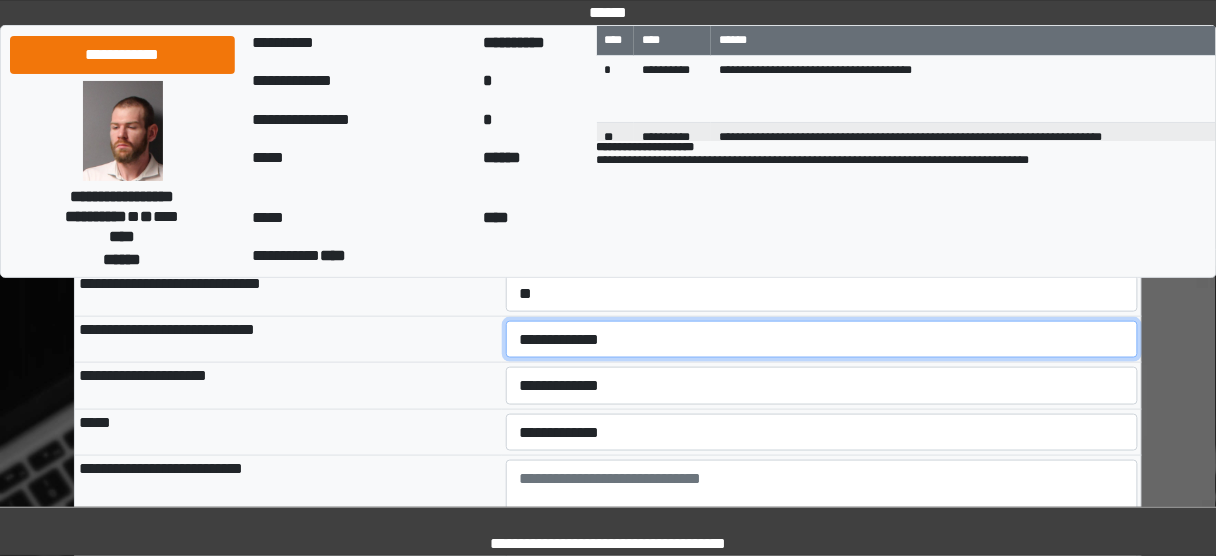 click on "**********" at bounding box center [822, 339] 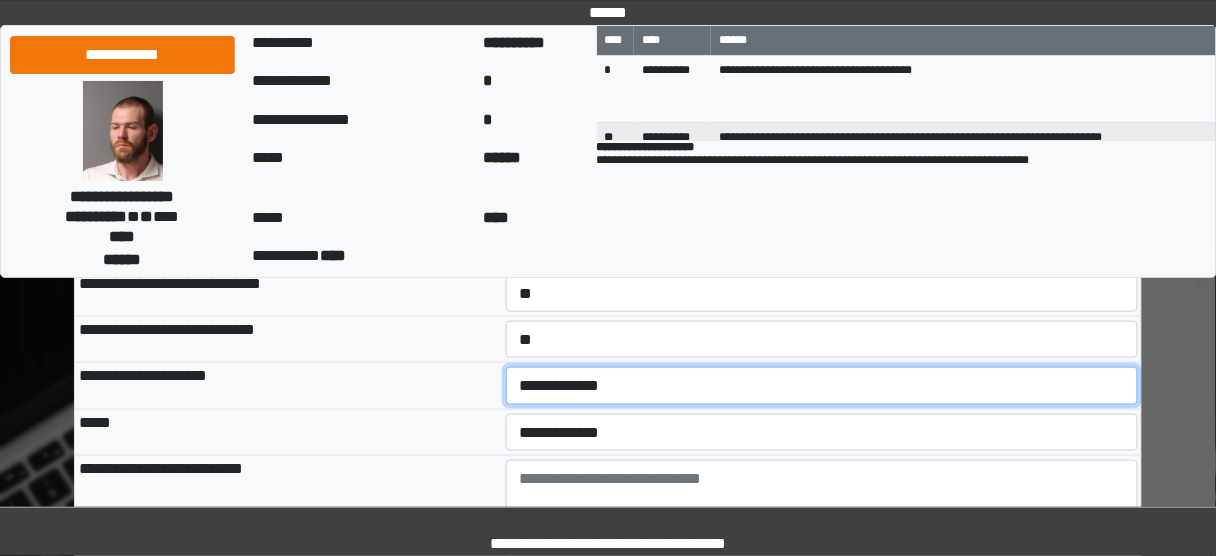 drag, startPoint x: 543, startPoint y: 387, endPoint x: 544, endPoint y: 399, distance: 12.0415945 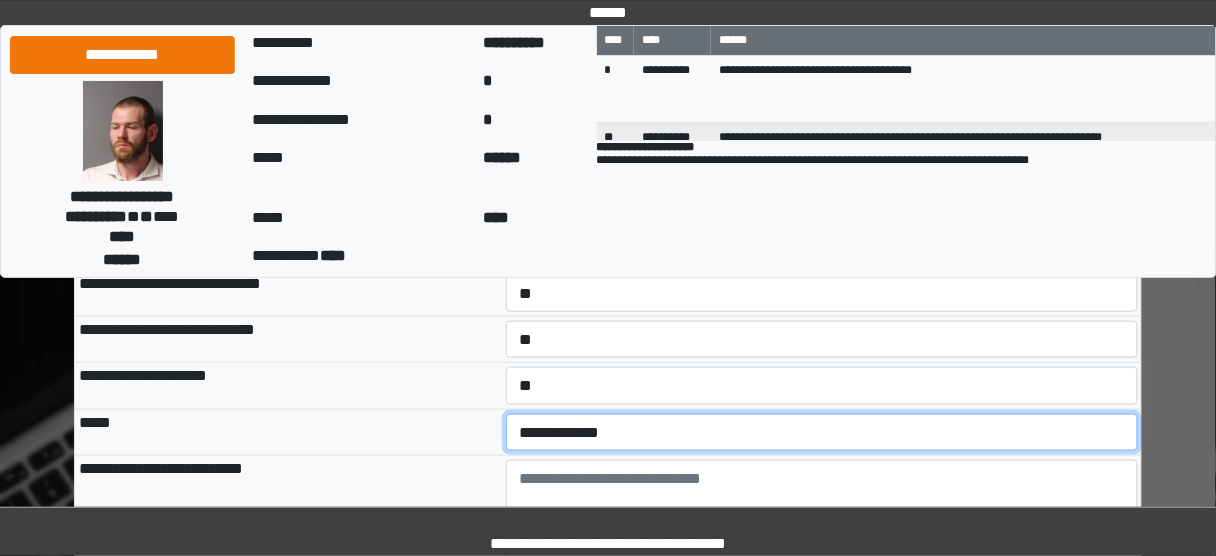 click on "**********" at bounding box center [822, 432] 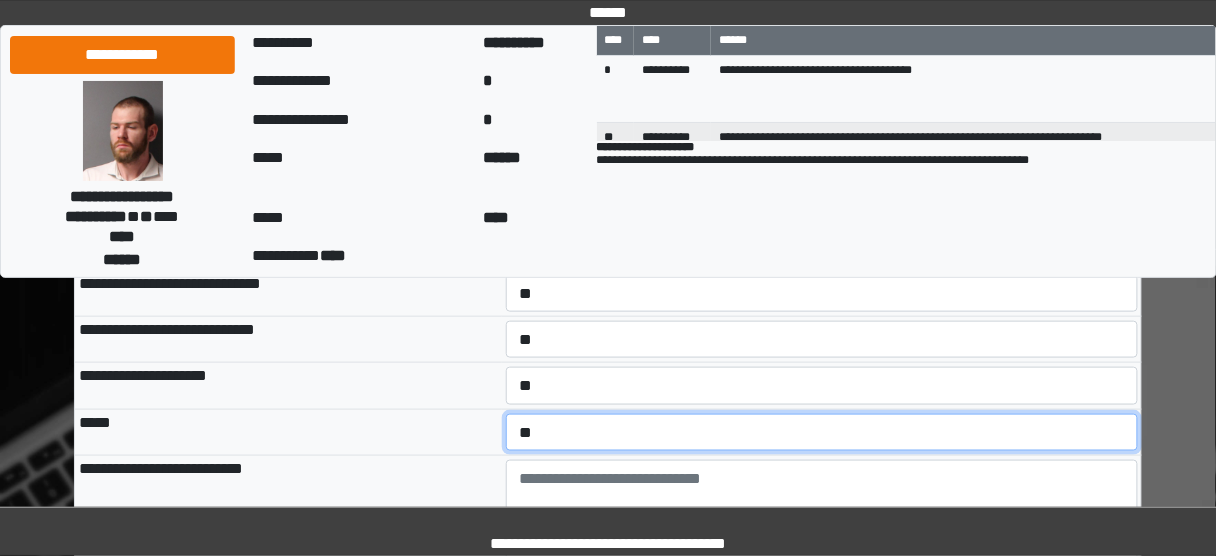 click on "**********" at bounding box center [822, 432] 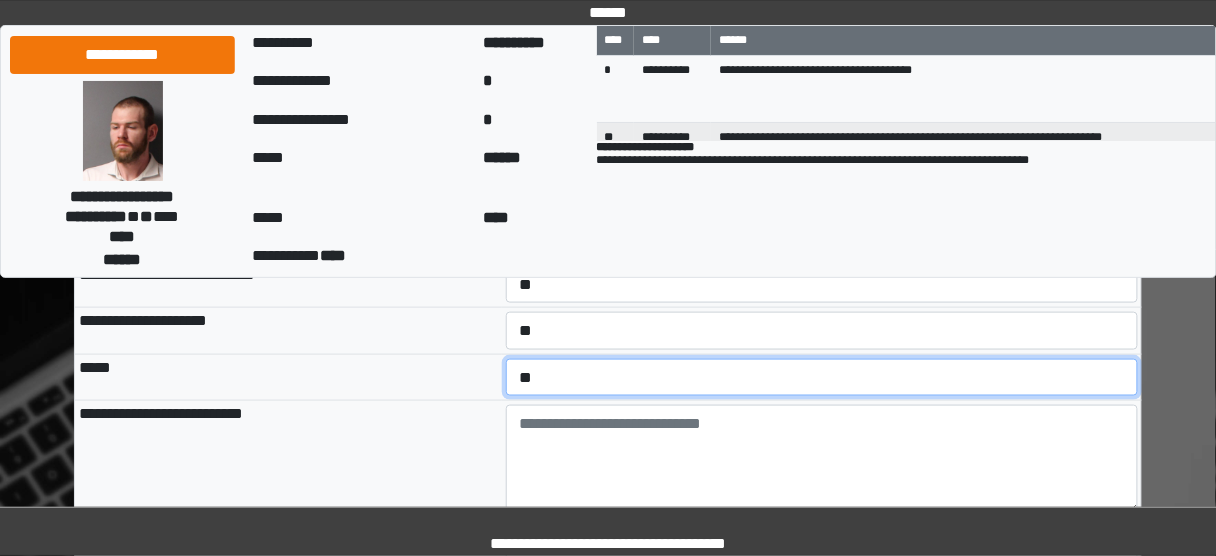 scroll, scrollTop: 480, scrollLeft: 0, axis: vertical 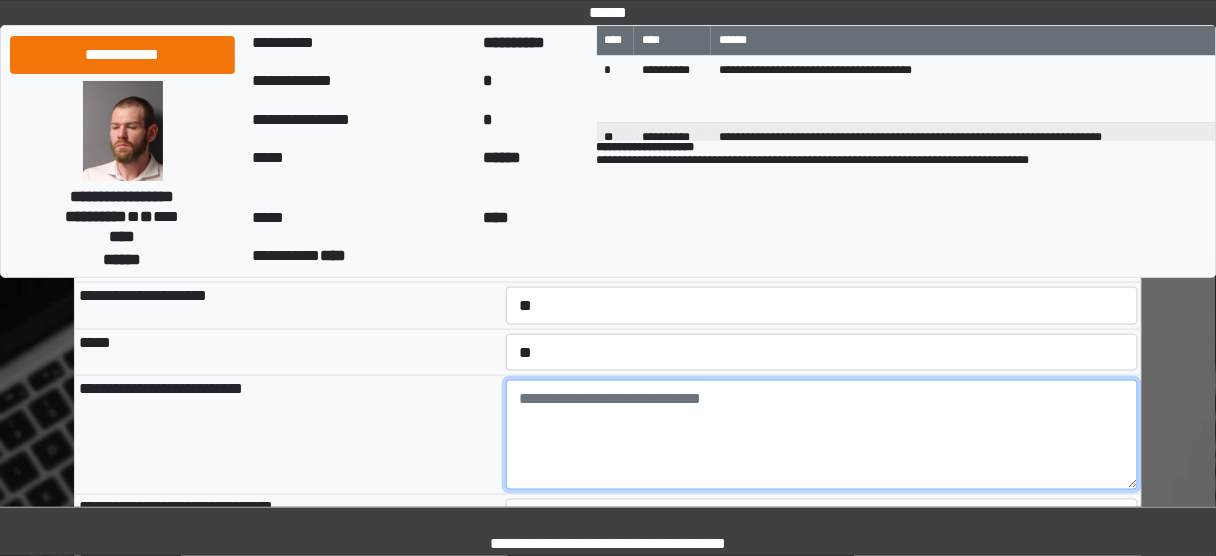 click at bounding box center (822, 435) 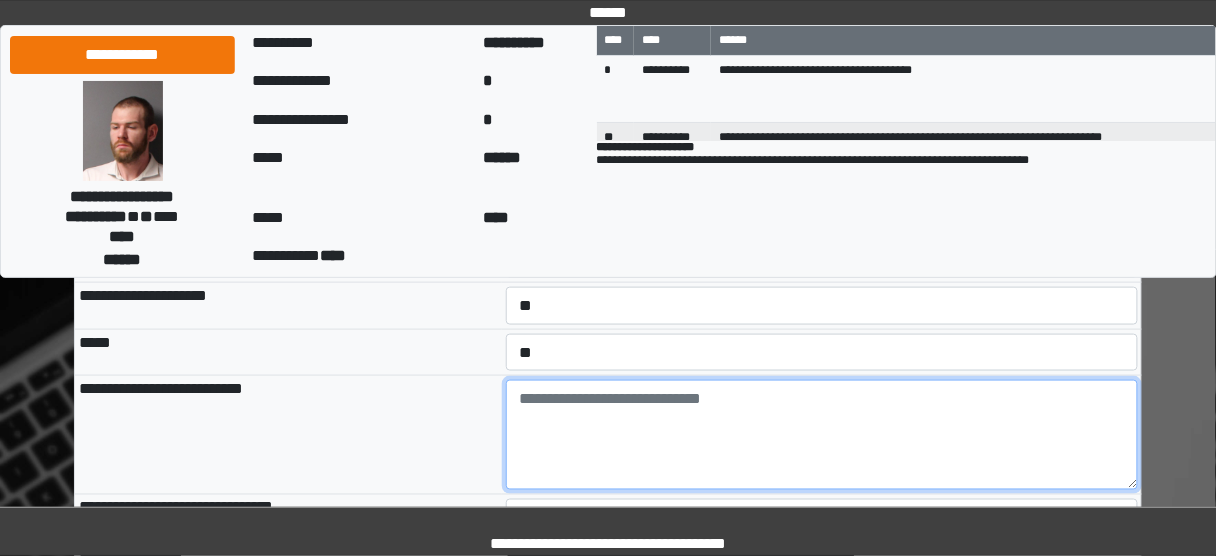 paste on "**********" 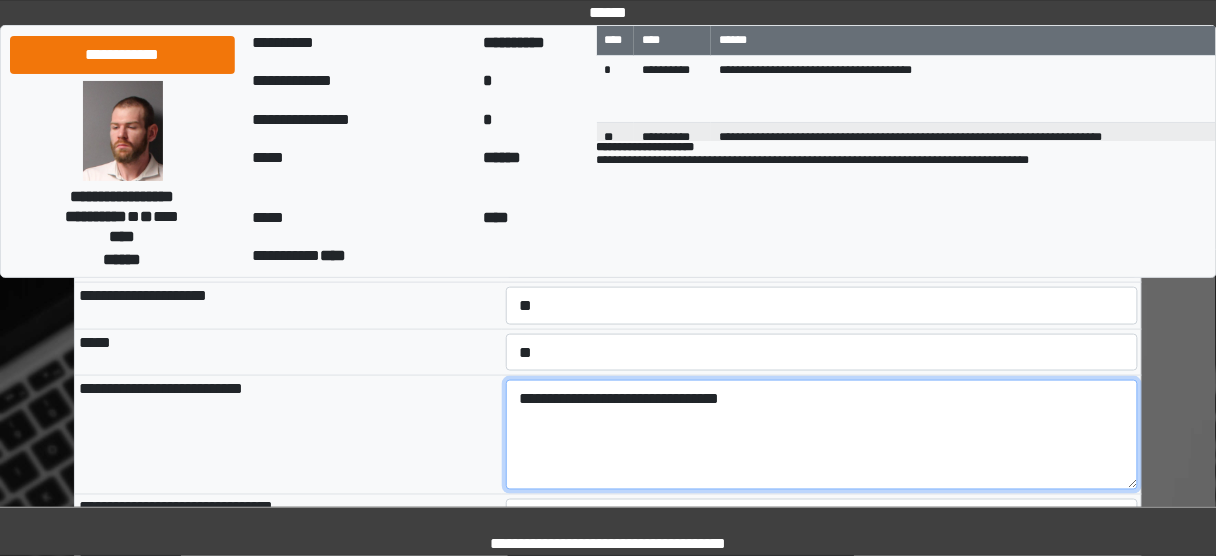 drag, startPoint x: 575, startPoint y: 397, endPoint x: 681, endPoint y: 401, distance: 106.07545 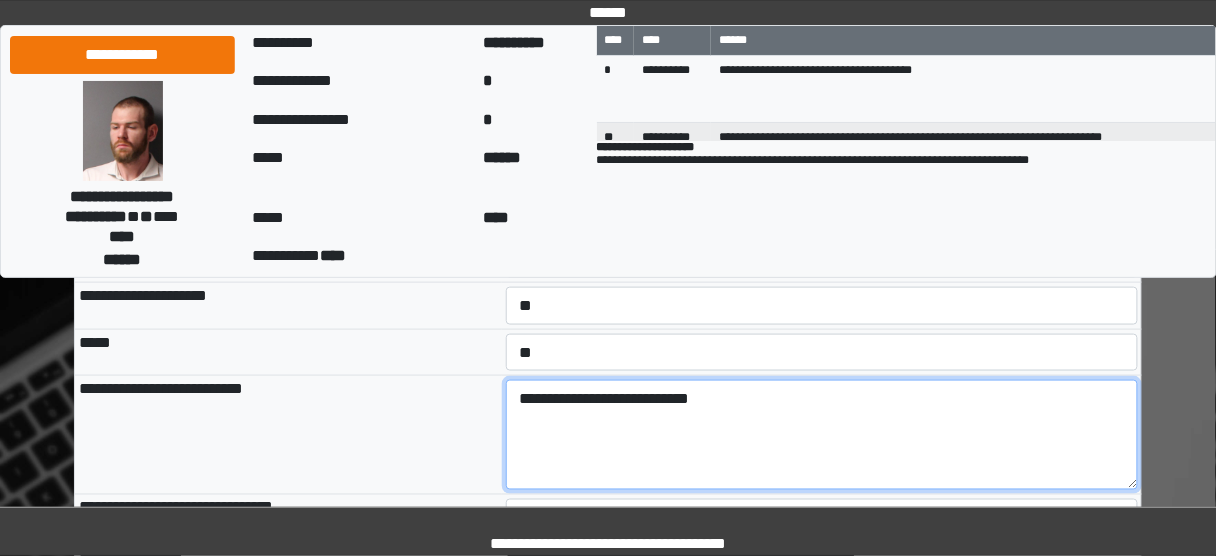 click on "**********" at bounding box center [822, 435] 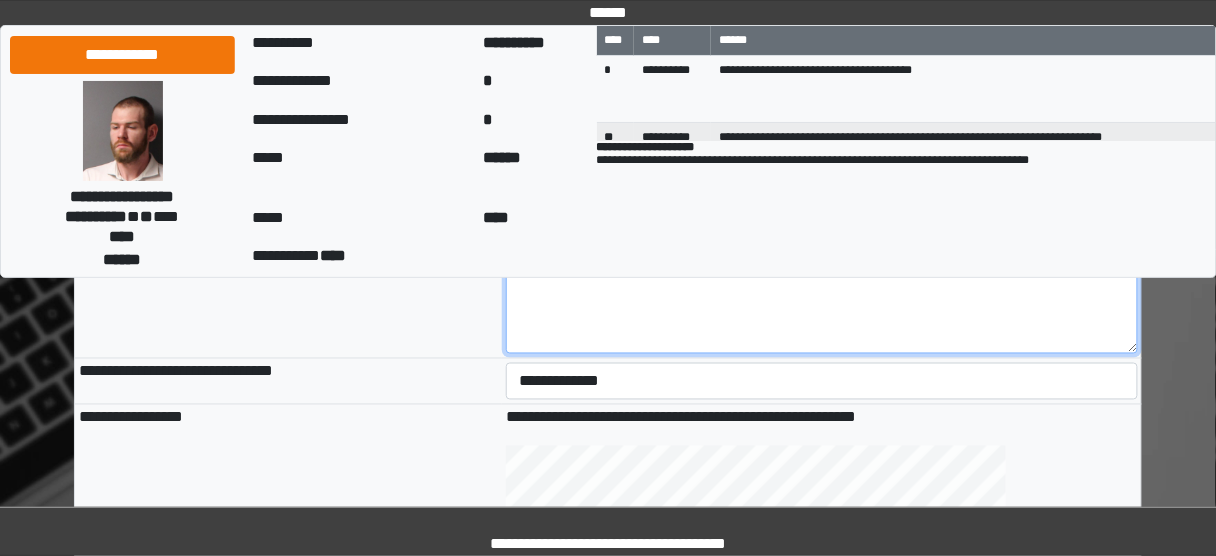 scroll, scrollTop: 640, scrollLeft: 0, axis: vertical 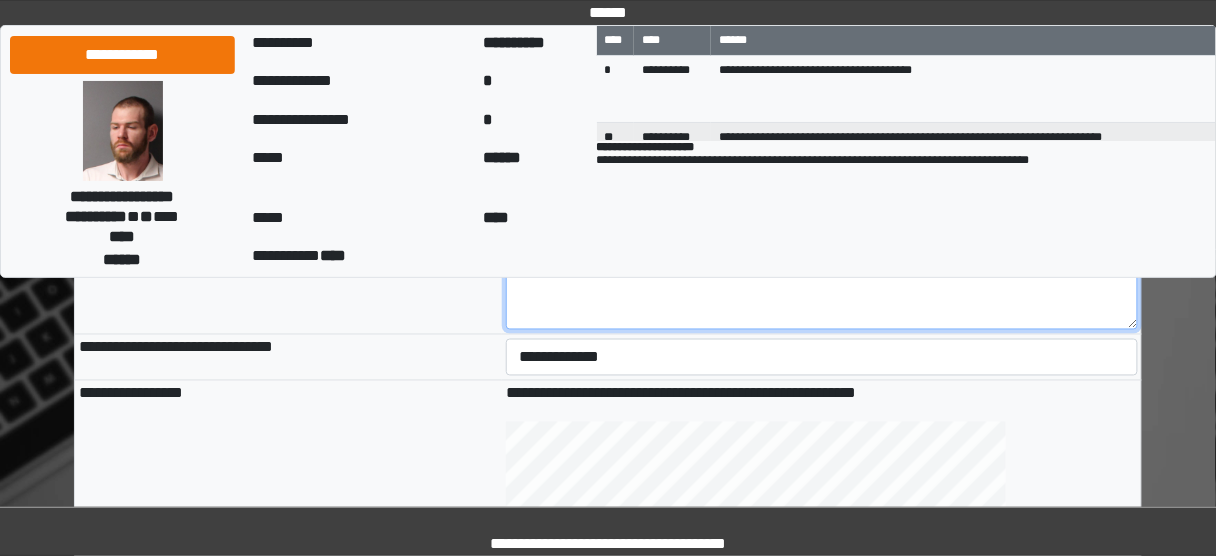 type on "**********" 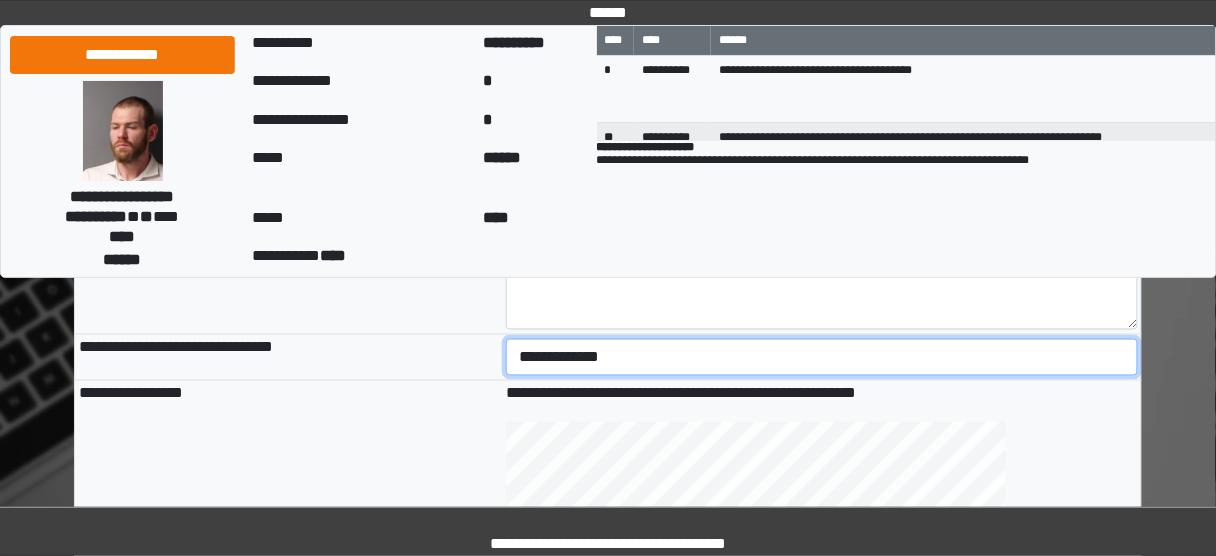 click on "**********" at bounding box center (822, 357) 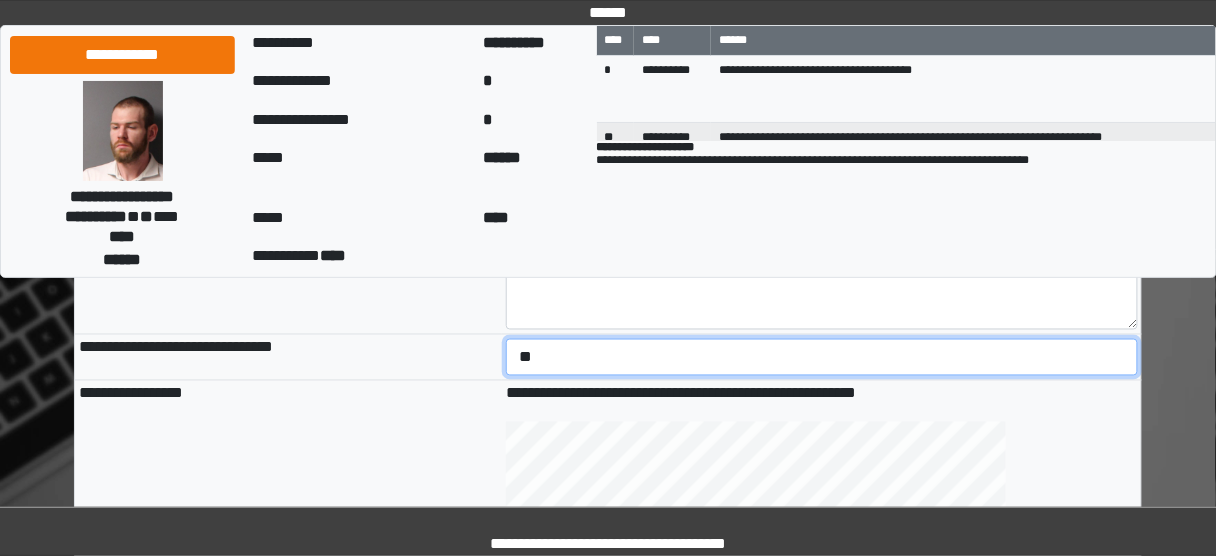 click on "**********" at bounding box center [822, 357] 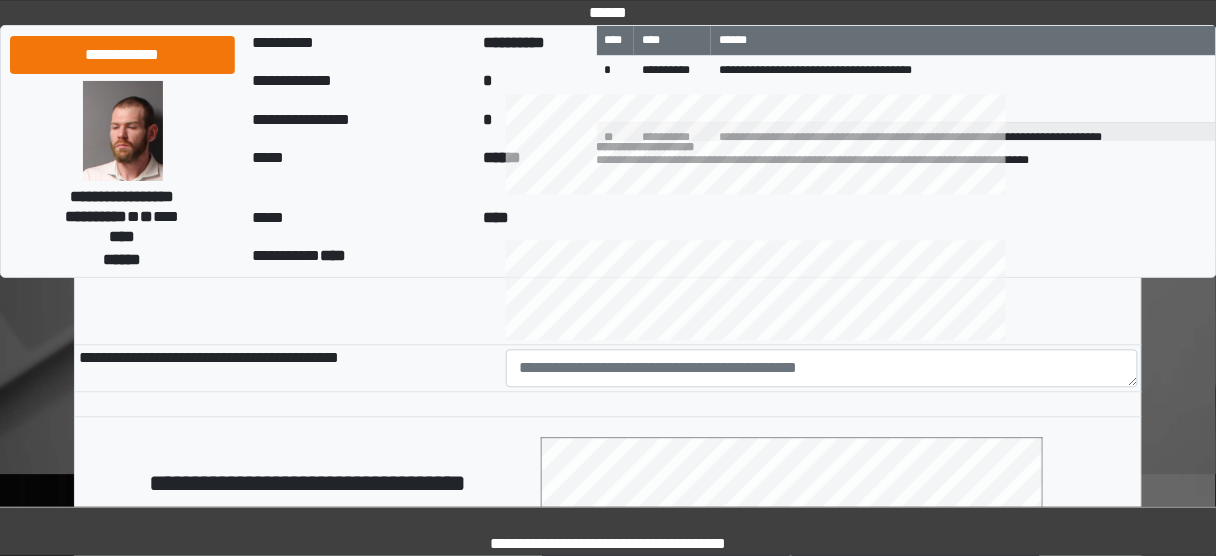 scroll, scrollTop: 960, scrollLeft: 0, axis: vertical 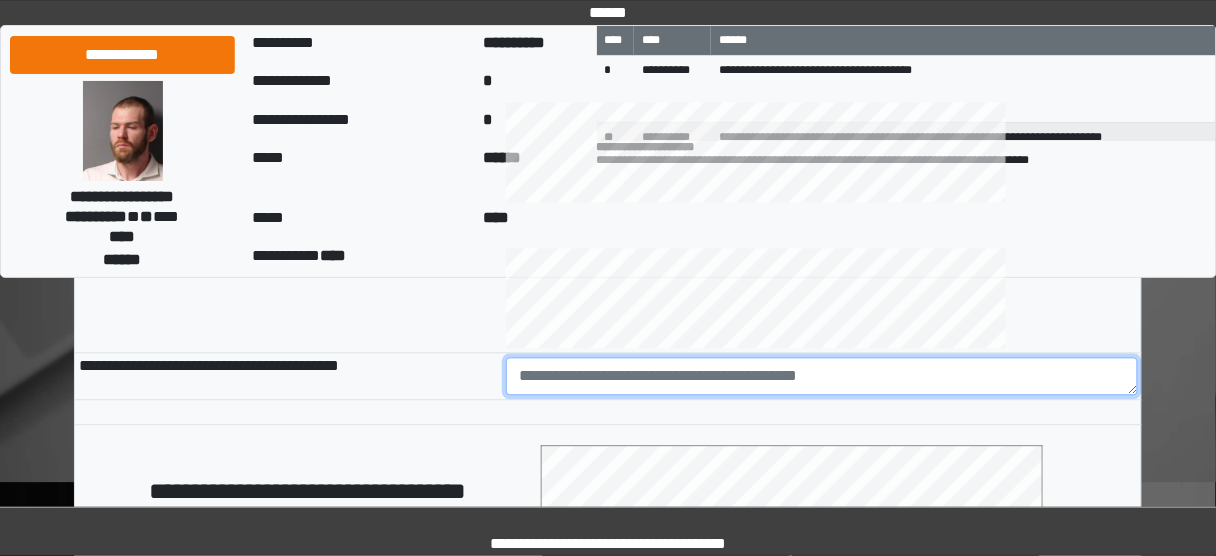 click at bounding box center (822, 376) 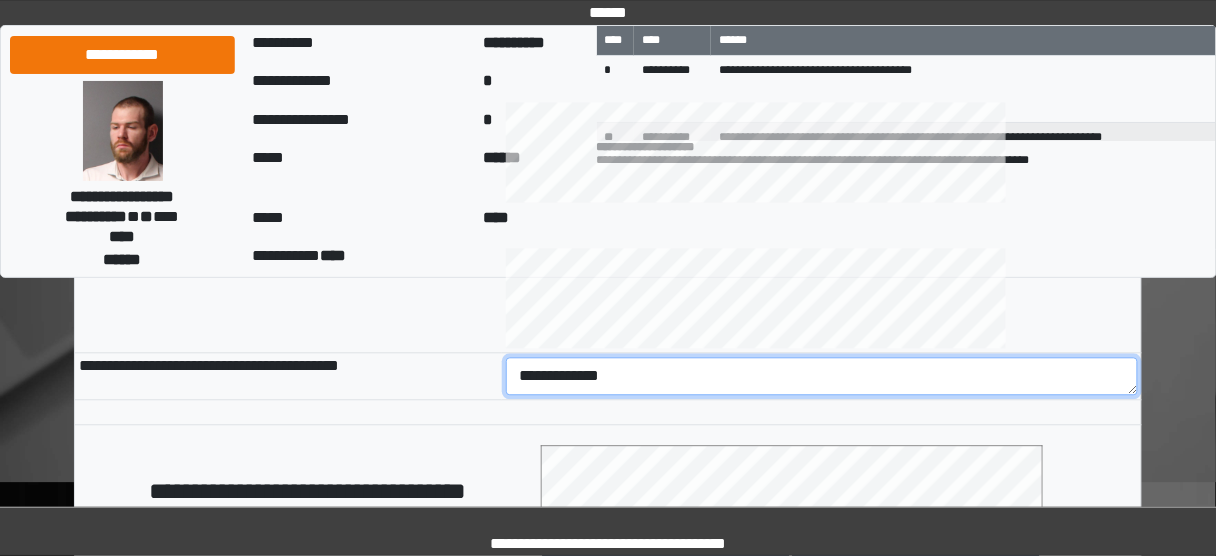 click on "**********" at bounding box center (822, 376) 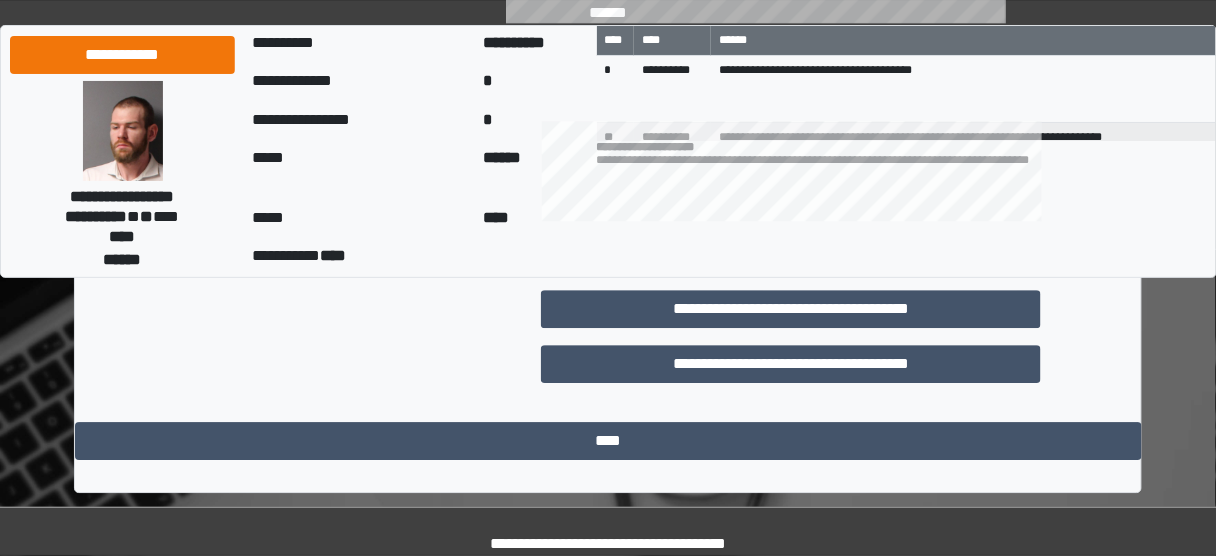 scroll, scrollTop: 1286, scrollLeft: 0, axis: vertical 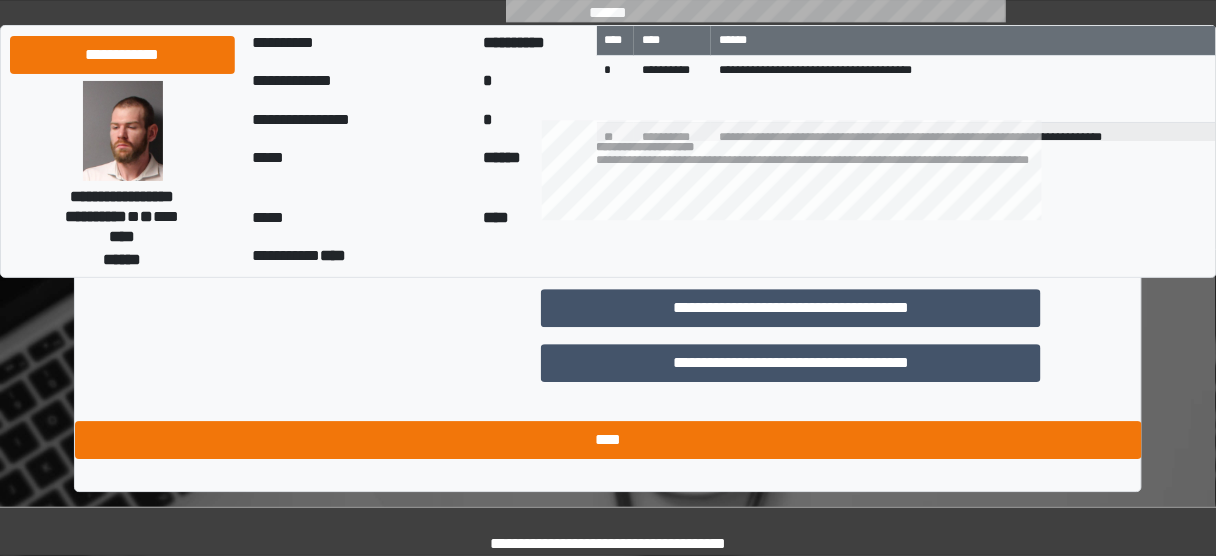 type on "**********" 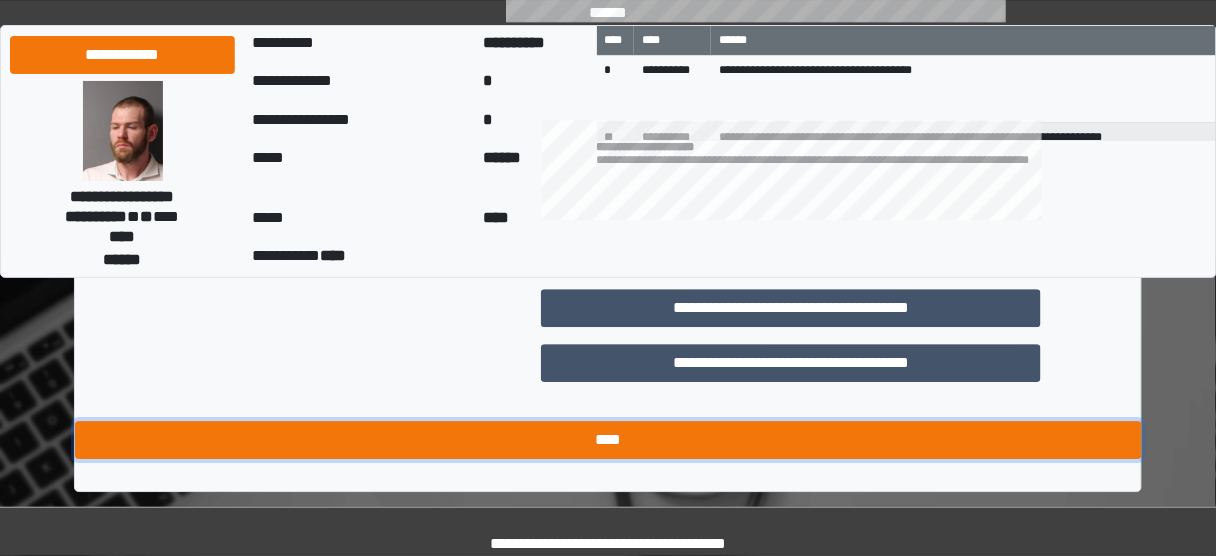click on "****" at bounding box center (608, 440) 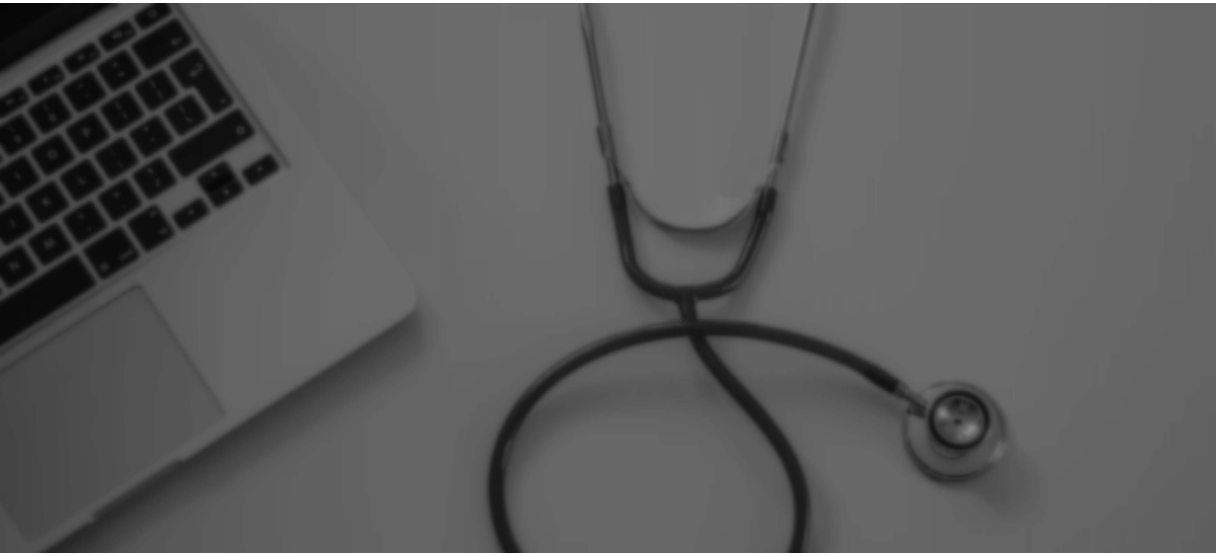 scroll, scrollTop: 0, scrollLeft: 0, axis: both 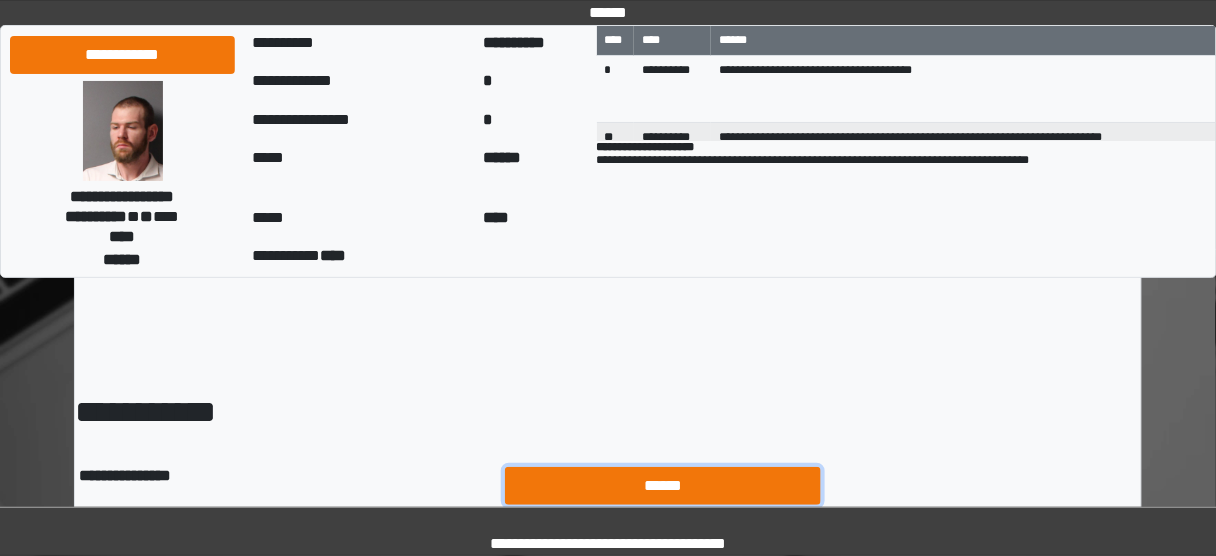 click on "******" at bounding box center (663, 485) 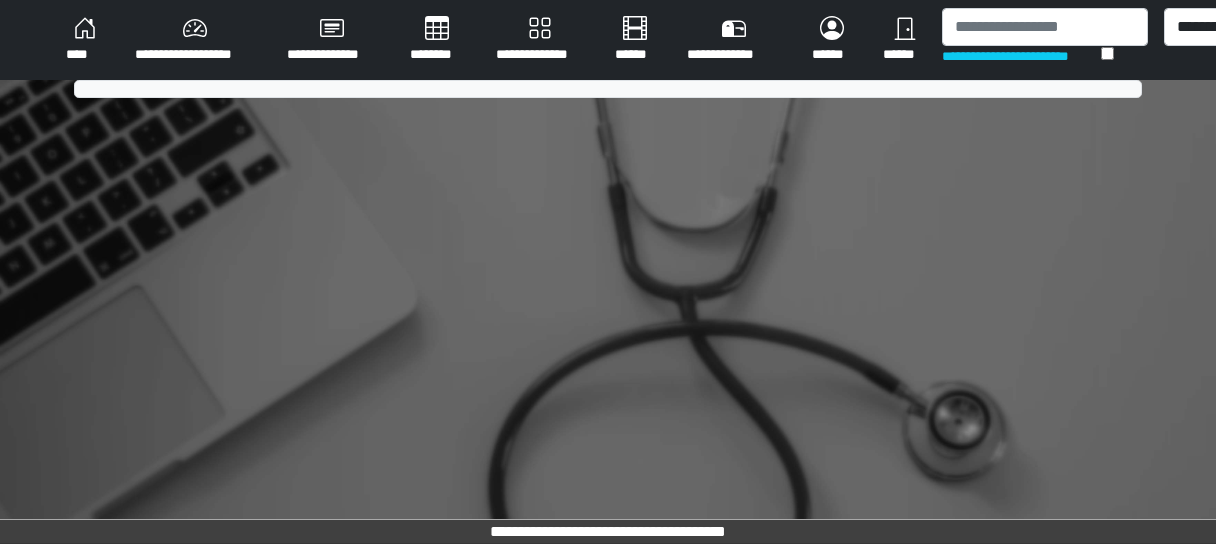 scroll, scrollTop: 0, scrollLeft: 0, axis: both 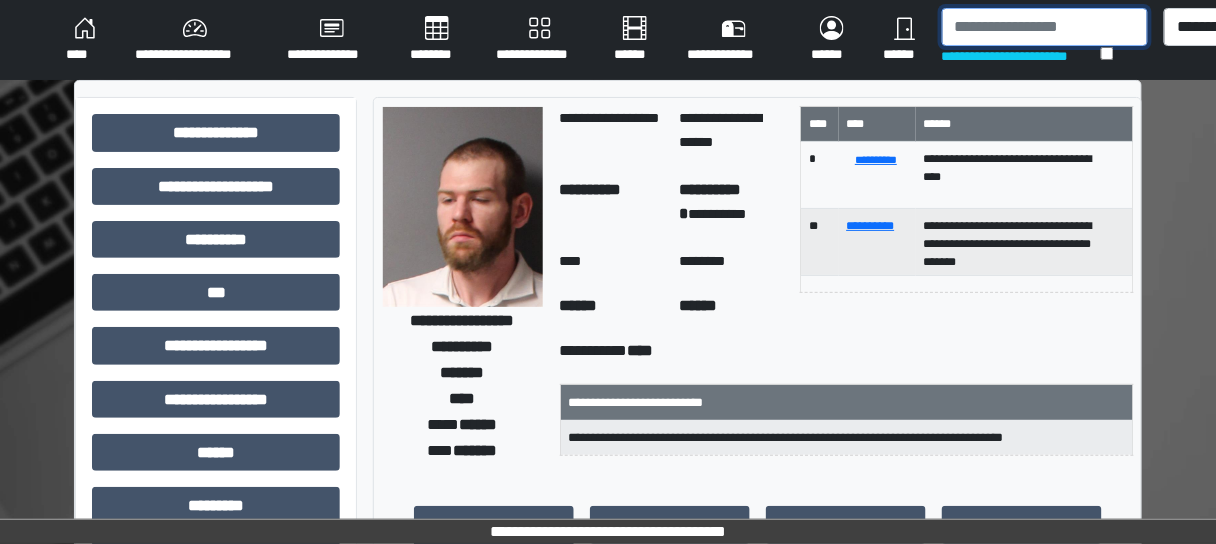 click at bounding box center (1045, 27) 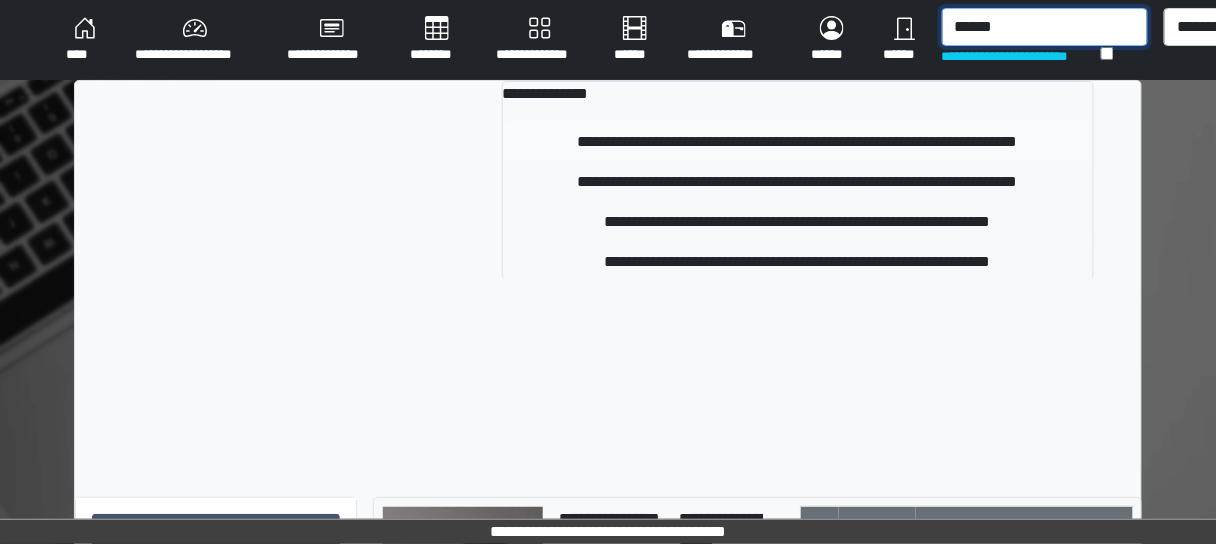 type on "******" 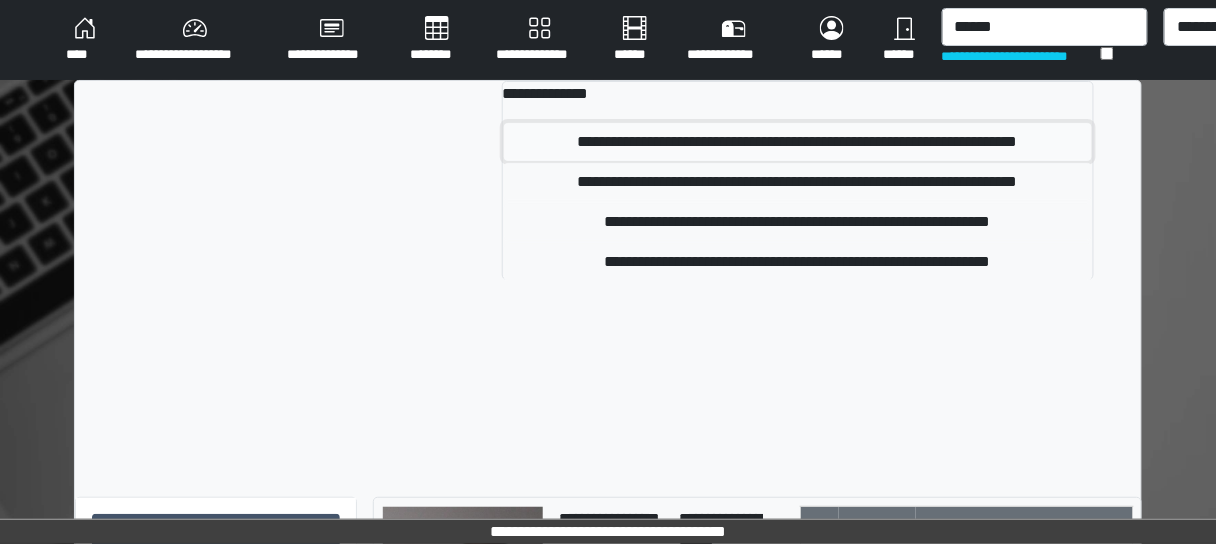 click on "**********" at bounding box center [798, 142] 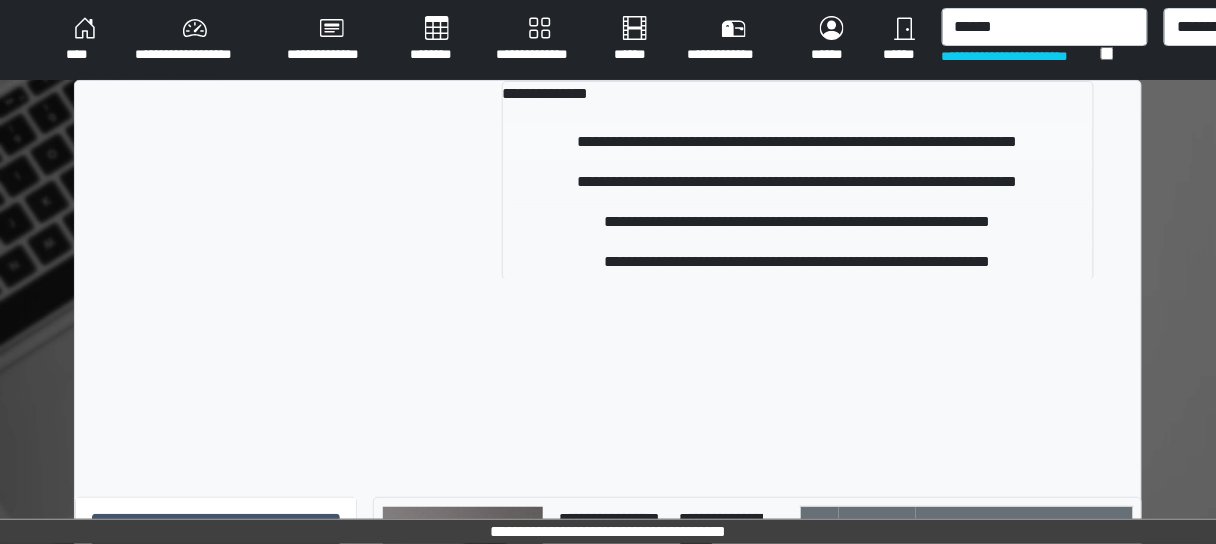 type 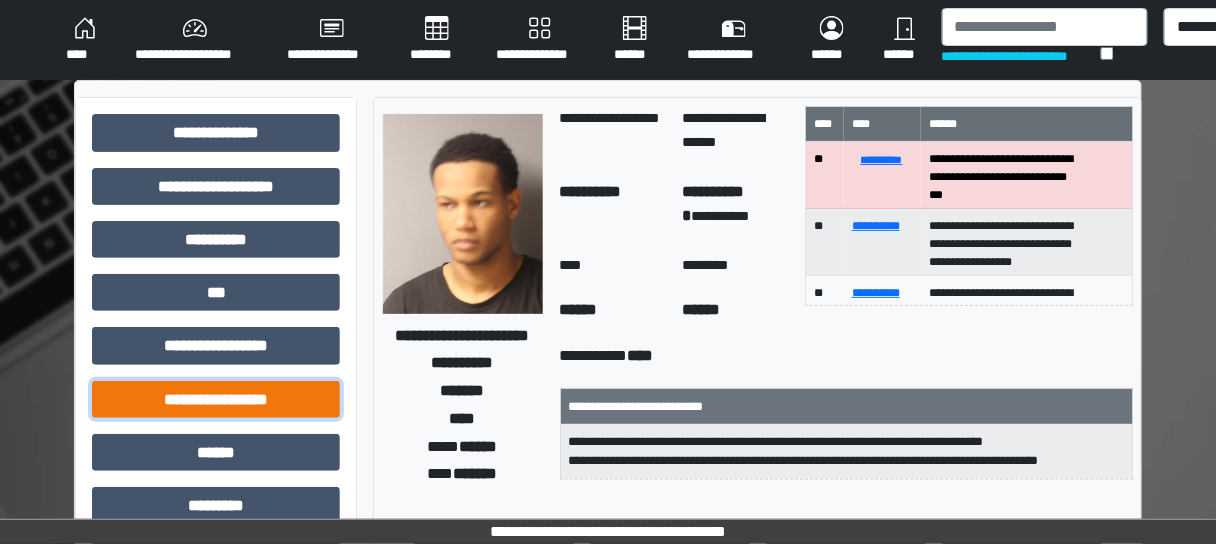 click on "**********" at bounding box center (216, 399) 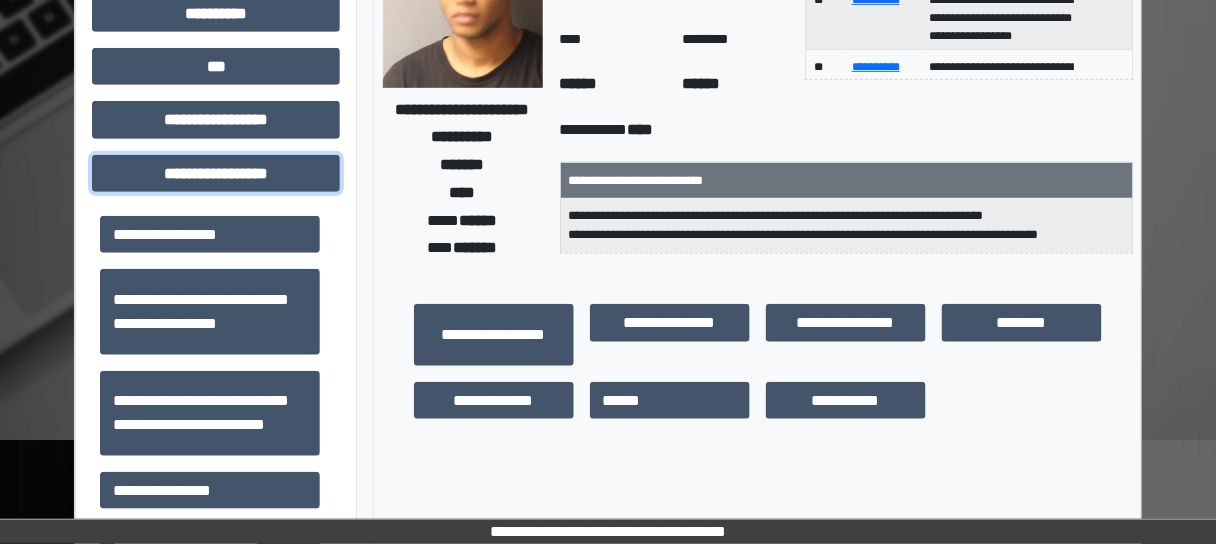scroll, scrollTop: 240, scrollLeft: 0, axis: vertical 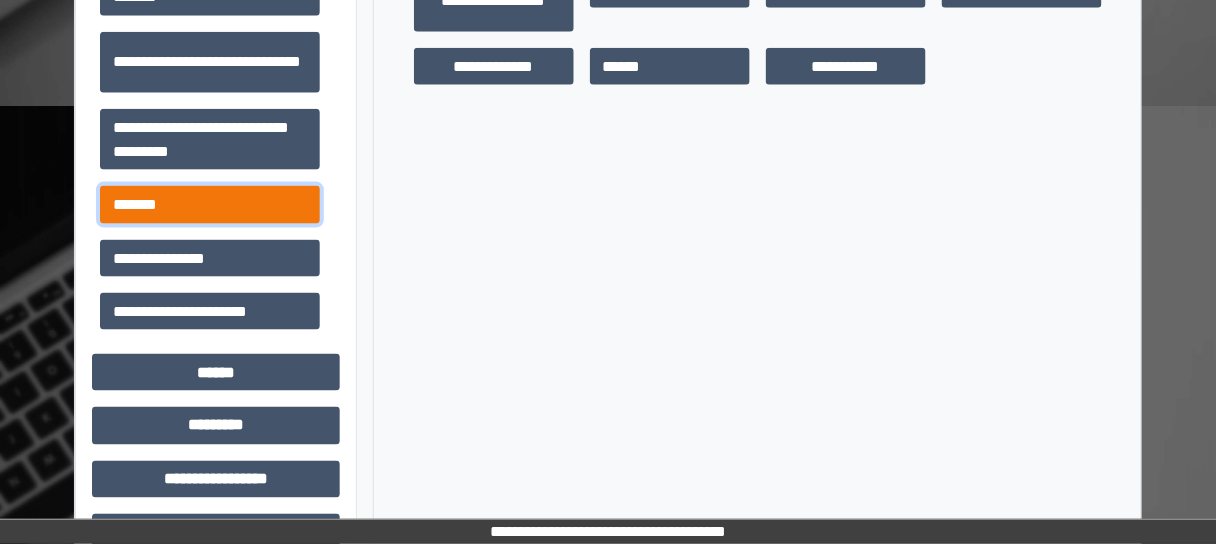 click on "*******" at bounding box center [210, 204] 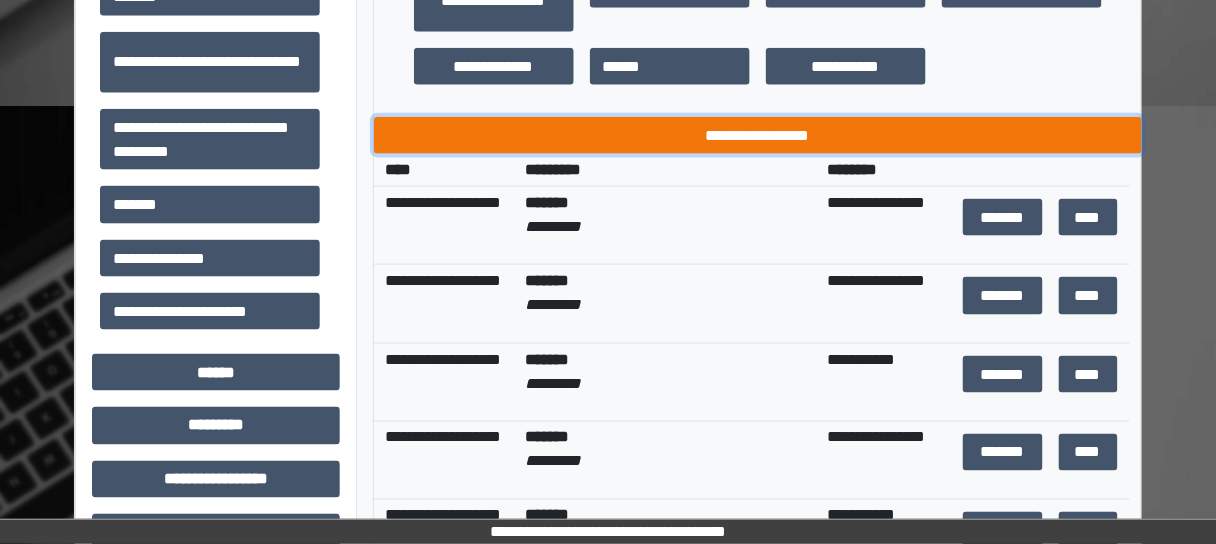 click on "**********" at bounding box center [758, 135] 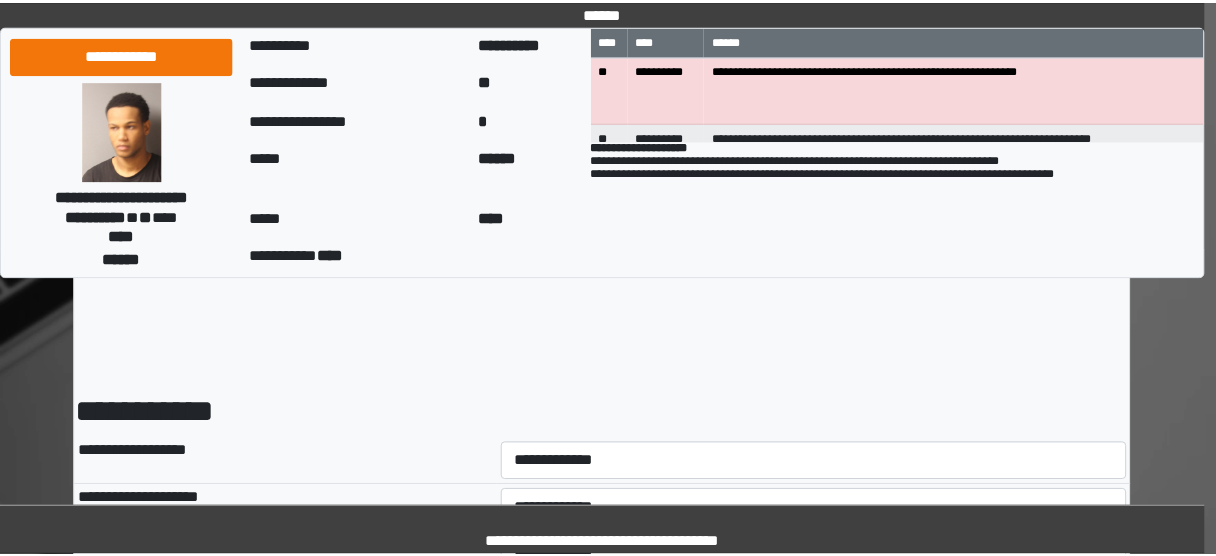 scroll, scrollTop: 160, scrollLeft: 0, axis: vertical 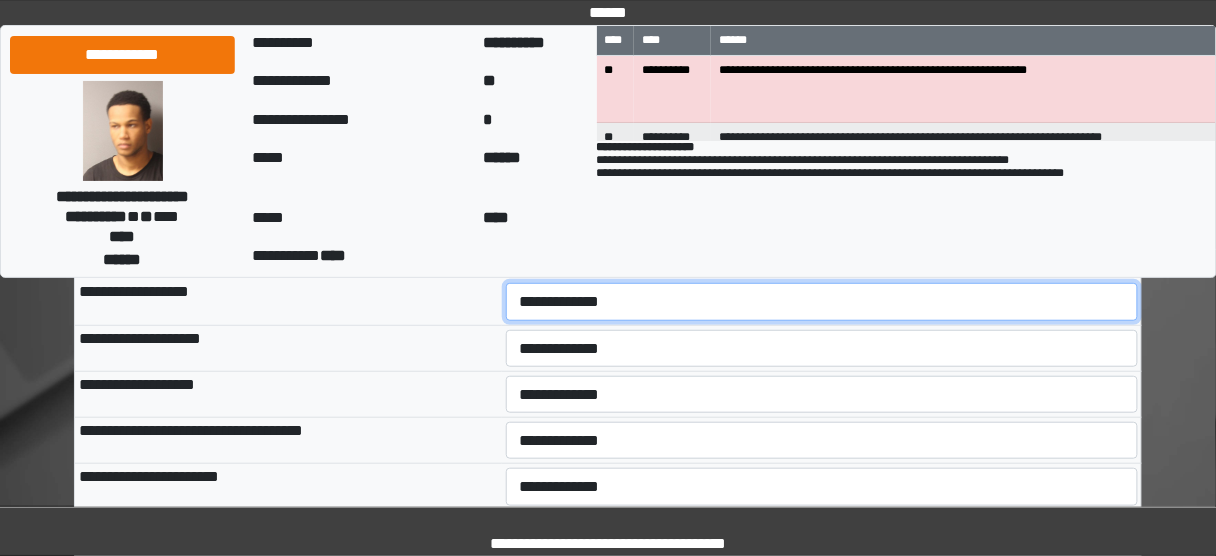 click on "**********" at bounding box center (822, 301) 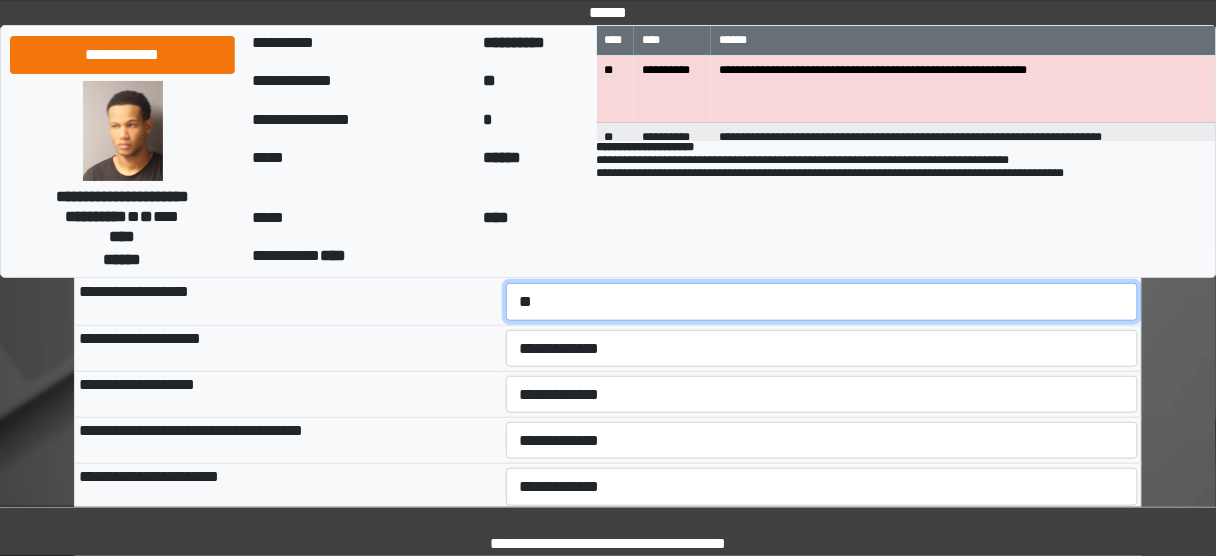 click on "**********" at bounding box center (822, 301) 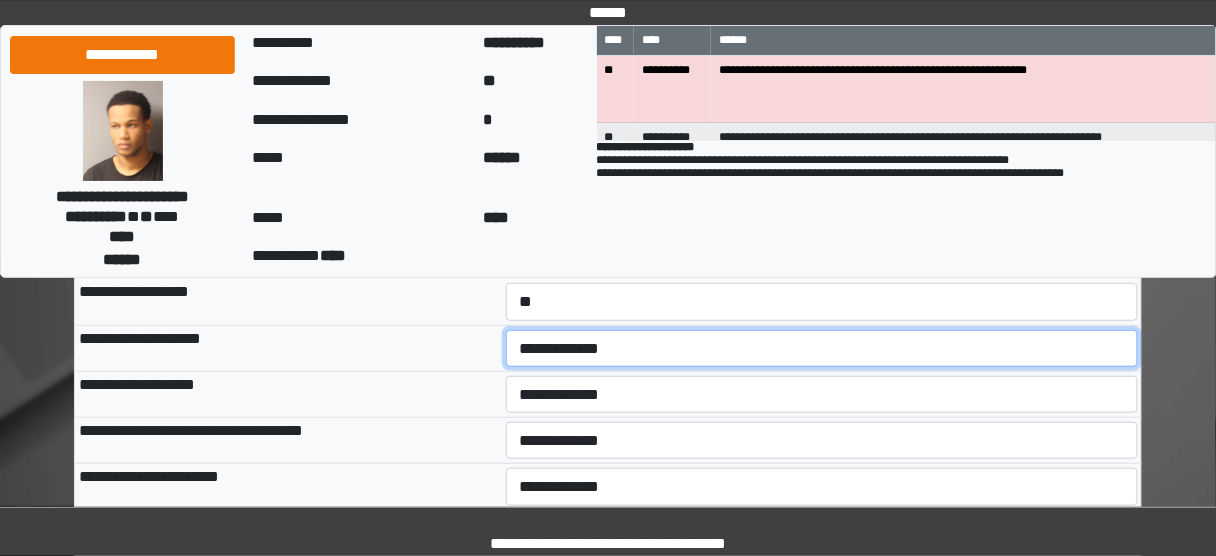 drag, startPoint x: 546, startPoint y: 350, endPoint x: 547, endPoint y: 362, distance: 12.0415945 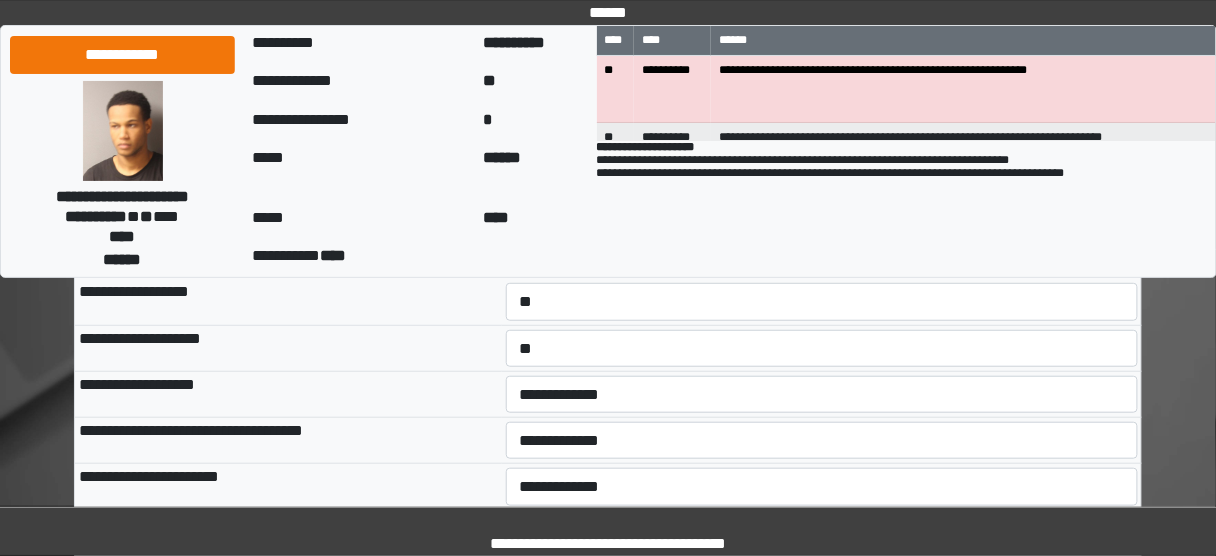 drag, startPoint x: 544, startPoint y: 374, endPoint x: 544, endPoint y: 398, distance: 24 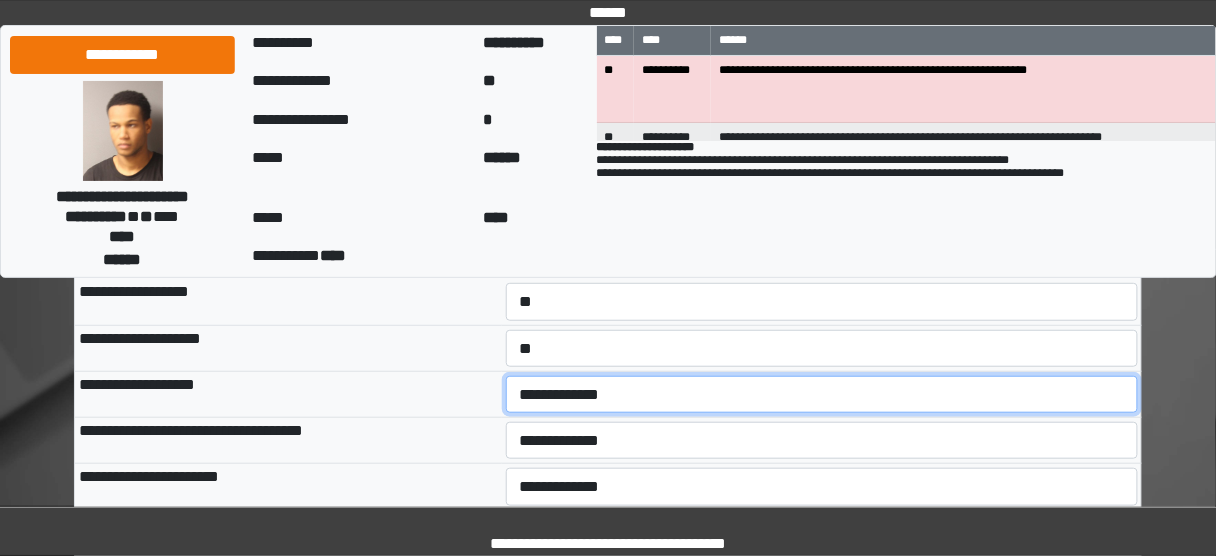 click on "**********" at bounding box center (822, 394) 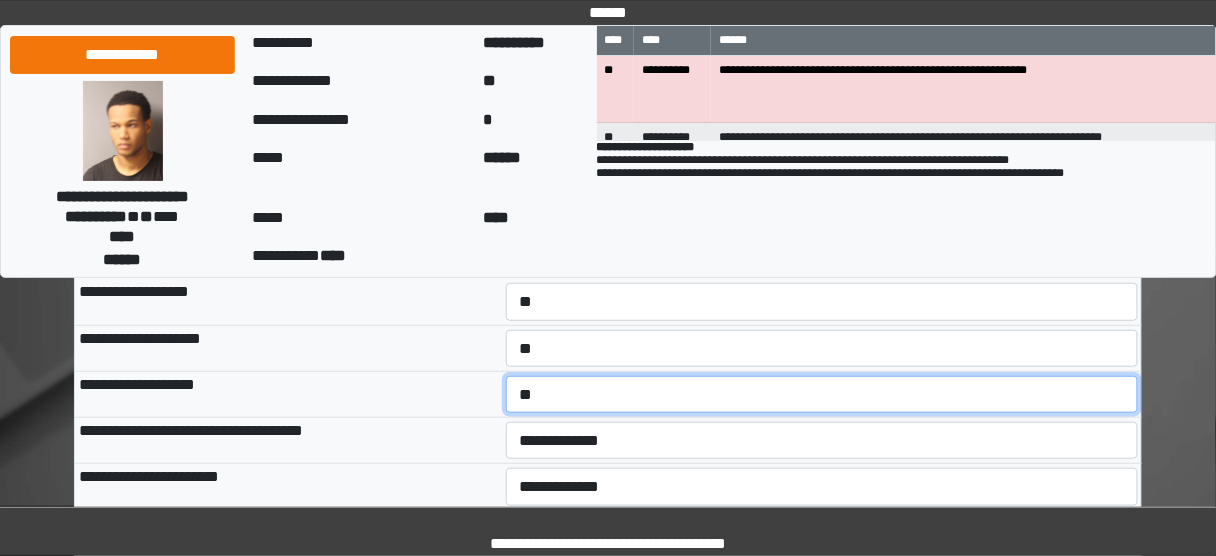 click on "**********" at bounding box center (822, 394) 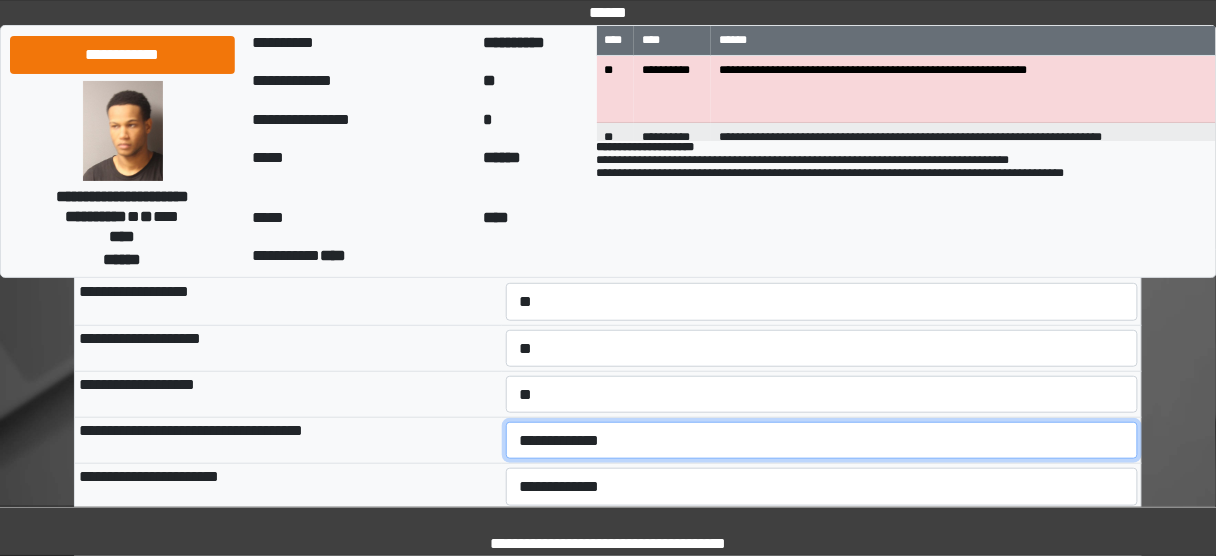click on "**********" at bounding box center [822, 440] 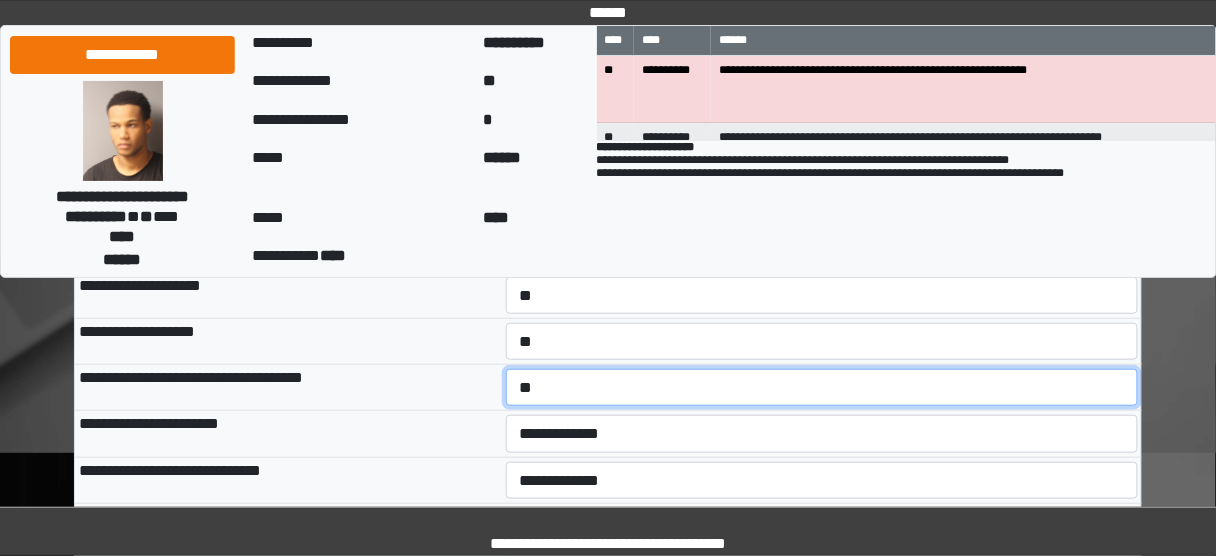 scroll, scrollTop: 240, scrollLeft: 0, axis: vertical 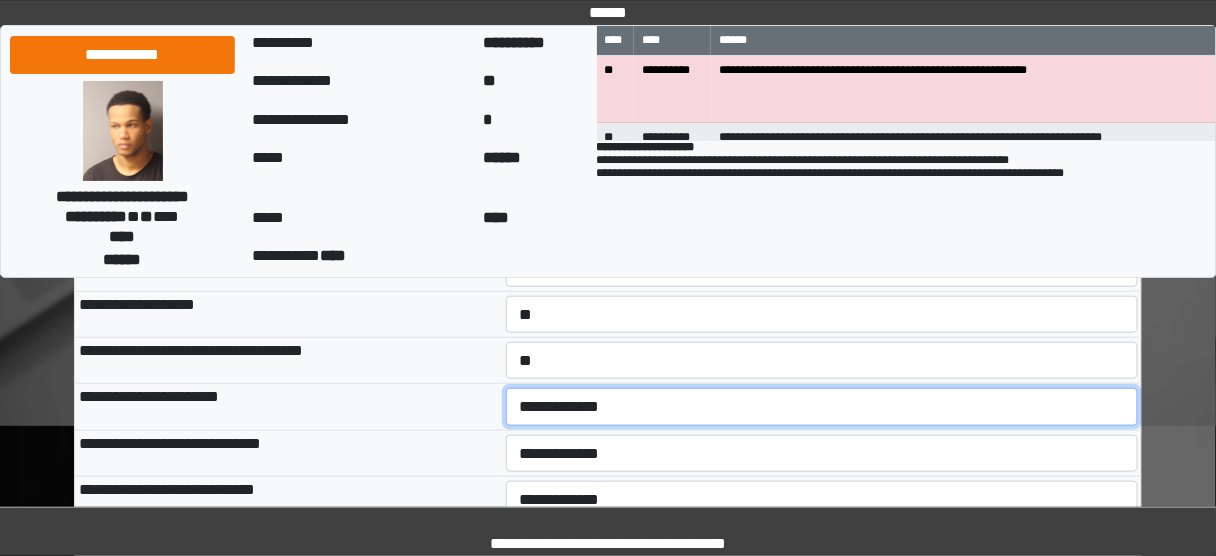 click on "**********" at bounding box center (822, 406) 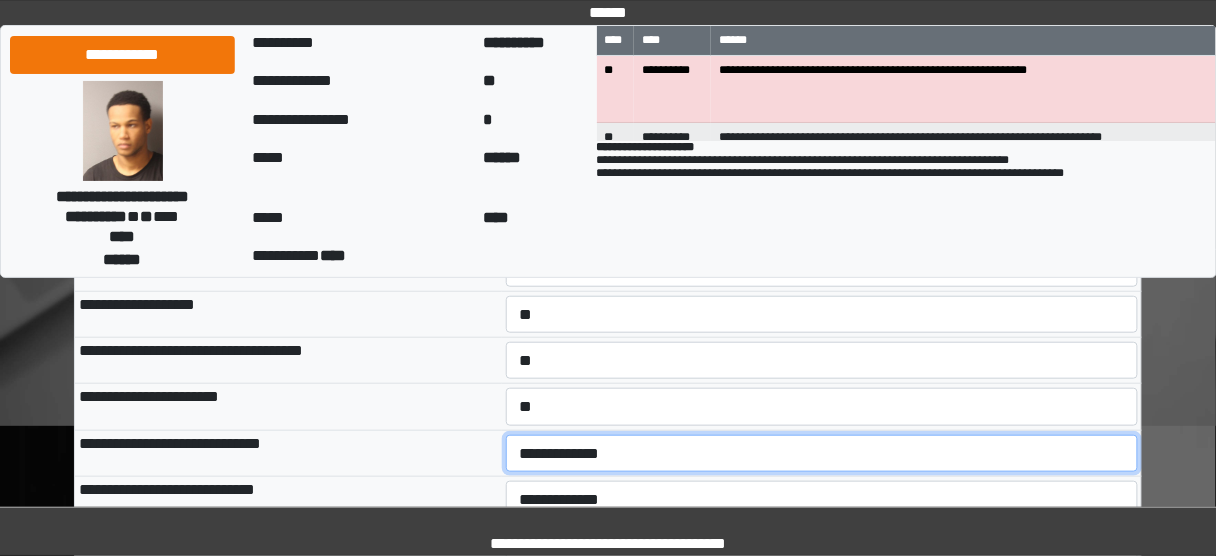click on "**********" at bounding box center (822, 453) 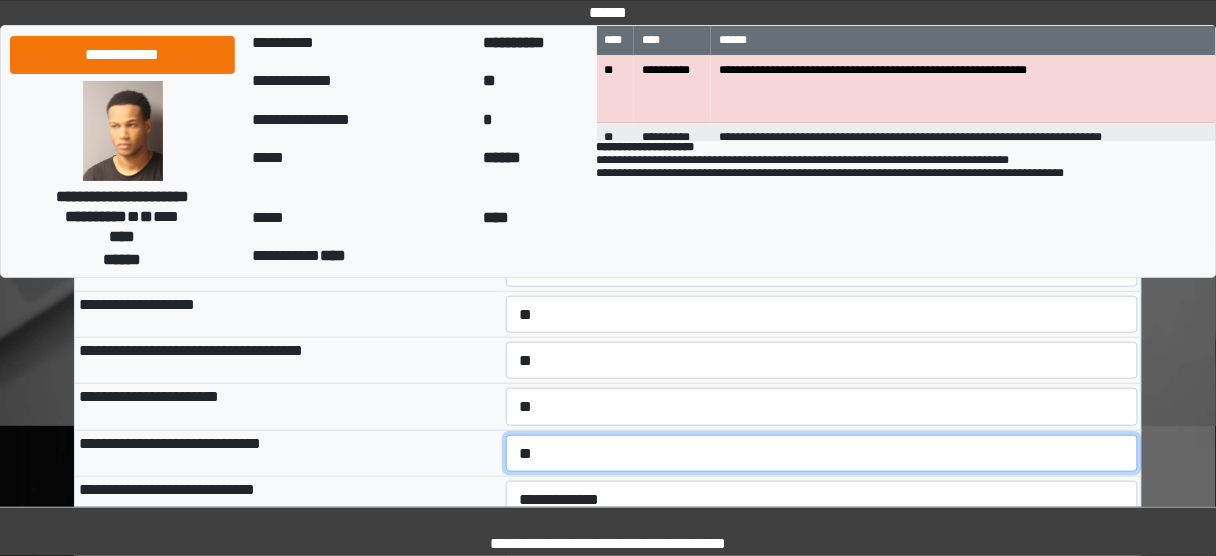 click on "**********" at bounding box center (822, 453) 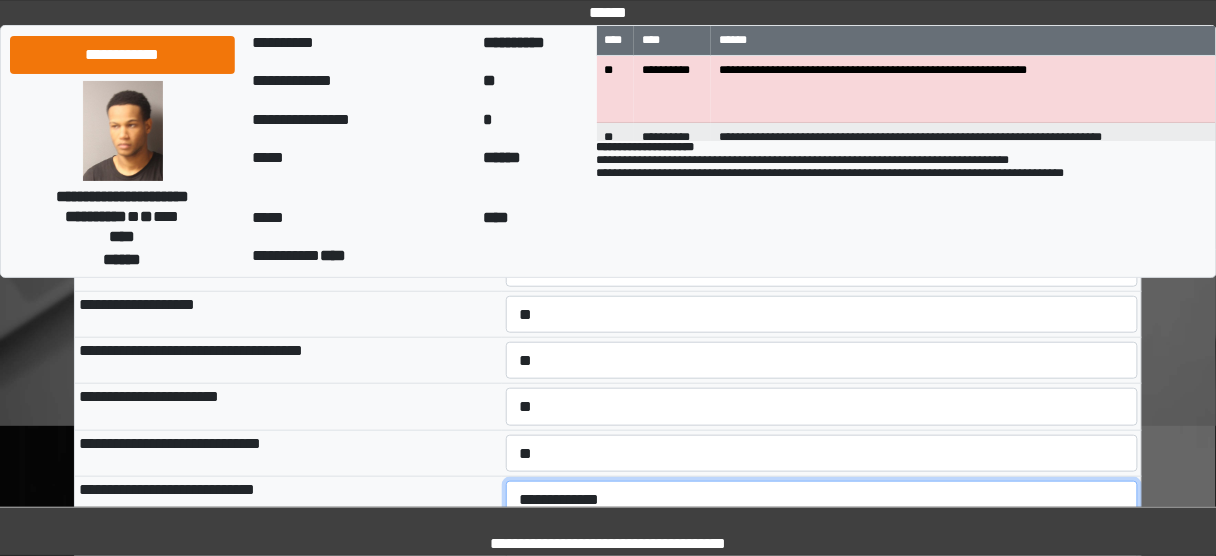 click on "**********" at bounding box center [822, 499] 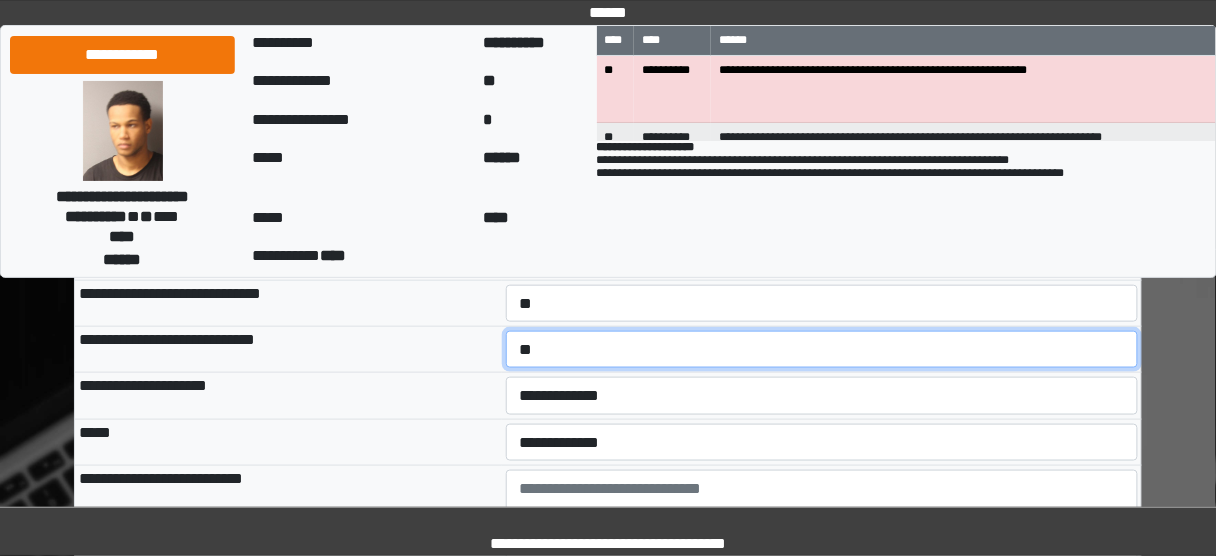 scroll, scrollTop: 480, scrollLeft: 0, axis: vertical 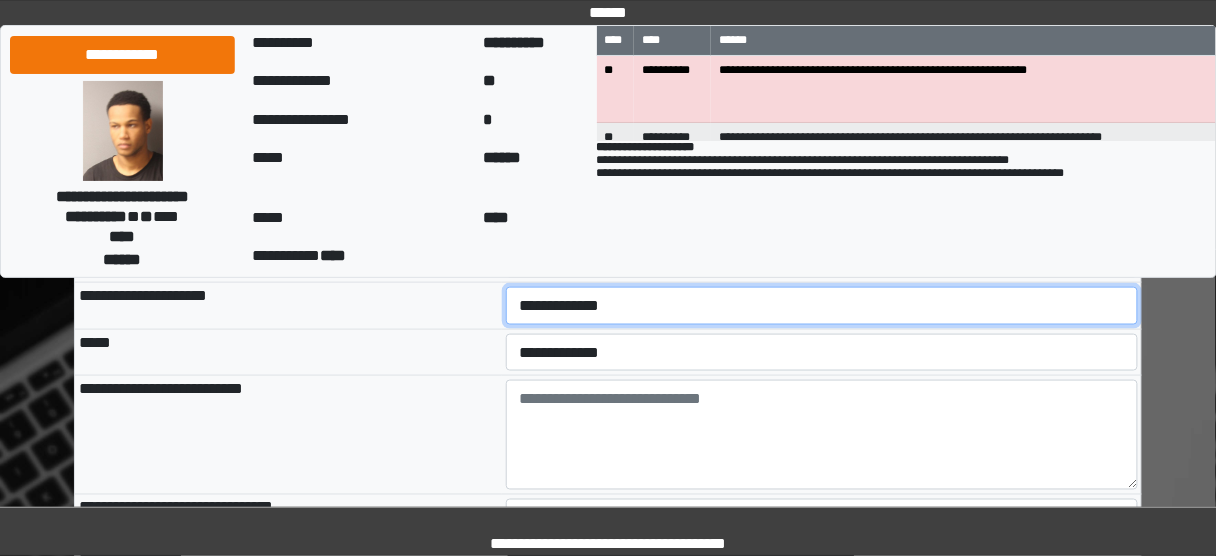 click on "**********" at bounding box center (822, 305) 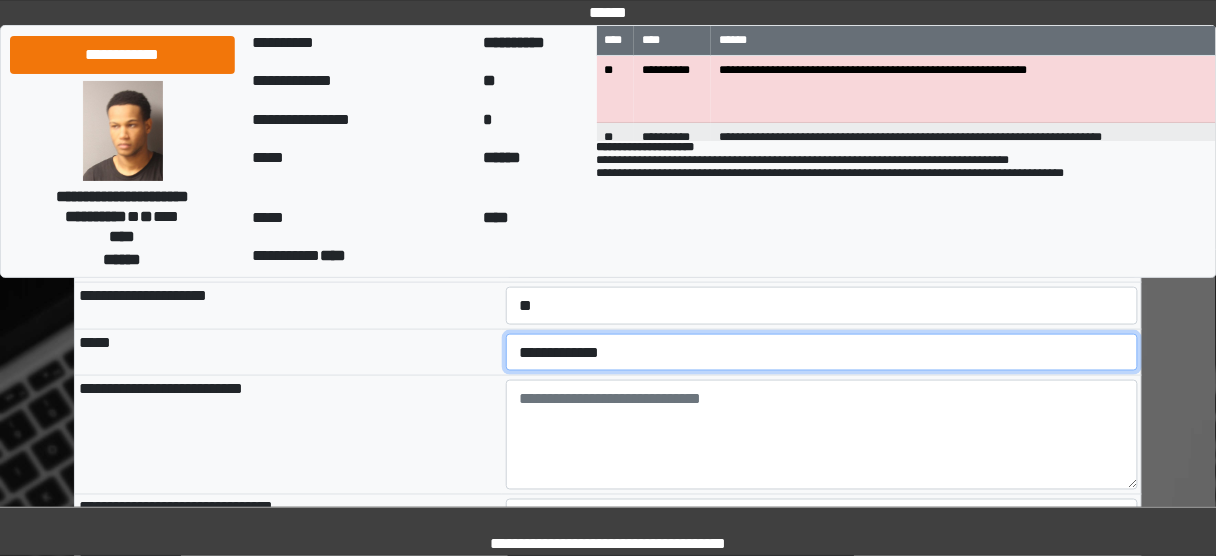 click on "**********" at bounding box center [822, 352] 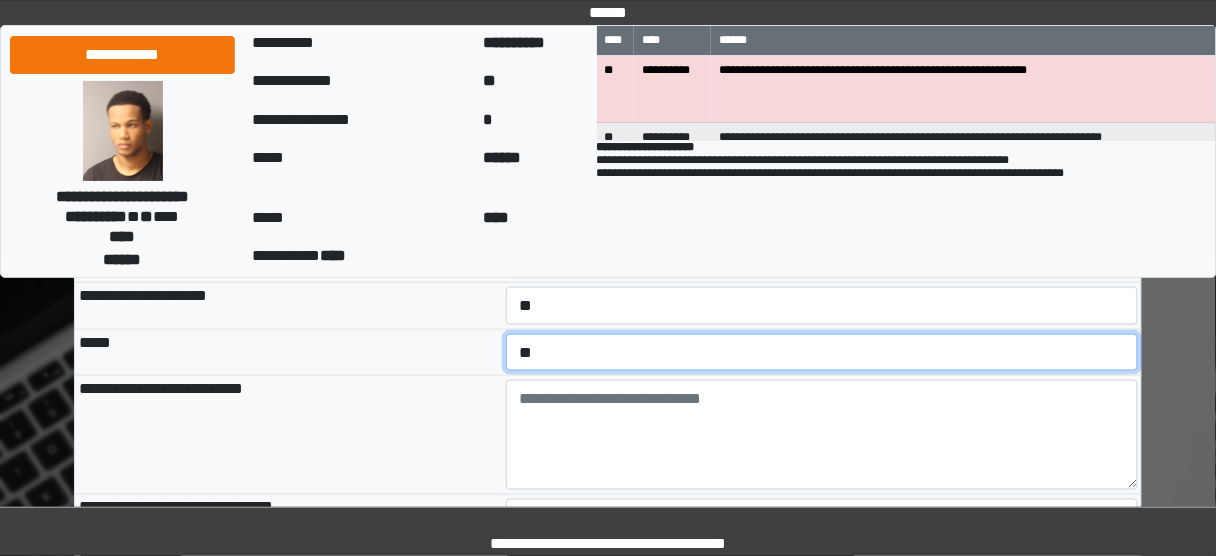 click on "**********" at bounding box center (822, 352) 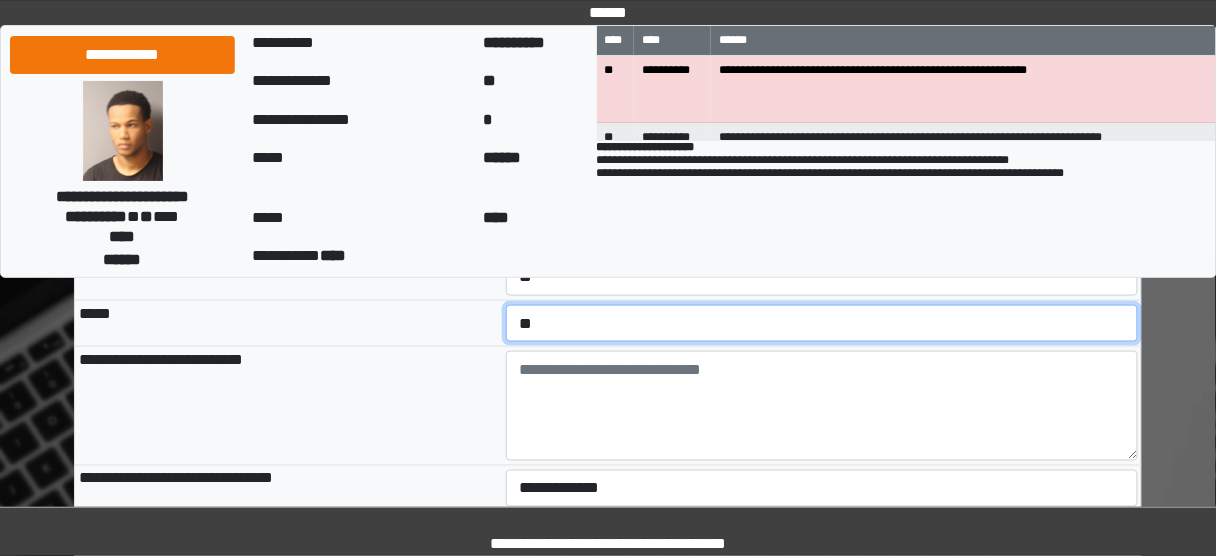 scroll, scrollTop: 560, scrollLeft: 0, axis: vertical 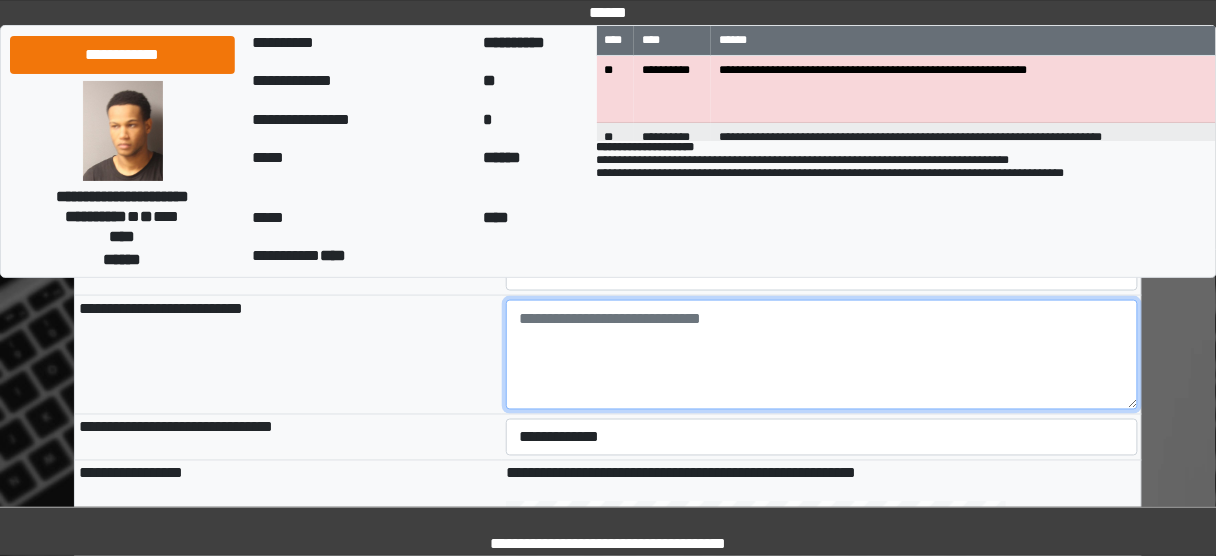 click at bounding box center [822, 355] 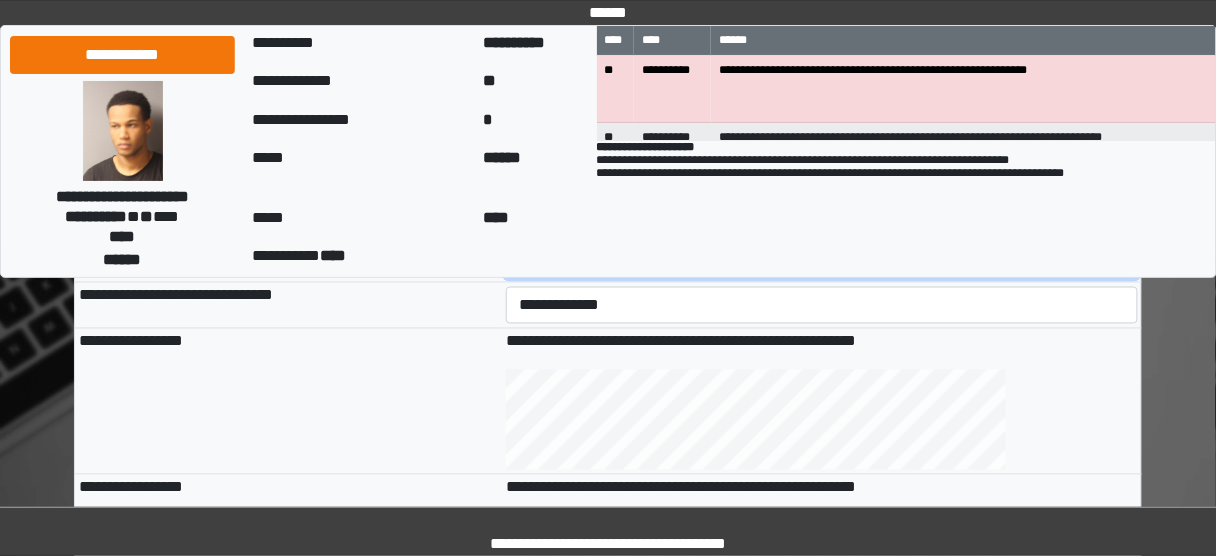 scroll, scrollTop: 720, scrollLeft: 0, axis: vertical 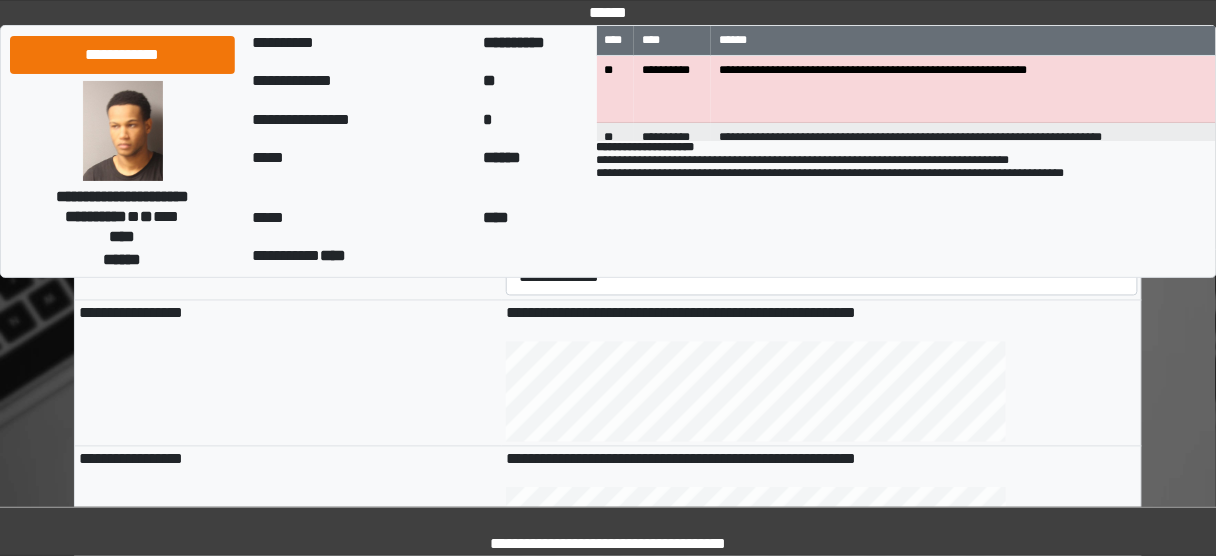 type on "**********" 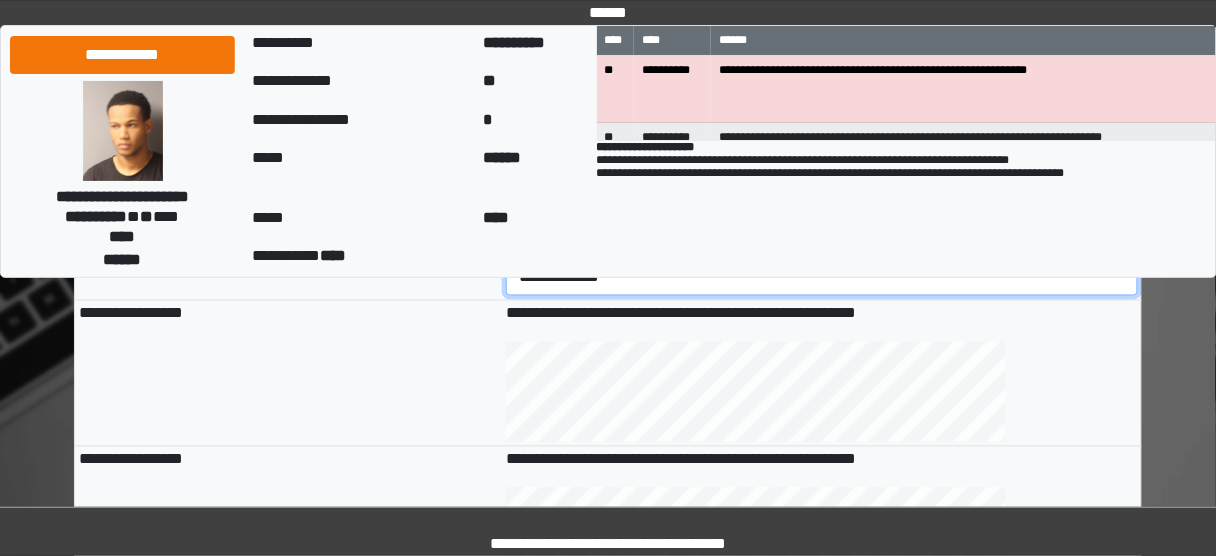 click on "**********" at bounding box center (822, 277) 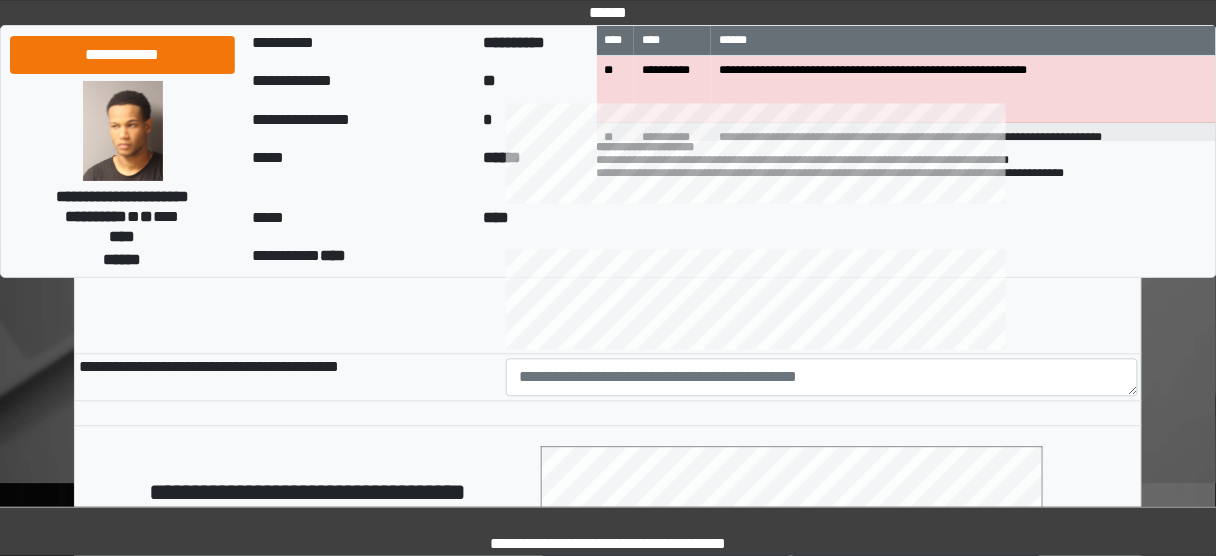 scroll, scrollTop: 960, scrollLeft: 0, axis: vertical 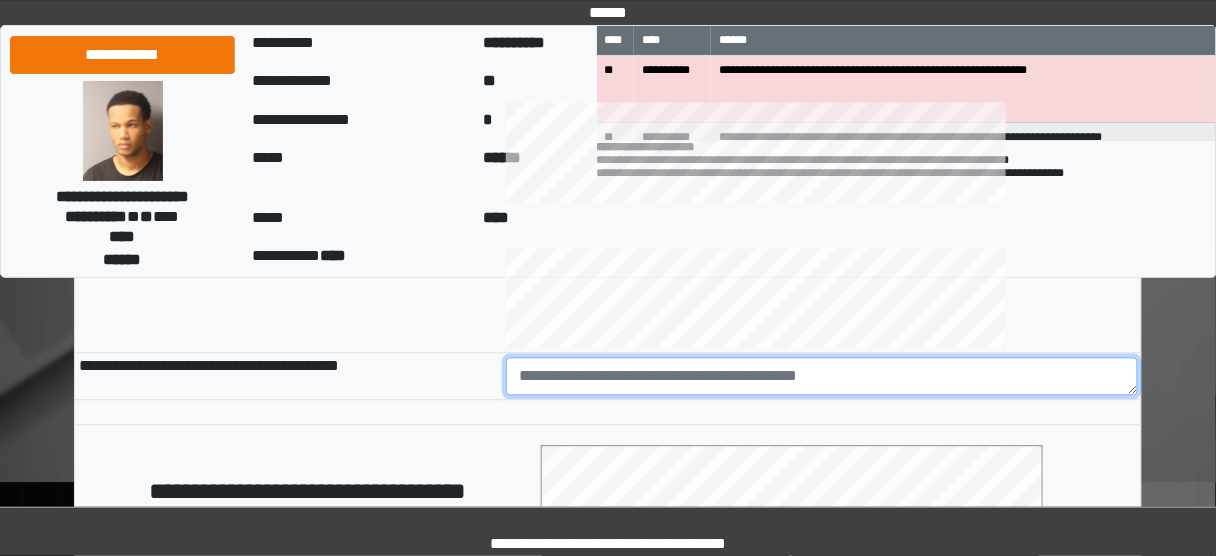 click at bounding box center [822, 376] 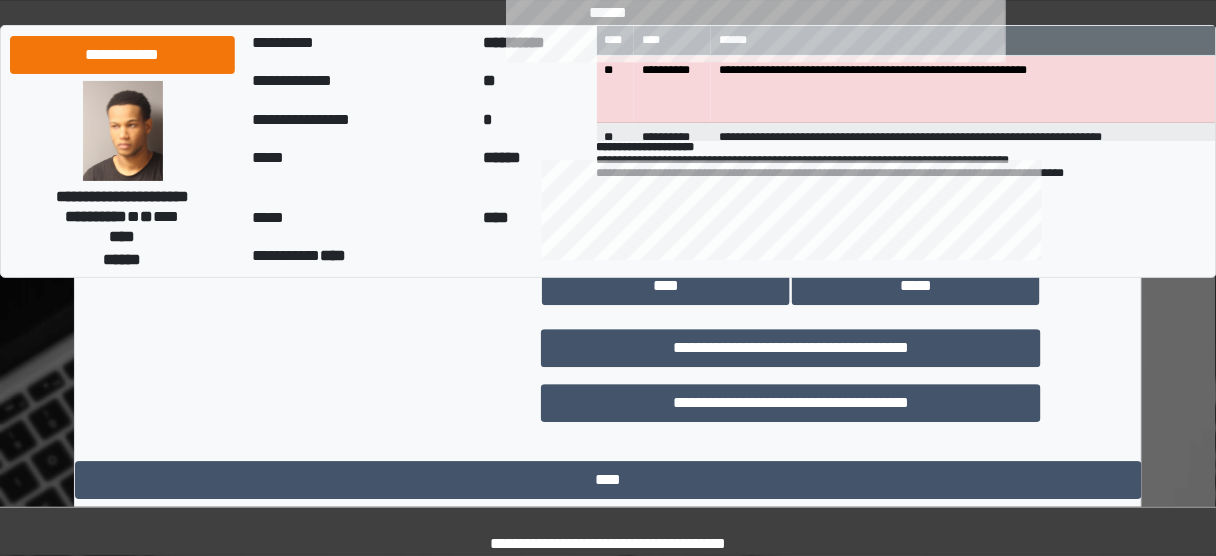 scroll, scrollTop: 1286, scrollLeft: 0, axis: vertical 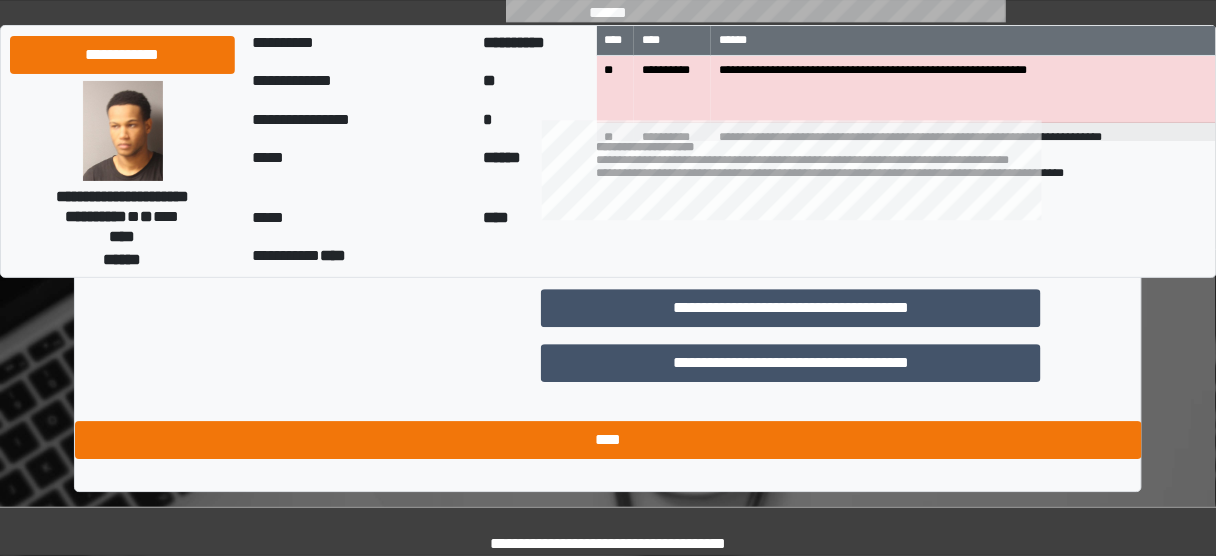 type on "**********" 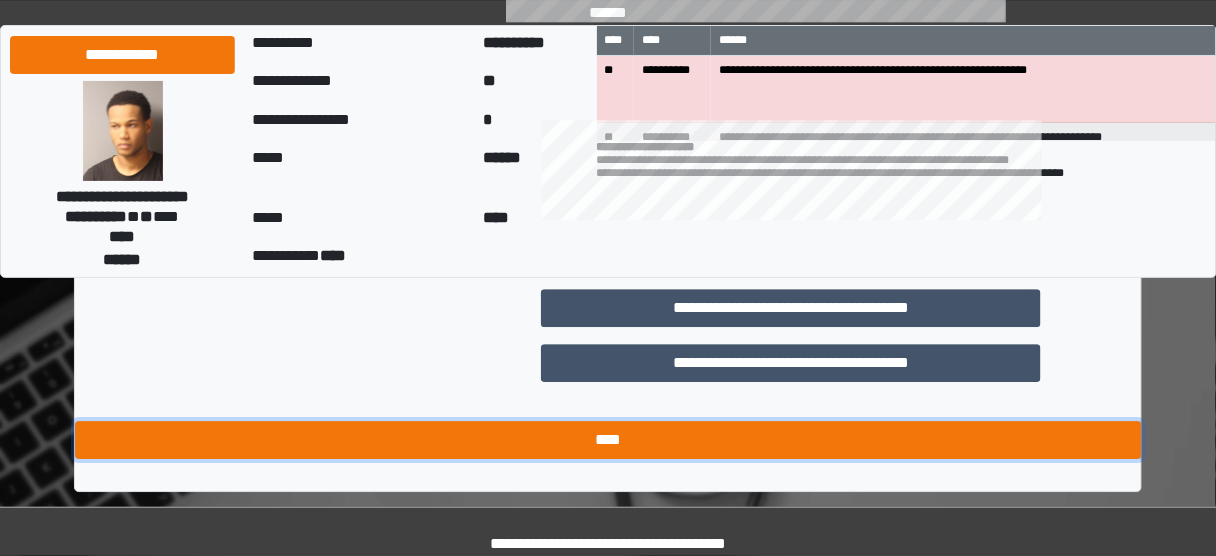 click on "****" at bounding box center [608, 440] 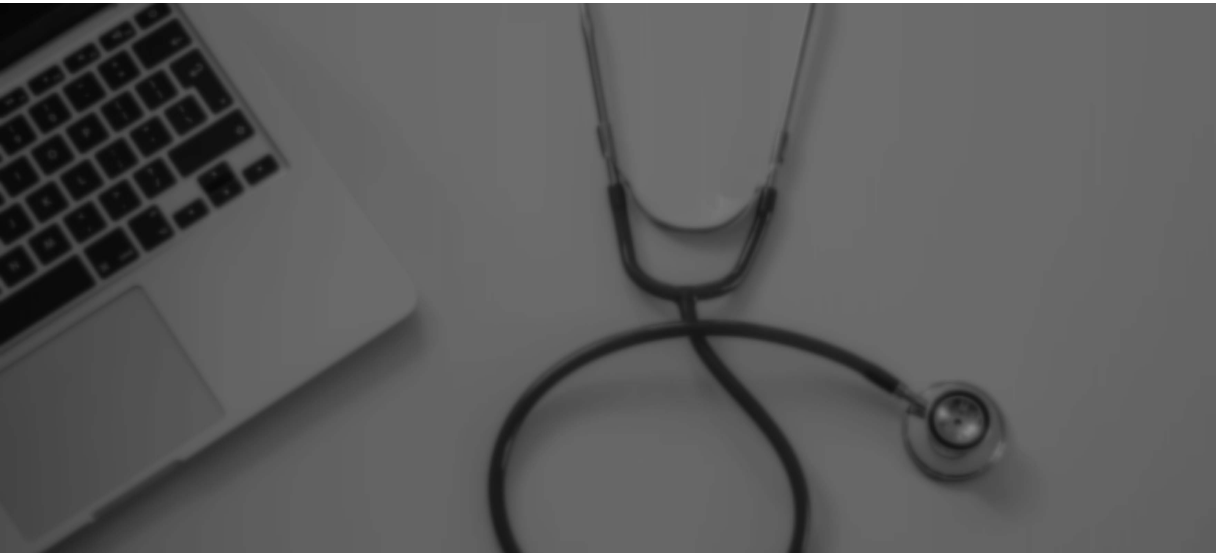 scroll, scrollTop: 0, scrollLeft: 0, axis: both 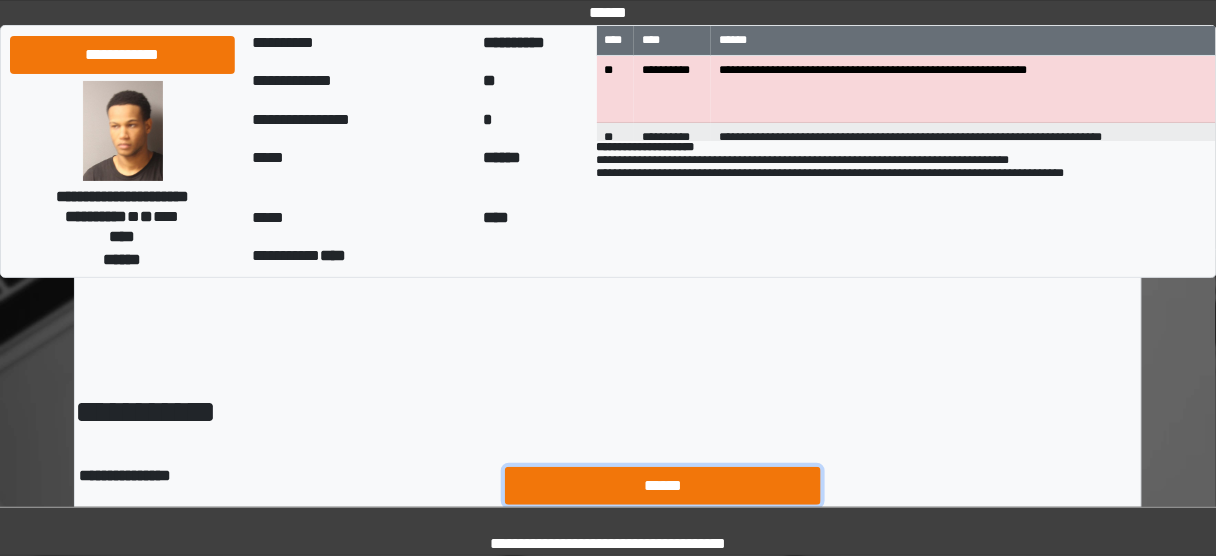 click on "******" at bounding box center (663, 485) 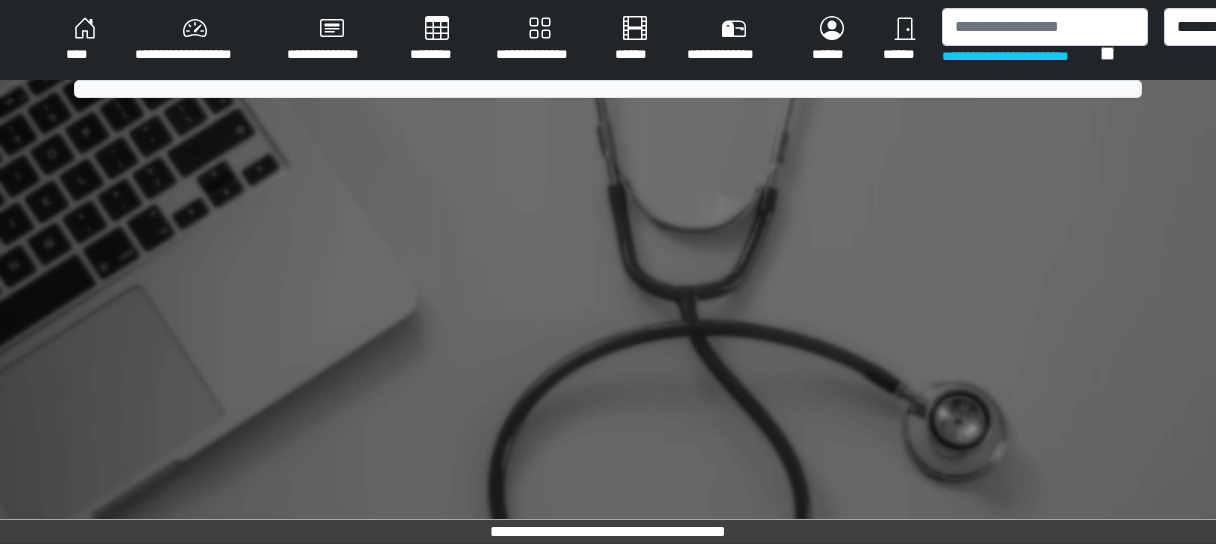 scroll, scrollTop: 0, scrollLeft: 0, axis: both 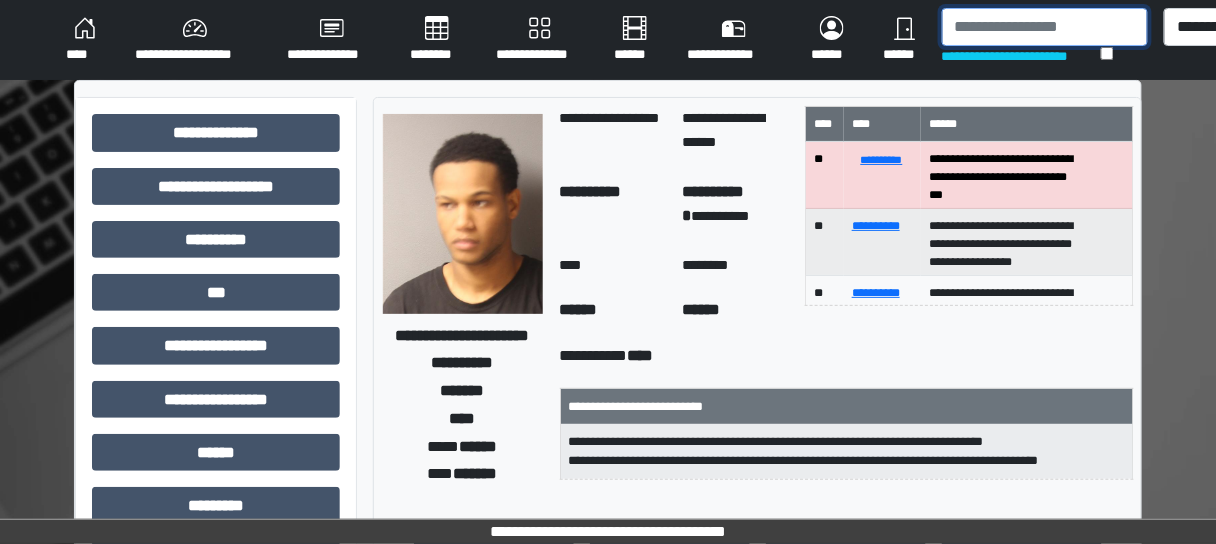 click at bounding box center [1045, 27] 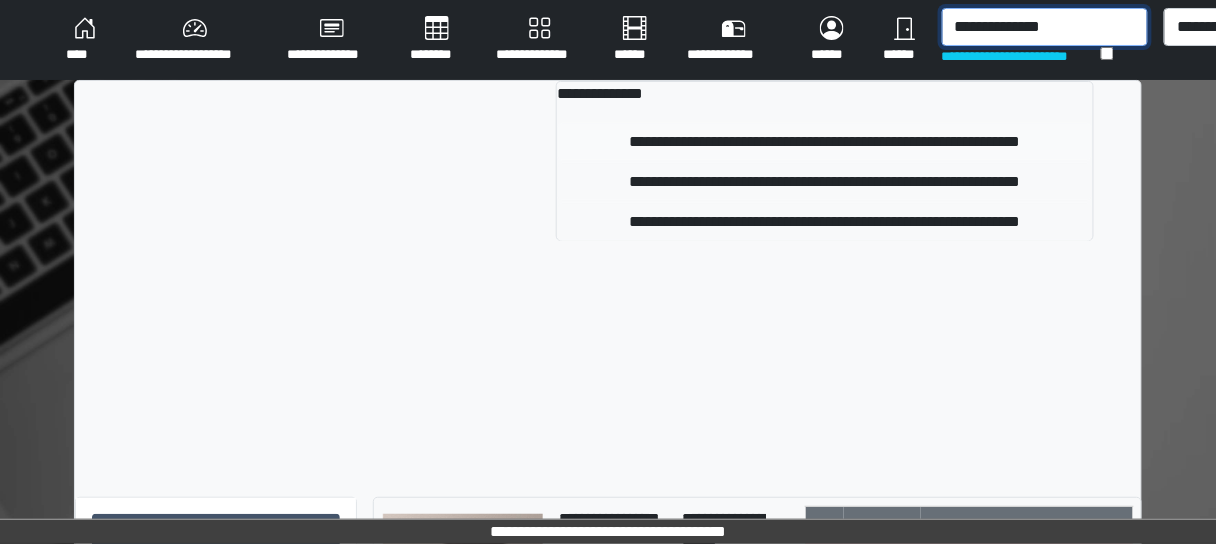 type on "**********" 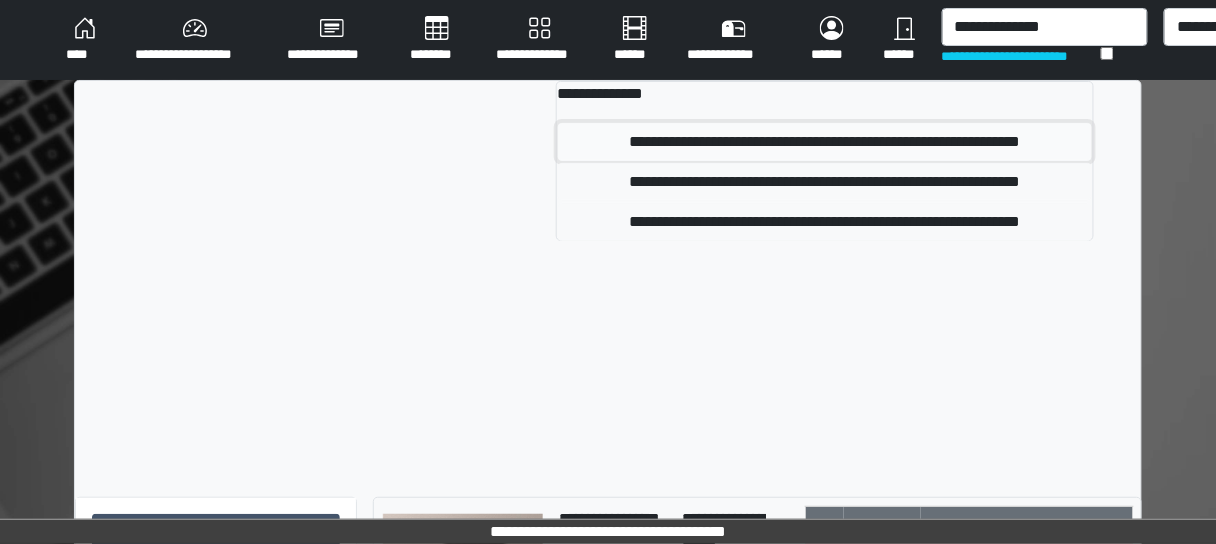 click on "**********" at bounding box center (825, 142) 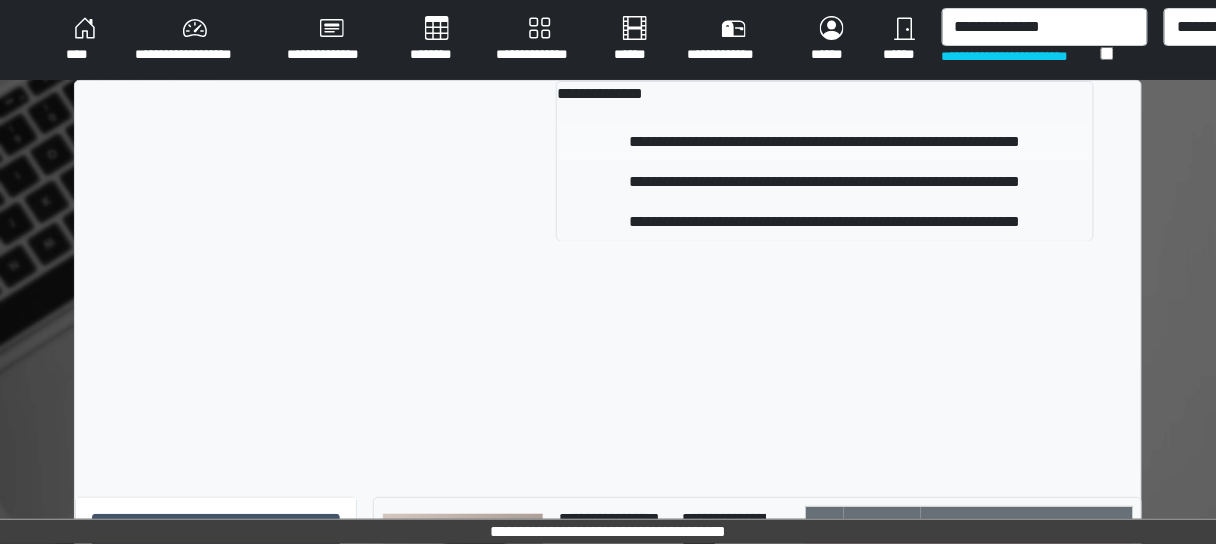 type 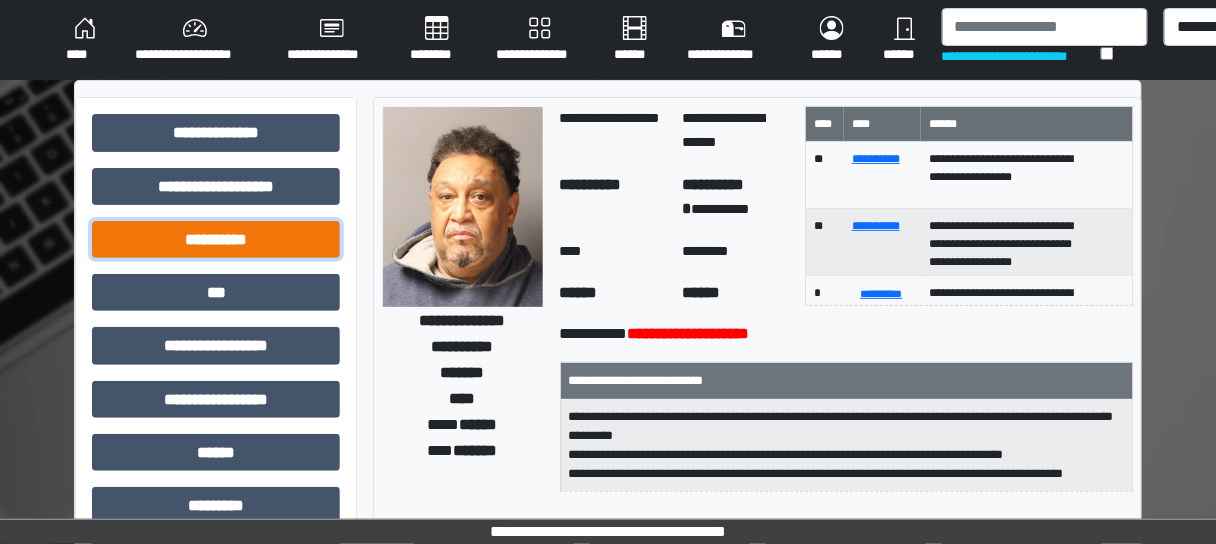 click on "**********" at bounding box center [216, 239] 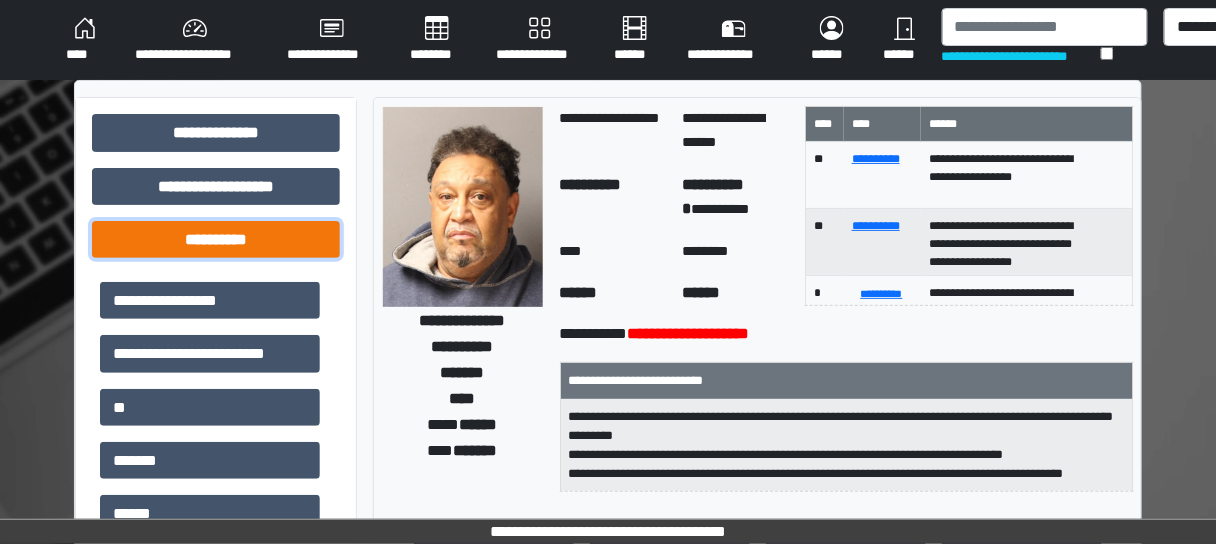 click on "**********" at bounding box center [216, 239] 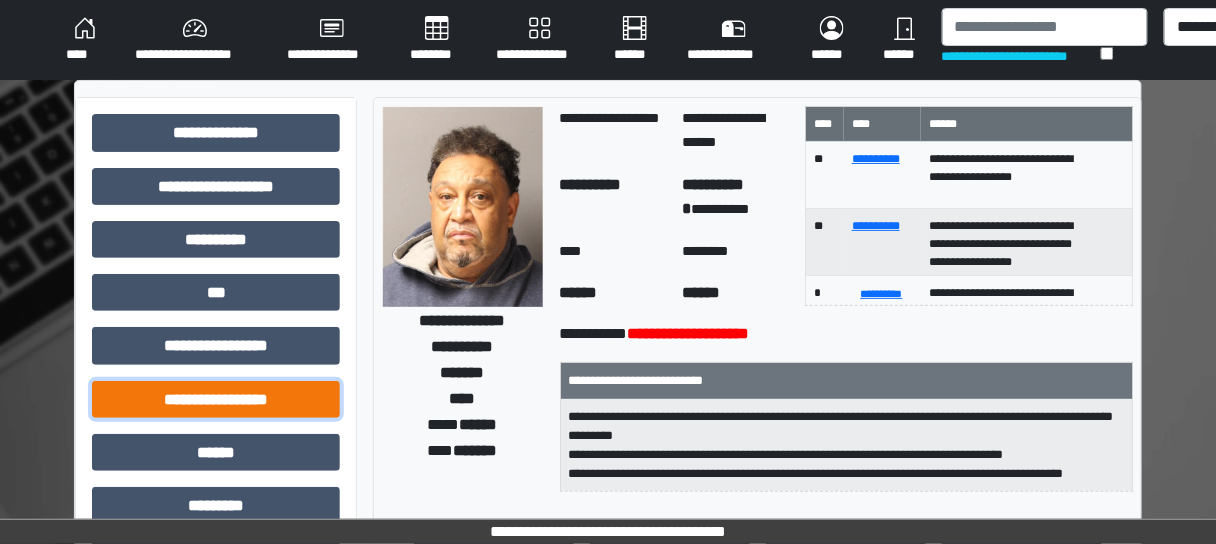 click on "**********" at bounding box center (216, 399) 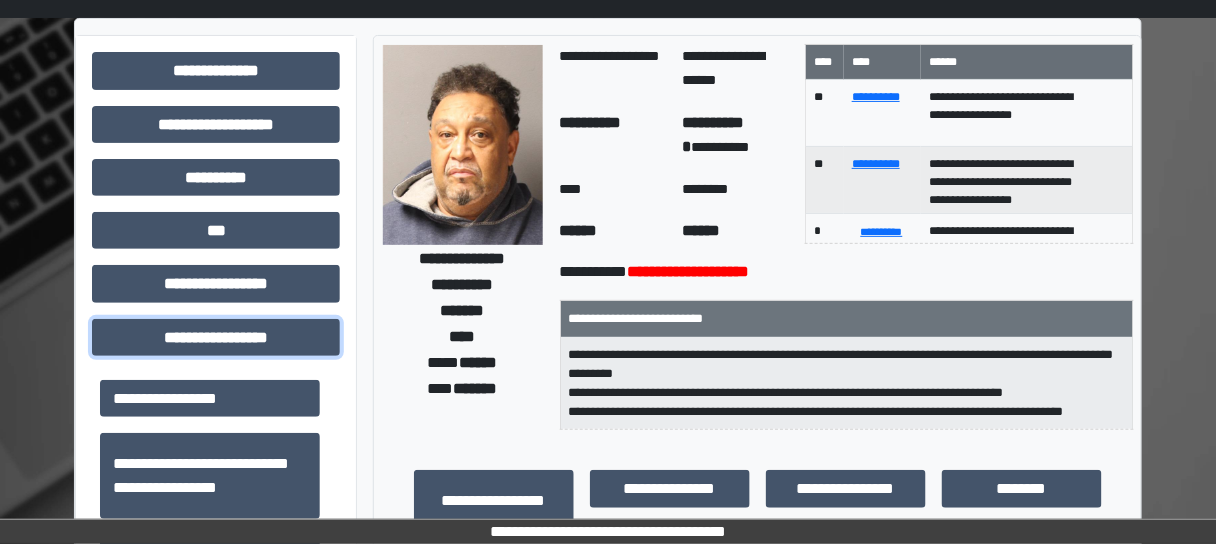 scroll, scrollTop: 320, scrollLeft: 0, axis: vertical 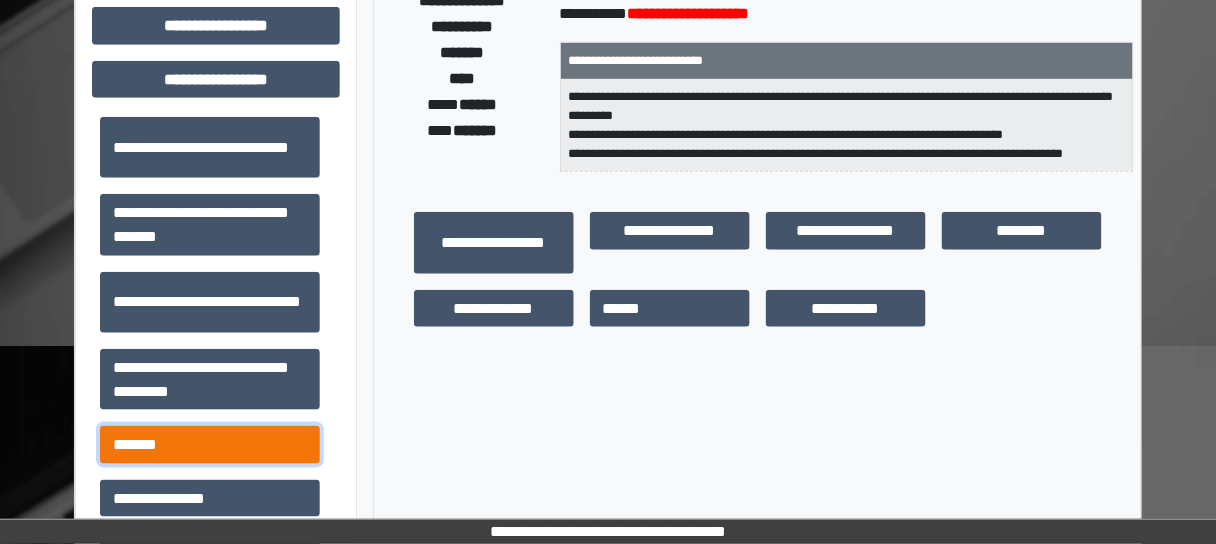 click on "*******" at bounding box center (210, 444) 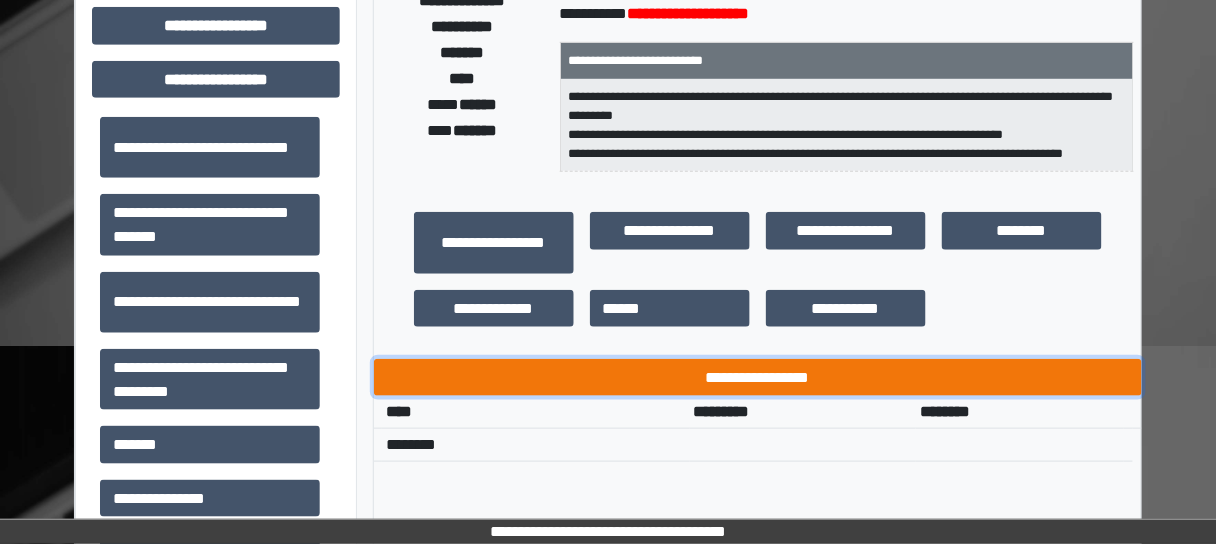 click on "**********" at bounding box center (758, 377) 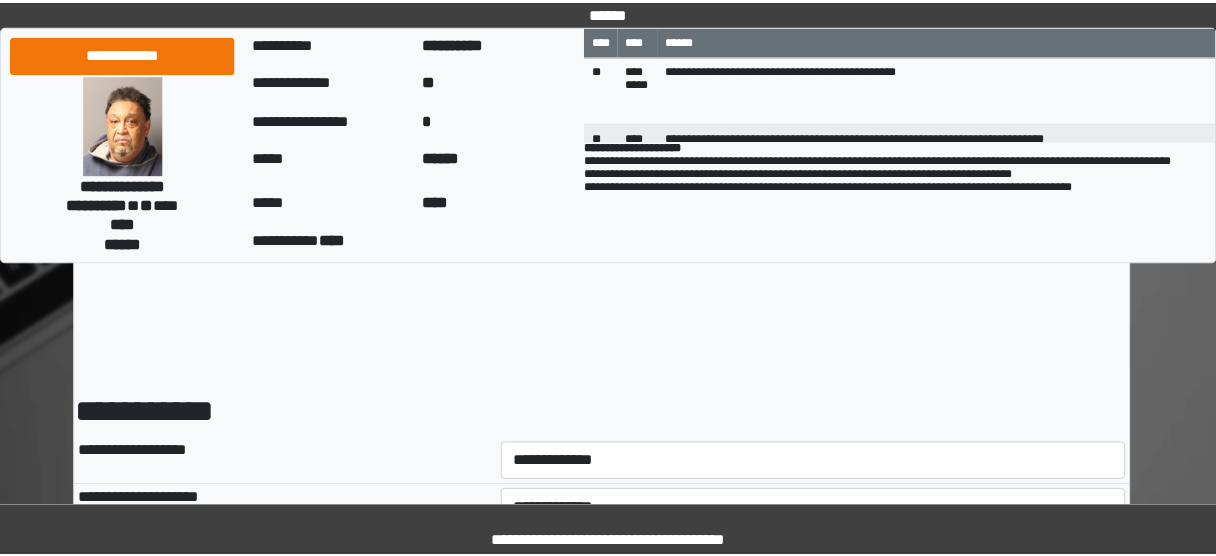 scroll, scrollTop: 160, scrollLeft: 0, axis: vertical 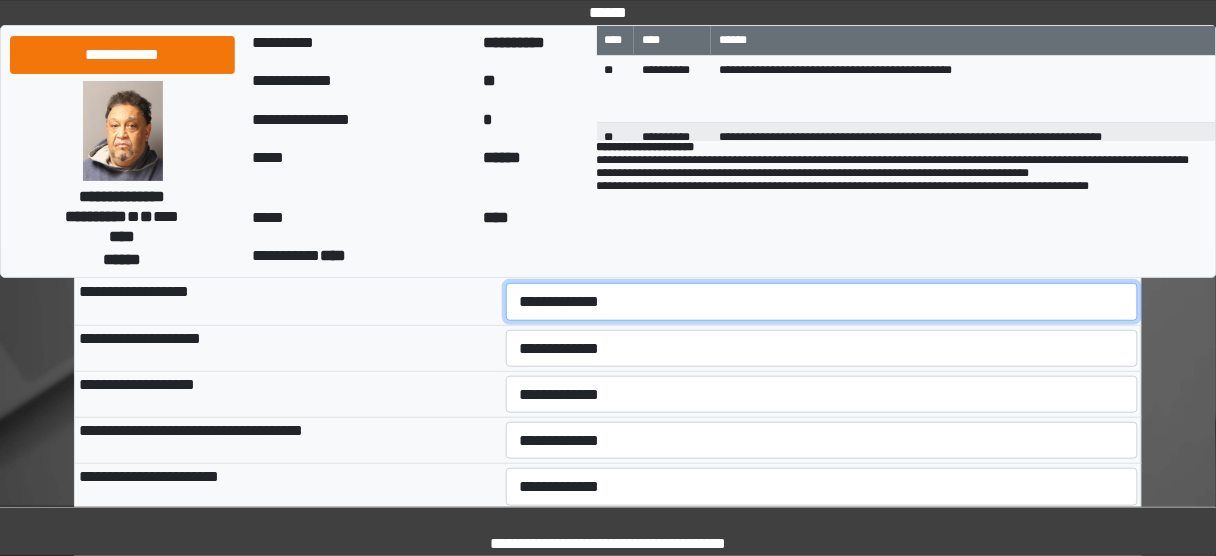 click on "**********" at bounding box center [822, 301] 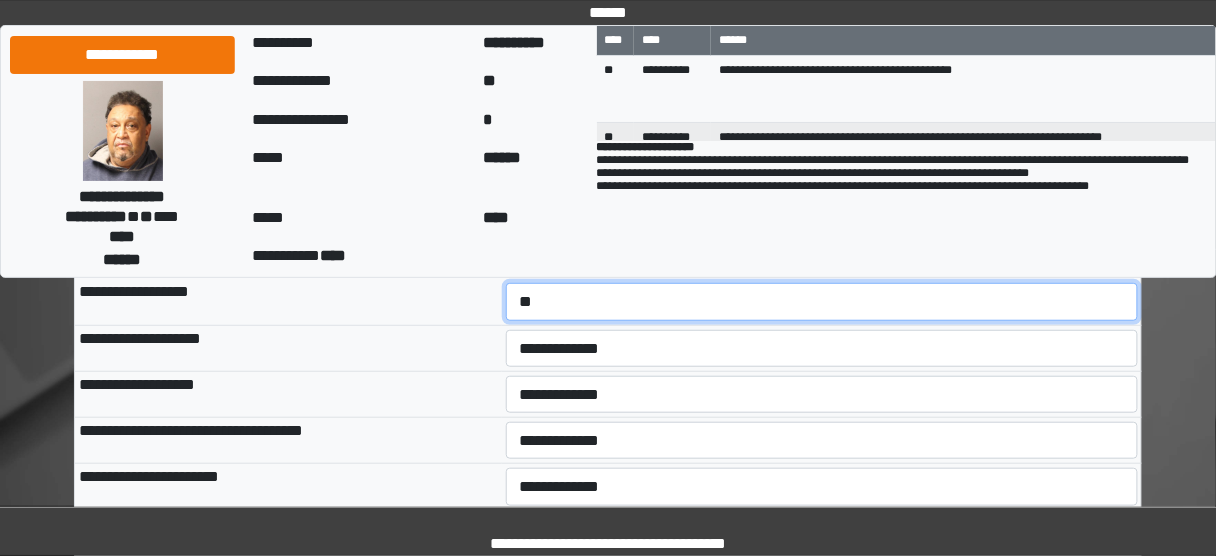 click on "**********" at bounding box center (822, 301) 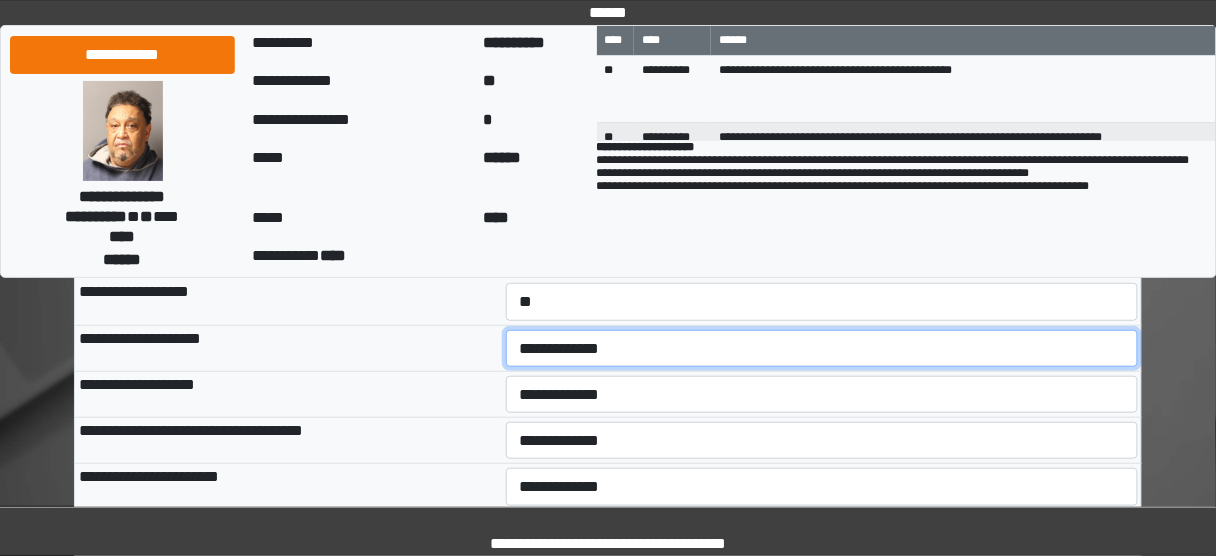 click on "**********" at bounding box center (822, 348) 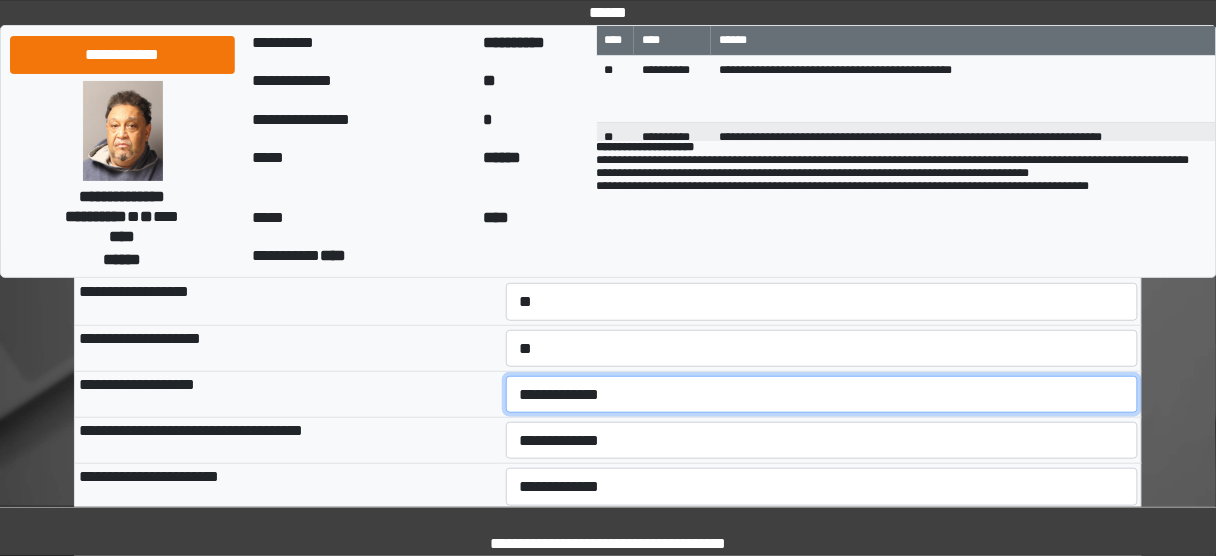 drag, startPoint x: 540, startPoint y: 385, endPoint x: 535, endPoint y: 406, distance: 21.587032 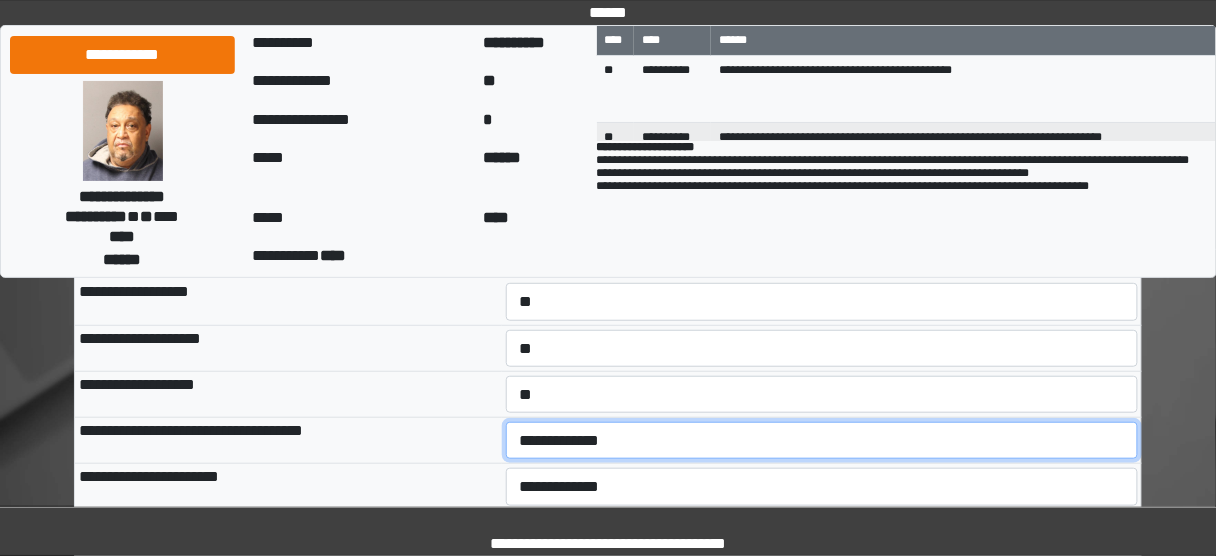 click on "**********" at bounding box center [822, 440] 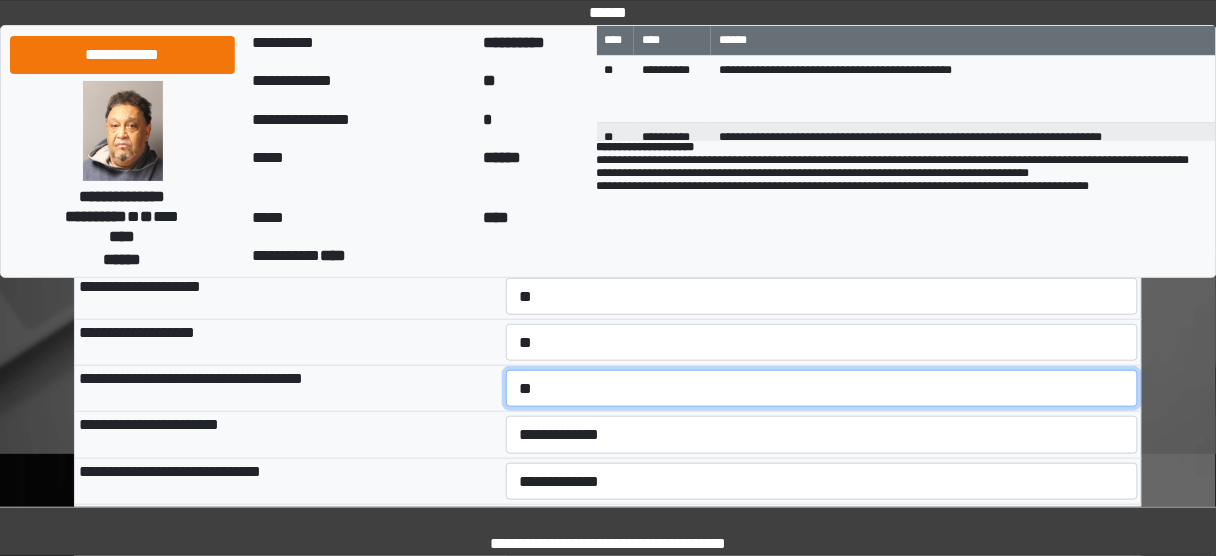 scroll, scrollTop: 240, scrollLeft: 0, axis: vertical 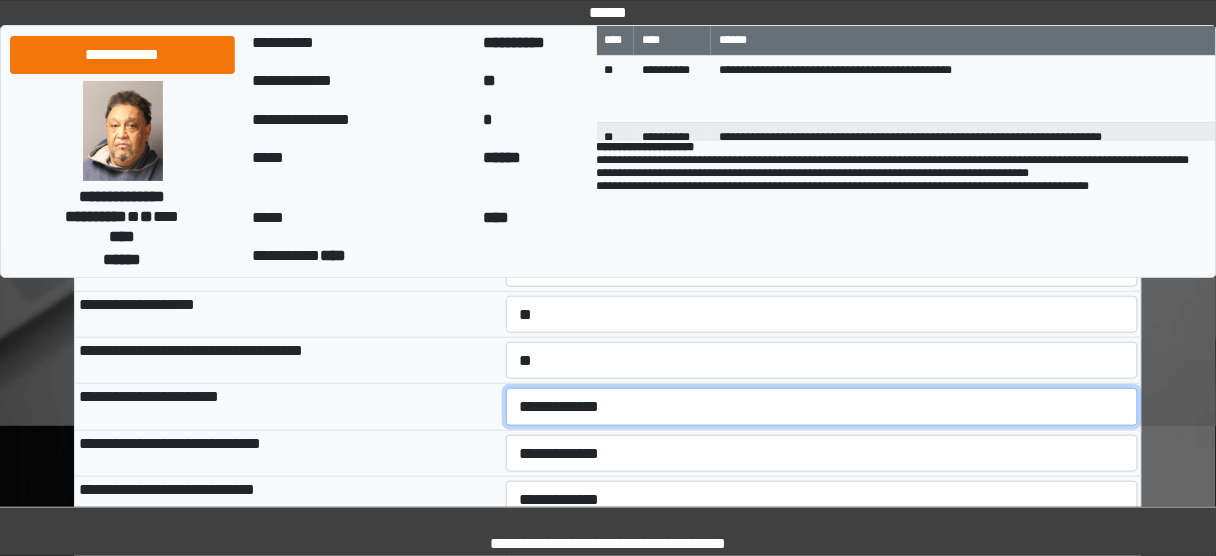 click on "**********" at bounding box center [822, 406] 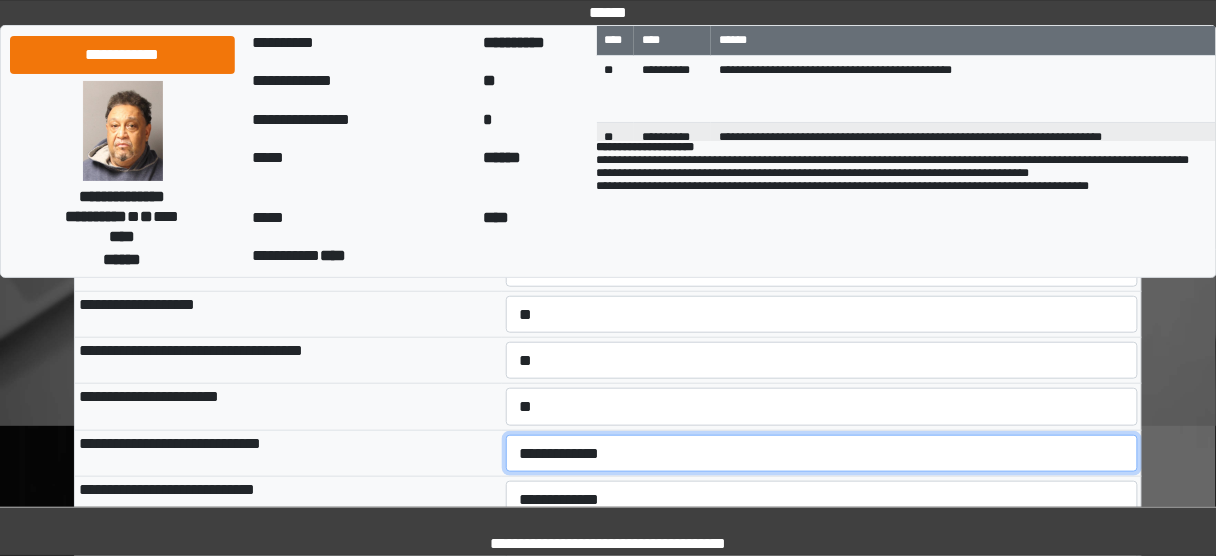 click on "**********" at bounding box center [822, 453] 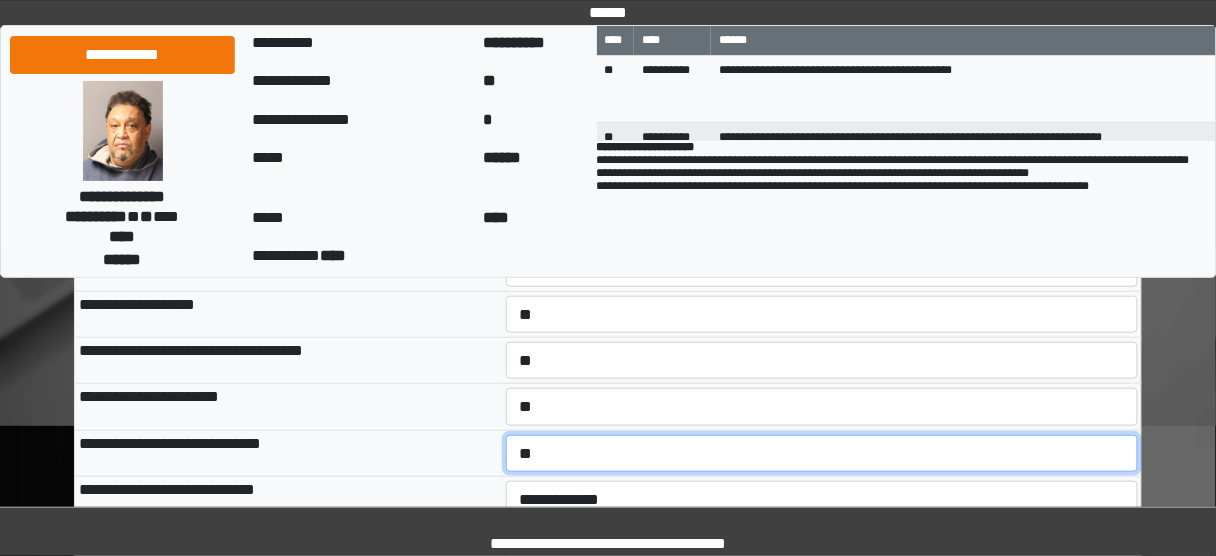 click on "**********" at bounding box center [822, 453] 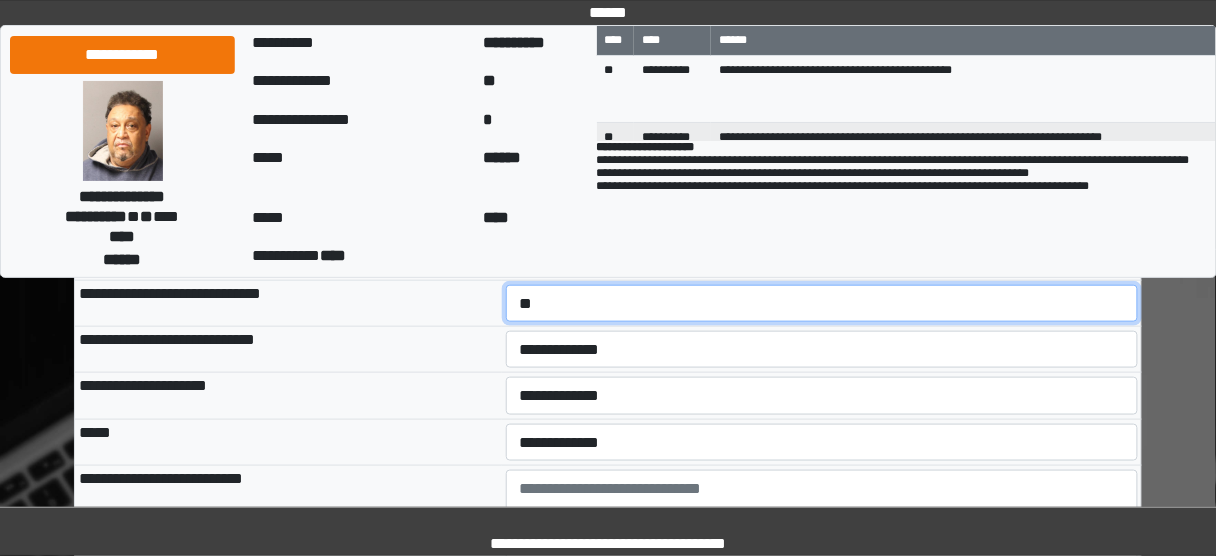 scroll, scrollTop: 400, scrollLeft: 0, axis: vertical 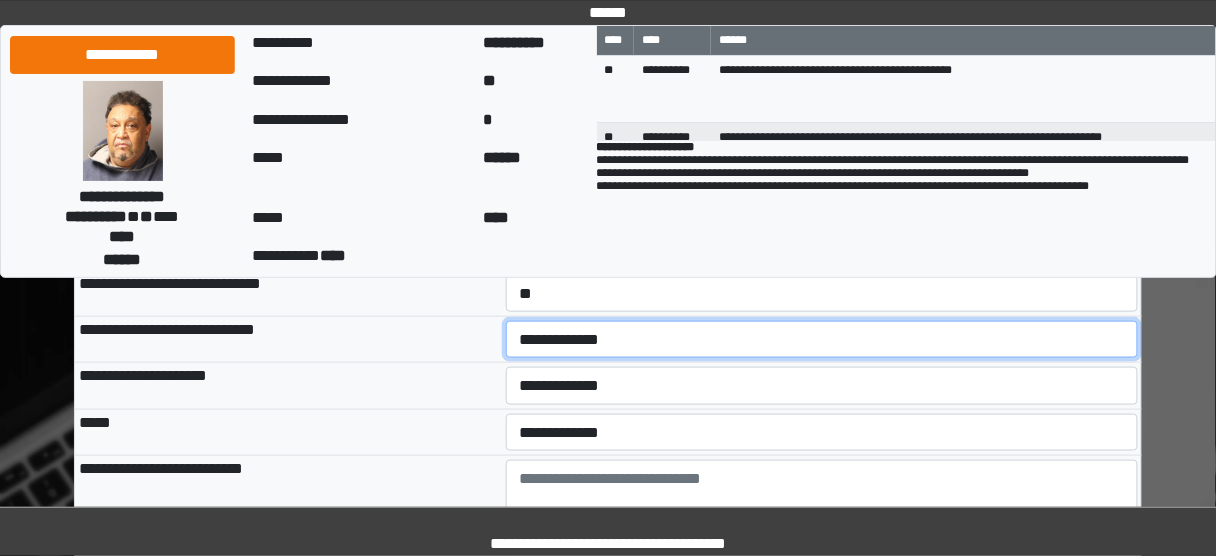 click on "**********" at bounding box center [822, 339] 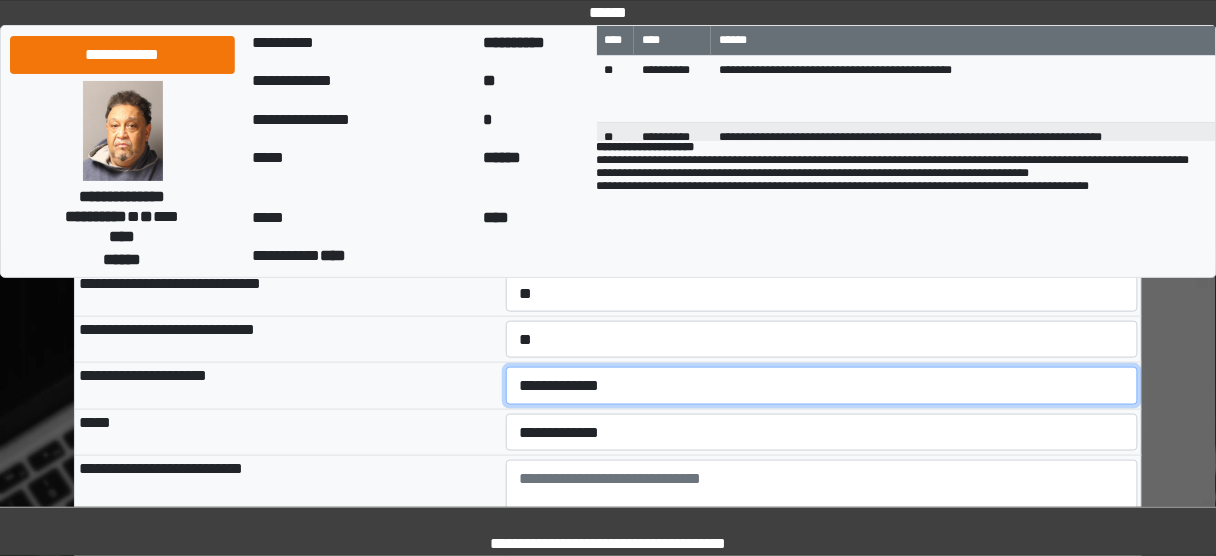 click on "**********" at bounding box center [822, 385] 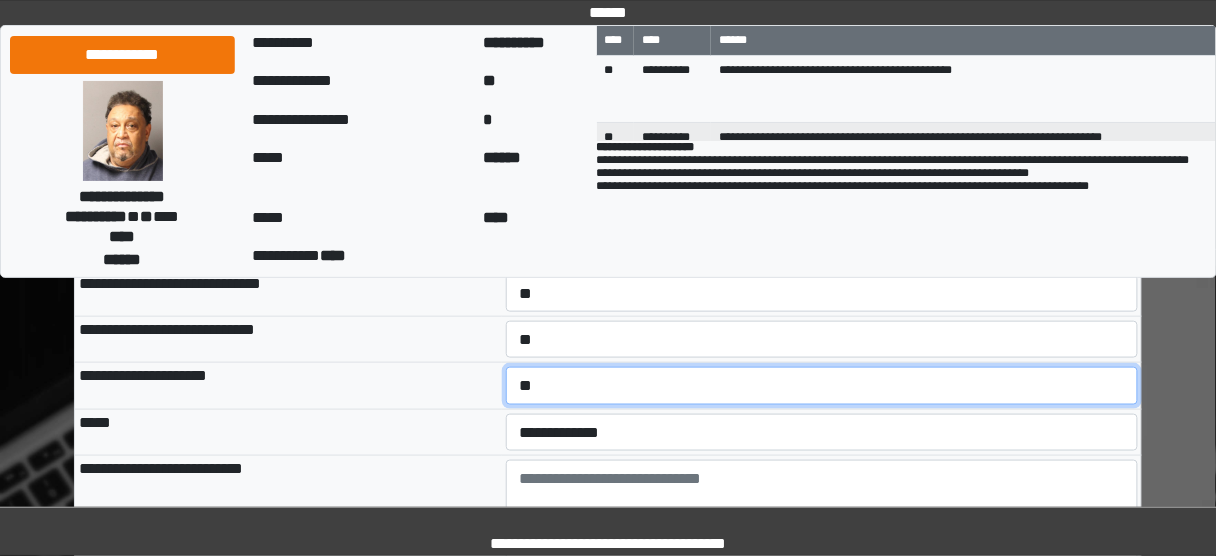 click on "**********" at bounding box center (822, 385) 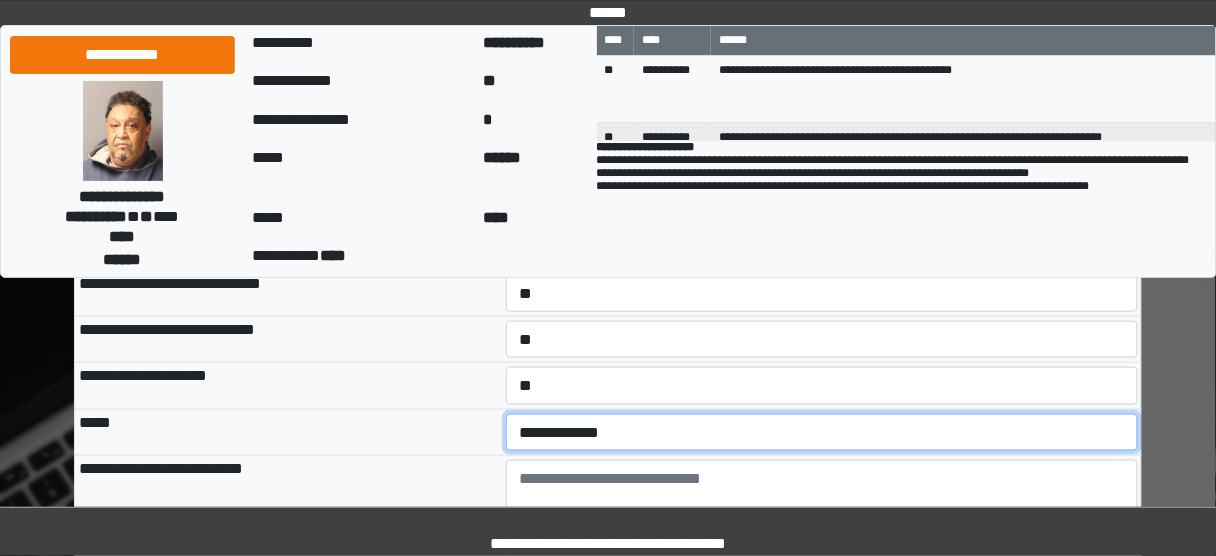 click on "**********" at bounding box center [822, 432] 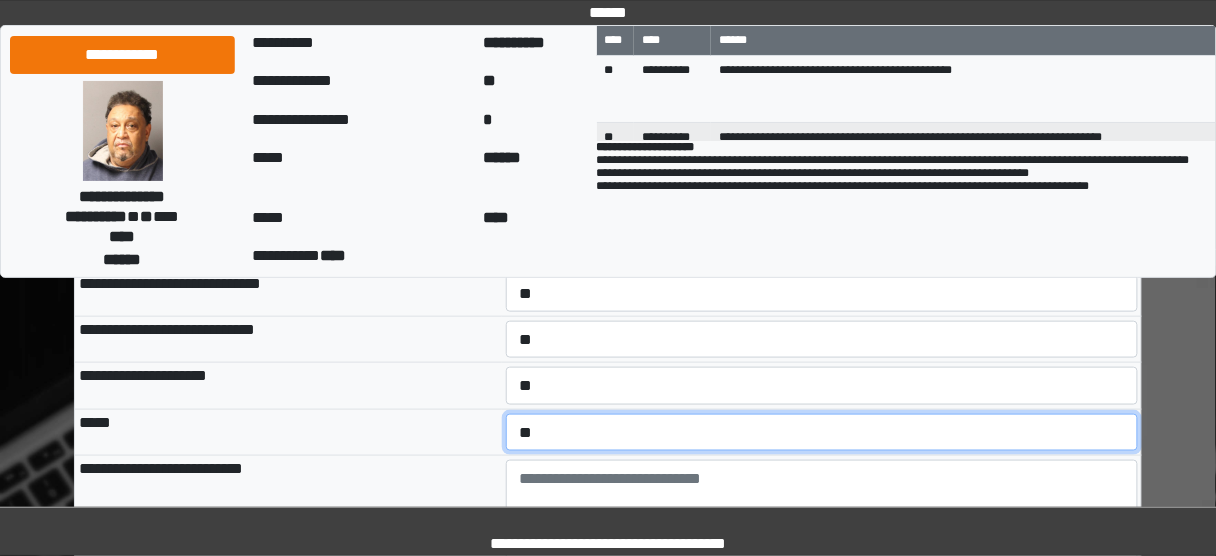 click on "**********" at bounding box center [822, 432] 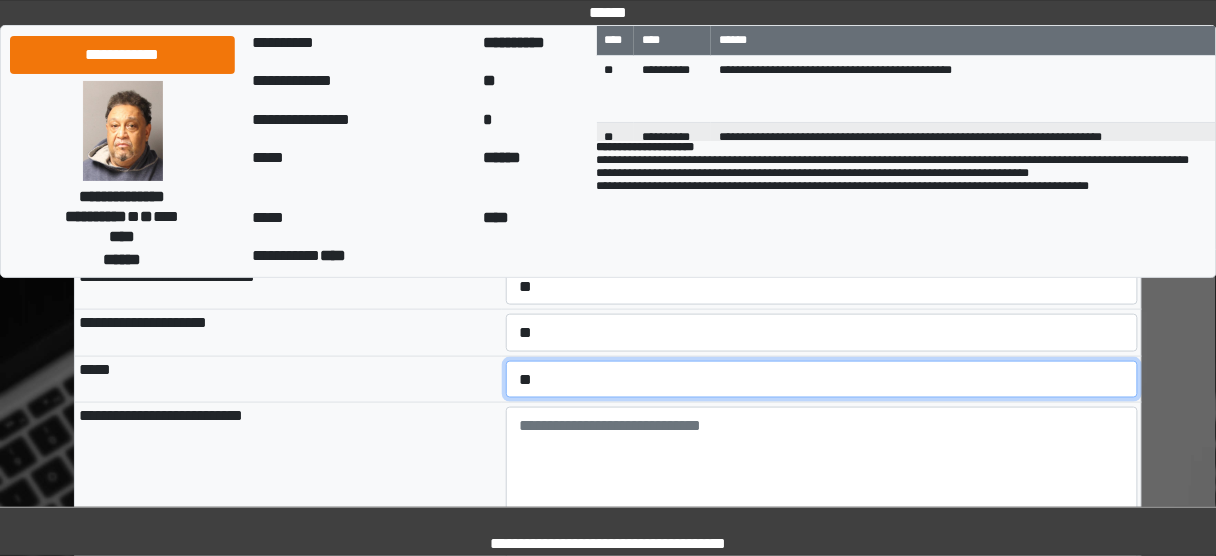 scroll, scrollTop: 480, scrollLeft: 0, axis: vertical 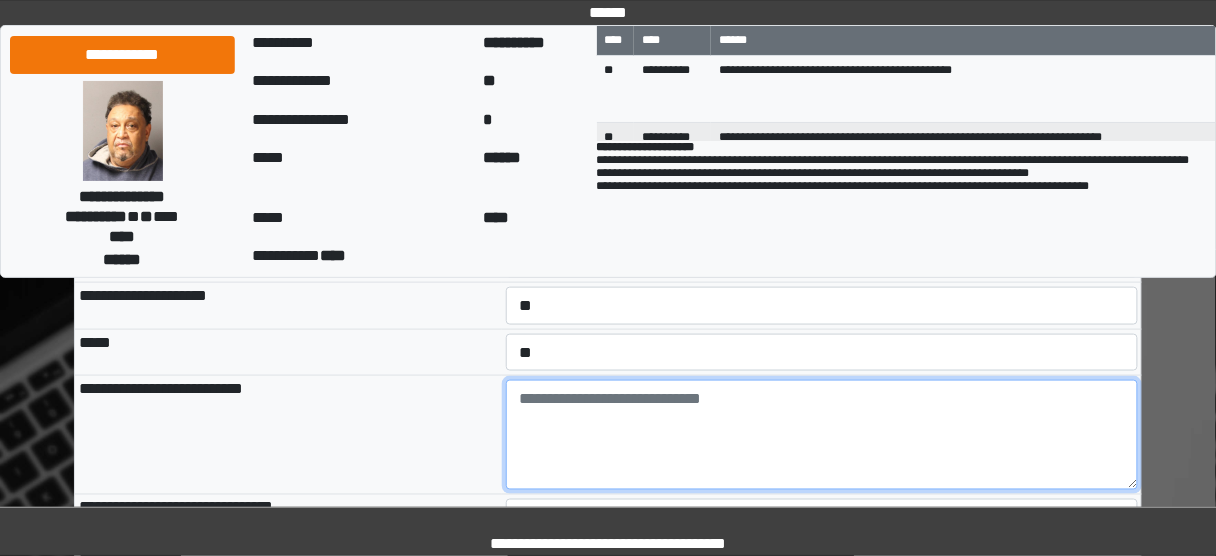 click at bounding box center (822, 435) 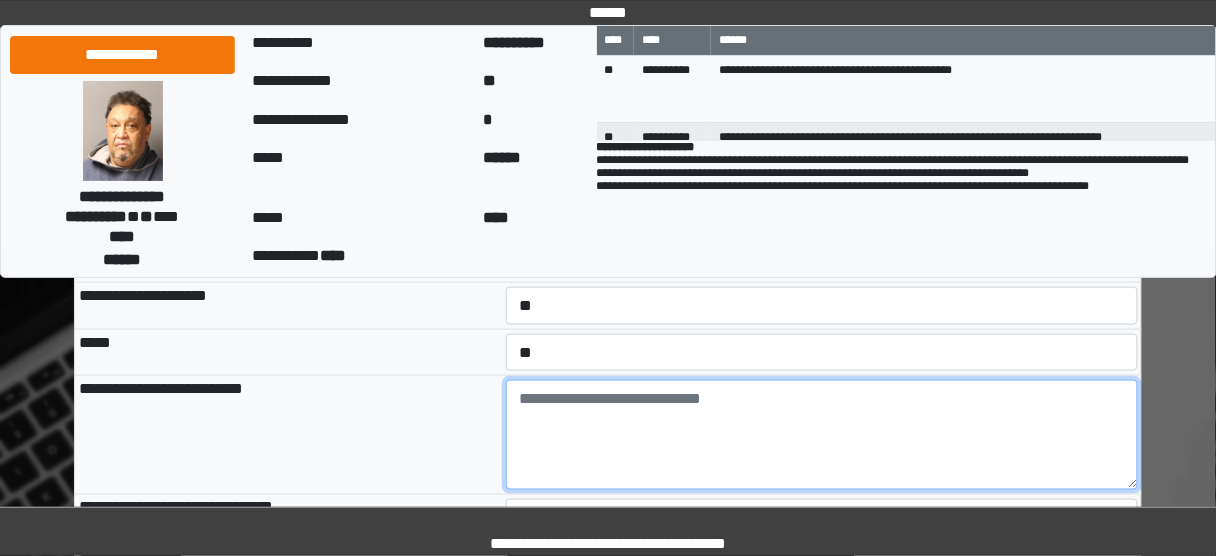 paste on "**********" 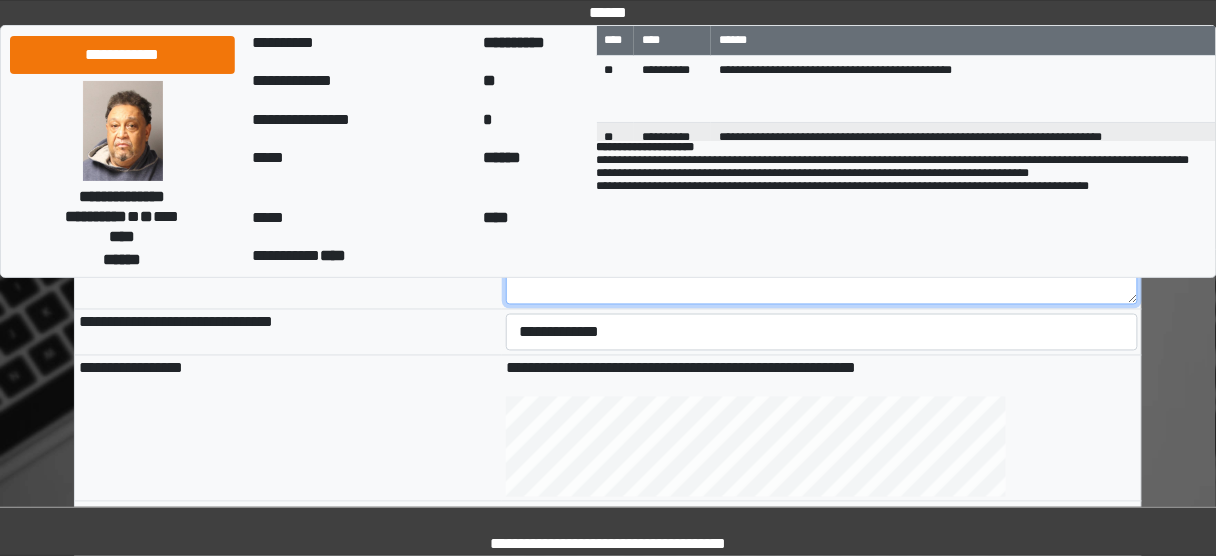 scroll, scrollTop: 640, scrollLeft: 0, axis: vertical 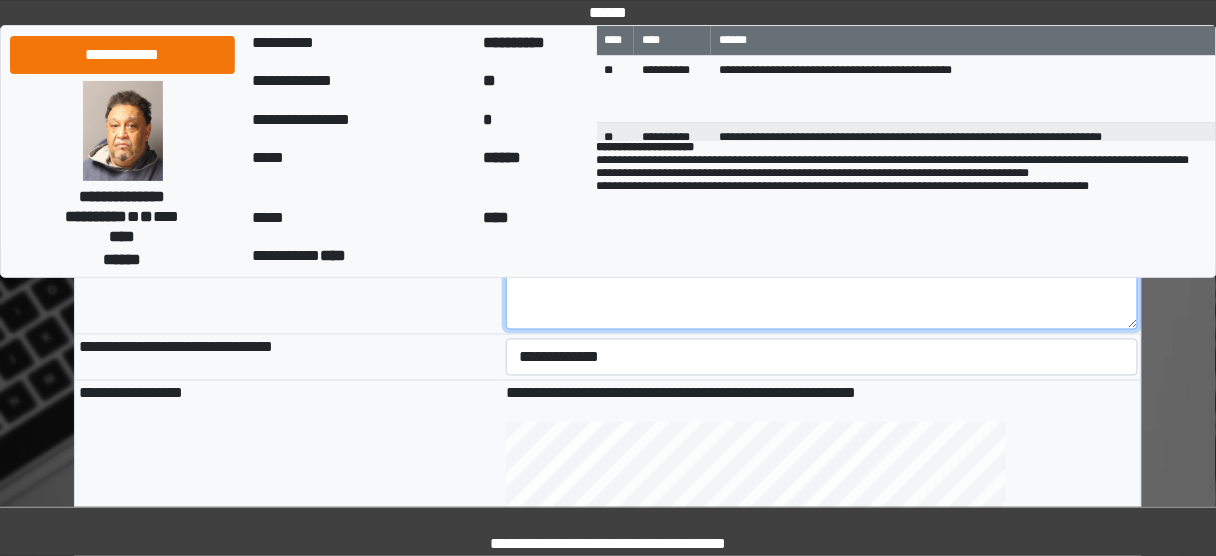 type on "**********" 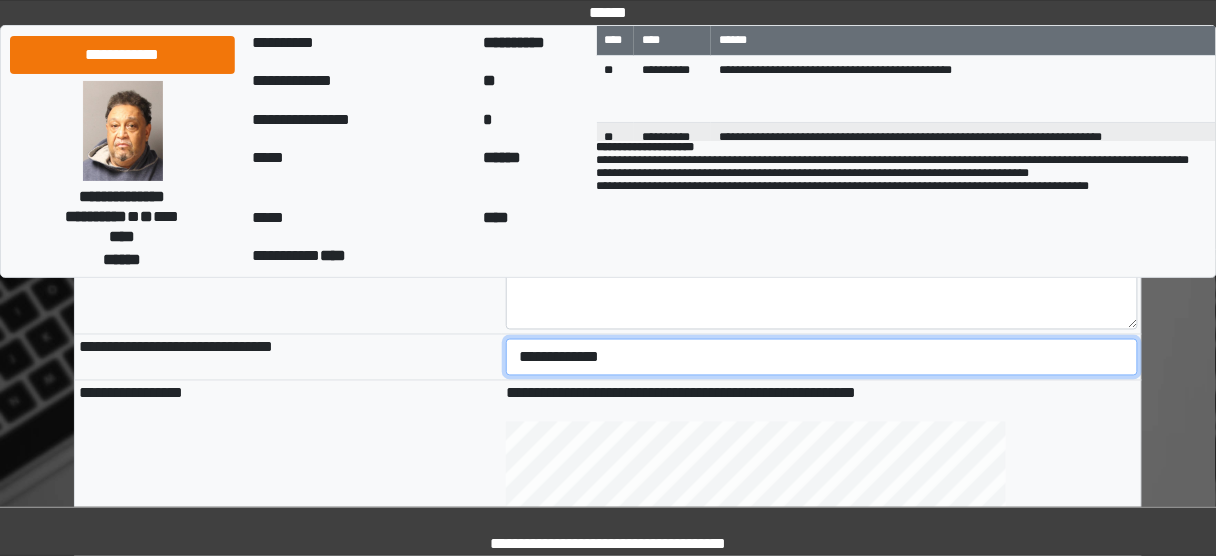 click on "**********" at bounding box center [822, 357] 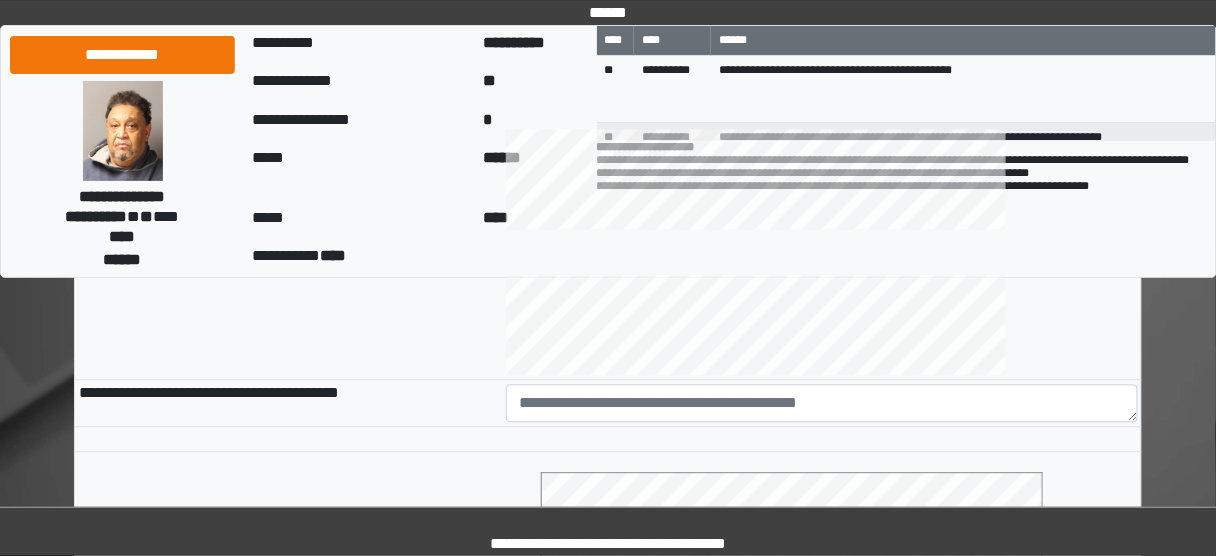 scroll, scrollTop: 960, scrollLeft: 0, axis: vertical 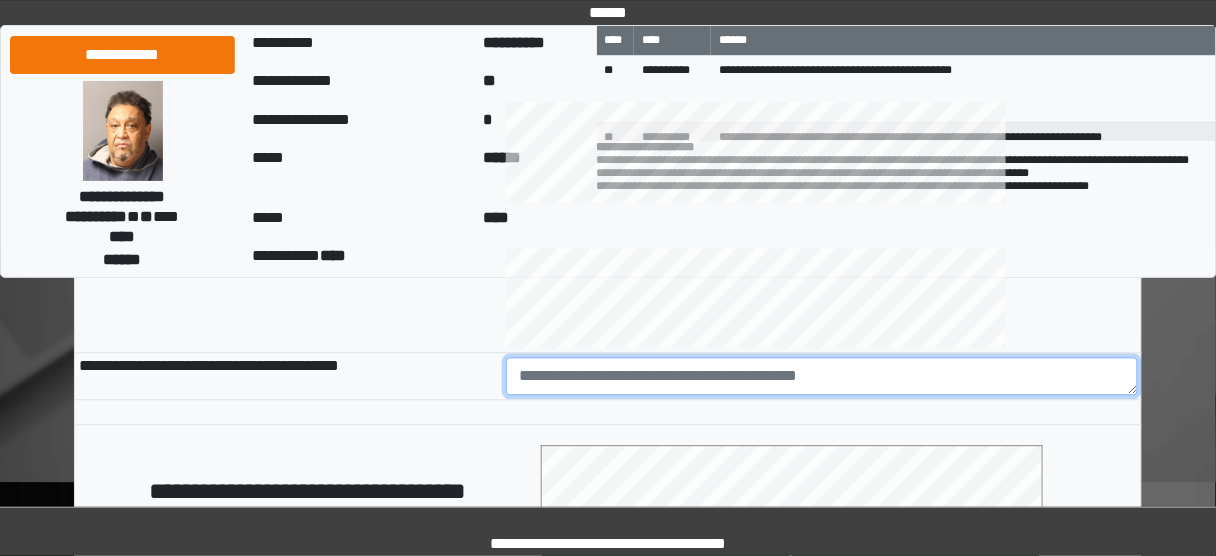 click at bounding box center [822, 376] 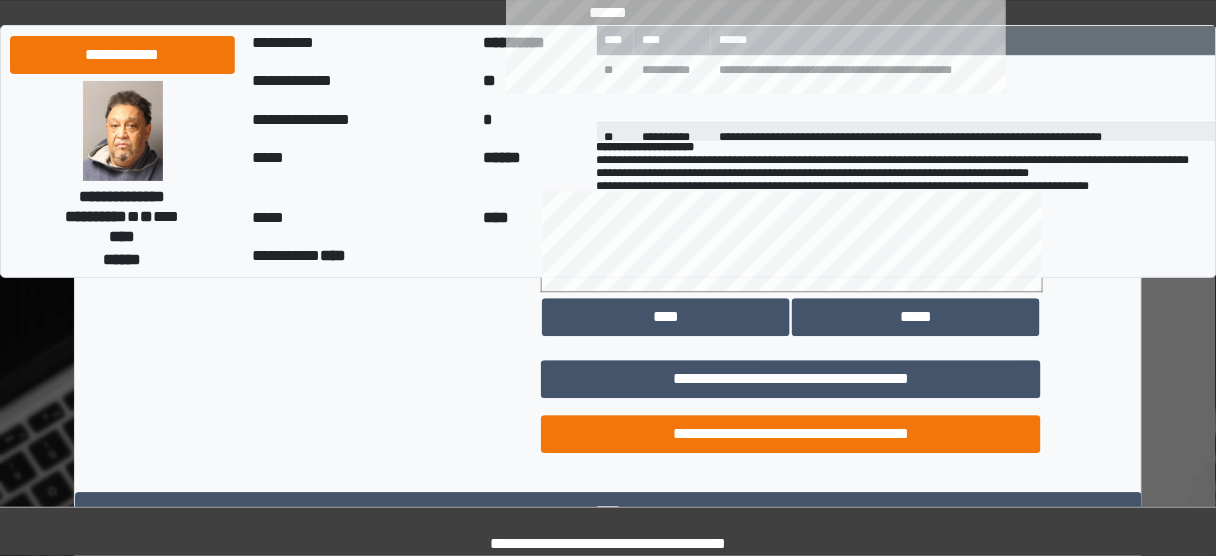 scroll, scrollTop: 1280, scrollLeft: 0, axis: vertical 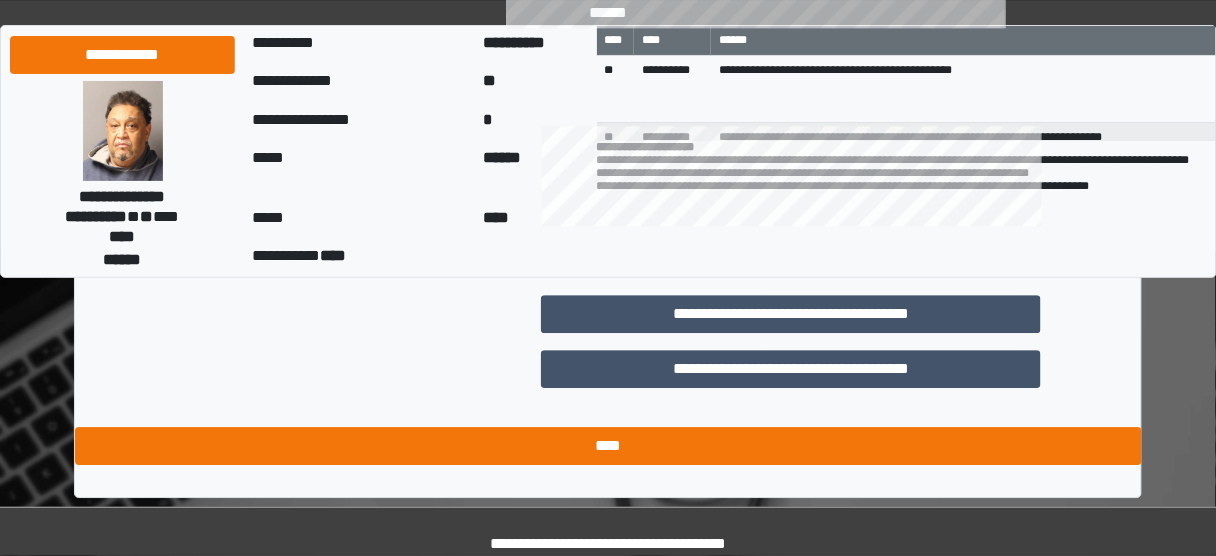 type on "**********" 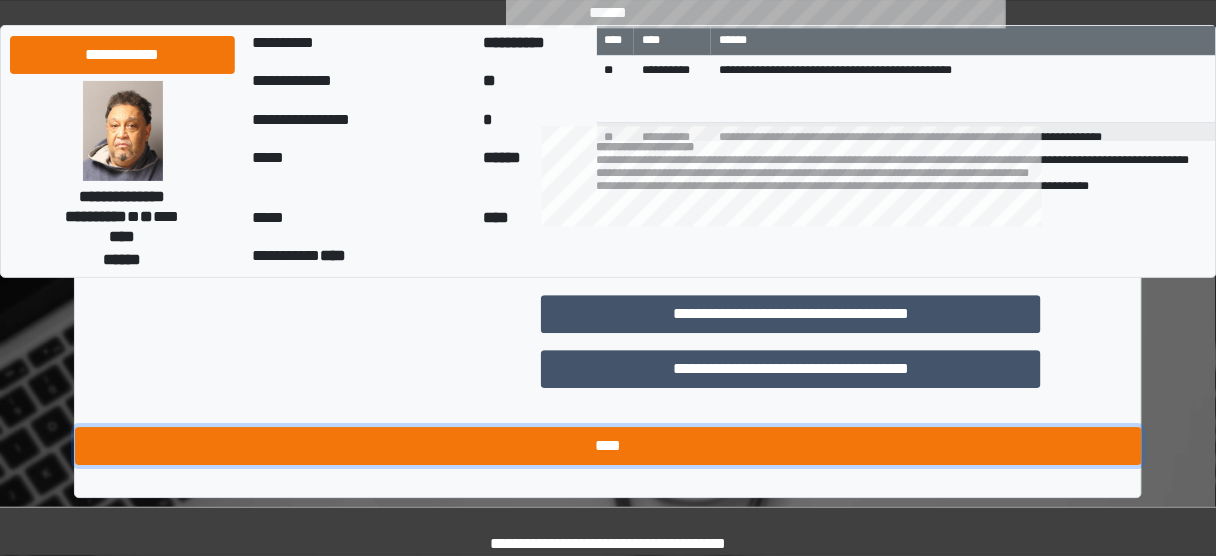 click on "****" at bounding box center [608, 446] 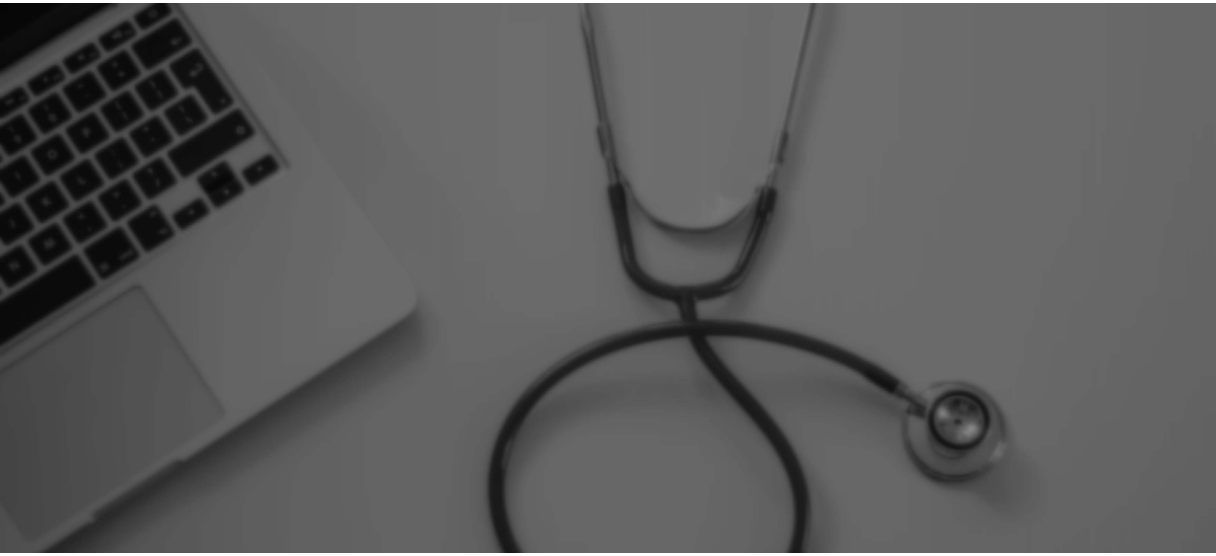 scroll, scrollTop: 0, scrollLeft: 0, axis: both 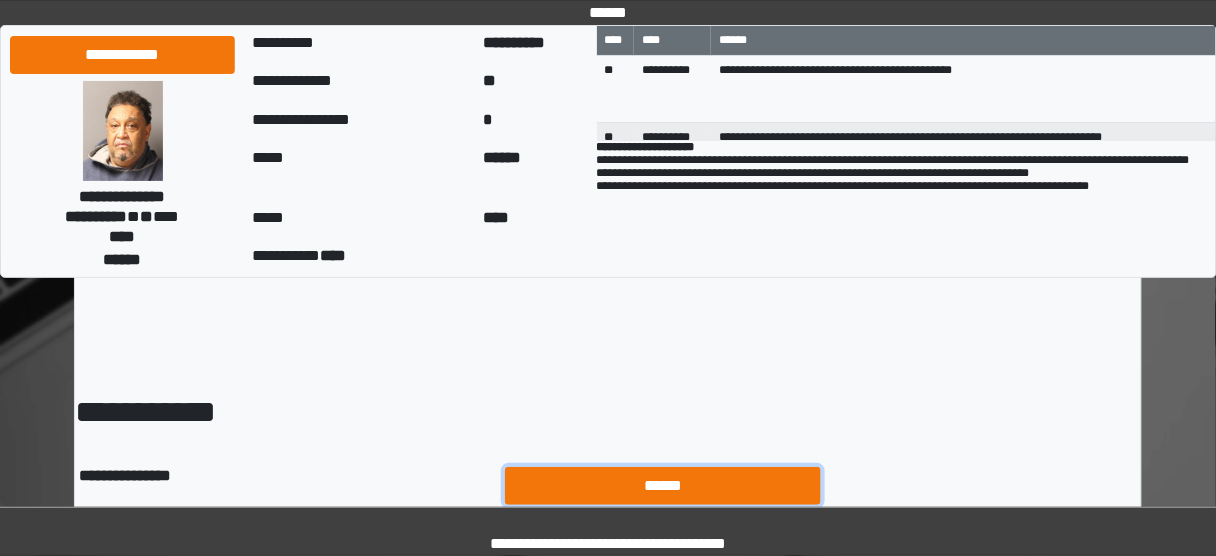 click on "******" at bounding box center [663, 485] 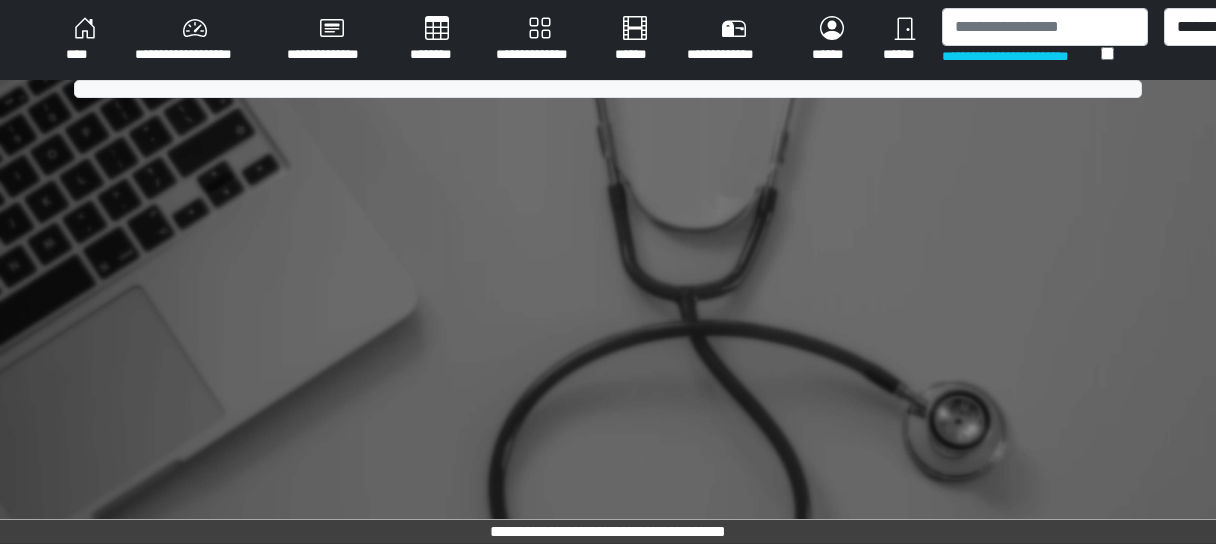 scroll, scrollTop: 0, scrollLeft: 0, axis: both 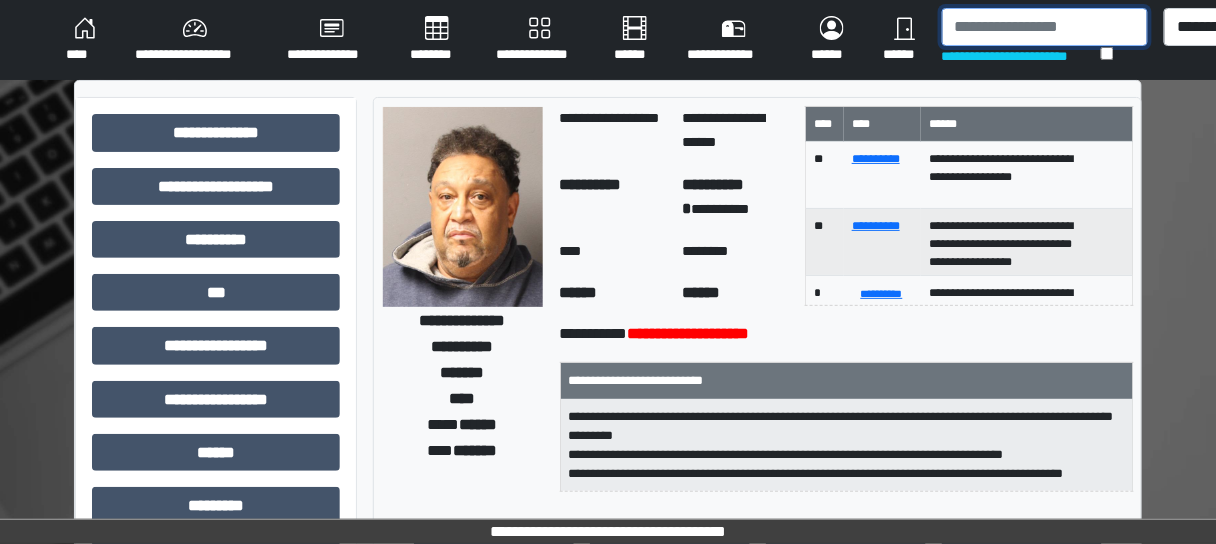 click at bounding box center (1045, 27) 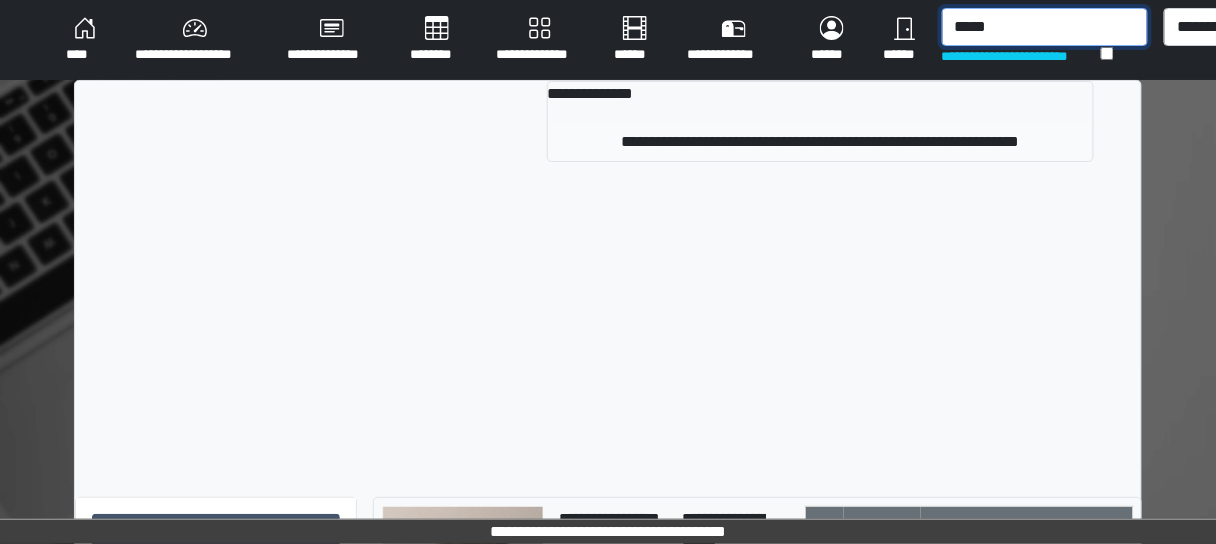 type on "*****" 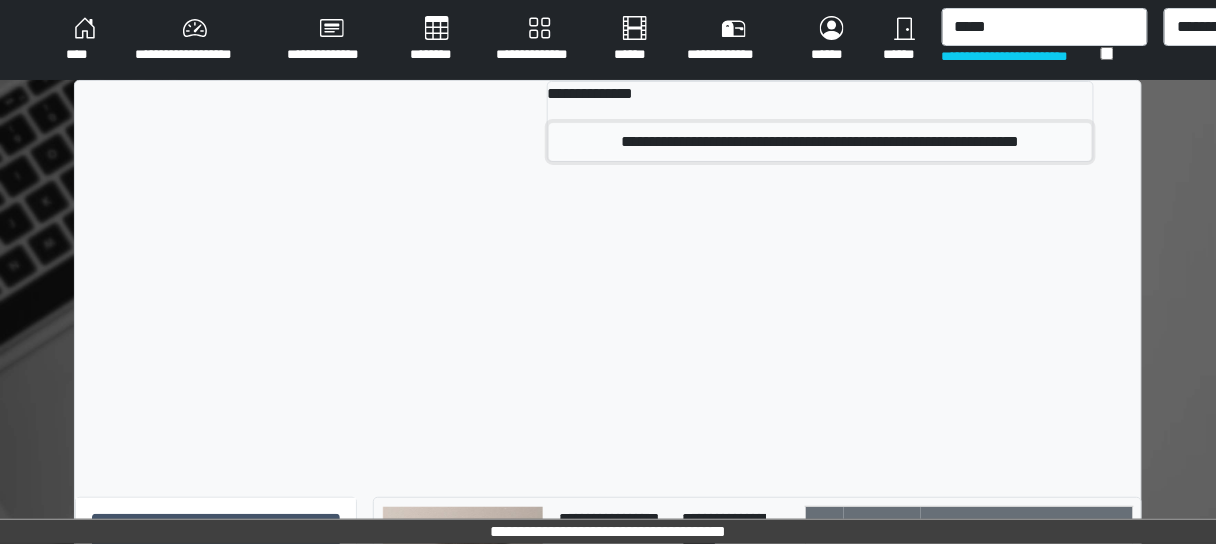 click on "**********" at bounding box center (820, 142) 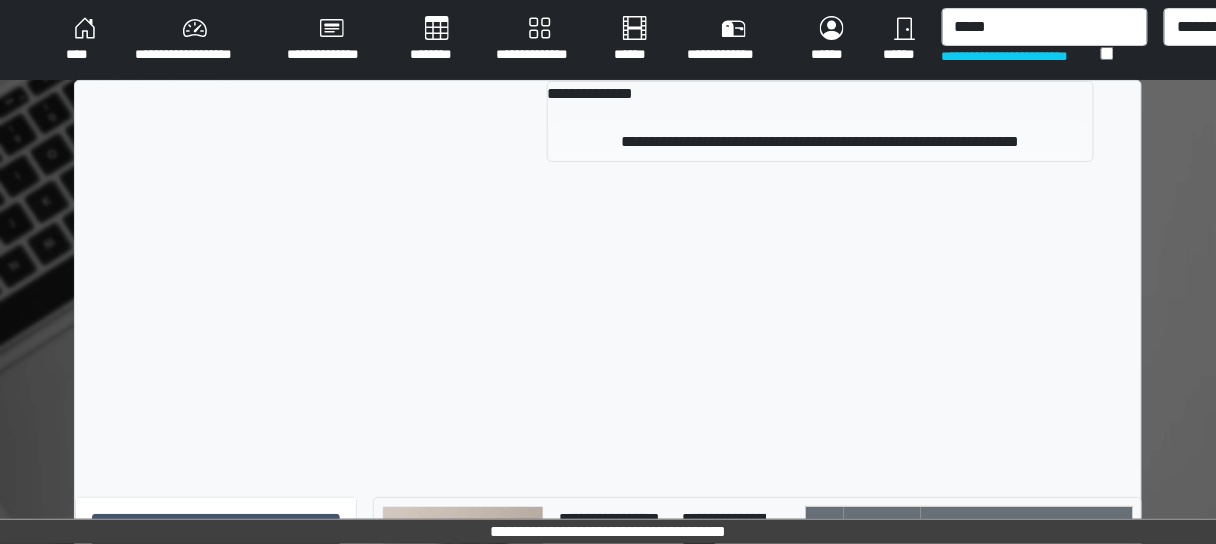 type 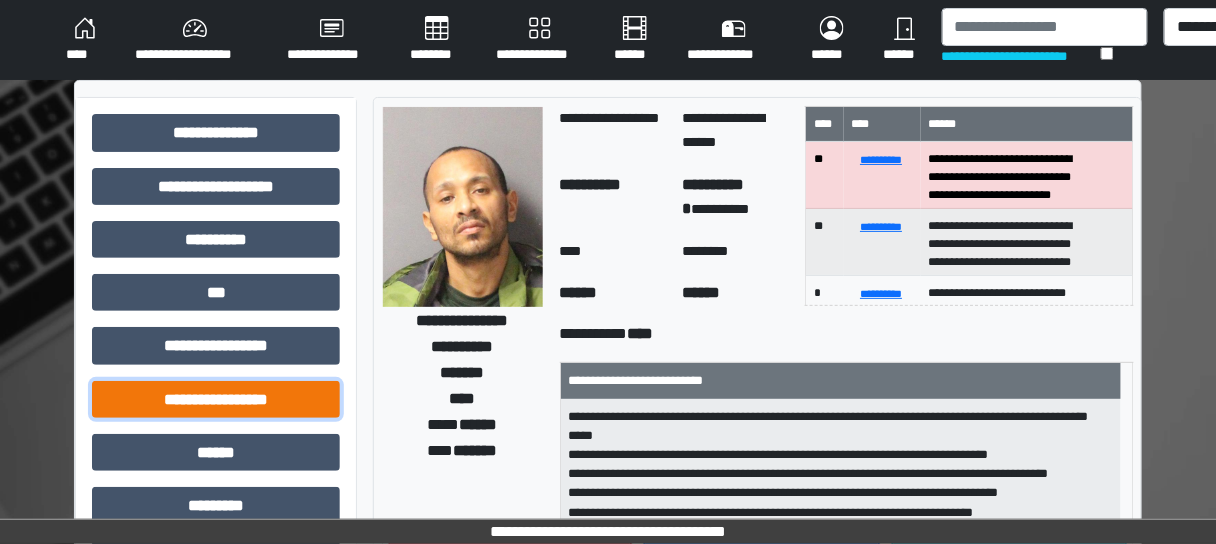 click on "**********" at bounding box center [216, 399] 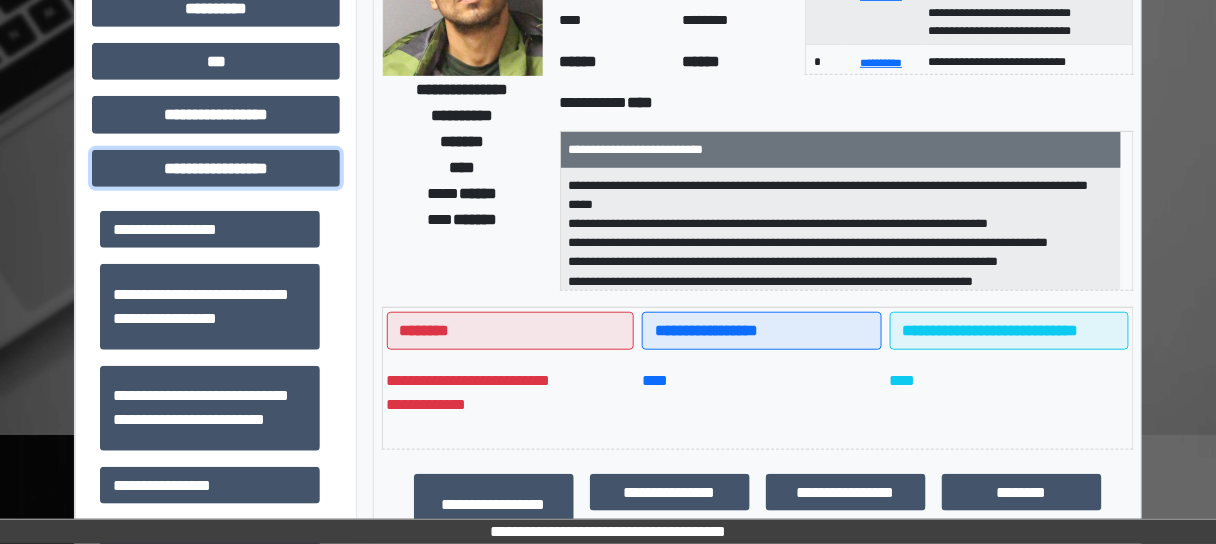 scroll, scrollTop: 240, scrollLeft: 0, axis: vertical 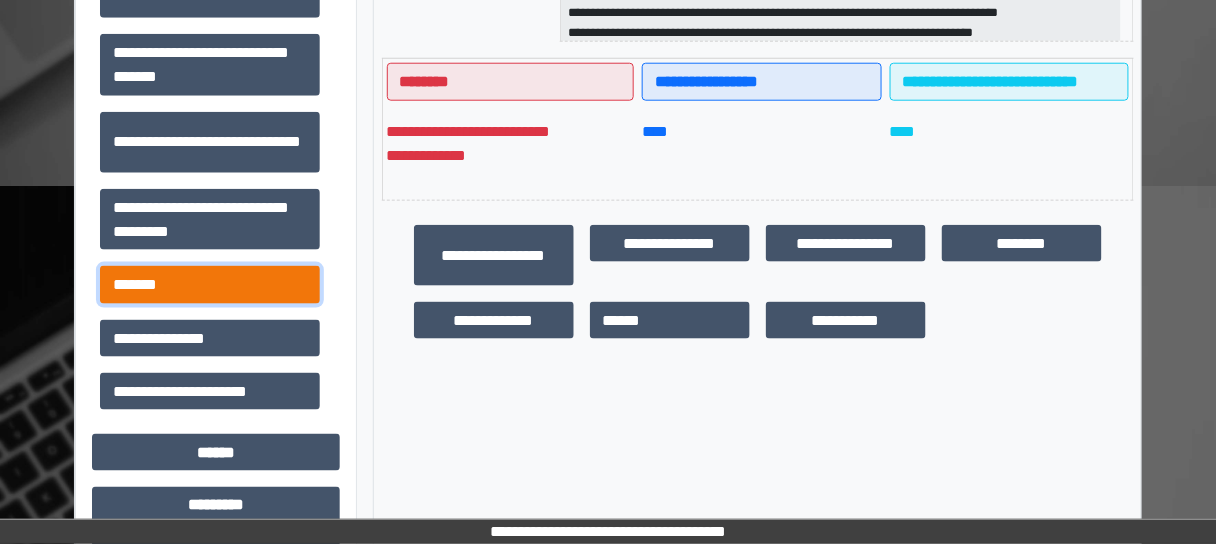 click on "*******" at bounding box center (210, 284) 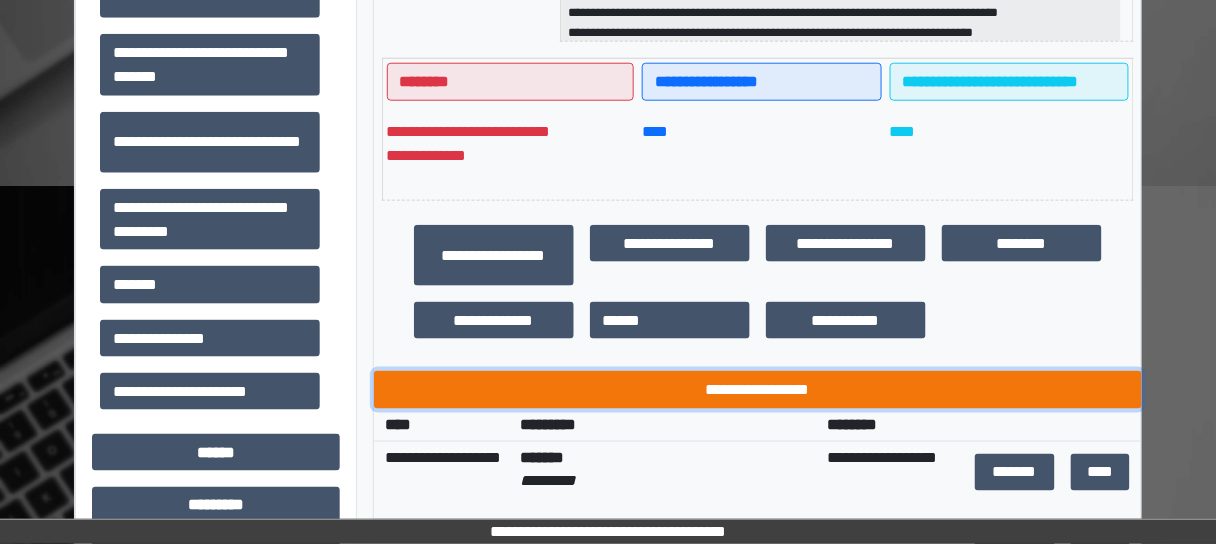 click on "**********" at bounding box center (758, 389) 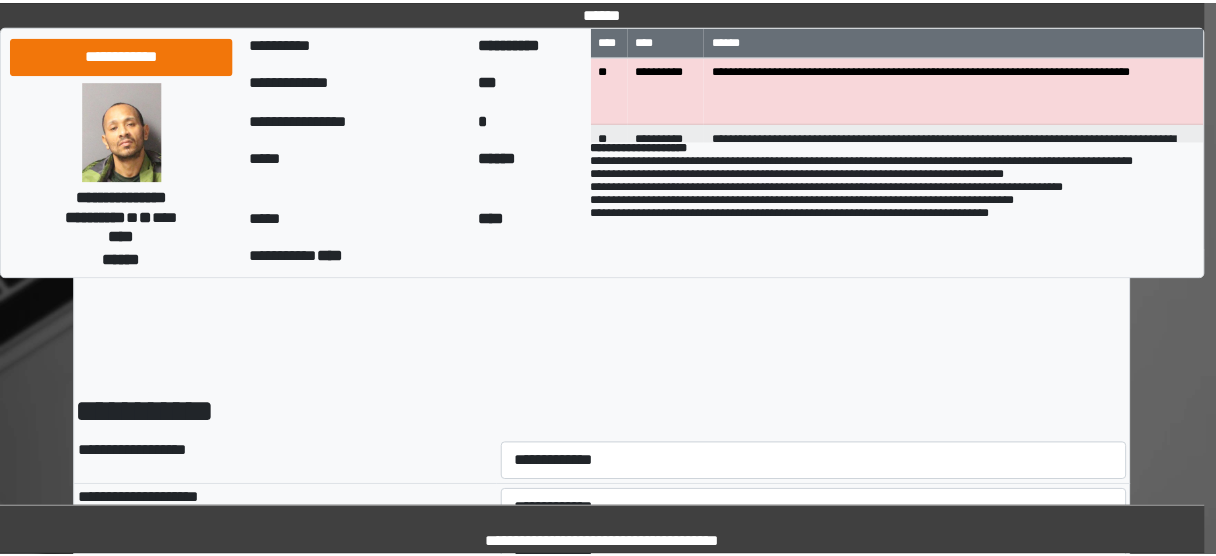 scroll, scrollTop: 80, scrollLeft: 0, axis: vertical 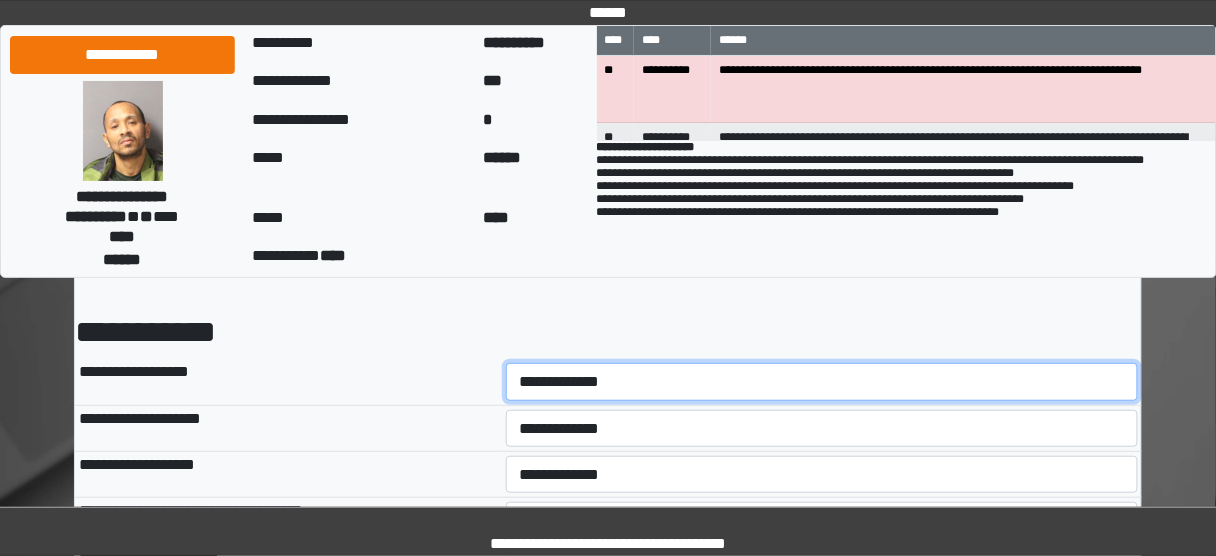 click on "**********" at bounding box center [822, 381] 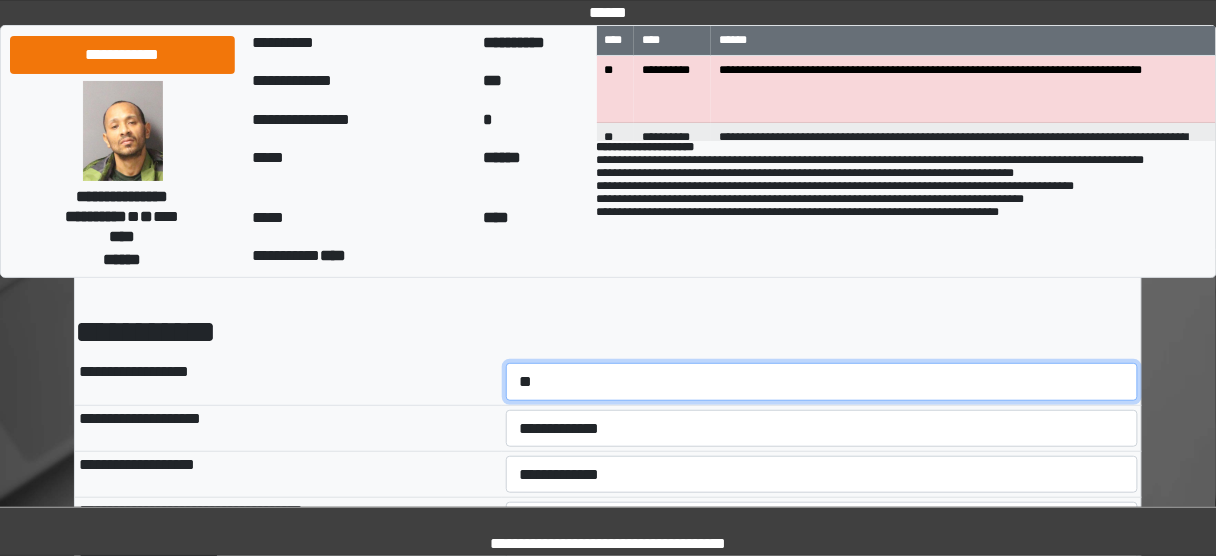 click on "**********" at bounding box center [822, 381] 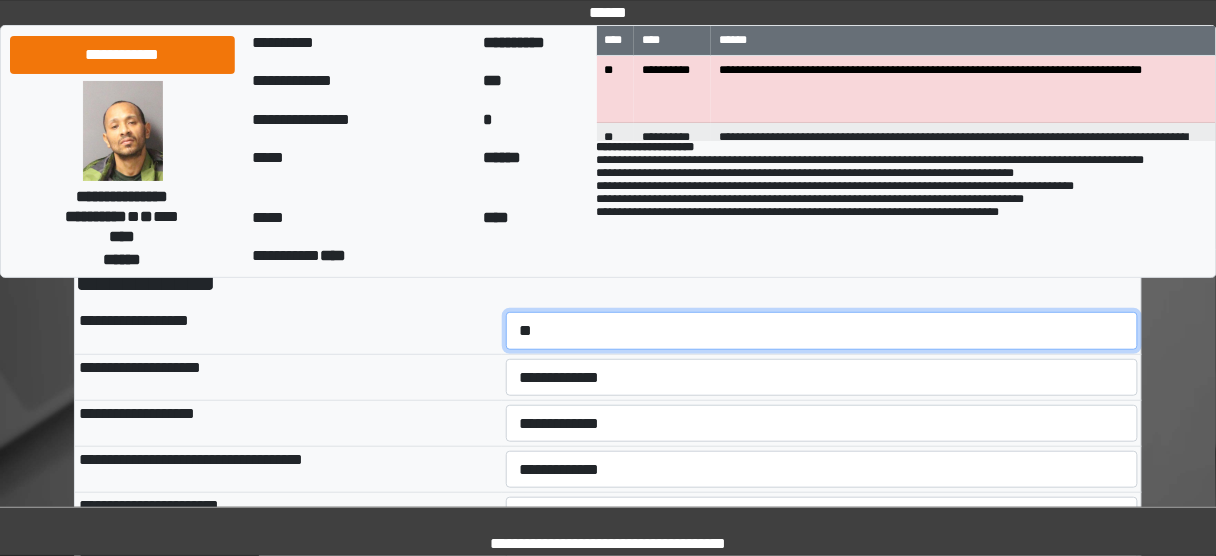 scroll, scrollTop: 160, scrollLeft: 0, axis: vertical 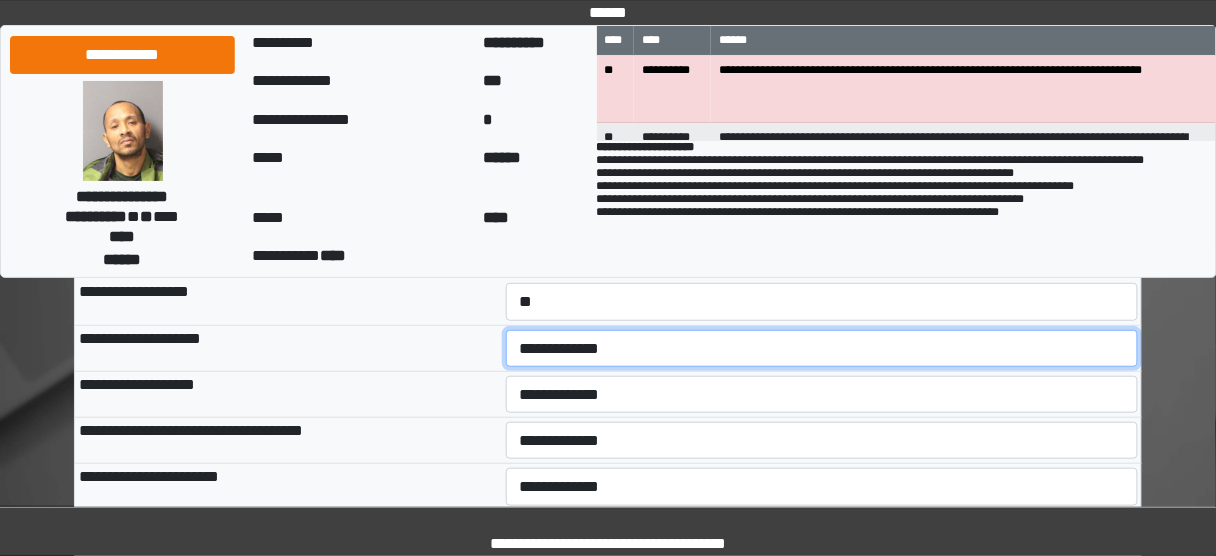 click on "**********" at bounding box center (822, 348) 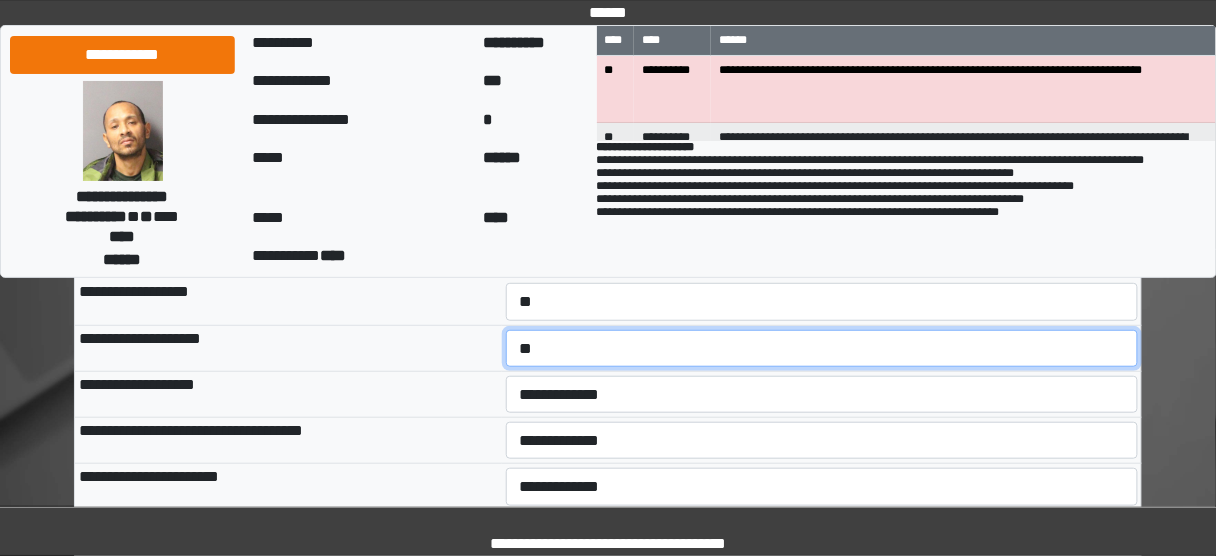 click on "**********" at bounding box center (822, 348) 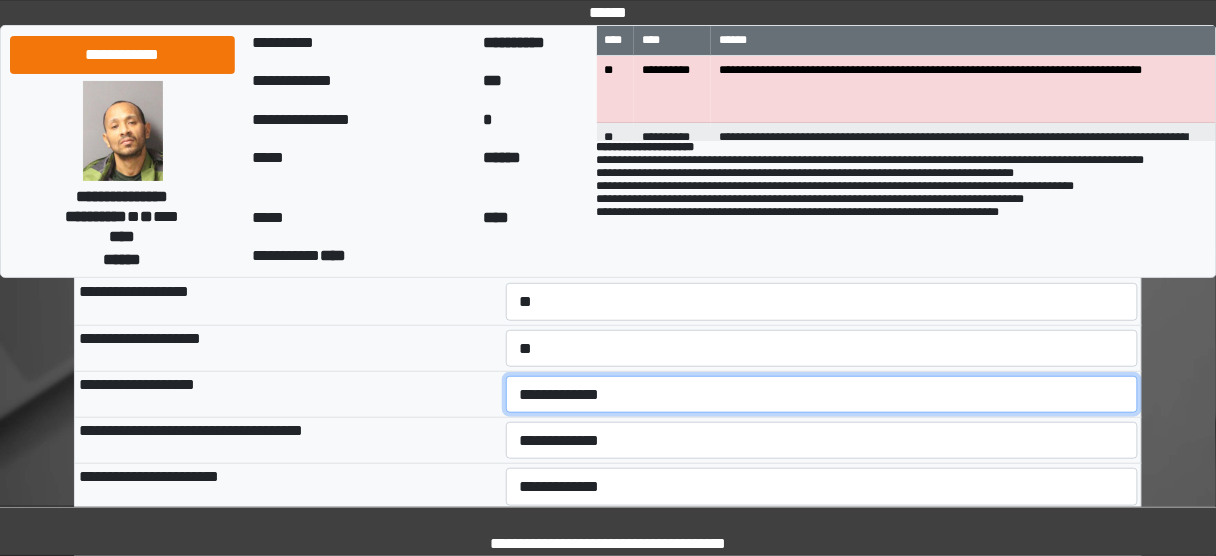 drag, startPoint x: 544, startPoint y: 384, endPoint x: 543, endPoint y: 411, distance: 27.018513 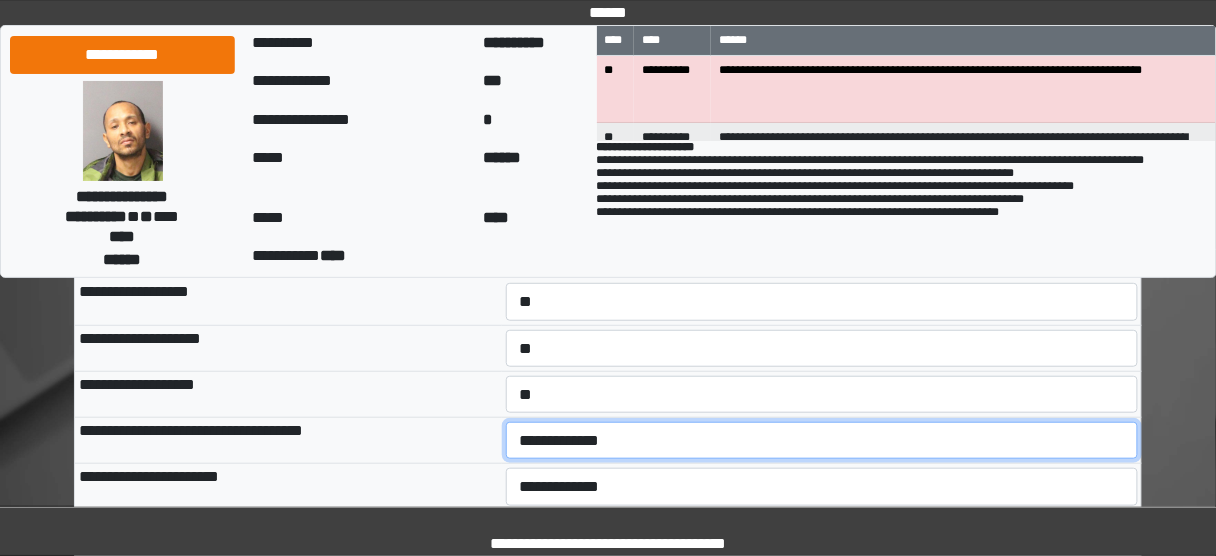 drag, startPoint x: 549, startPoint y: 442, endPoint x: 545, endPoint y: 454, distance: 12.649111 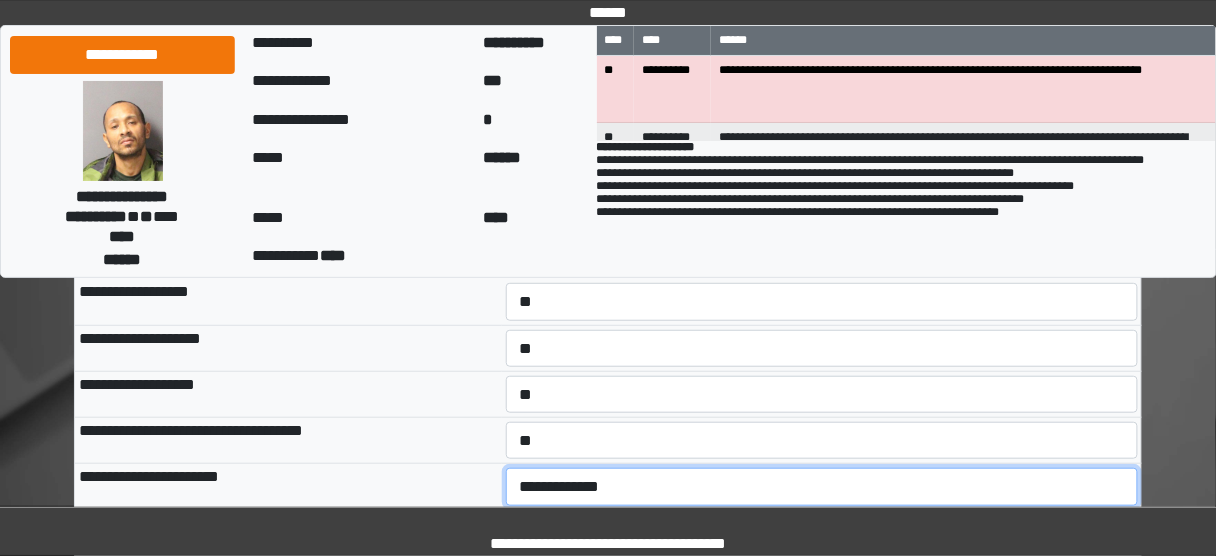 click on "**********" at bounding box center (822, 486) 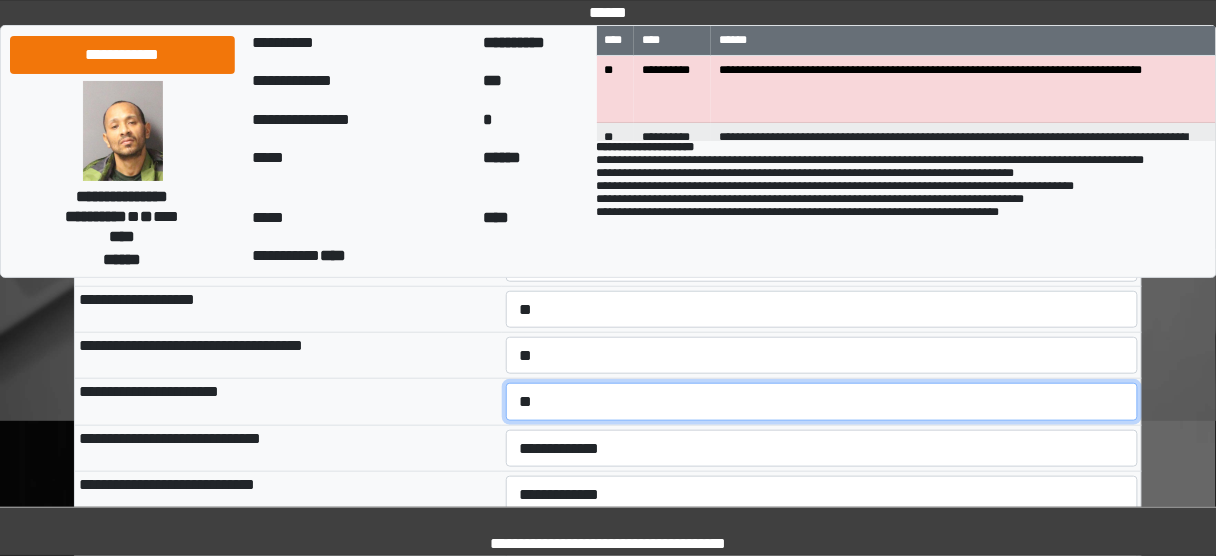 scroll, scrollTop: 320, scrollLeft: 0, axis: vertical 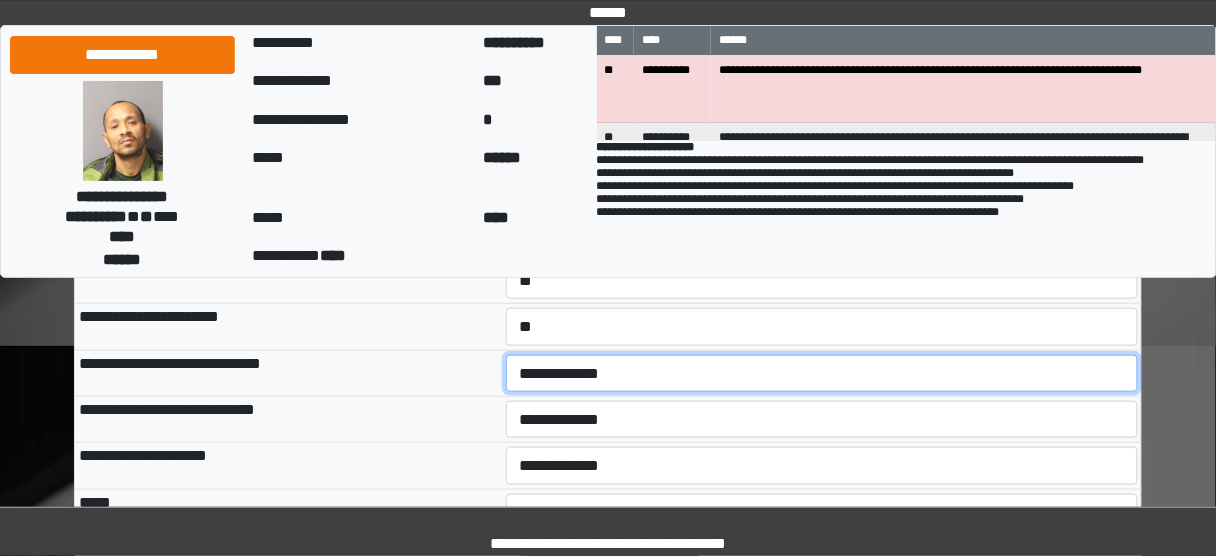 click on "**********" at bounding box center [822, 373] 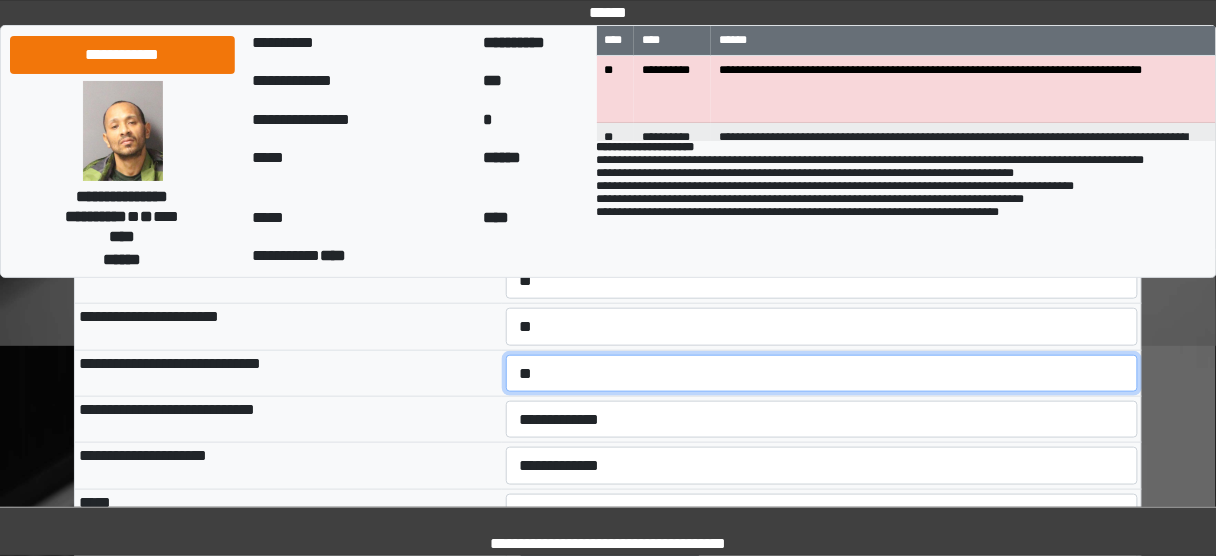 click on "**********" at bounding box center [822, 373] 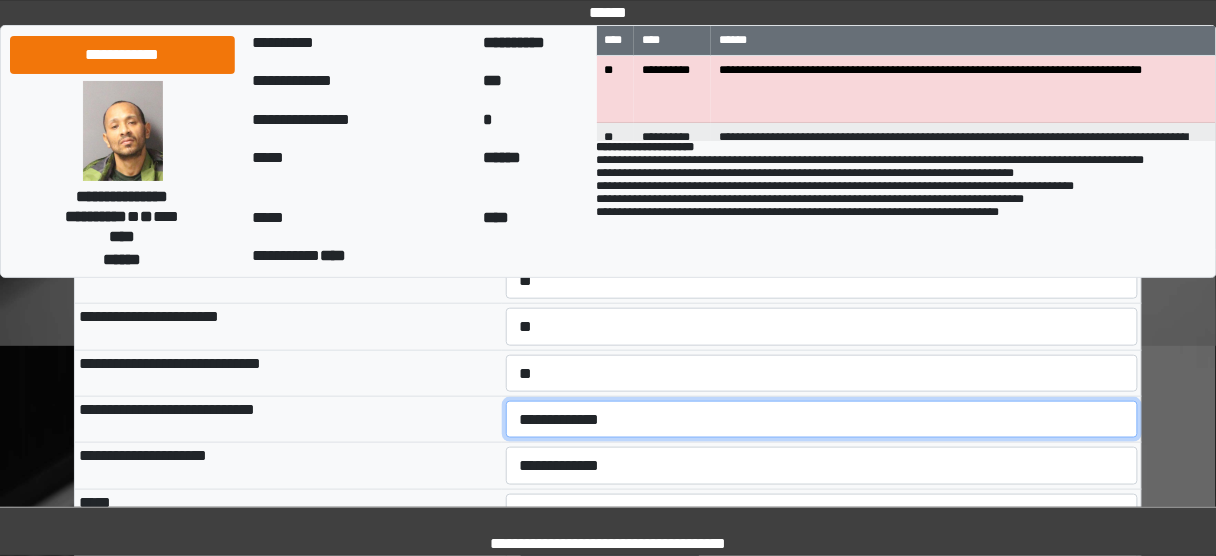 click on "**********" at bounding box center (822, 419) 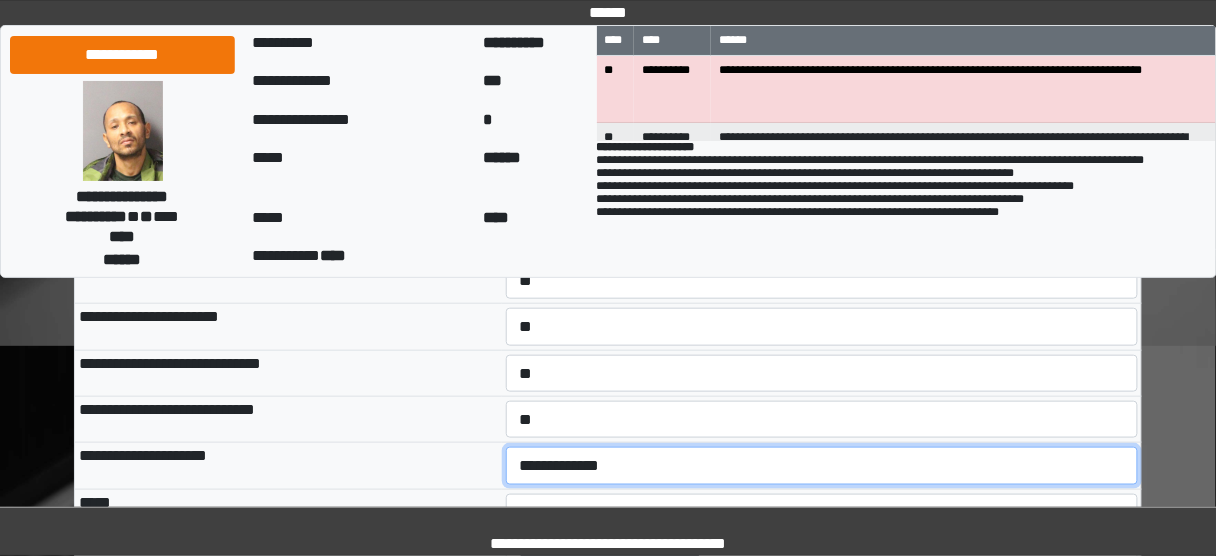 click on "**********" at bounding box center [822, 465] 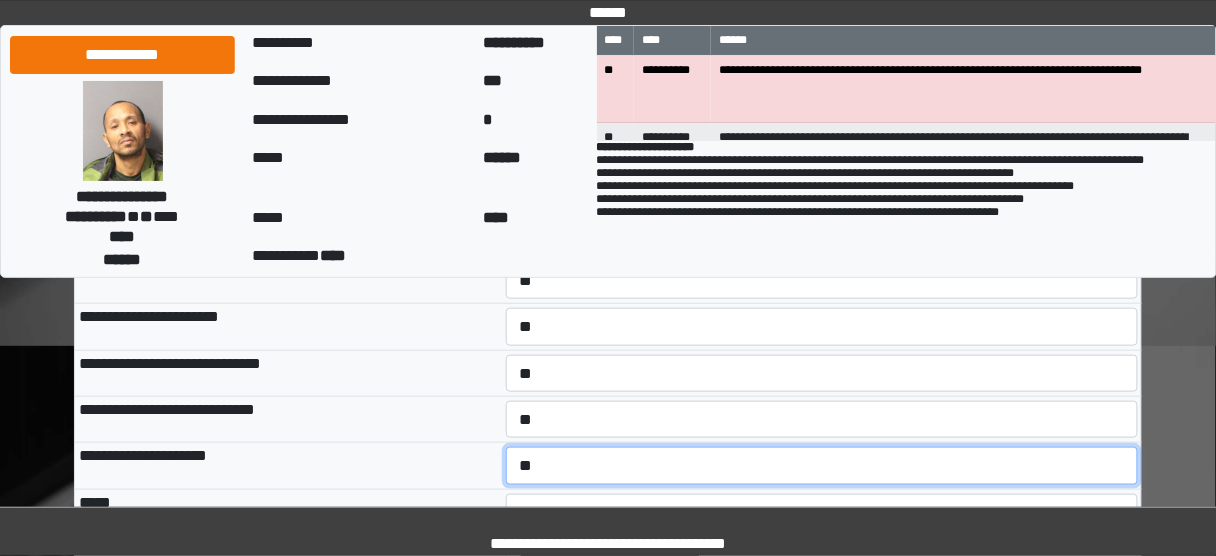 click on "**********" at bounding box center (822, 465) 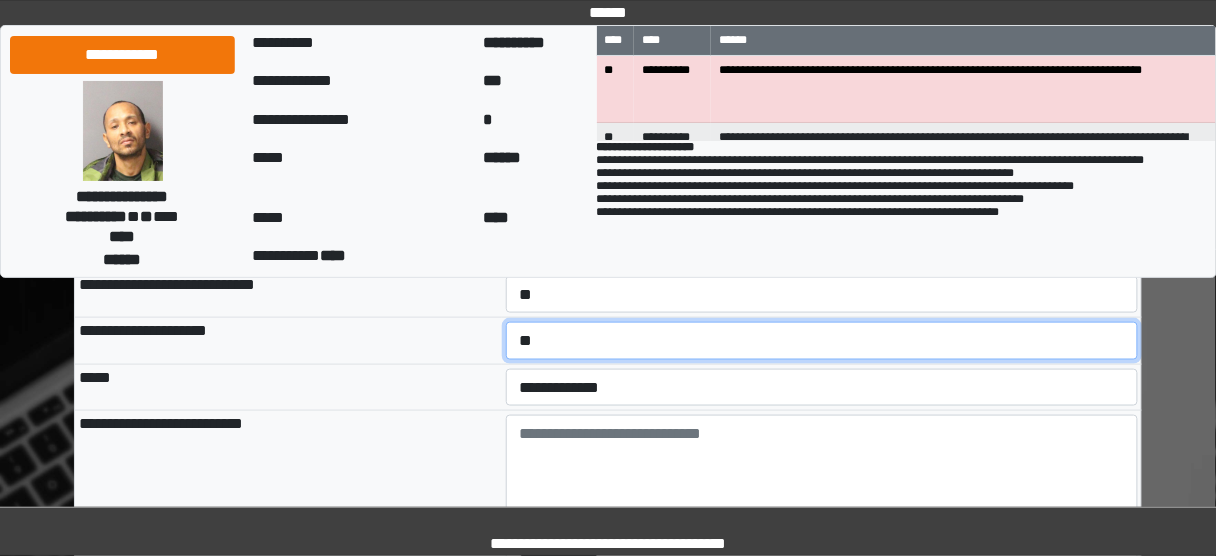 scroll, scrollTop: 480, scrollLeft: 0, axis: vertical 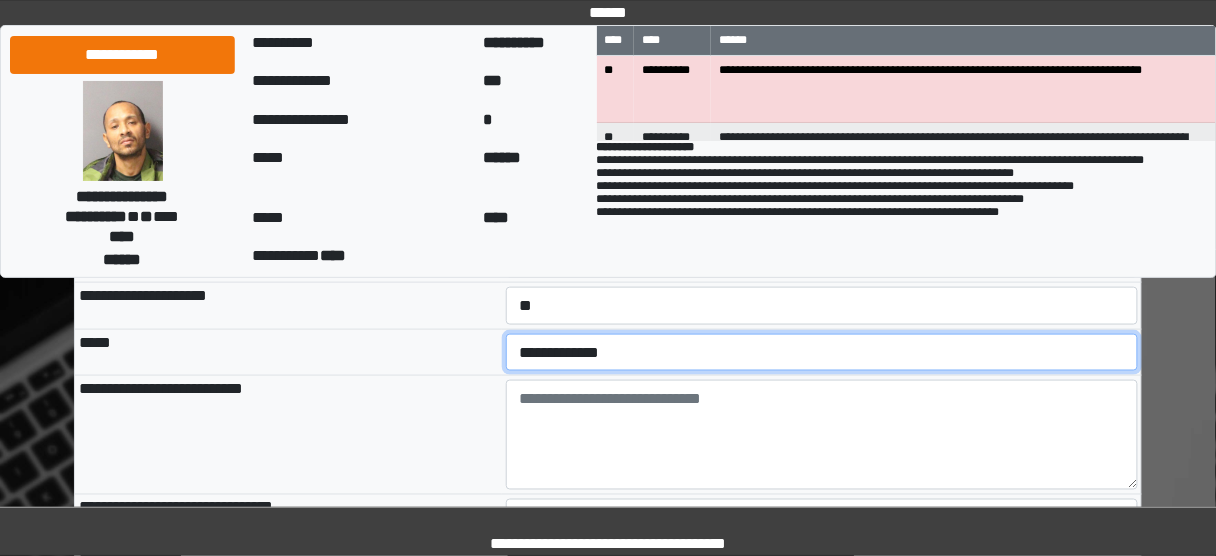 click on "**********" at bounding box center (822, 352) 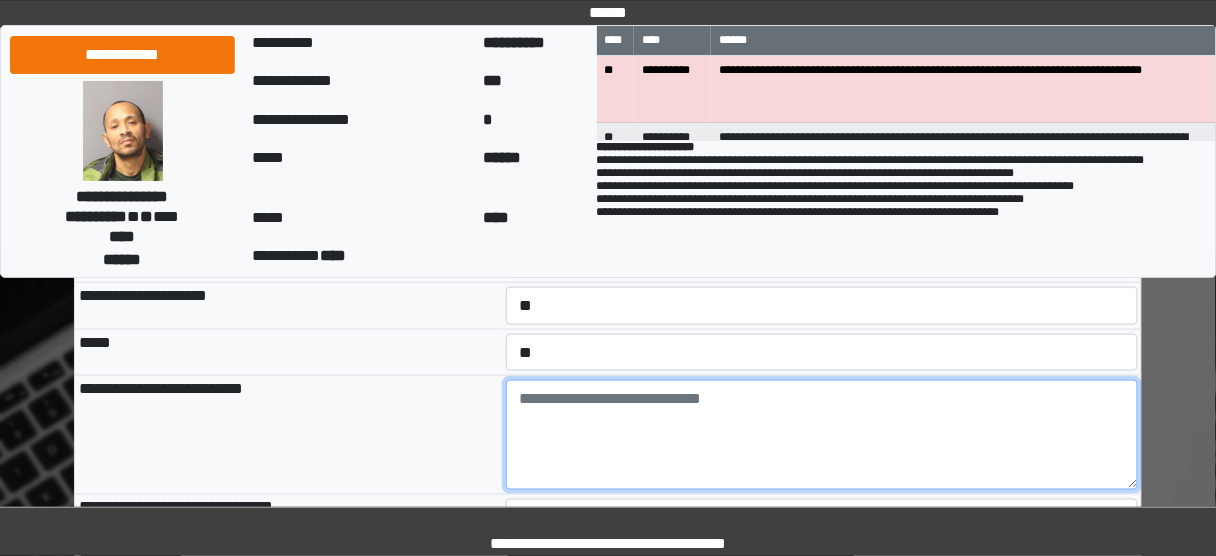 click at bounding box center (822, 435) 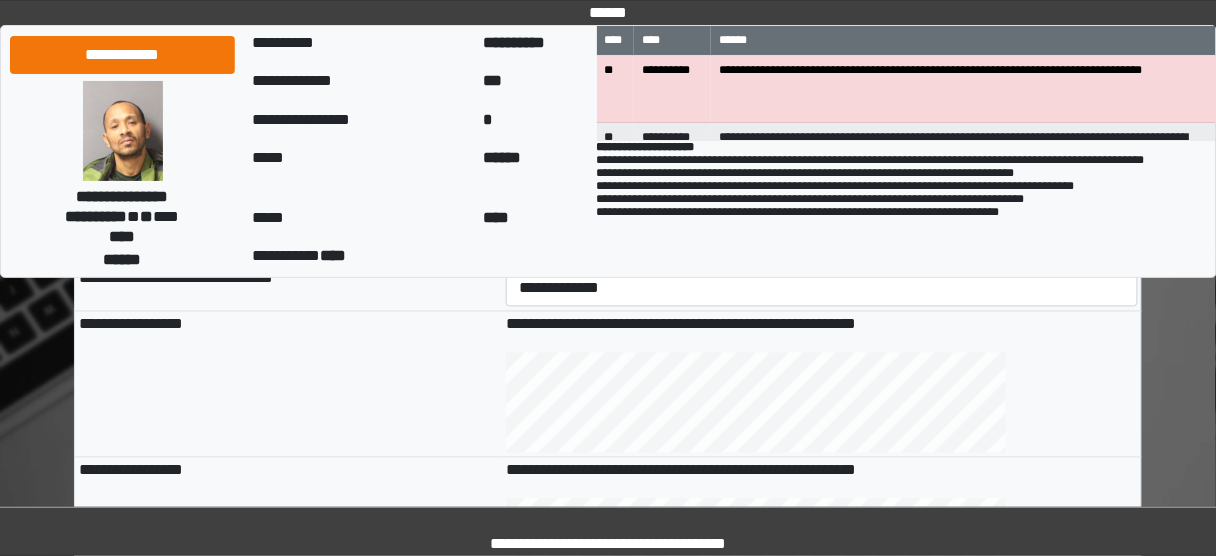 scroll, scrollTop: 720, scrollLeft: 0, axis: vertical 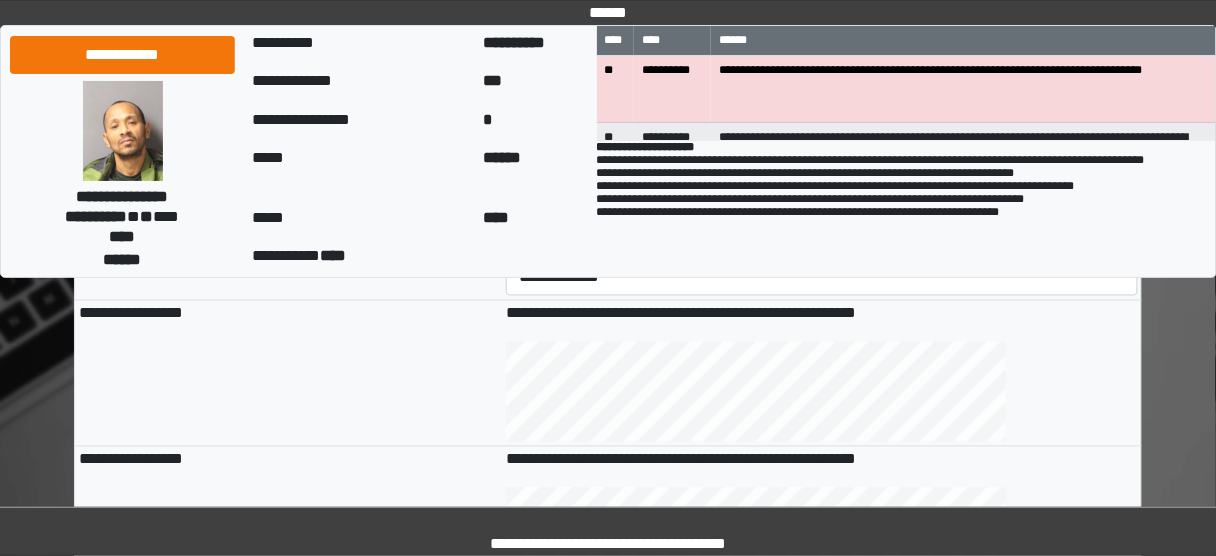 type on "**********" 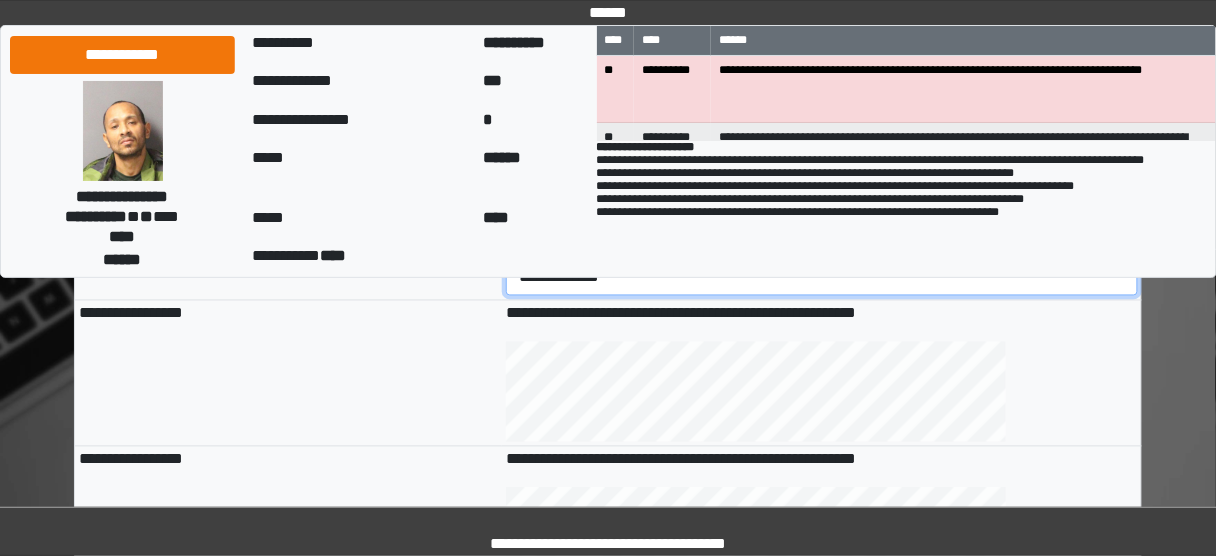 click on "**********" at bounding box center [822, 277] 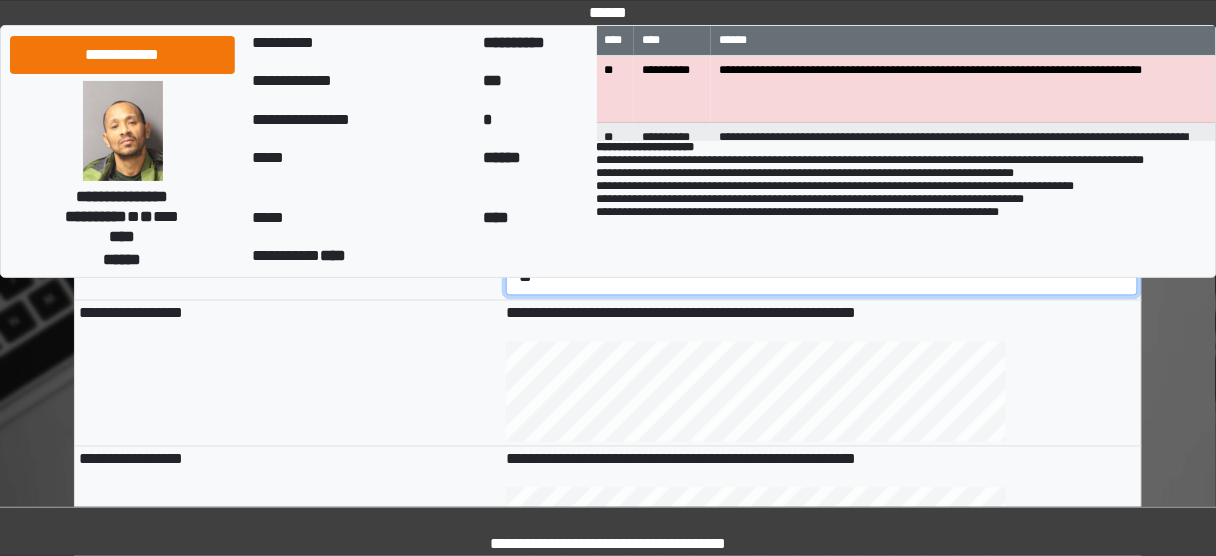 click on "**********" at bounding box center (822, 277) 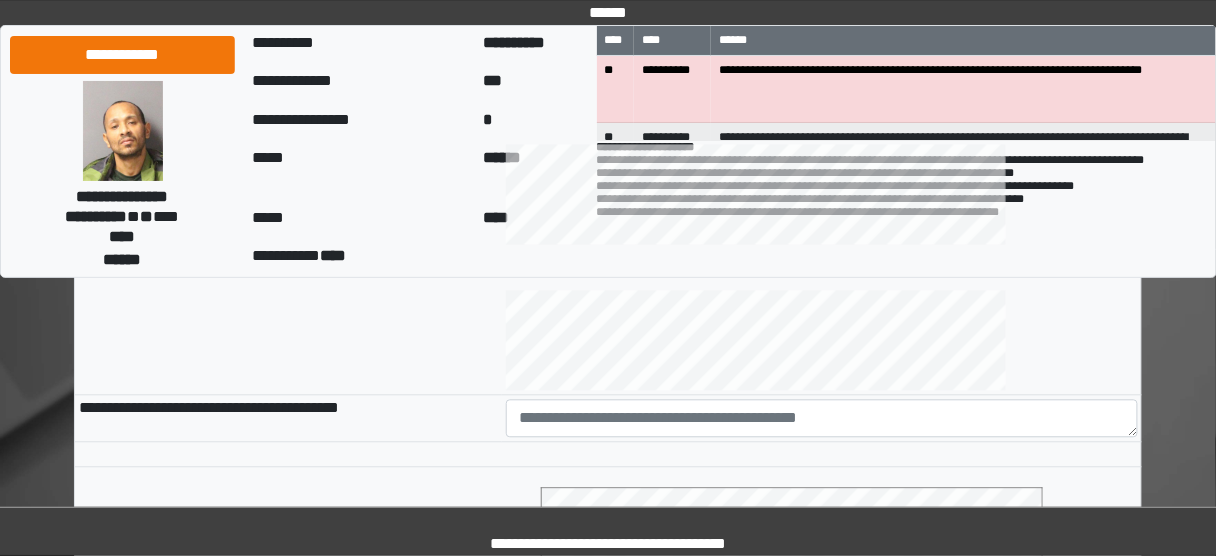 scroll, scrollTop: 960, scrollLeft: 0, axis: vertical 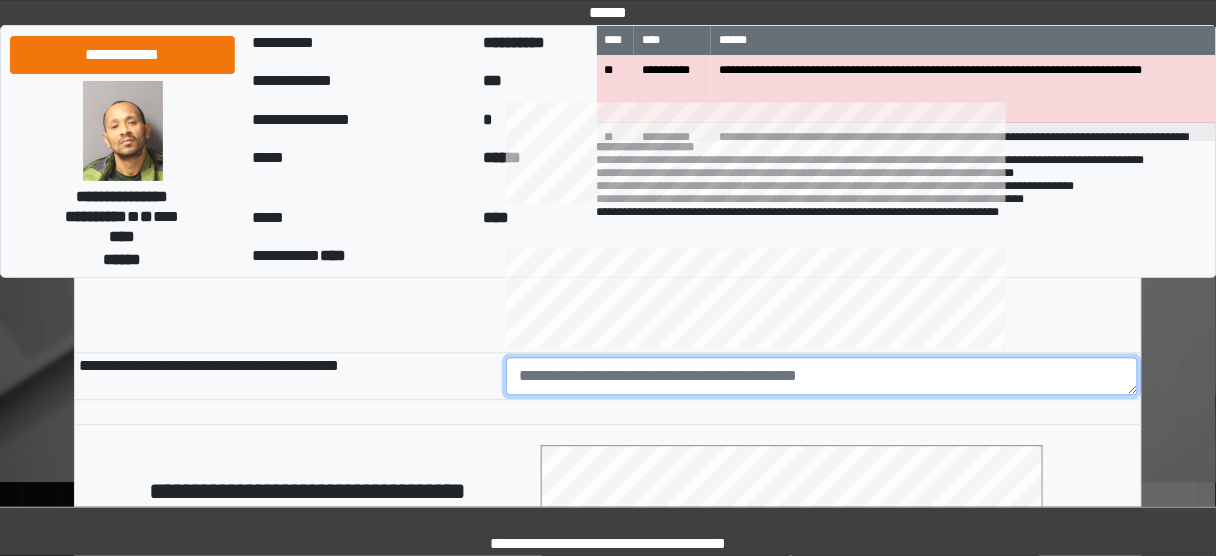click at bounding box center [822, 376] 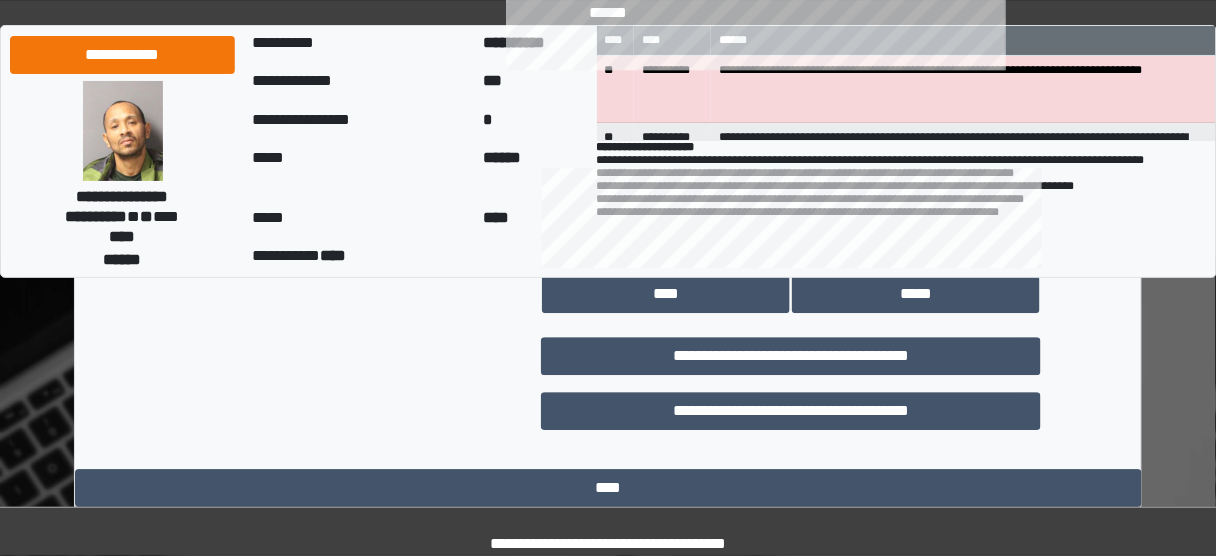 scroll, scrollTop: 1280, scrollLeft: 0, axis: vertical 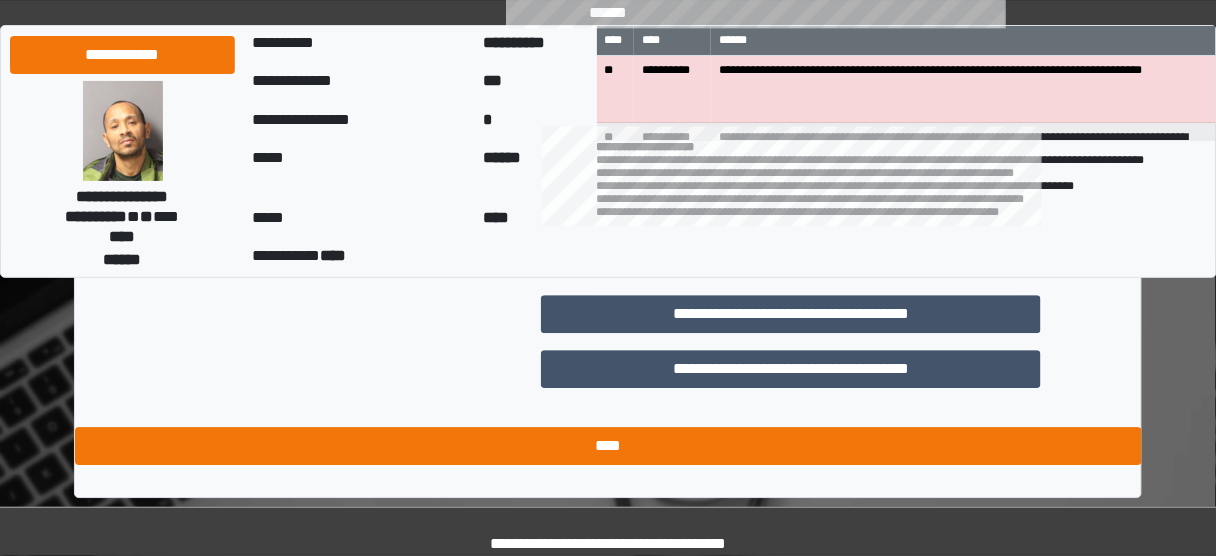 type on "**********" 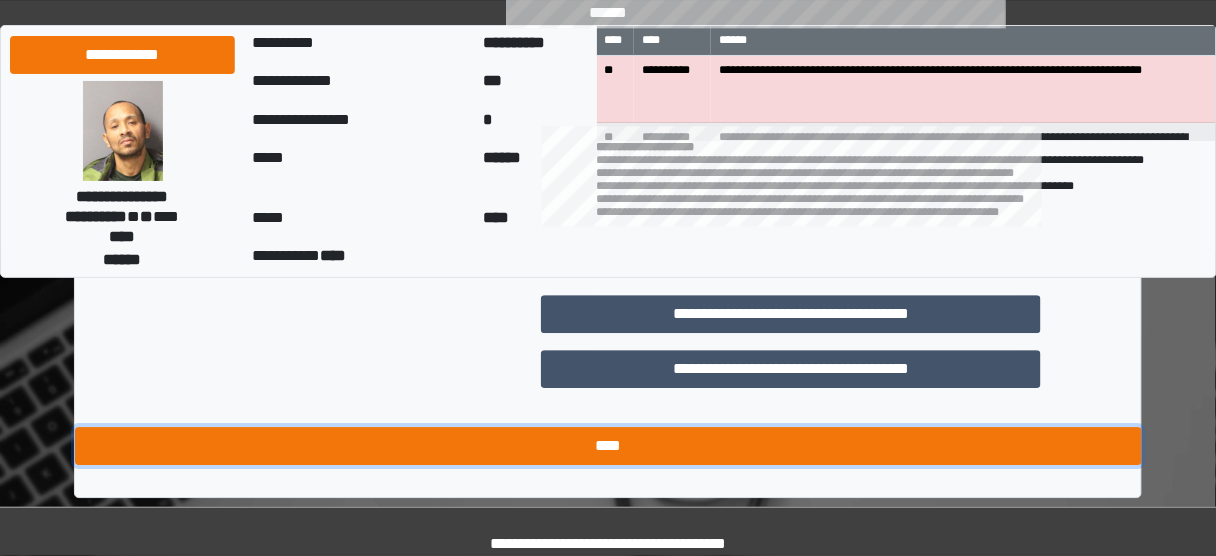 click on "****" at bounding box center (608, 446) 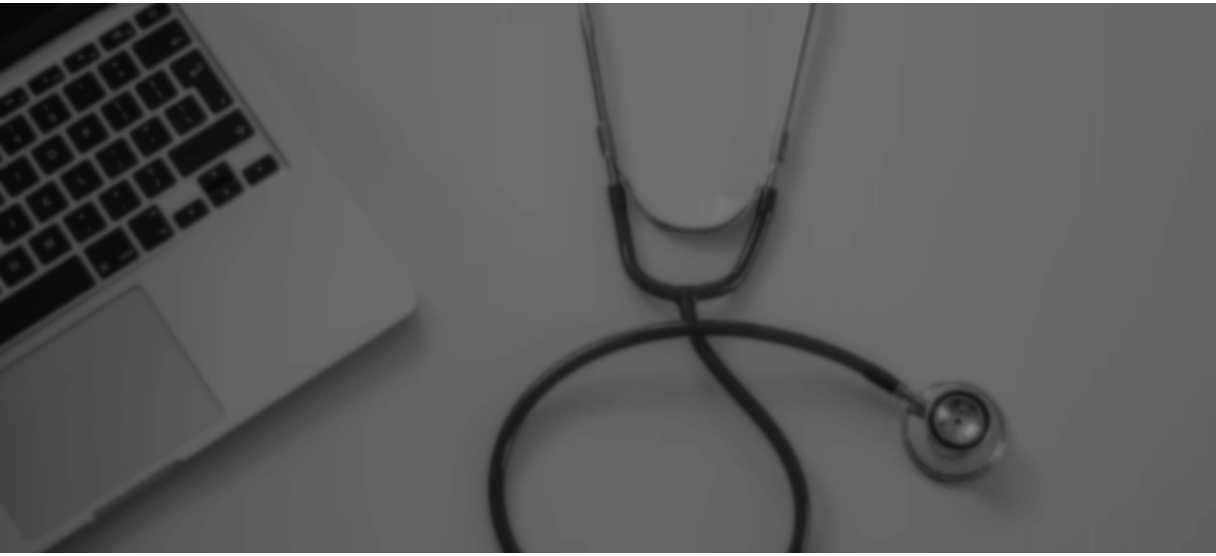 scroll, scrollTop: 0, scrollLeft: 0, axis: both 